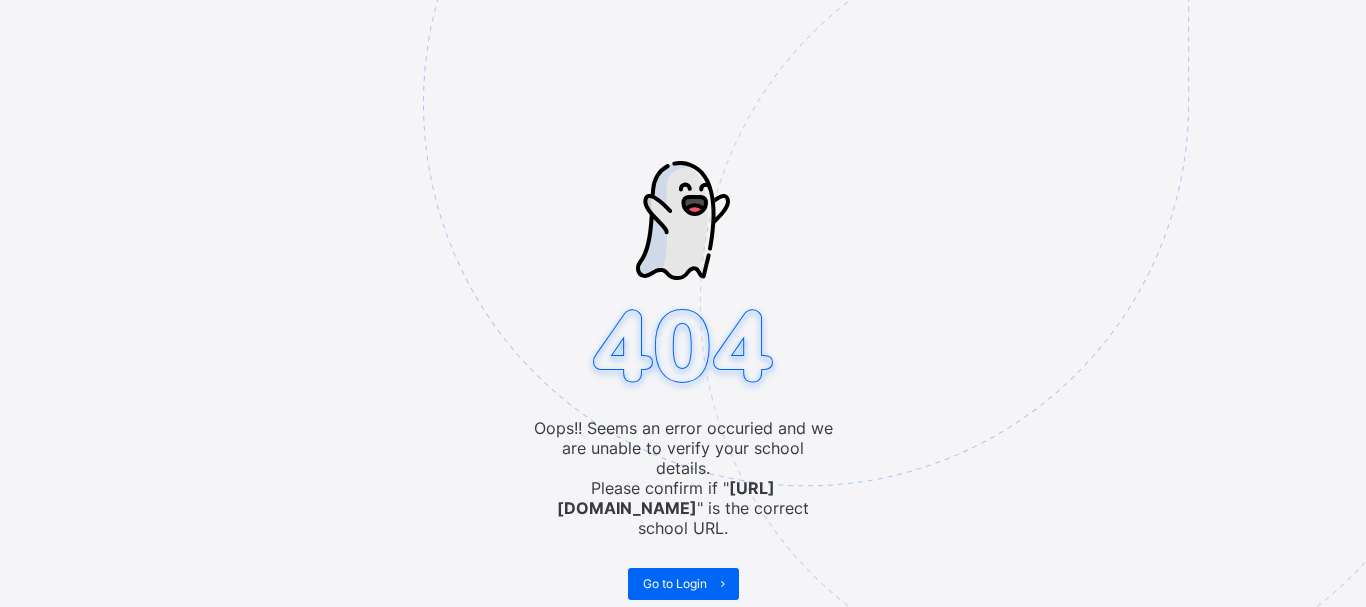 scroll, scrollTop: 0, scrollLeft: 0, axis: both 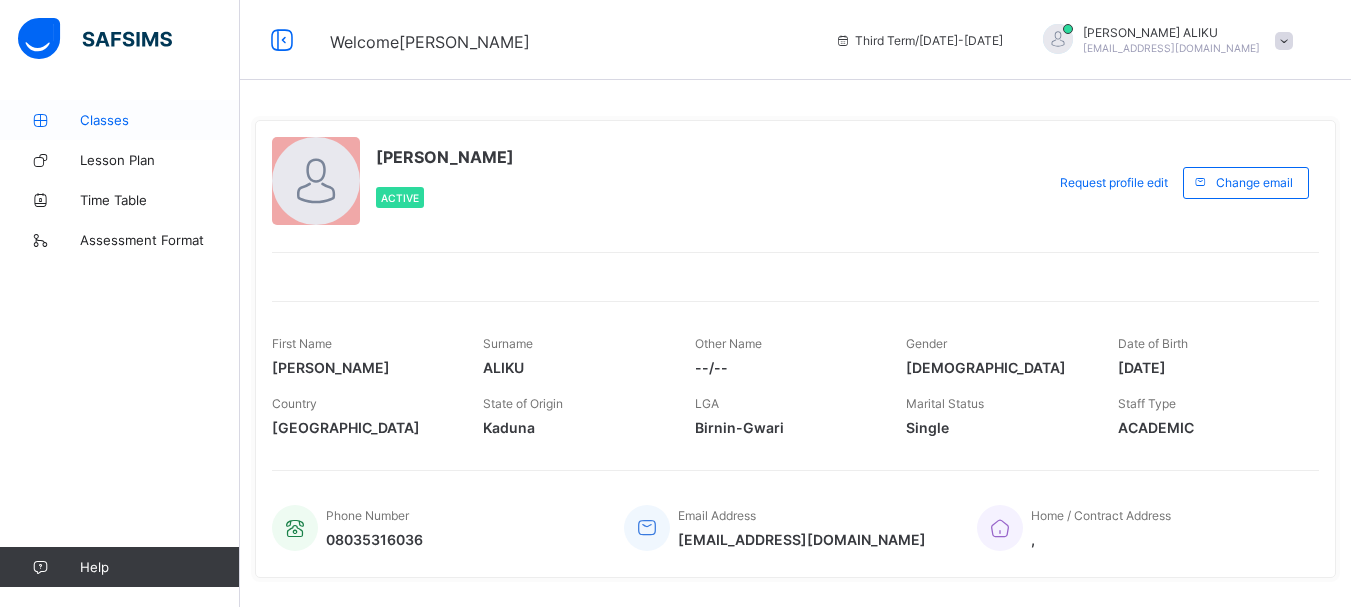 click on "Classes" at bounding box center [160, 120] 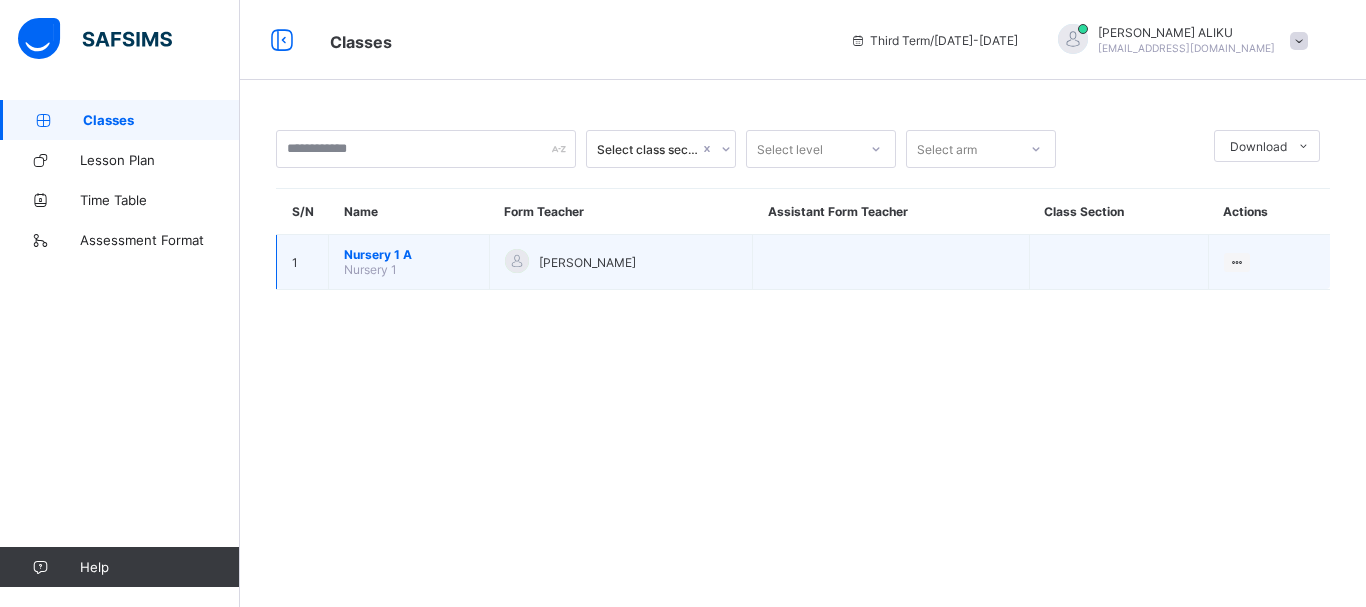 click on "Nursery 1" at bounding box center (370, 269) 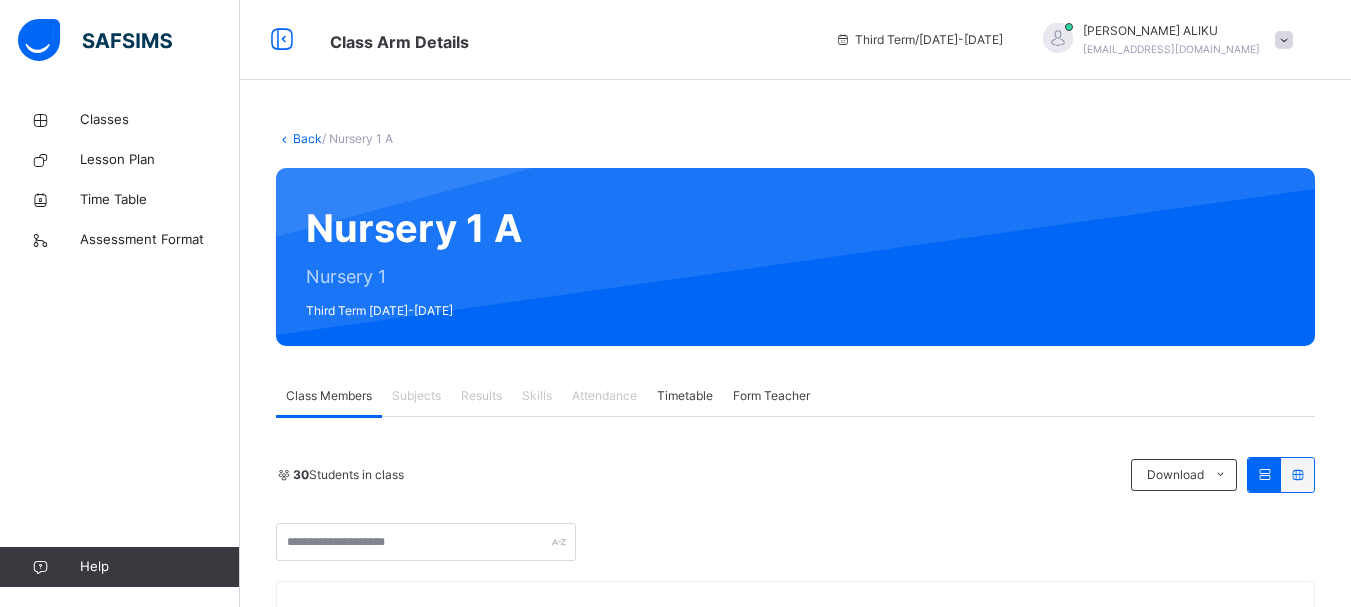 click on "30  Students in class Download Pdf Report Excel Report WITTY KIDS' SCHOOL Date: 14th Jul 2025, 2:29:33 pm Class Members Class:  Nursery 1 A Total no. of Students:  30 Term:  Third Term Session:  2024-2025 S/NO Admission No. Last Name First Name Other Name 1 WKS/N23/191 OLIVIA ABAH ZARAH 2 WKS/N23/106 BELLO ABDULRAHEEM 3 WKS/N23/105 FATIMA ABUBAKAR ZARAH 4 WKS/N23/104 ELIORA ACHU INEH 5 WKS/N24/0142 HASSAN AISHA ISA 6 WKS/N24/0144 NUHU AISHA O. 7 WKS/N24/101 OMOTOKE AKINLOLU VALERIE 8 WKS/N23/110 EMEH AMEH SARAH 9 WKS/N24/0143 IBEH CHIMAMANDA 10 WKS/N23/109 EFETOBORE  DANIELS ALEX 11 WKS/N23/103  DIAMOND DAVID  ZIMCHIKACHIM 12 WKS/N24/0145 YUSUF DAWOOD 13 WKS/N23/194 ESE EFE EMILY 14 WKS/2025/1029 MOHAMMED FATIMA 15 WKS/N23/112 MARIAM HALIRU NANA 16 WKS/2025/1028 IDRIS IBRAHIM SHURAHBIL 17 WKS/N23/102 KIARA JIMOH M 18 WKS/N24/024 ZAYD MOHAMMED  ENEOJO 19 WKS/N25/020 Zoe Momoh Folajimi 20 WKS/N23/101 ZAYYANU MUHAMMAD SANI 21 WKS/N23/204 EDE-BO OMEDE BELLA 22 WKS/N24/0141 ADAMU RAUDAH ADEKA 23 WKS/2024/1004 24" at bounding box center (795, 1571) 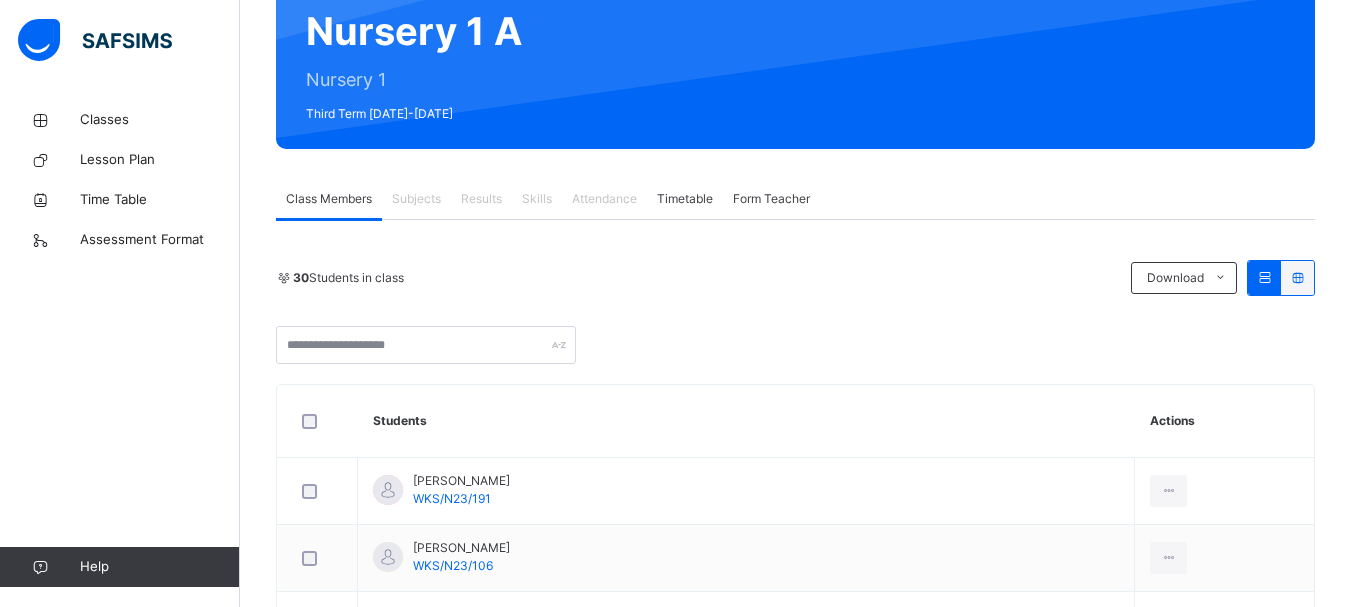 scroll, scrollTop: 200, scrollLeft: 0, axis: vertical 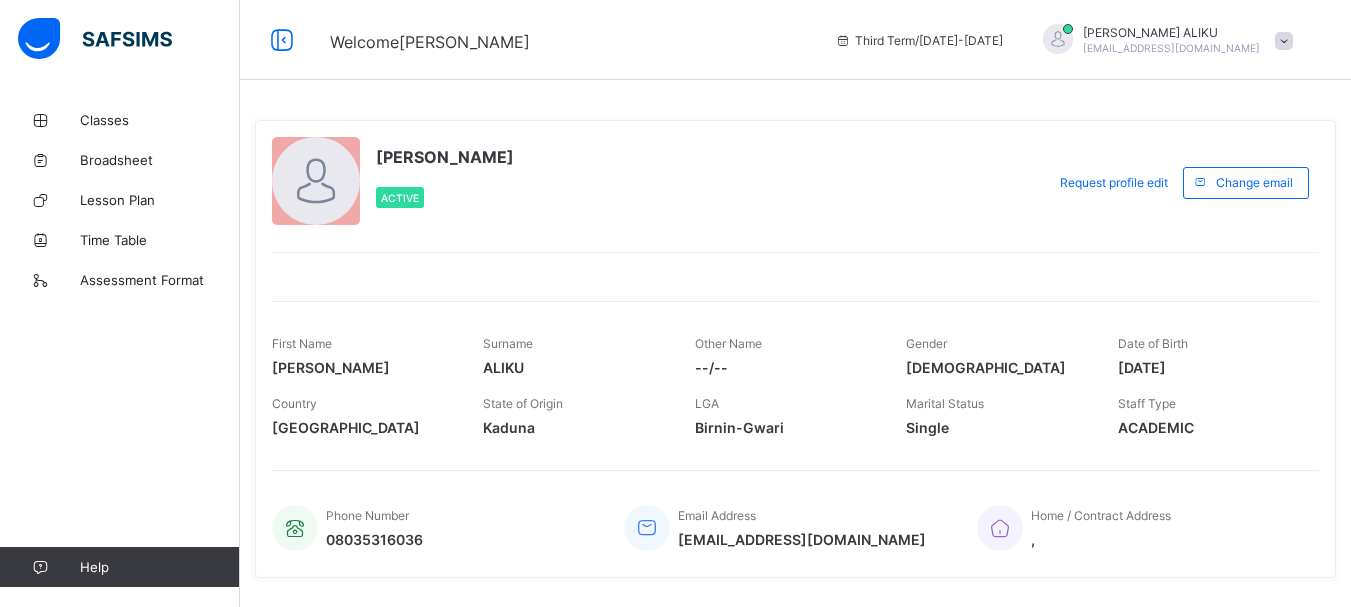click on "Classes Broadsheet Lesson Plan Time Table Assessment Format   Help" at bounding box center [120, 343] 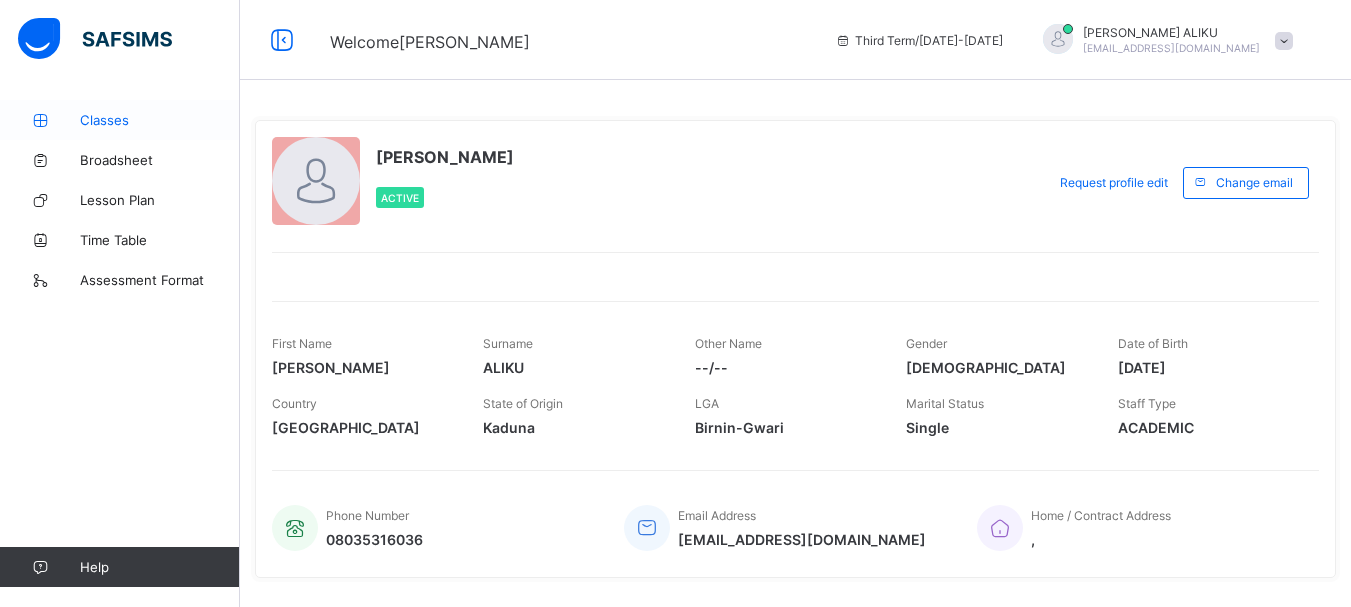 click on "Classes" at bounding box center (160, 120) 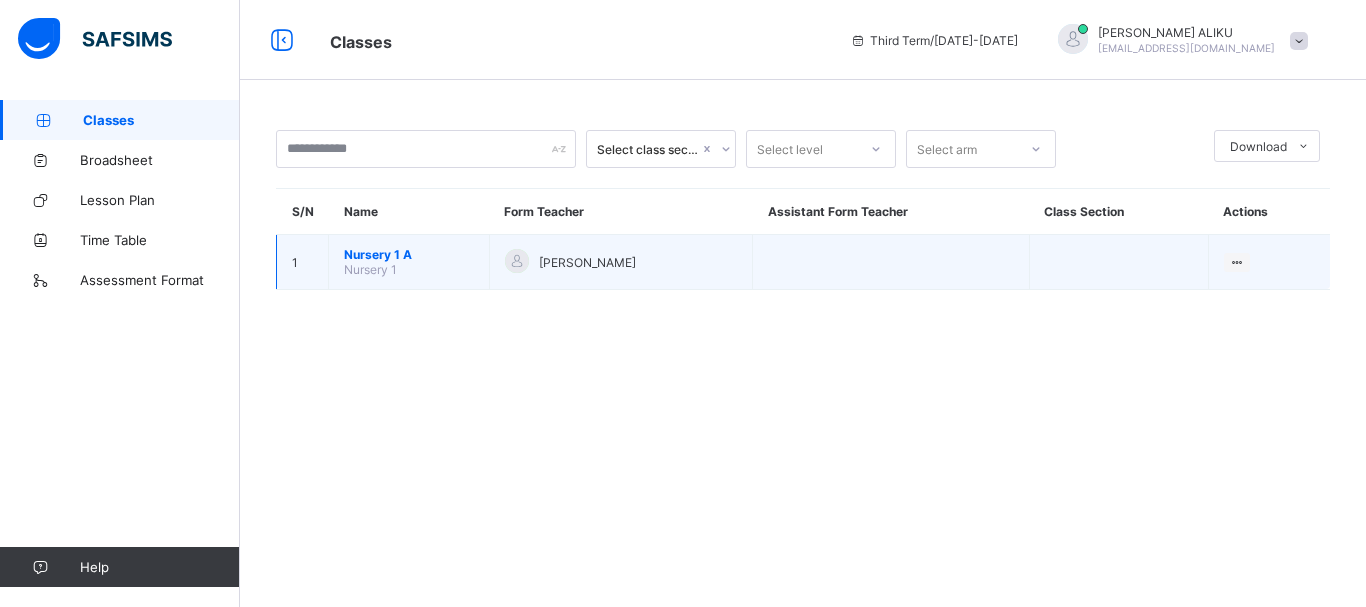 click on "Nursery 1   A   Nursery 1" at bounding box center (409, 262) 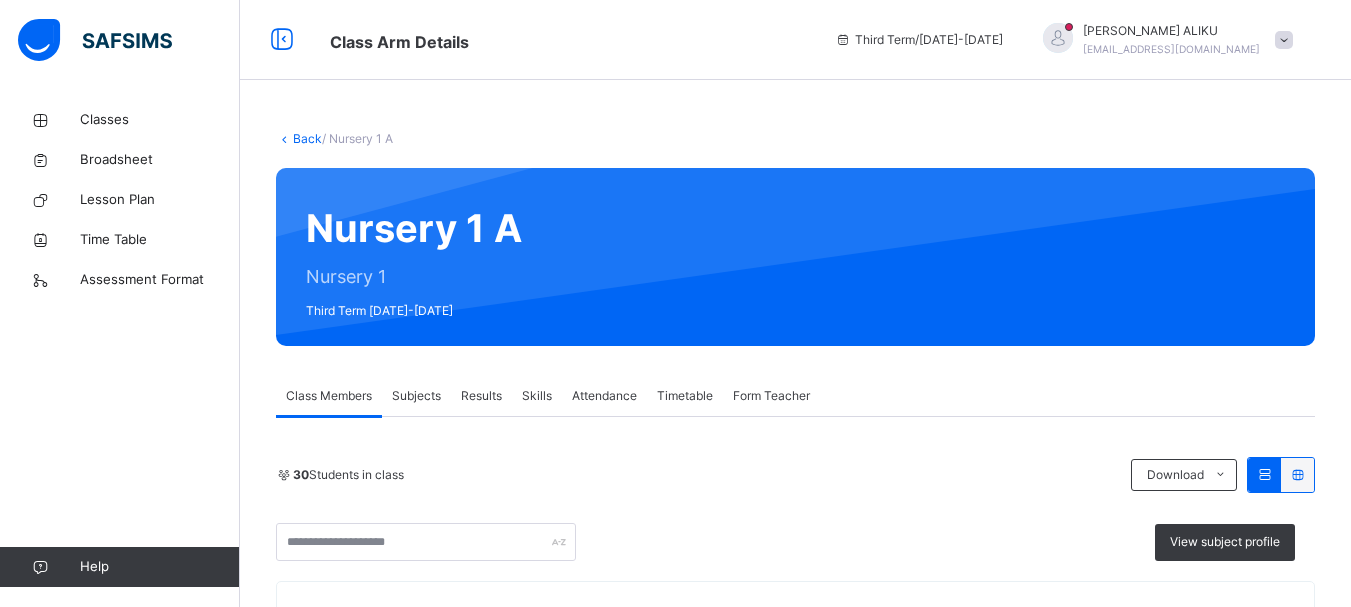 click on "Subjects" at bounding box center (416, 396) 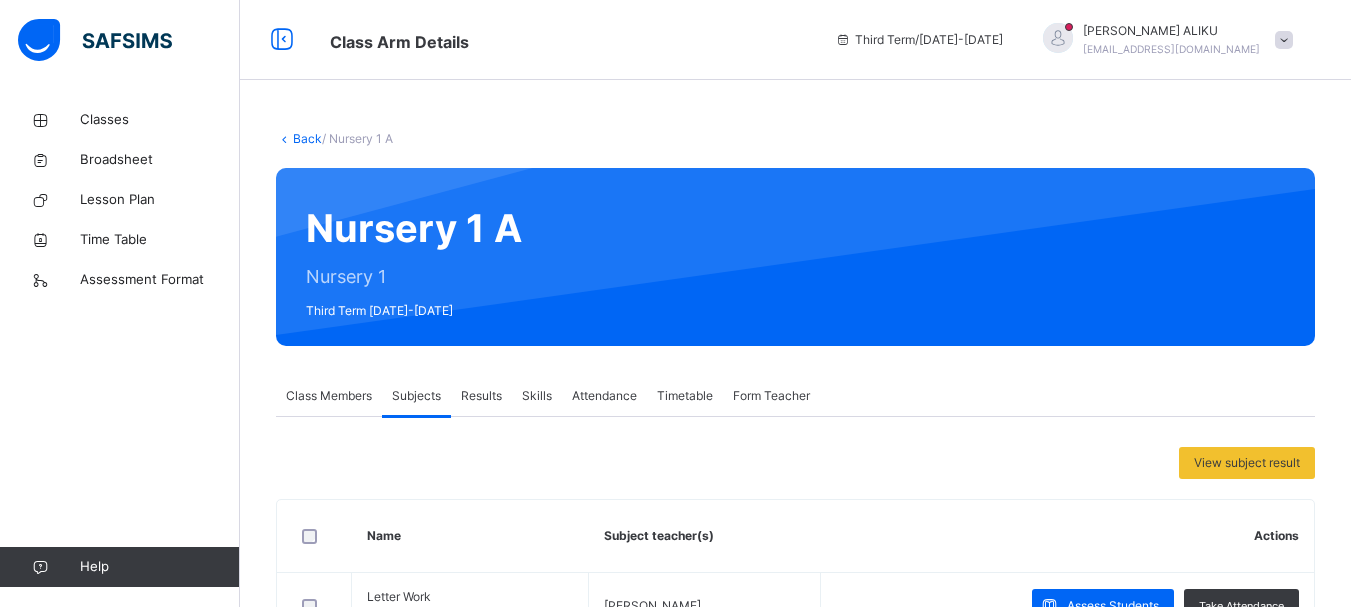 click on "Actions" at bounding box center (1067, 536) 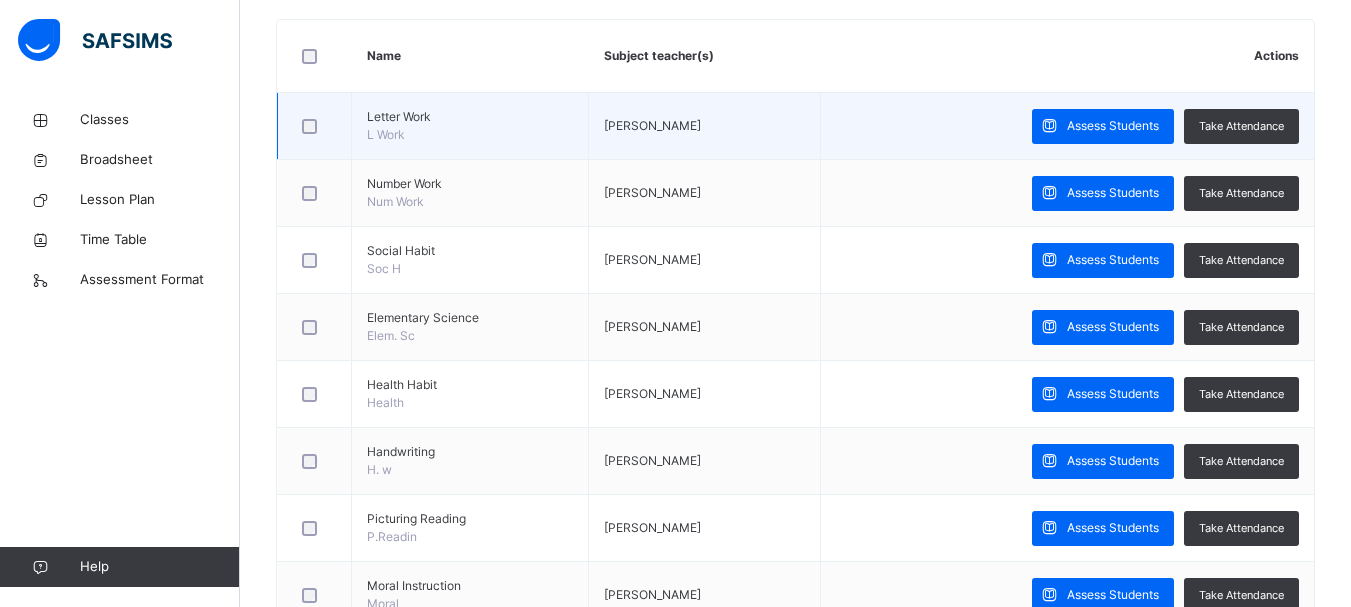 scroll, scrollTop: 520, scrollLeft: 0, axis: vertical 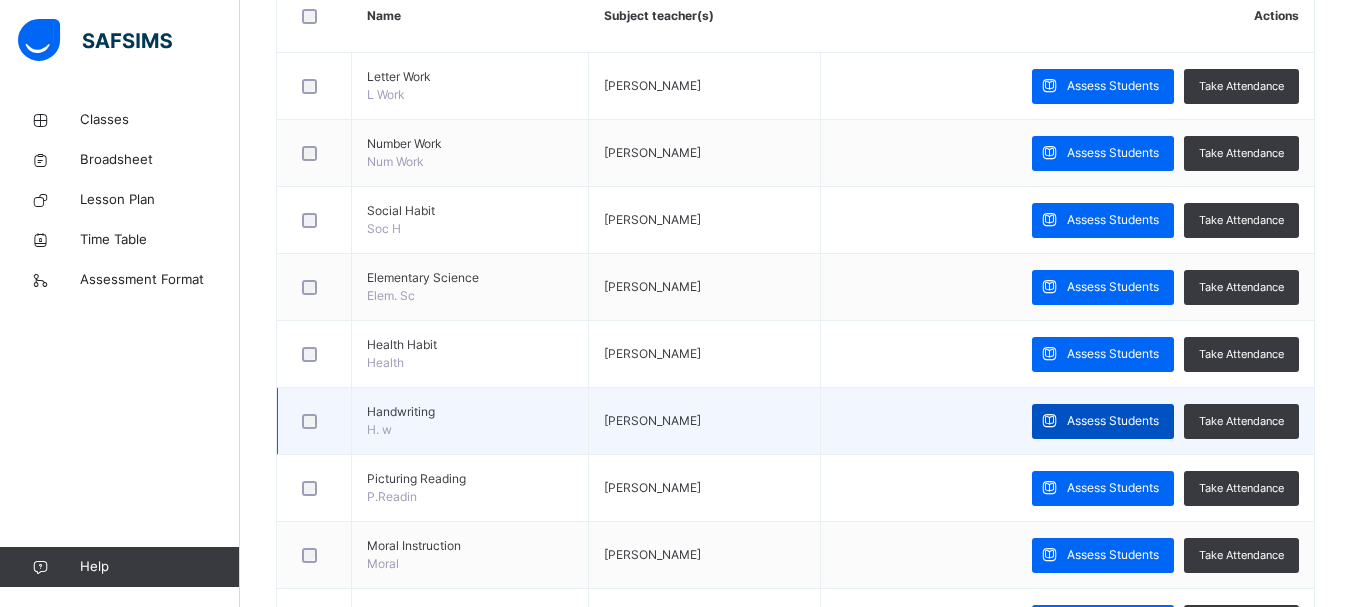 click on "Assess Students" at bounding box center [1113, 421] 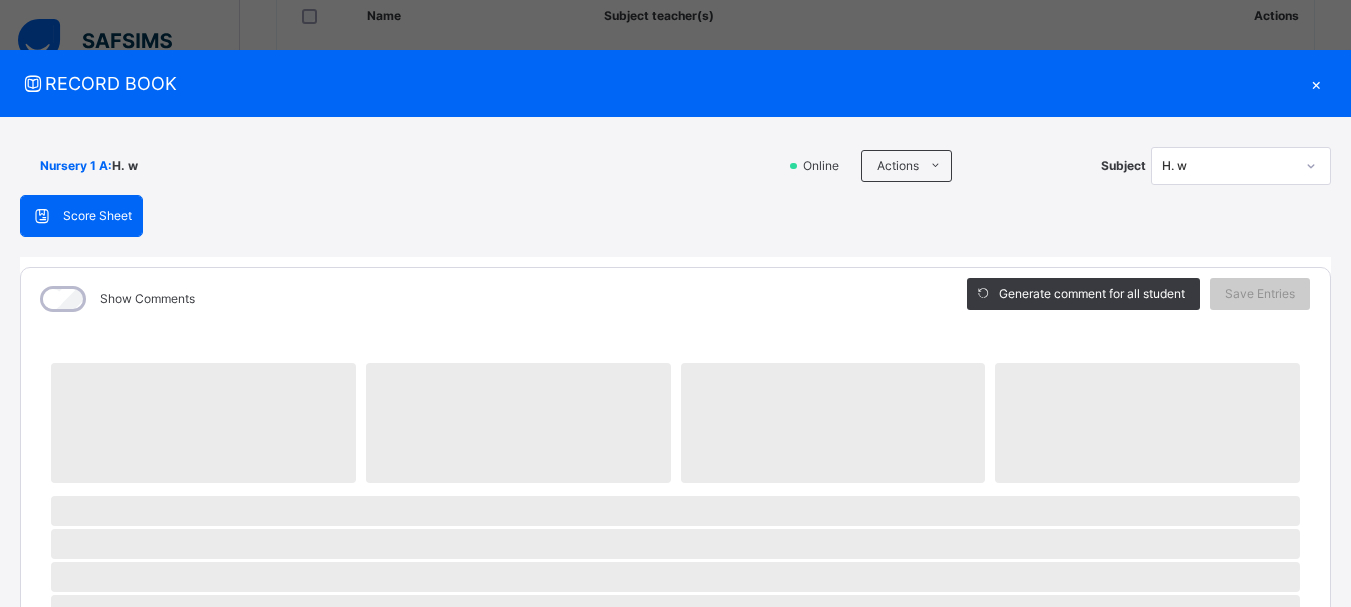 click on "‌" at bounding box center [1147, 423] 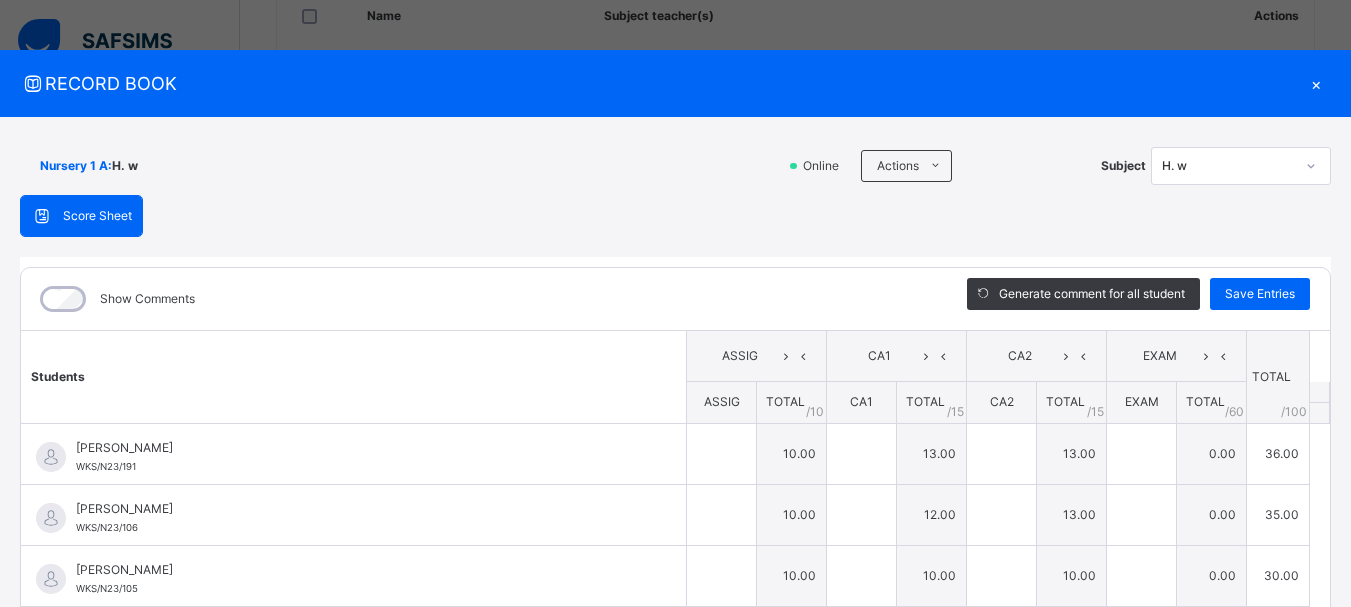 type on "**" 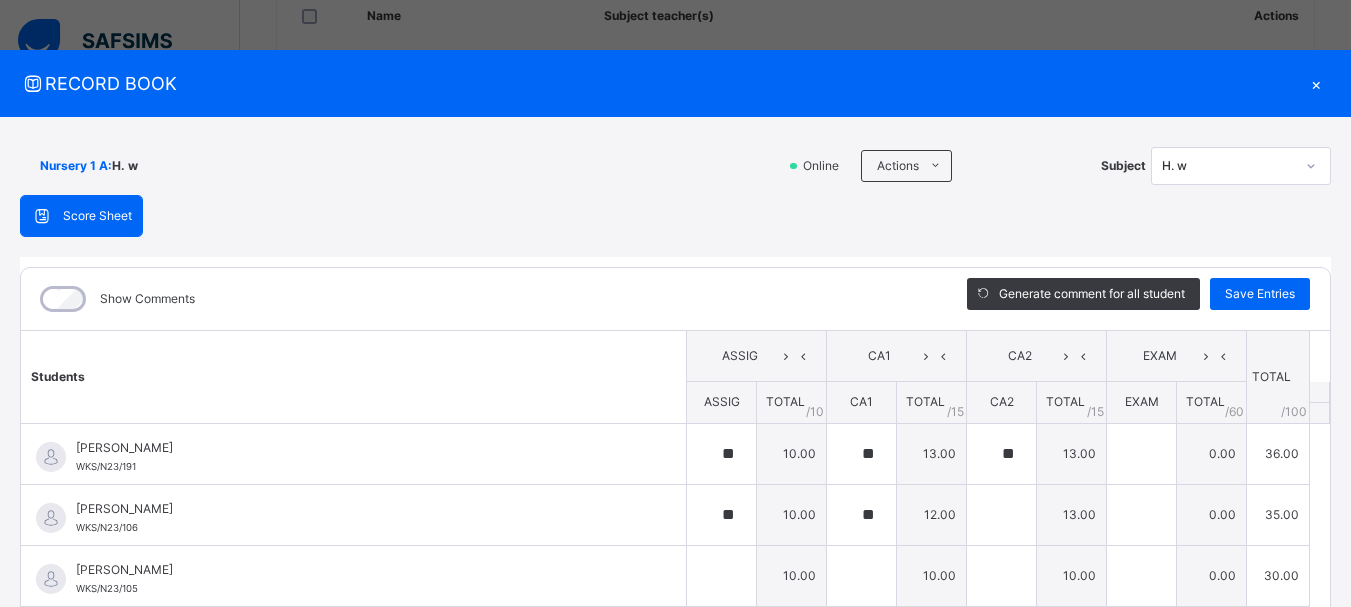 type on "**" 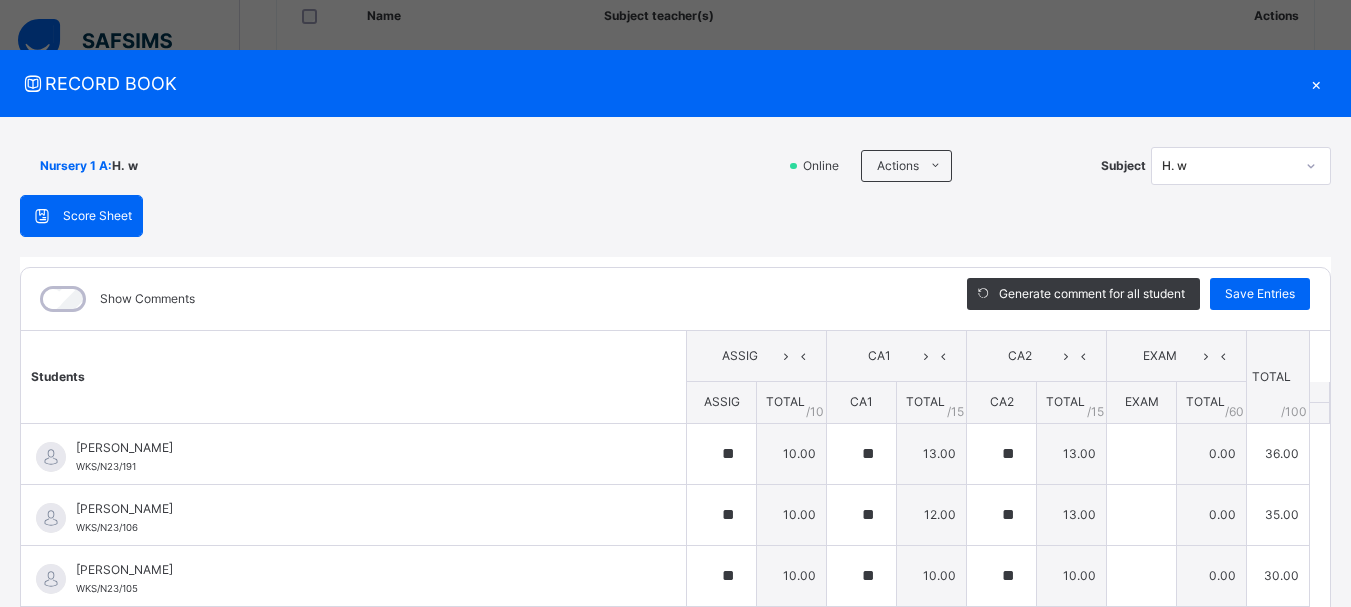 type on "**" 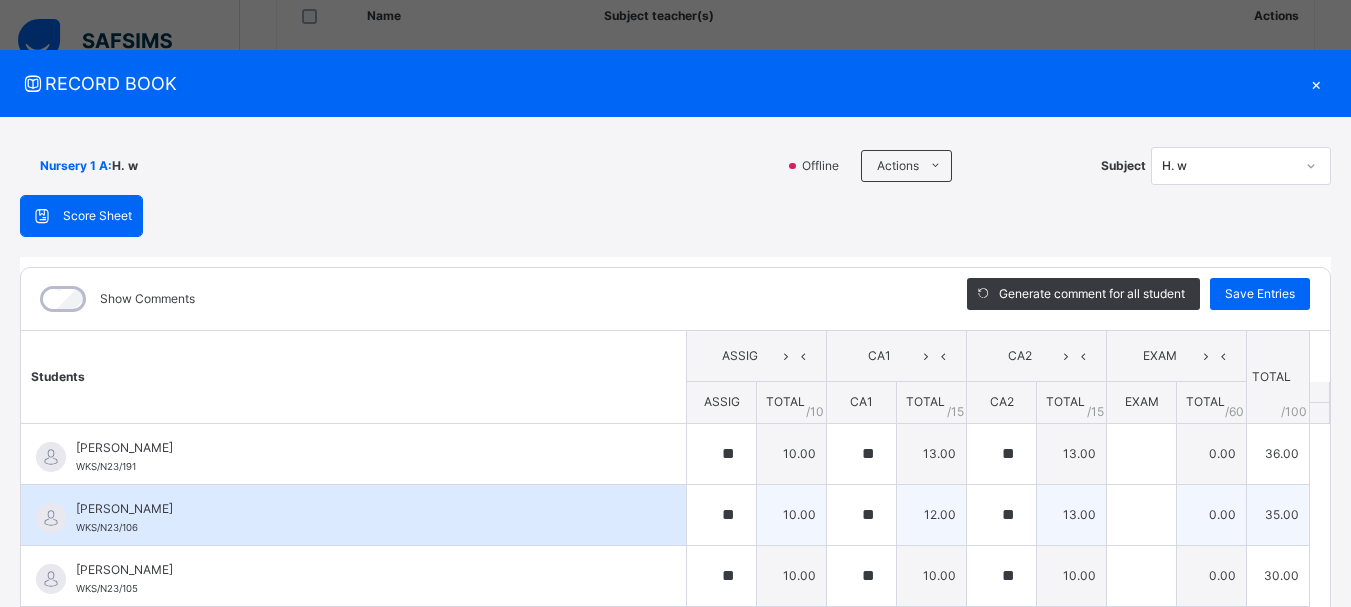 click on "35.00" at bounding box center [1278, 514] 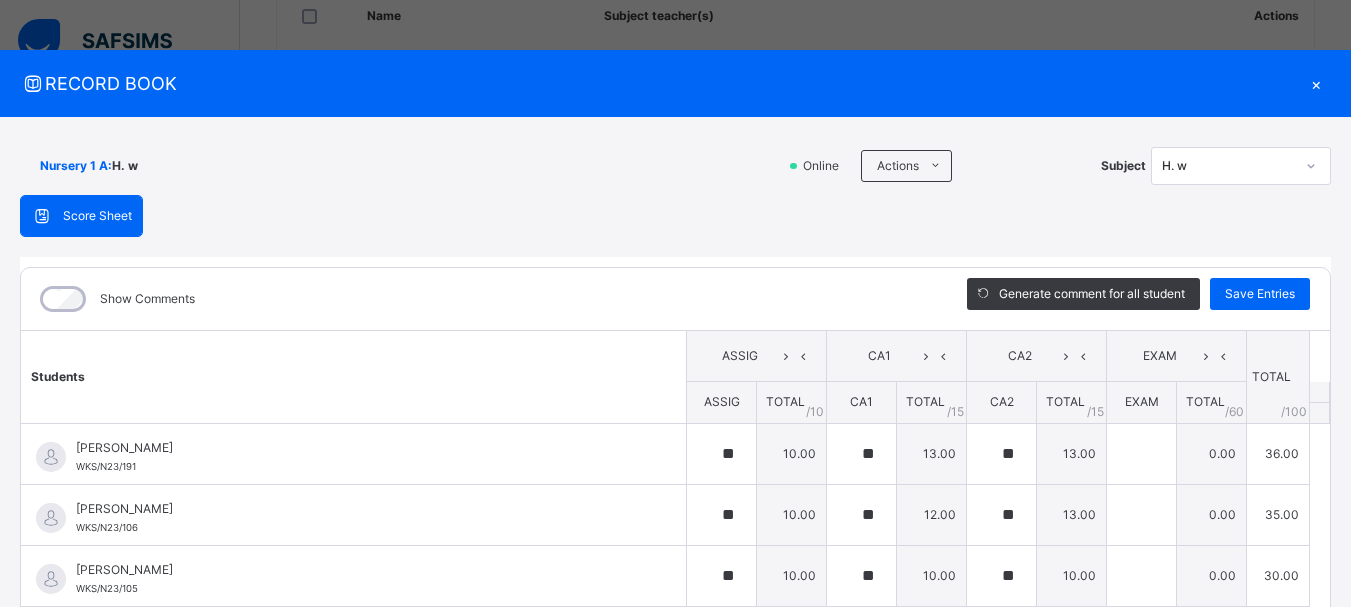 click on "Students ASSIG CA1 CA2 EXAM TOTAL /100 Comment ASSIG TOTAL / 10 CA1 TOTAL / 15 CA2 TOTAL / 15 EXAM TOTAL / 60 ABAH OLIVIA ZARAH WKS/N23/191 ABAH OLIVIA ZARAH WKS/N23/191 ** 10.00 ** 13.00 ** 13.00 0.00 36.00 Generate comment 0 / 250   ×   Subject Teacher’s Comment Generate and see in full the comment developed by the AI with an option to regenerate the comment JS ABAH OLIVIA ZARAH   WKS/N23/191   Total 36.00  / 100.00 Sims Bot   Regenerate     Use this comment   ABDULRAHEEM BELLO  WKS/N23/106 ABDULRAHEEM BELLO  WKS/N23/106 ** 10.00 ** 12.00 ** 13.00 0.00 35.00 Generate comment 0 / 250   ×   Subject Teacher’s Comment Generate and see in full the comment developed by the AI with an option to regenerate the comment JS ABDULRAHEEM BELLO    WKS/N23/106   Total 35.00  / 100.00 Sims Bot   Regenerate     Use this comment   ABUBAKAR FATIMA ZARAH WKS/N23/105 ABUBAKAR FATIMA ZARAH WKS/N23/105 ** 10.00 ** 10.00 ** 10.00 0.00 30.00 Generate comment 0 / 250   ×   Subject Teacher’s Comment JS ABUBAKAR FATIMA ZARAH" at bounding box center (675, 1292) 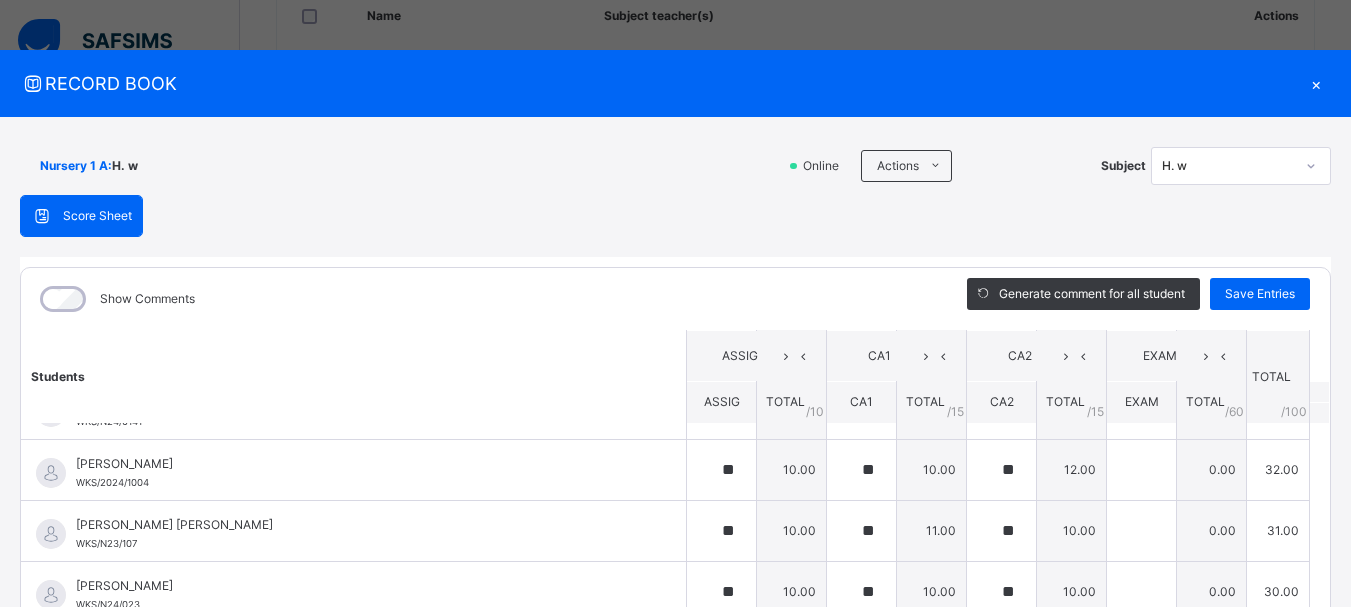 scroll, scrollTop: 1424, scrollLeft: 0, axis: vertical 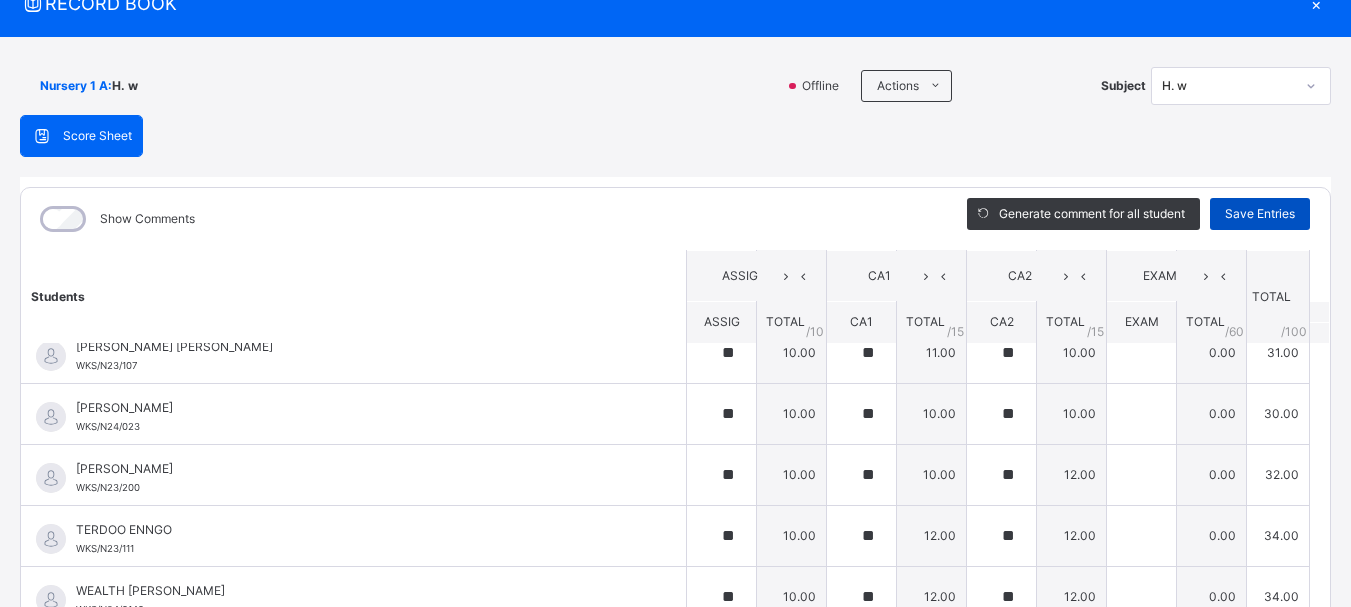 click on "Save Entries" at bounding box center (1260, 214) 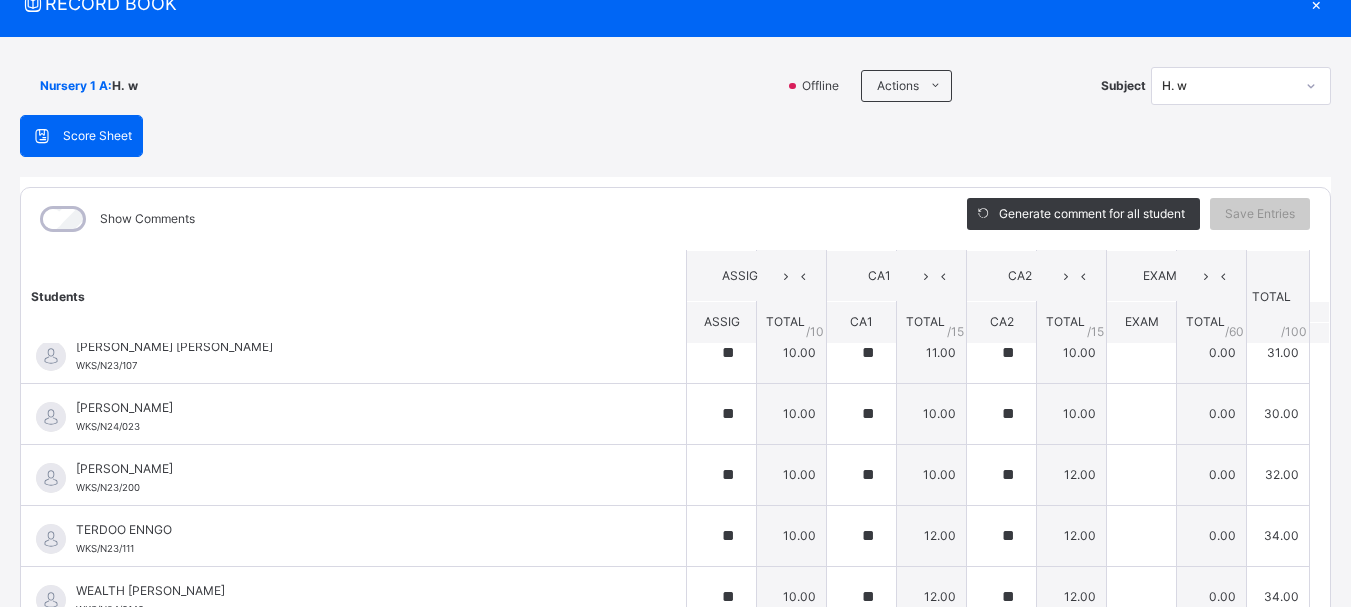 click 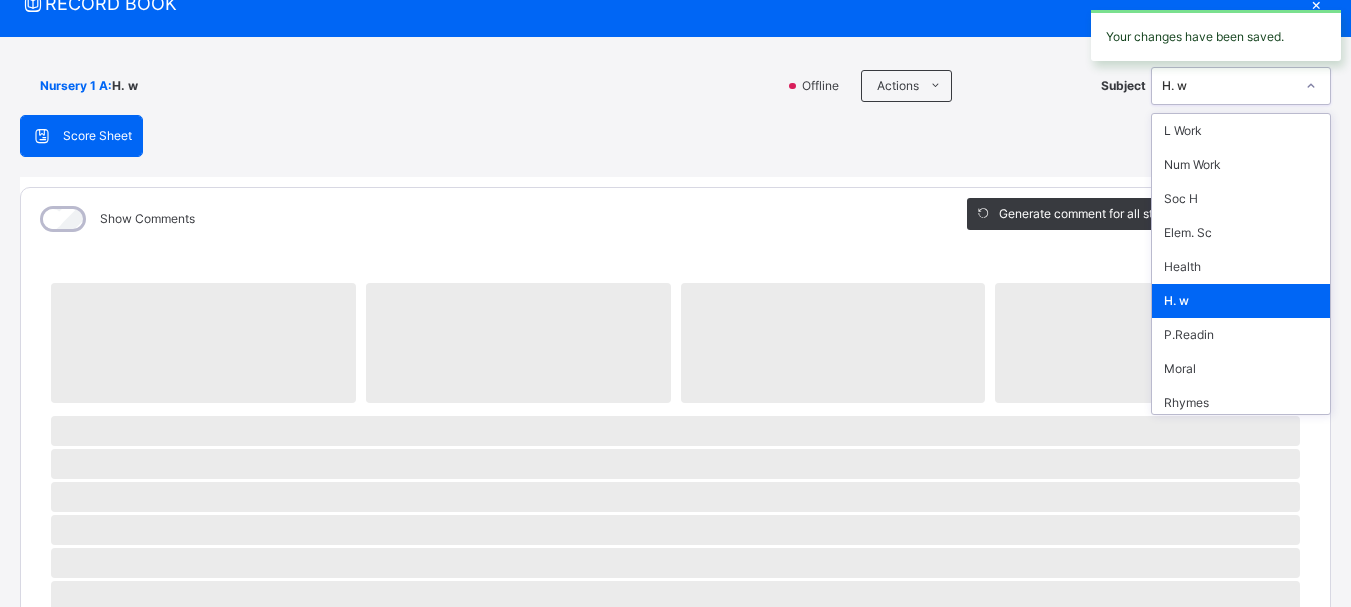 click on "H. w" at bounding box center [1241, 301] 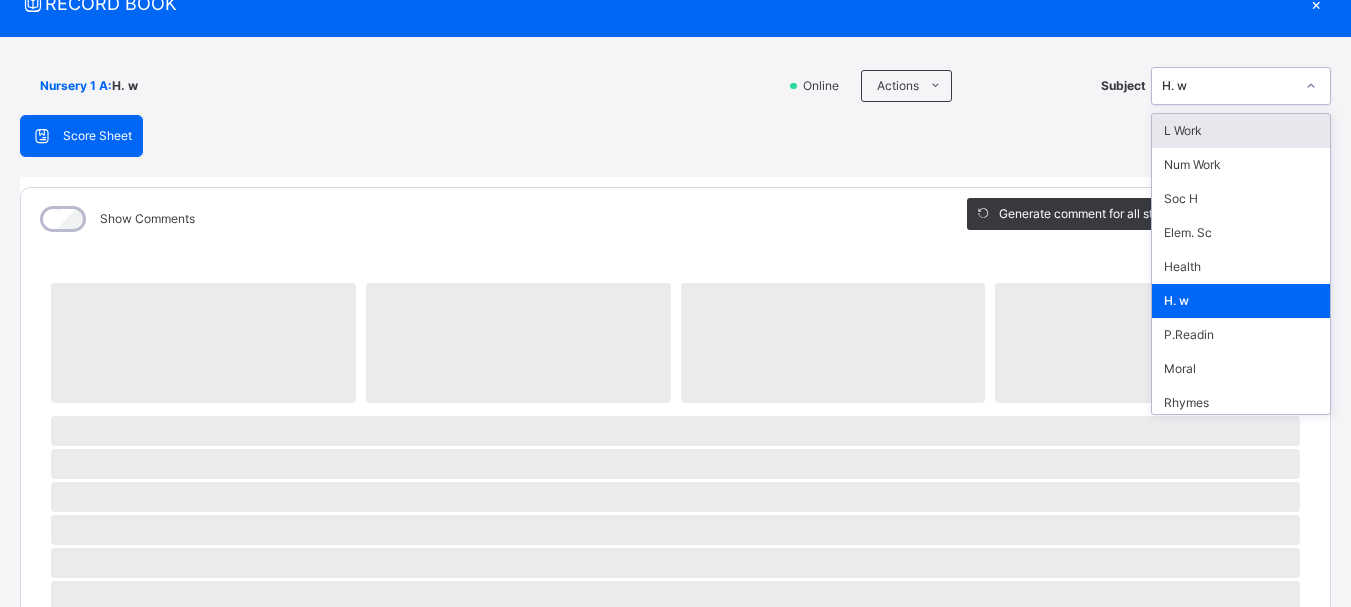 click 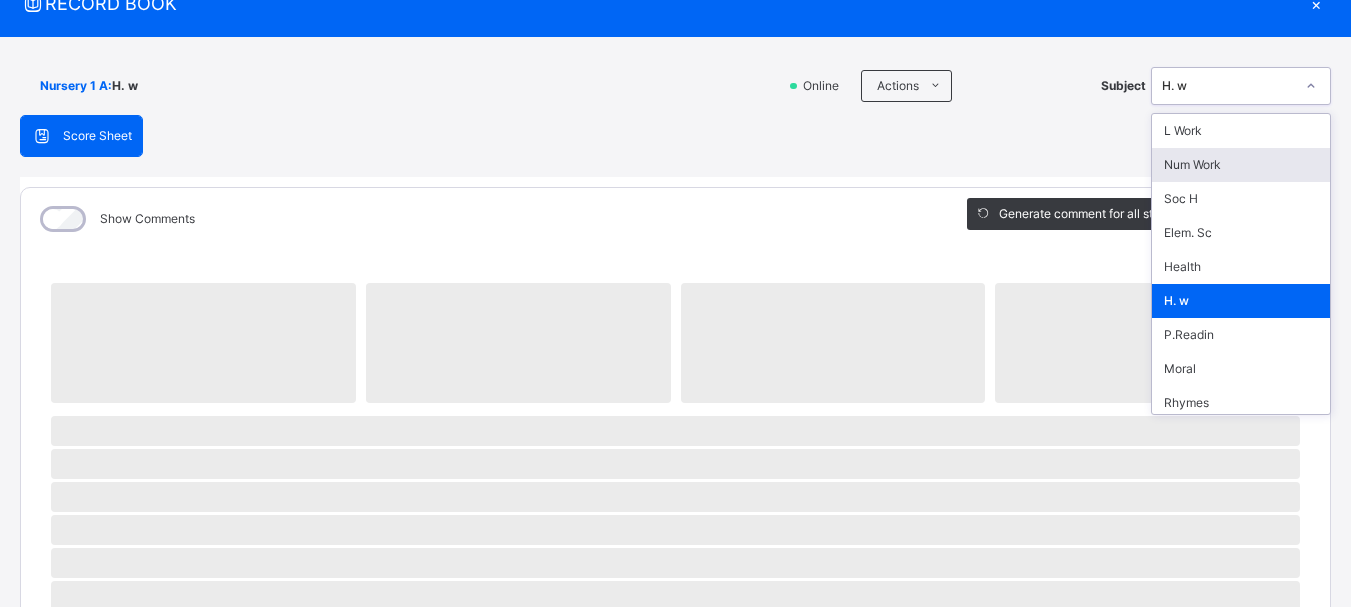 click on "Num Work" at bounding box center [1241, 165] 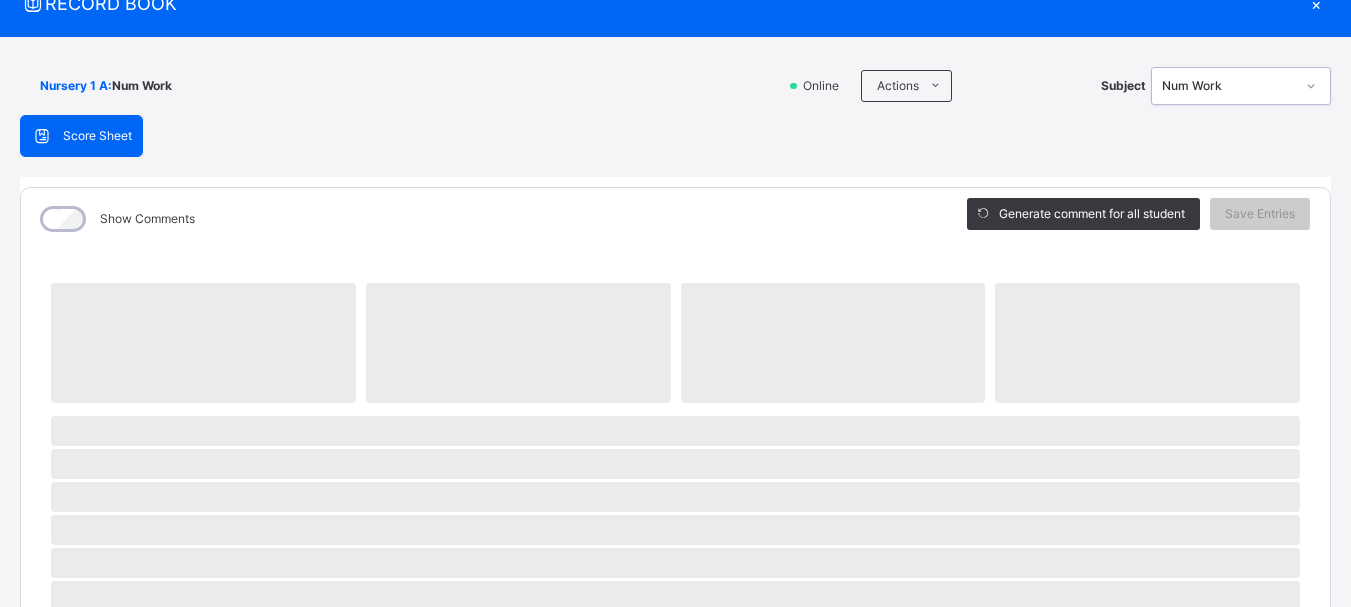 click 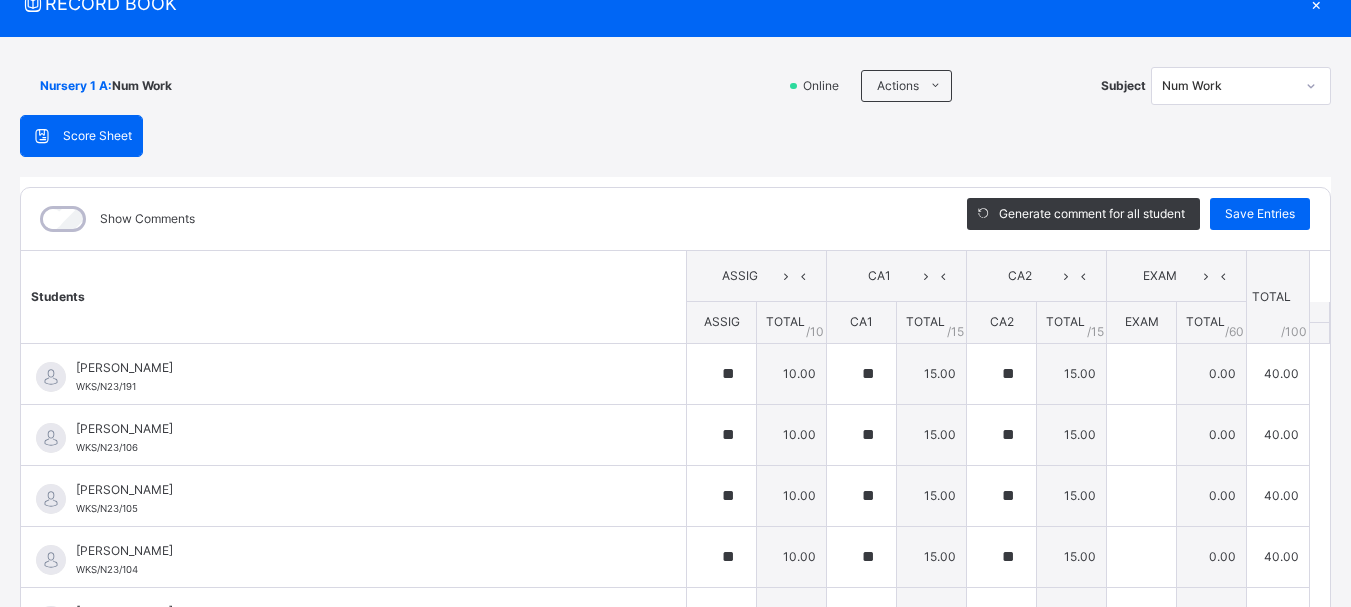 click on "TOTAL /100" at bounding box center (1278, 297) 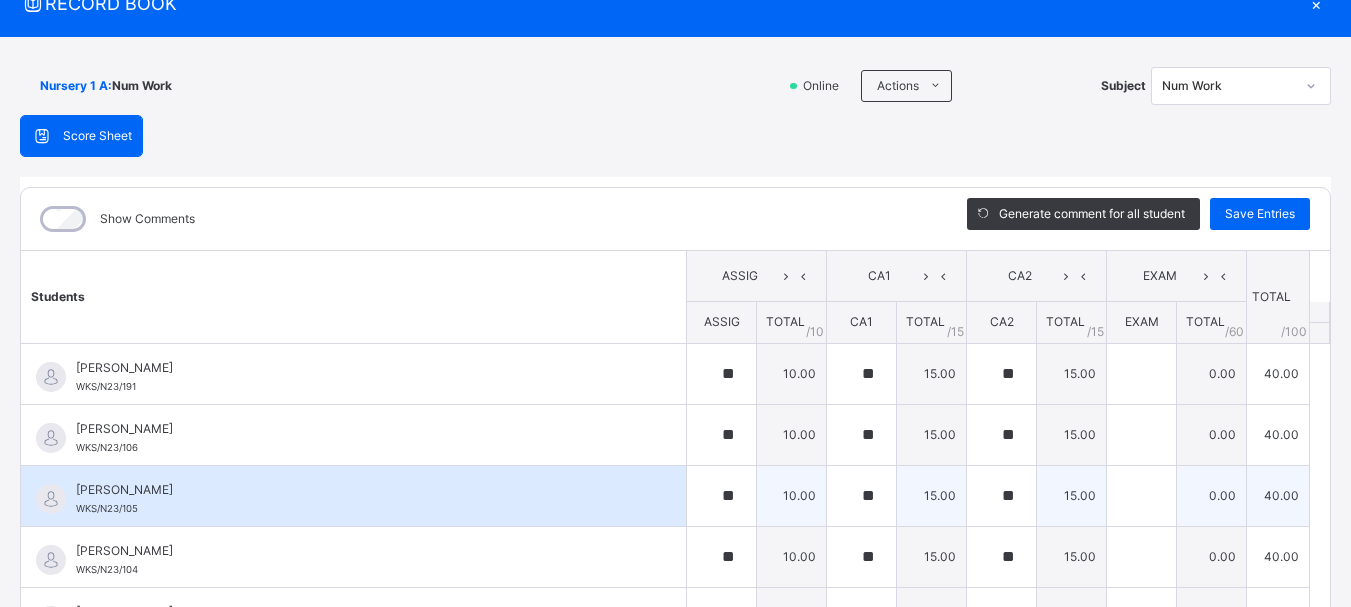 drag, startPoint x: 1181, startPoint y: 464, endPoint x: 1106, endPoint y: 472, distance: 75.42546 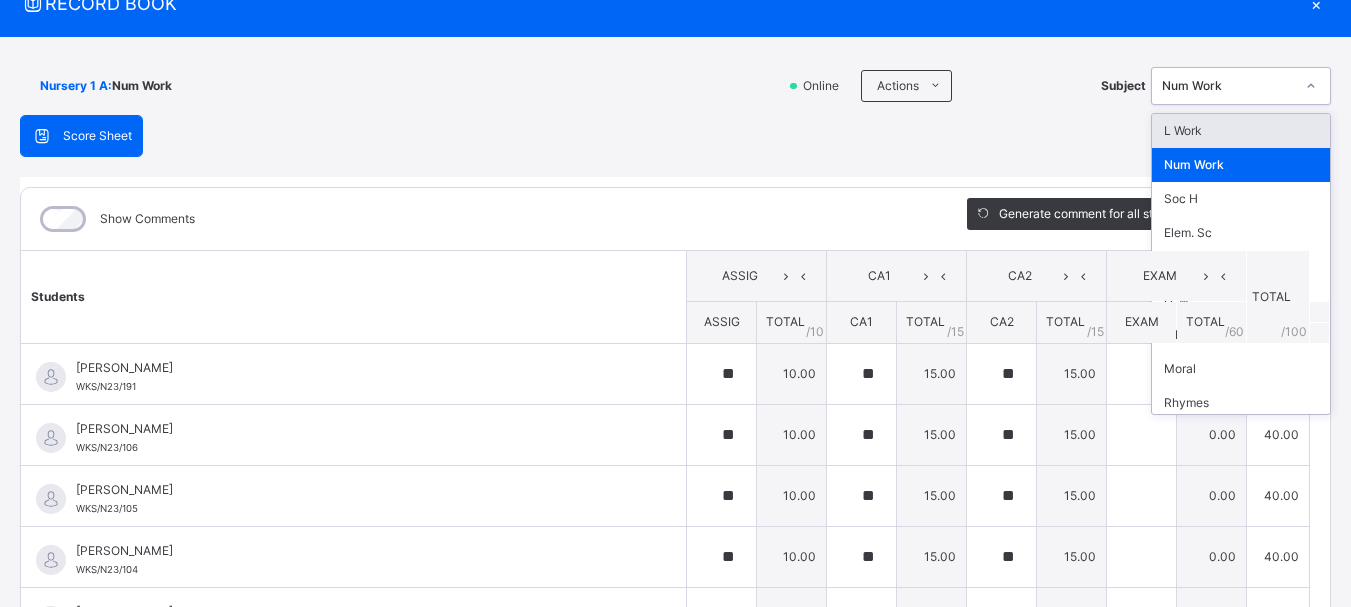 click 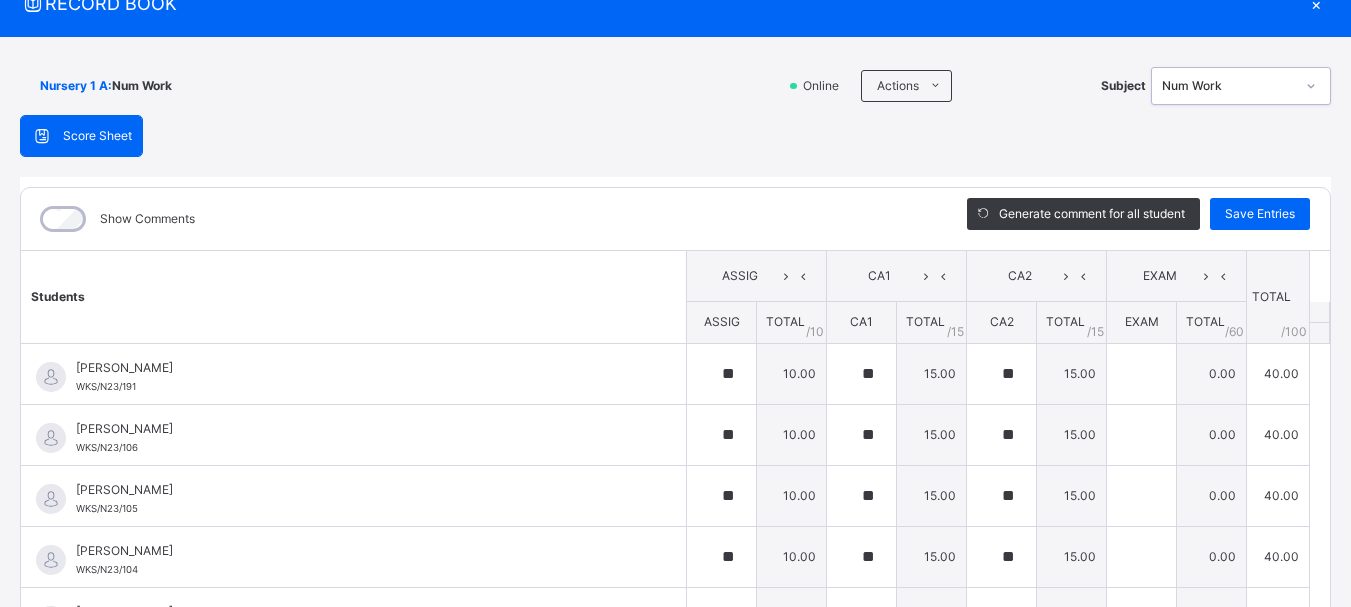 click 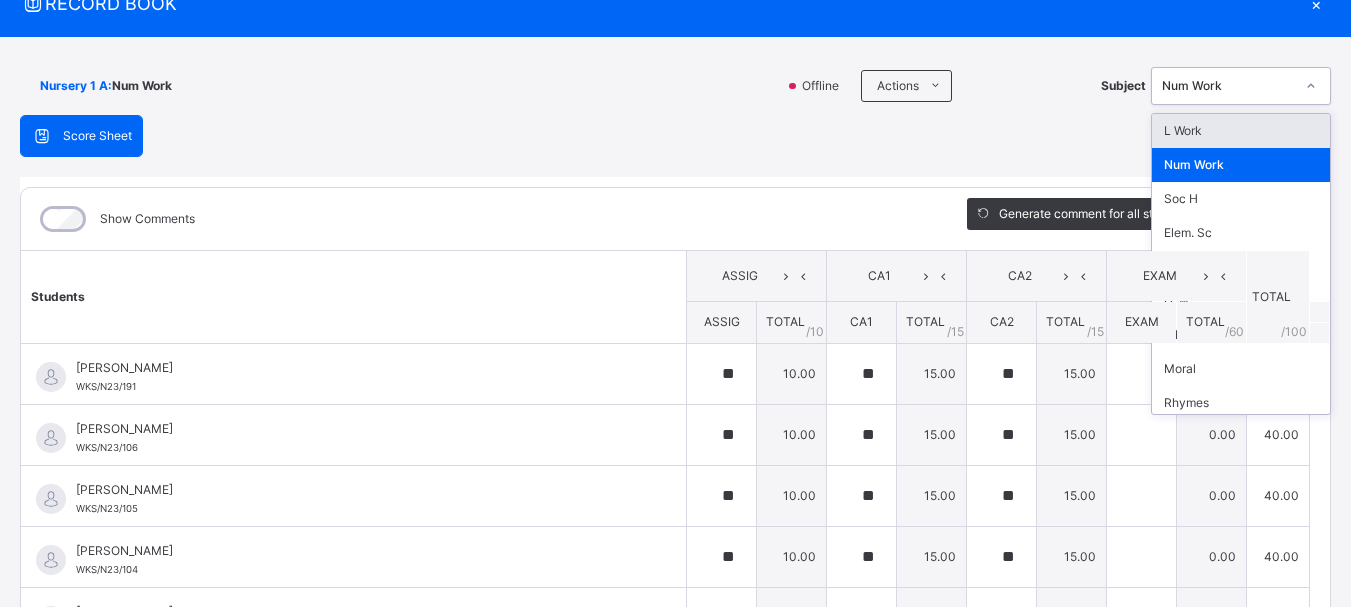 click 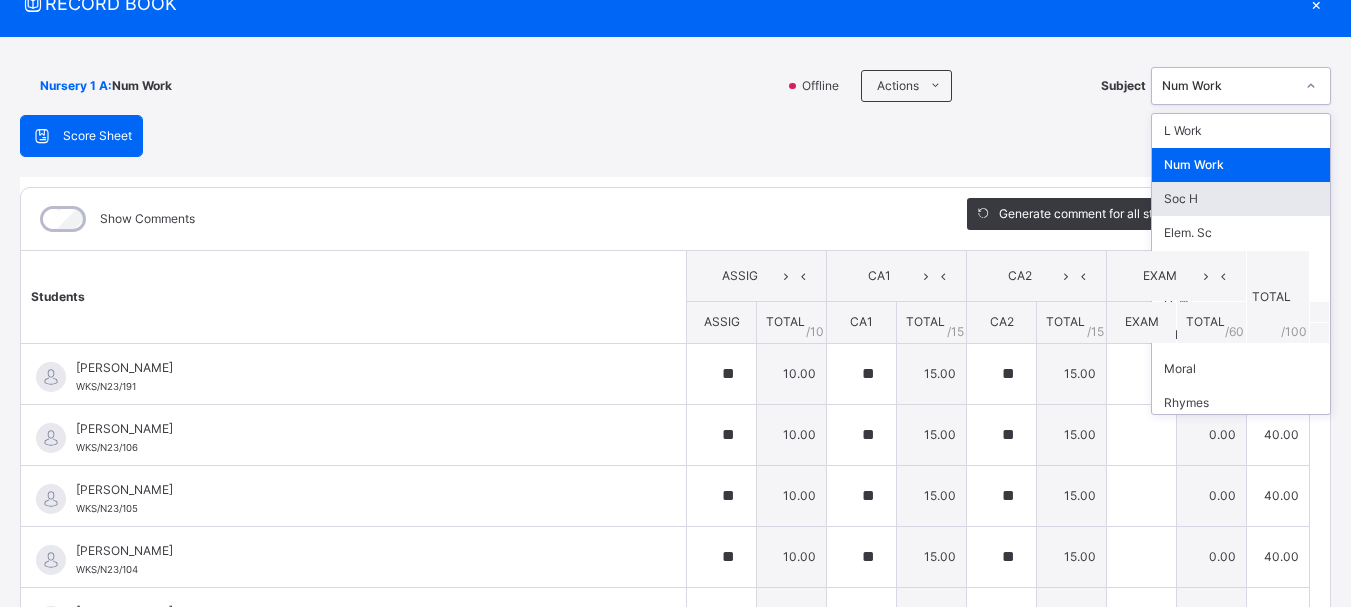 click on "Soc H" at bounding box center (1241, 199) 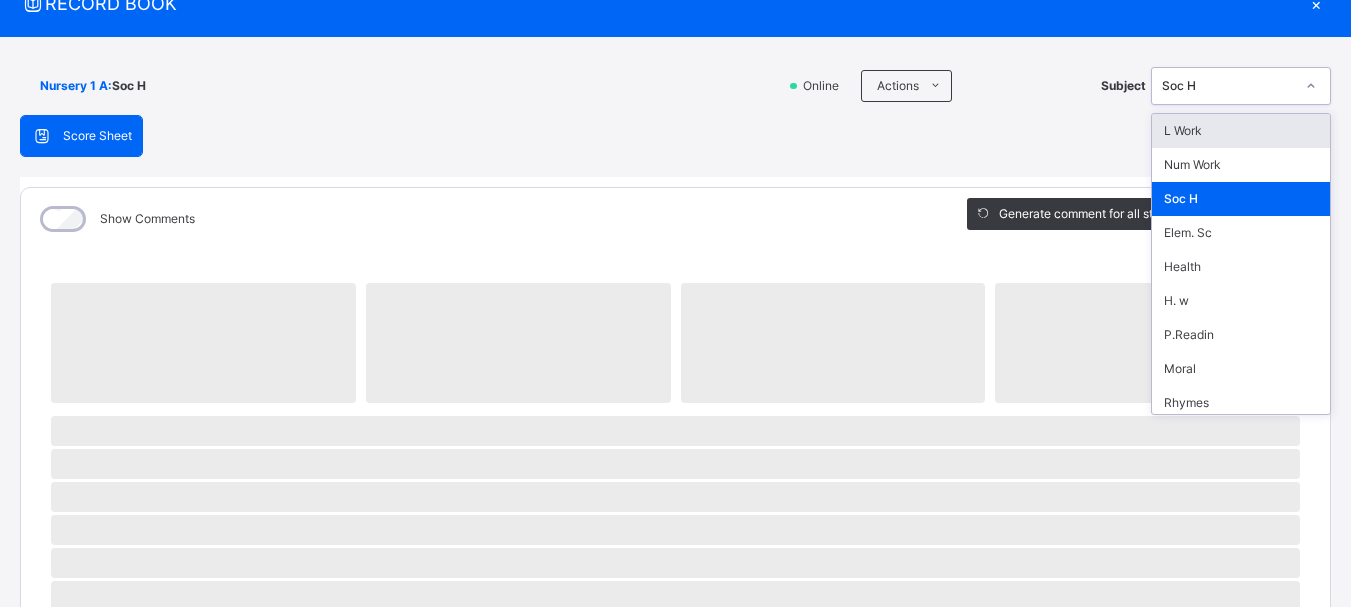 click on "Soc H" at bounding box center [1222, 86] 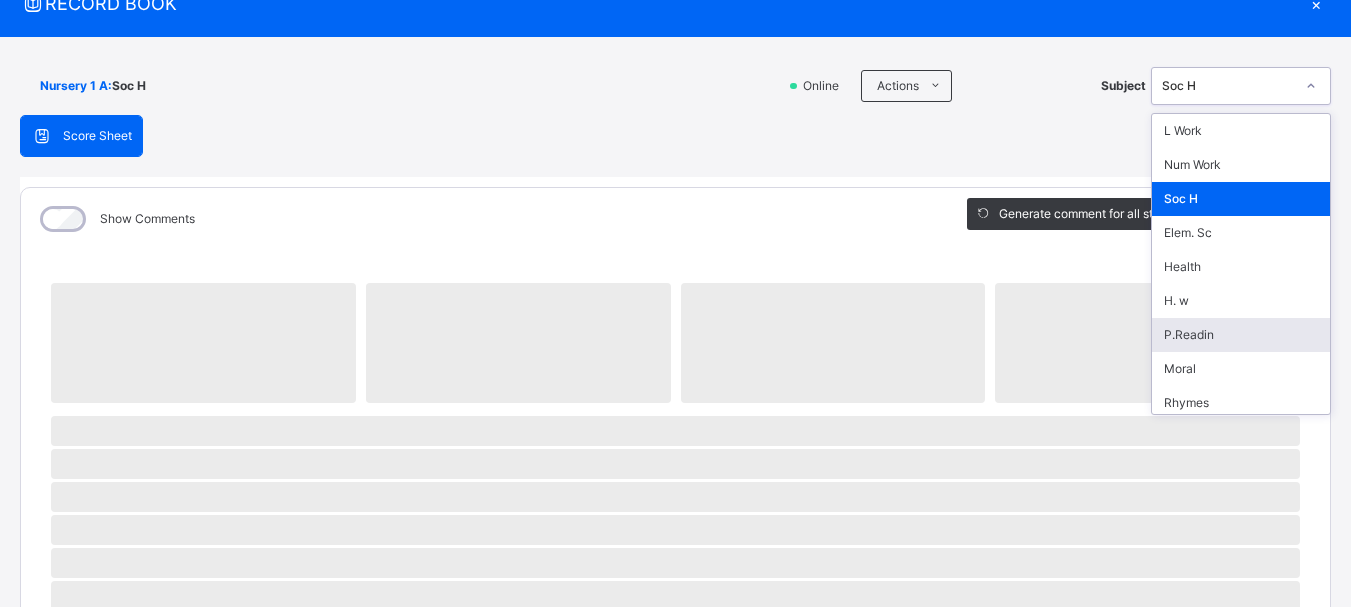 click on "P.Readin" at bounding box center [1241, 335] 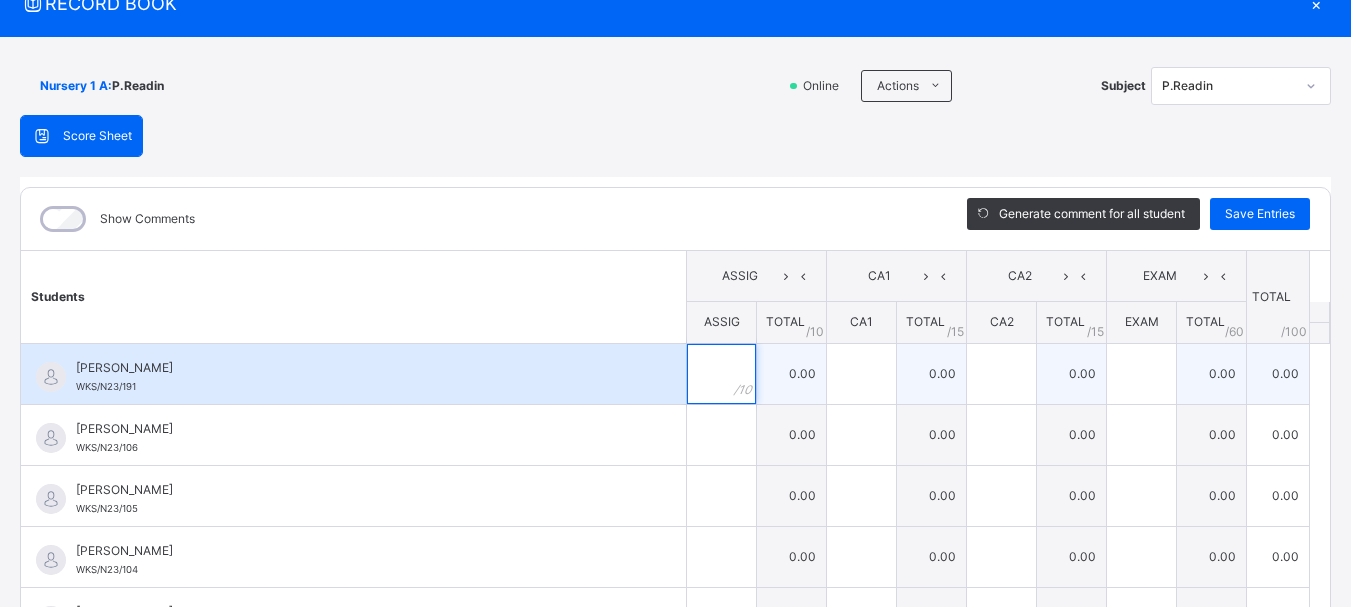 click at bounding box center (721, 374) 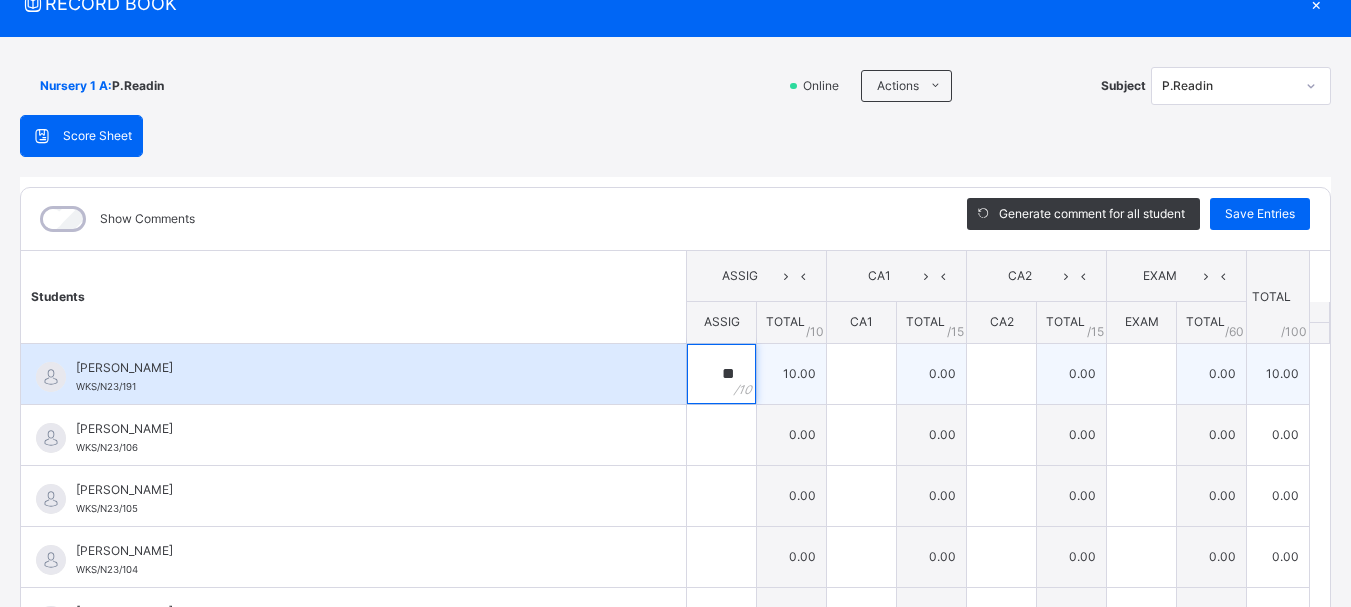 type on "**" 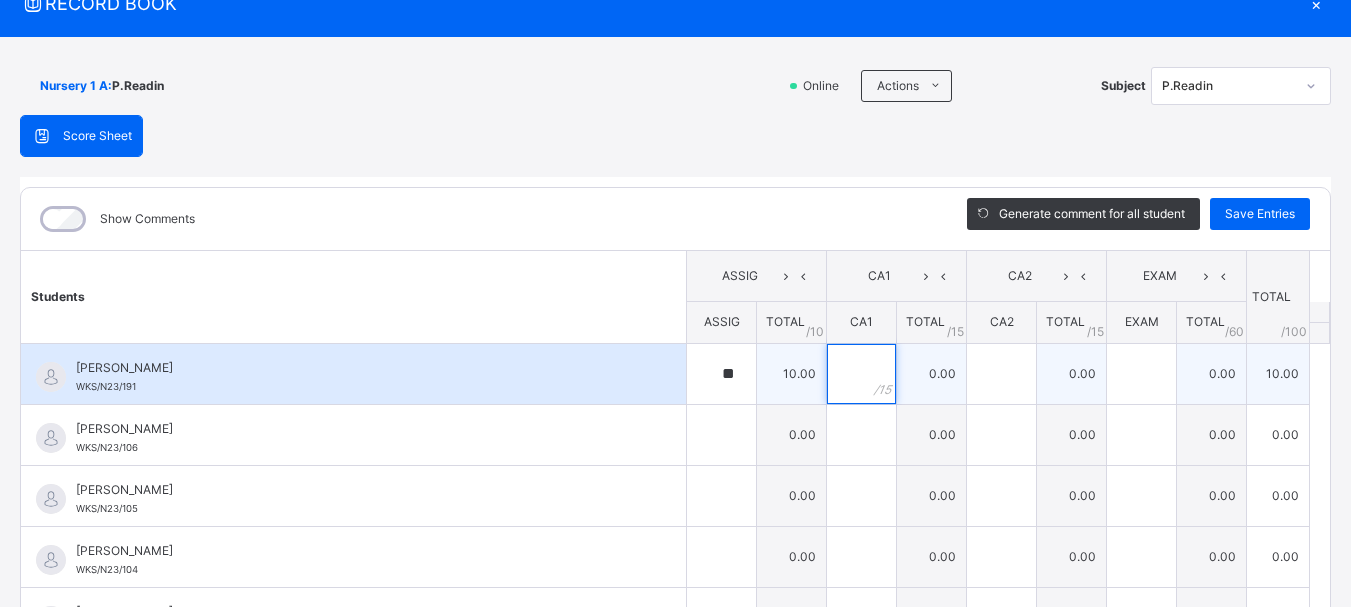 click at bounding box center [861, 374] 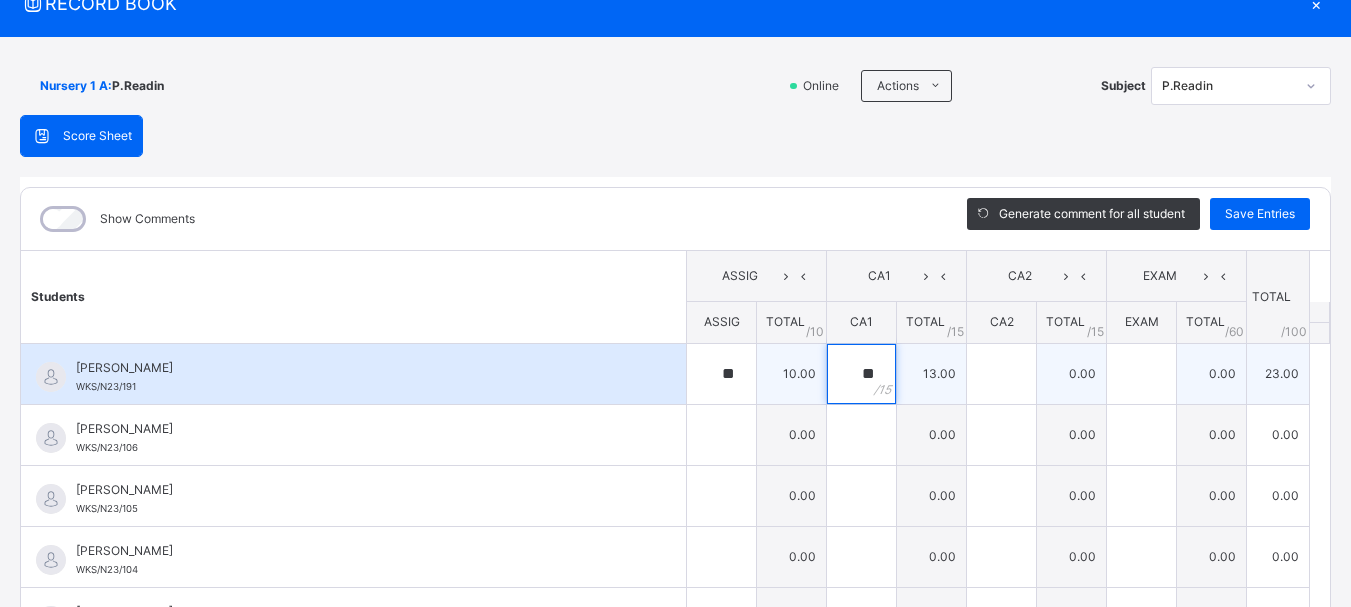 type on "**" 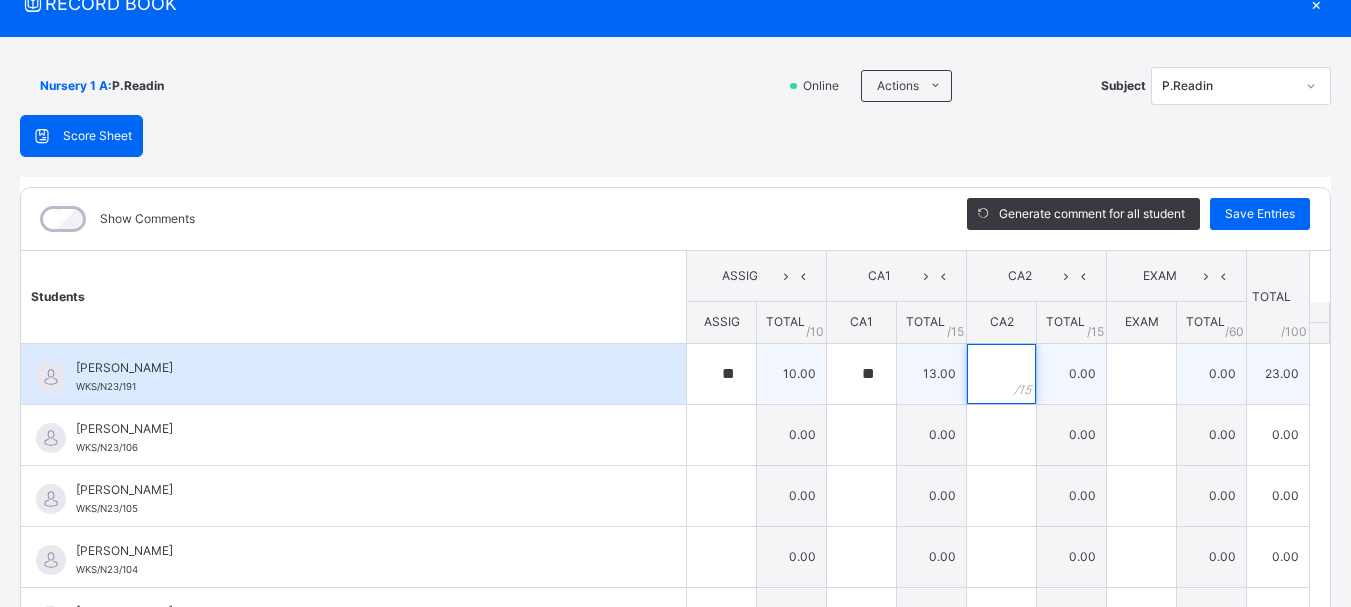 click at bounding box center [1001, 374] 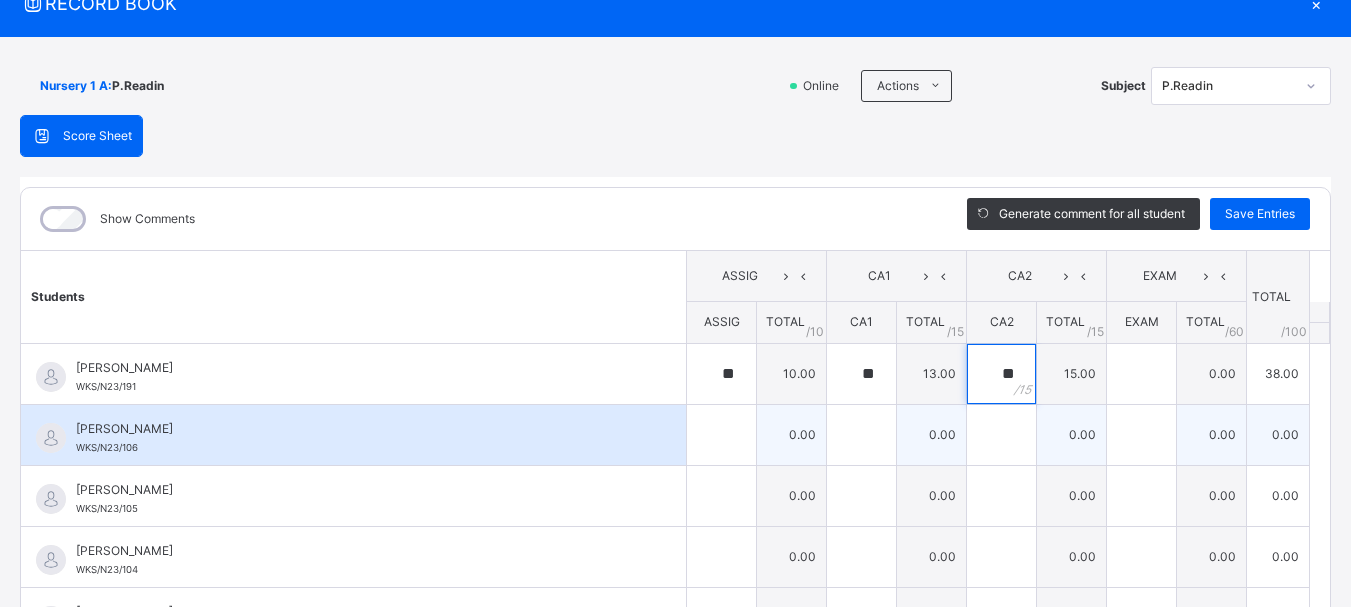 type on "**" 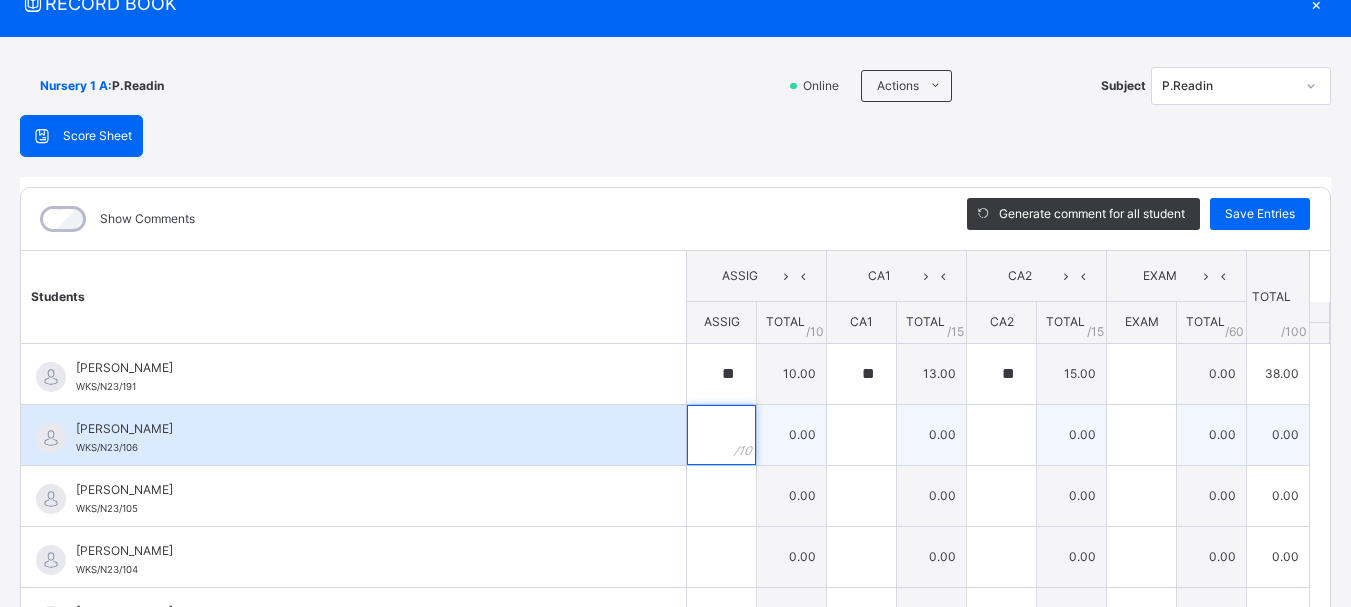 click at bounding box center (721, 435) 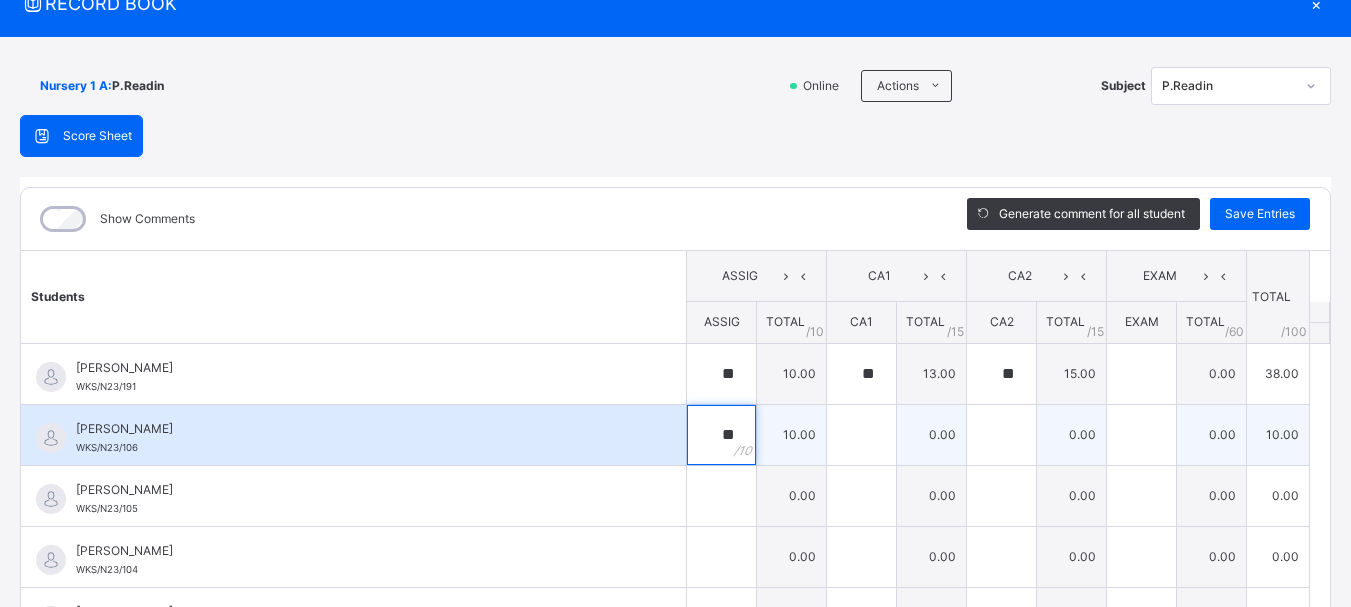 type on "**" 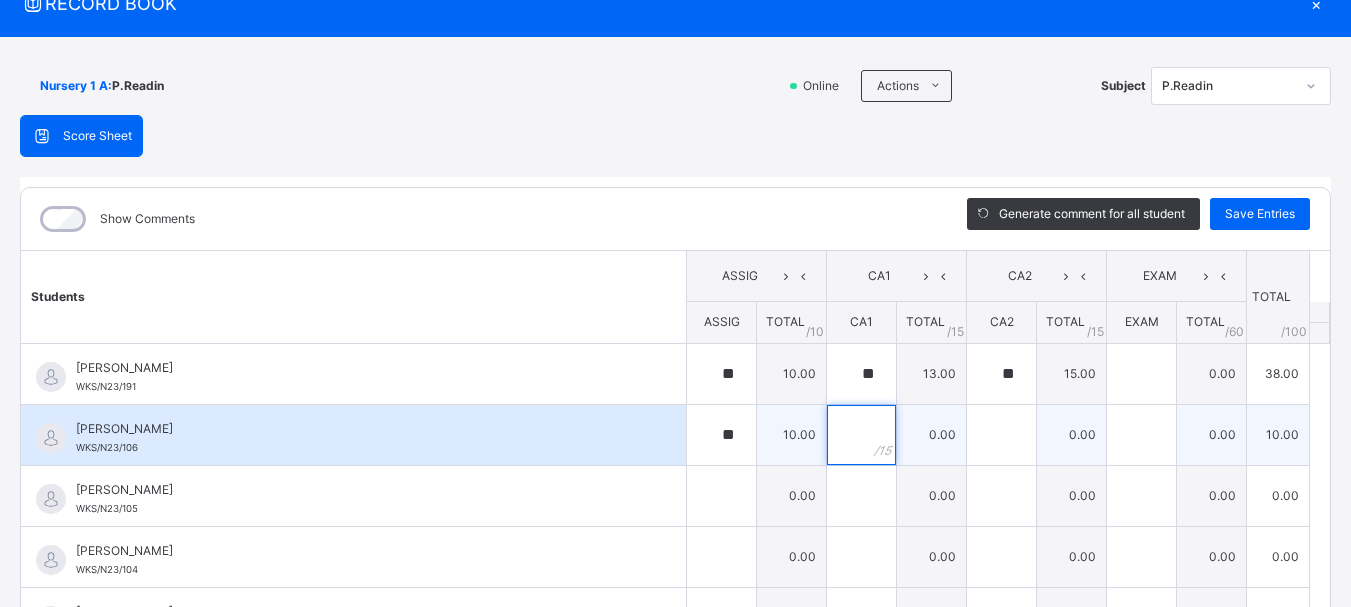 click at bounding box center [861, 435] 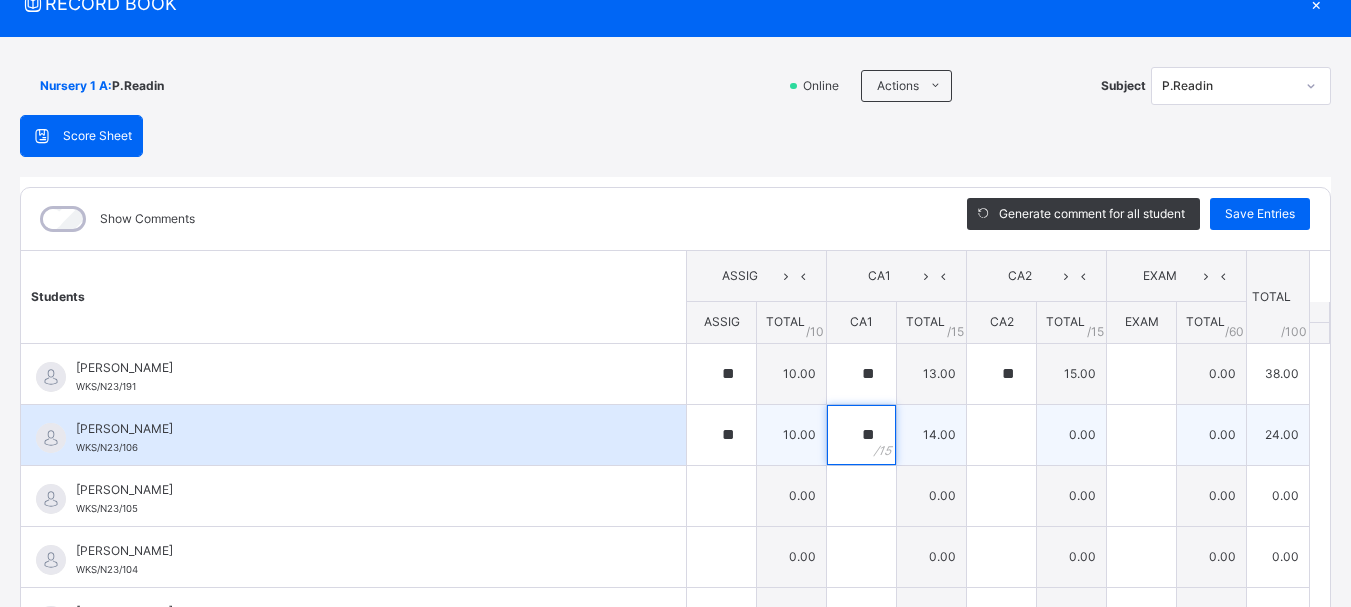 type on "**" 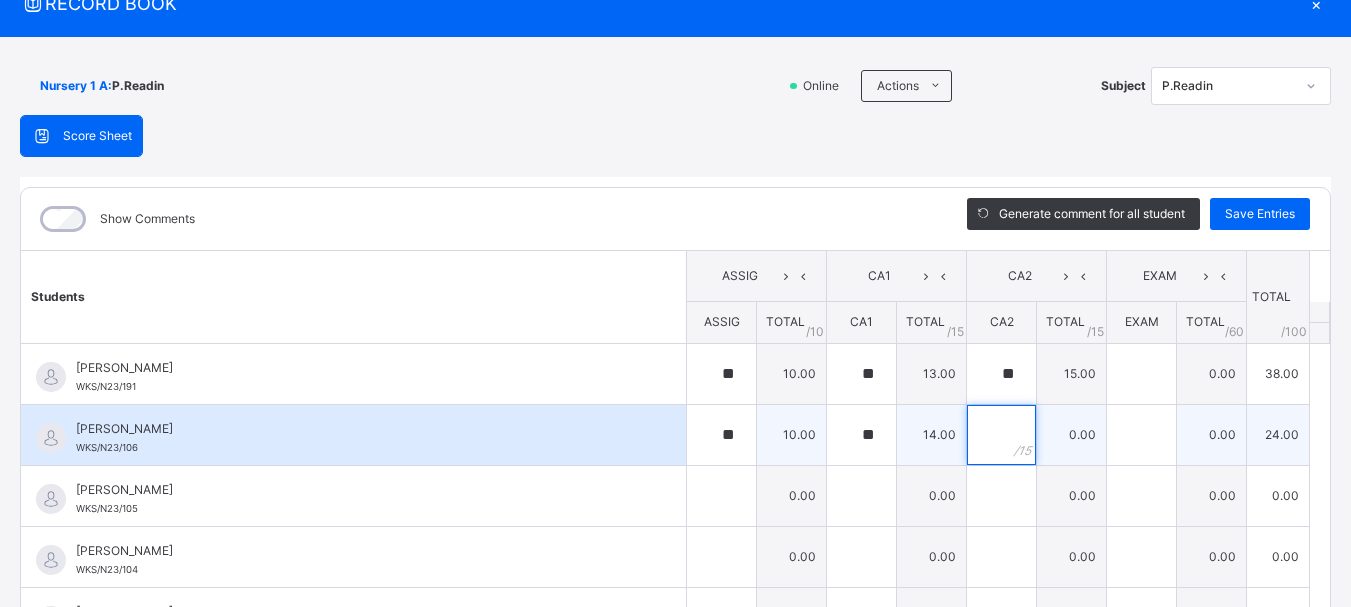 click at bounding box center [1001, 435] 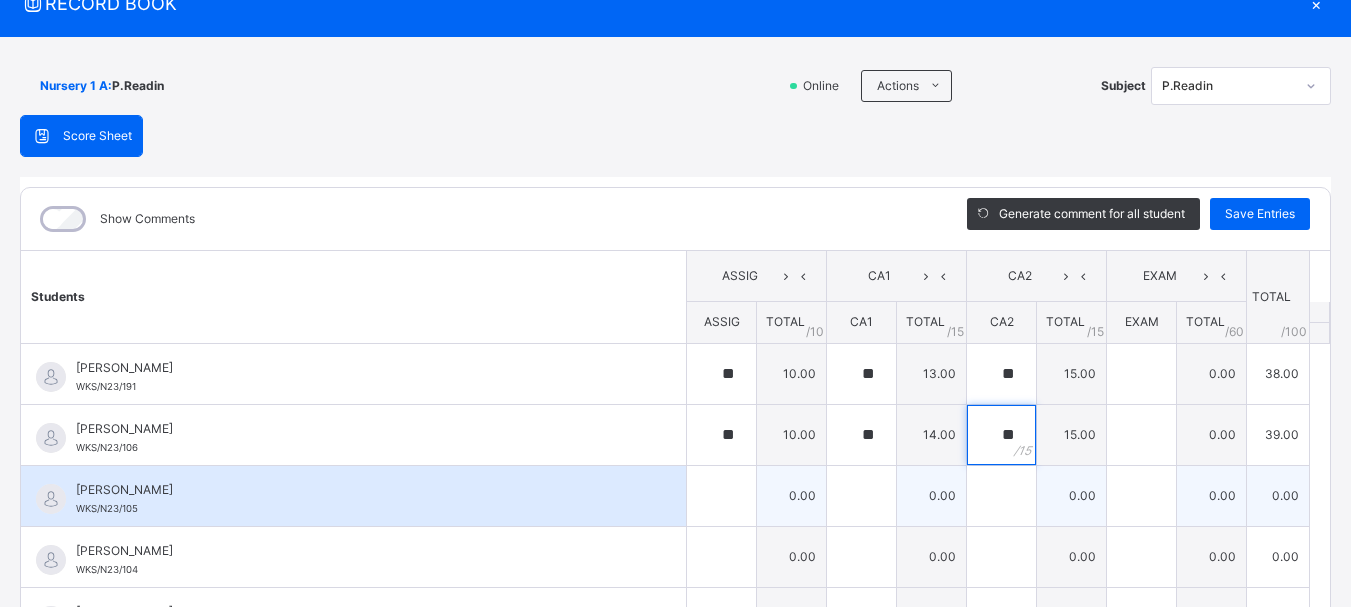 type on "**" 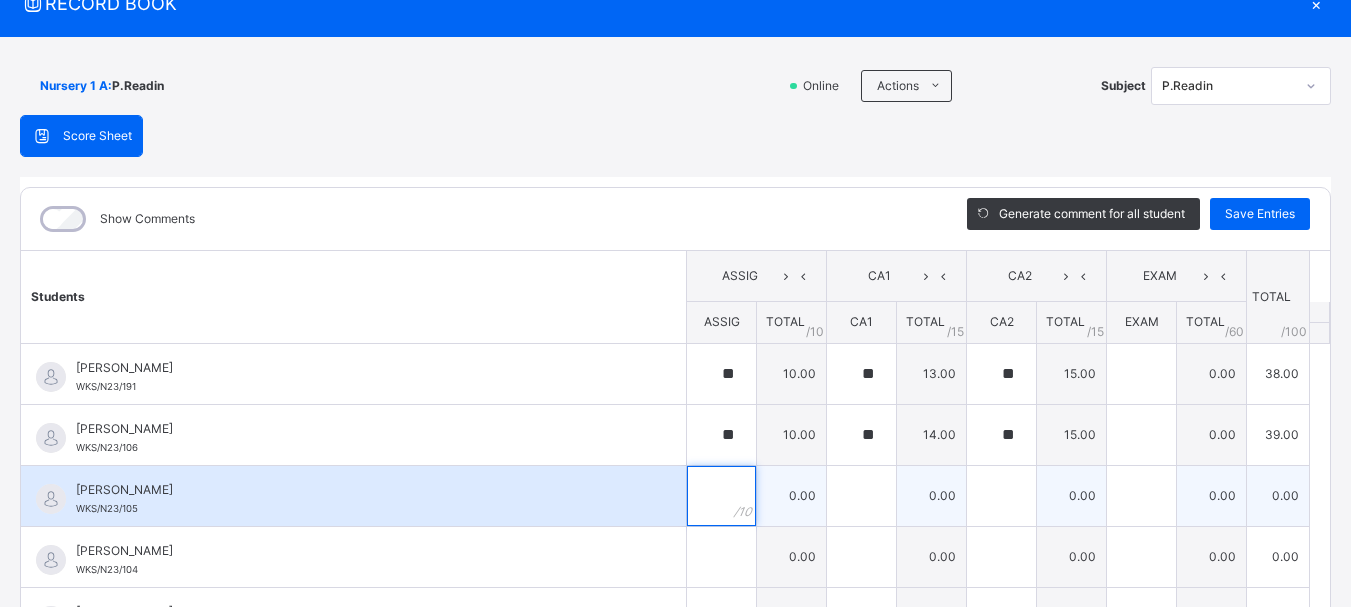 click at bounding box center (721, 496) 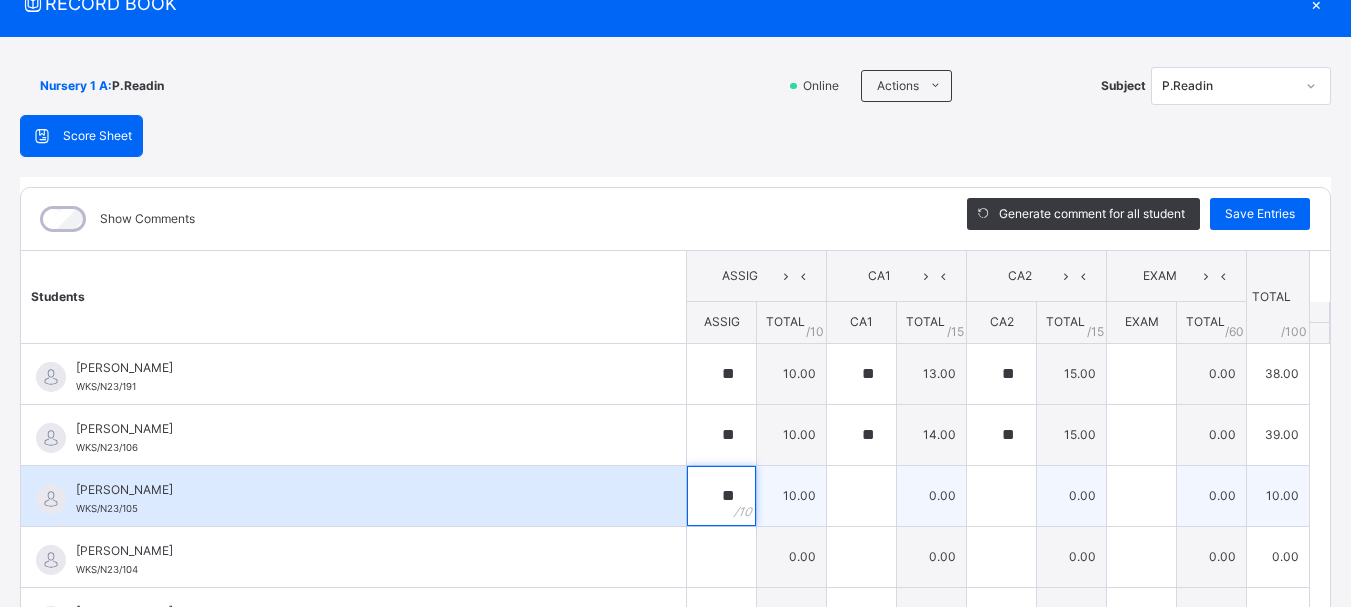 type on "**" 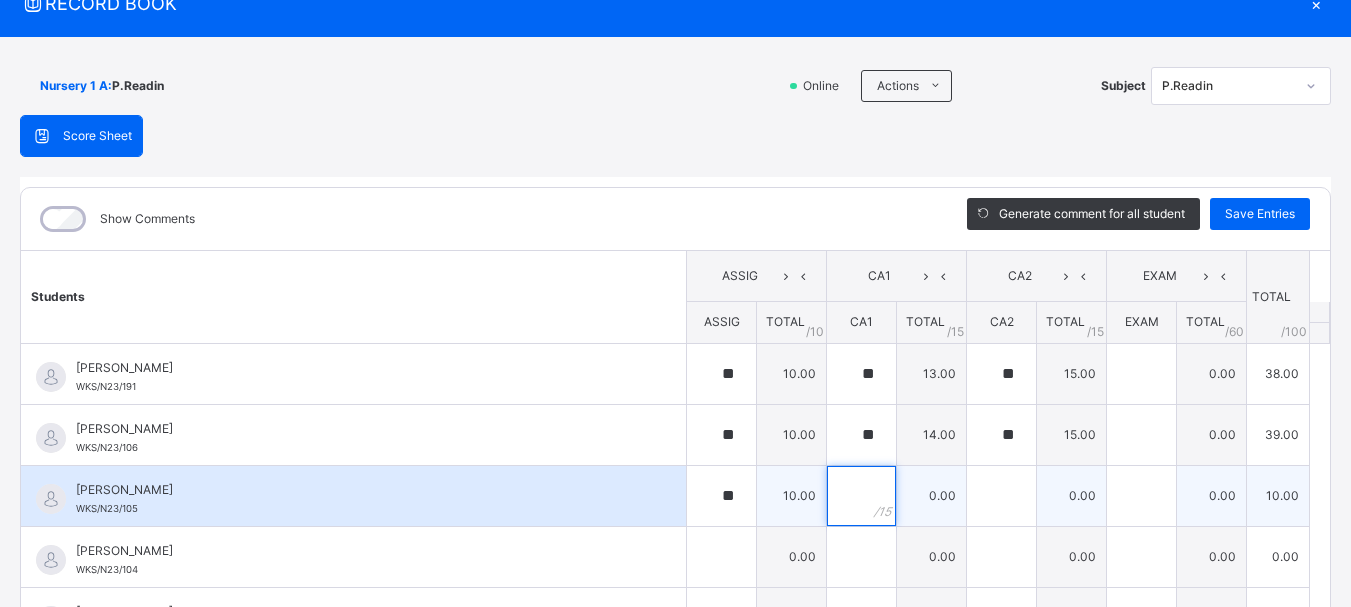 click at bounding box center (861, 496) 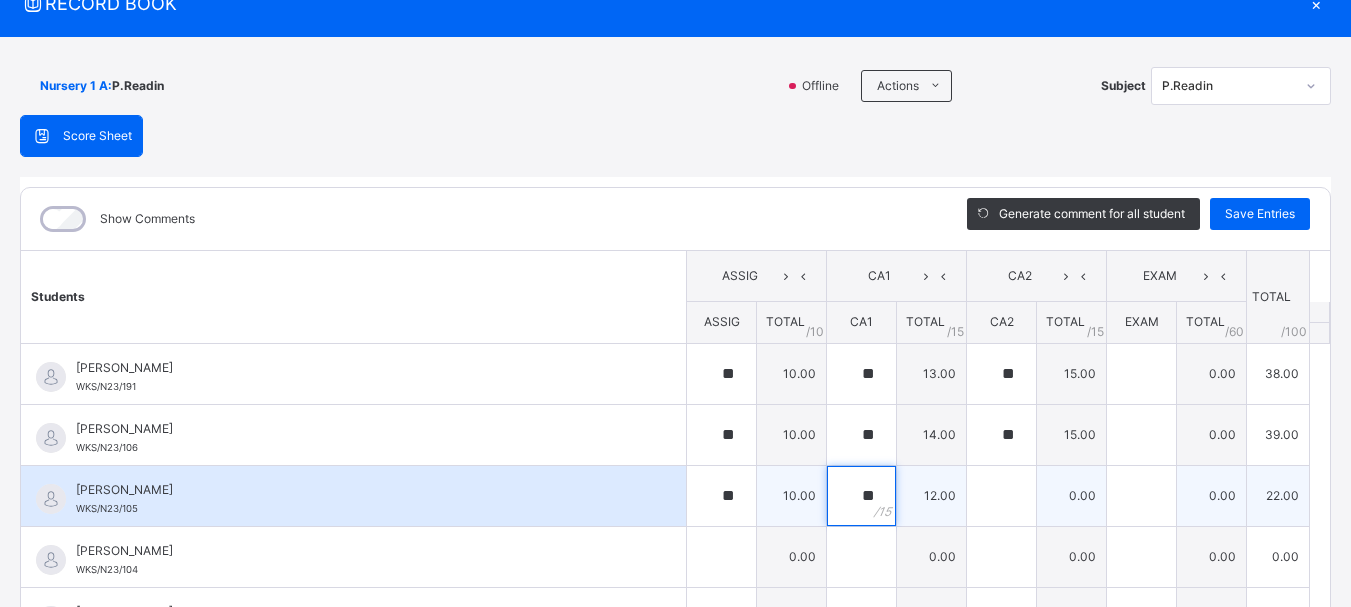 type on "**" 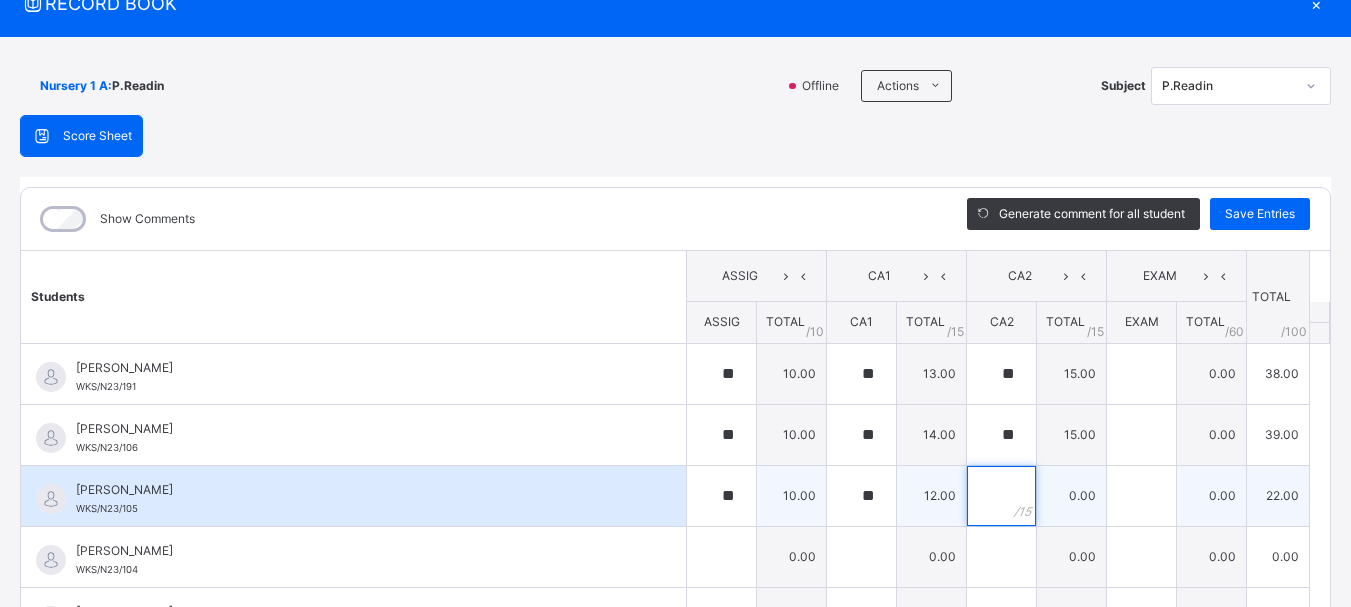 click at bounding box center (1001, 496) 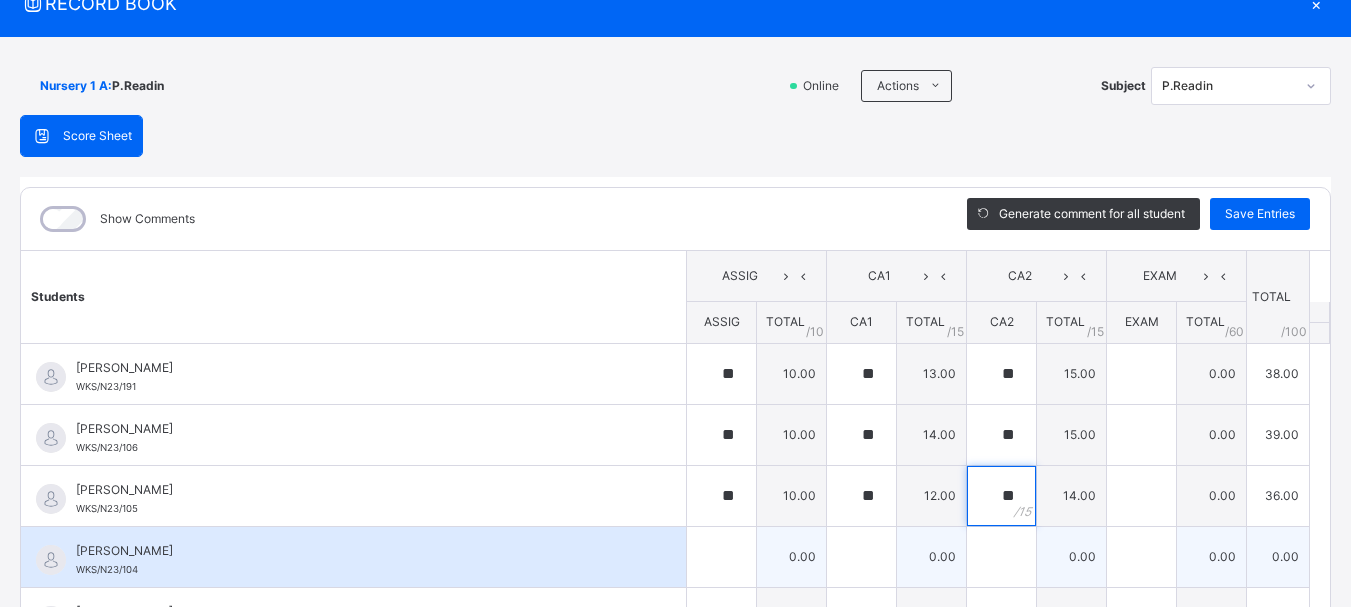type on "**" 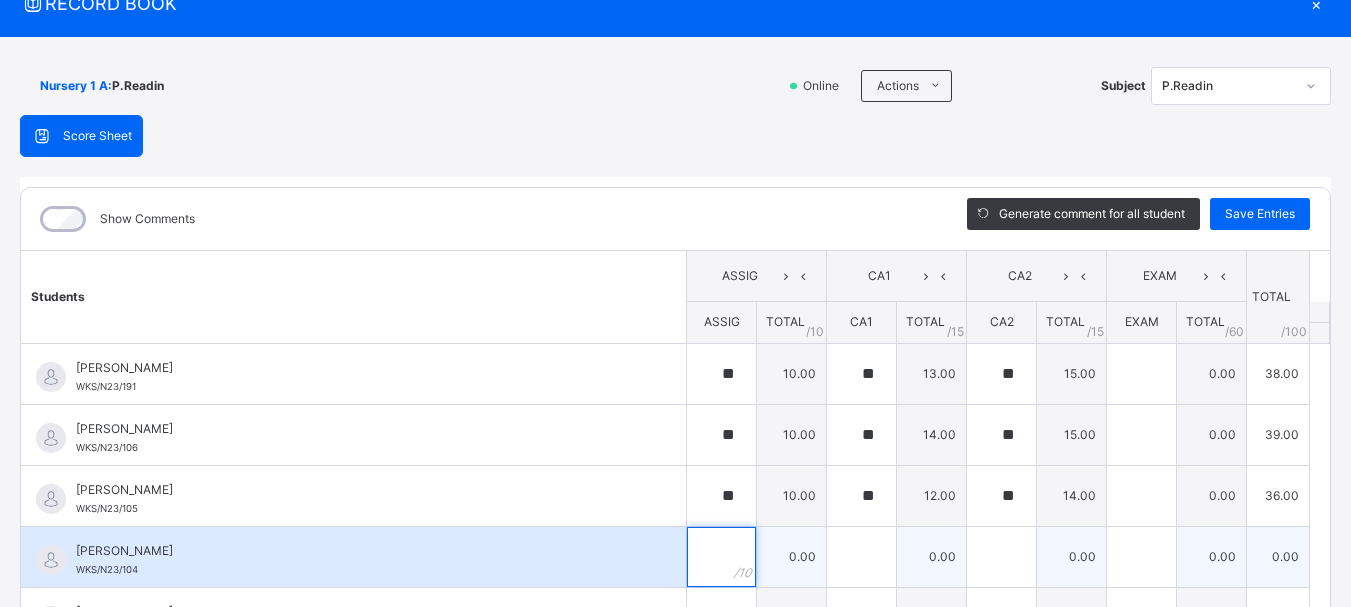 click at bounding box center (721, 557) 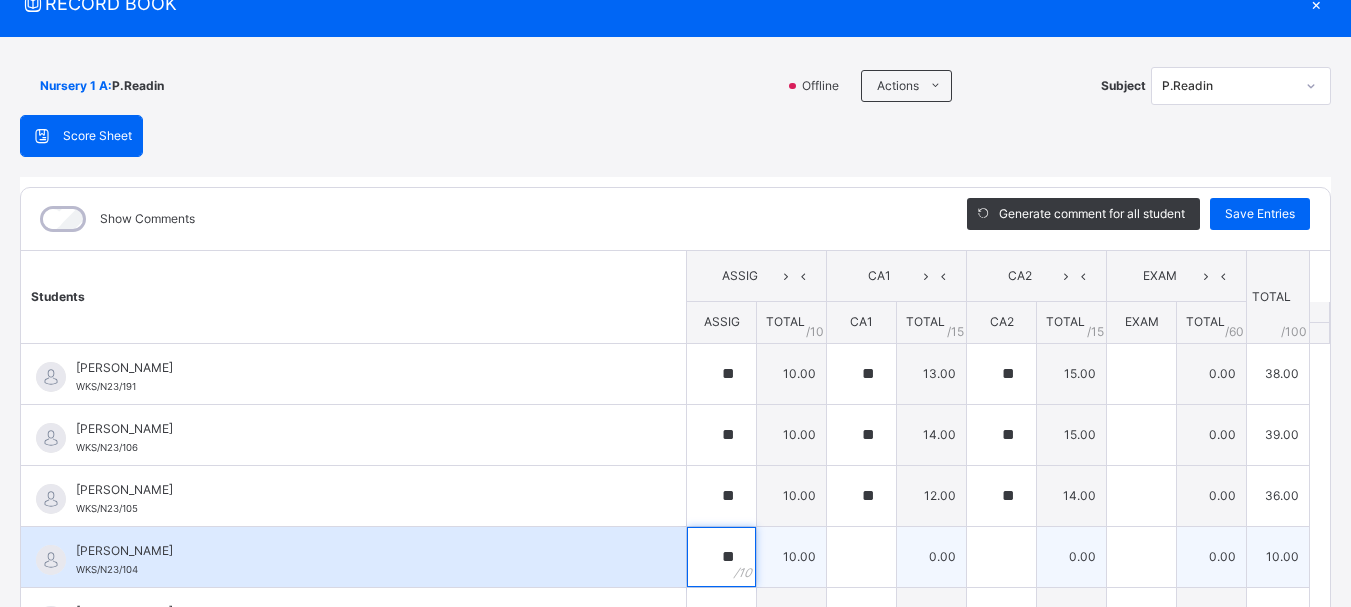 type on "**" 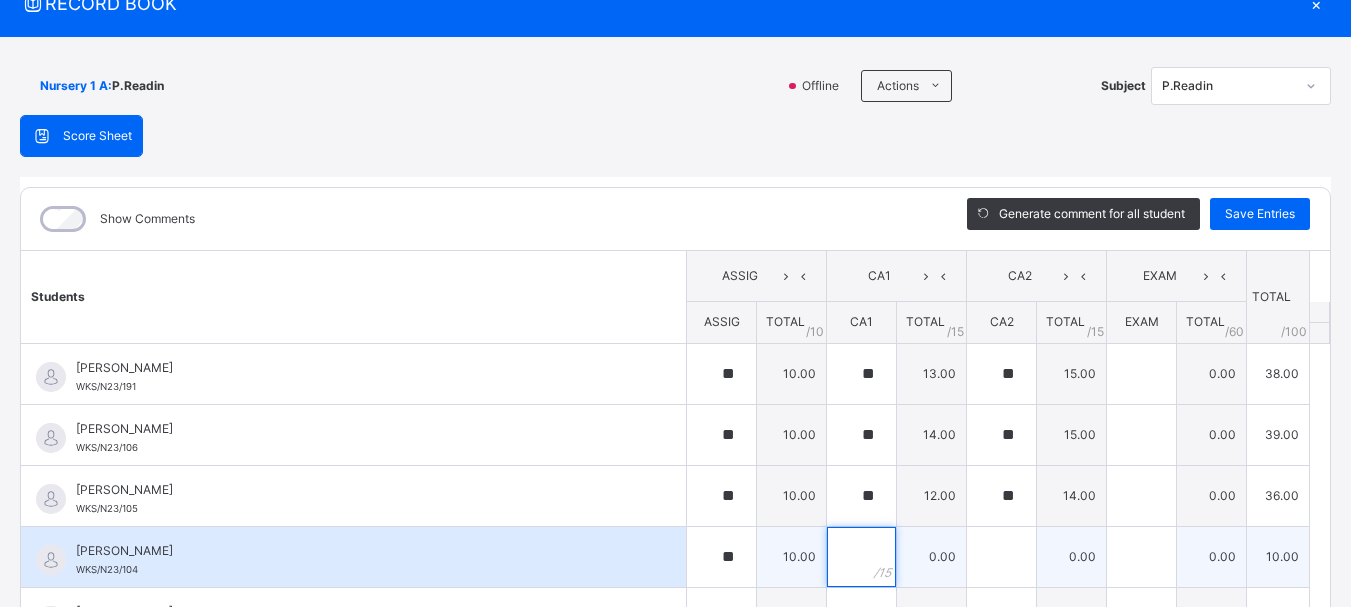 click at bounding box center (861, 557) 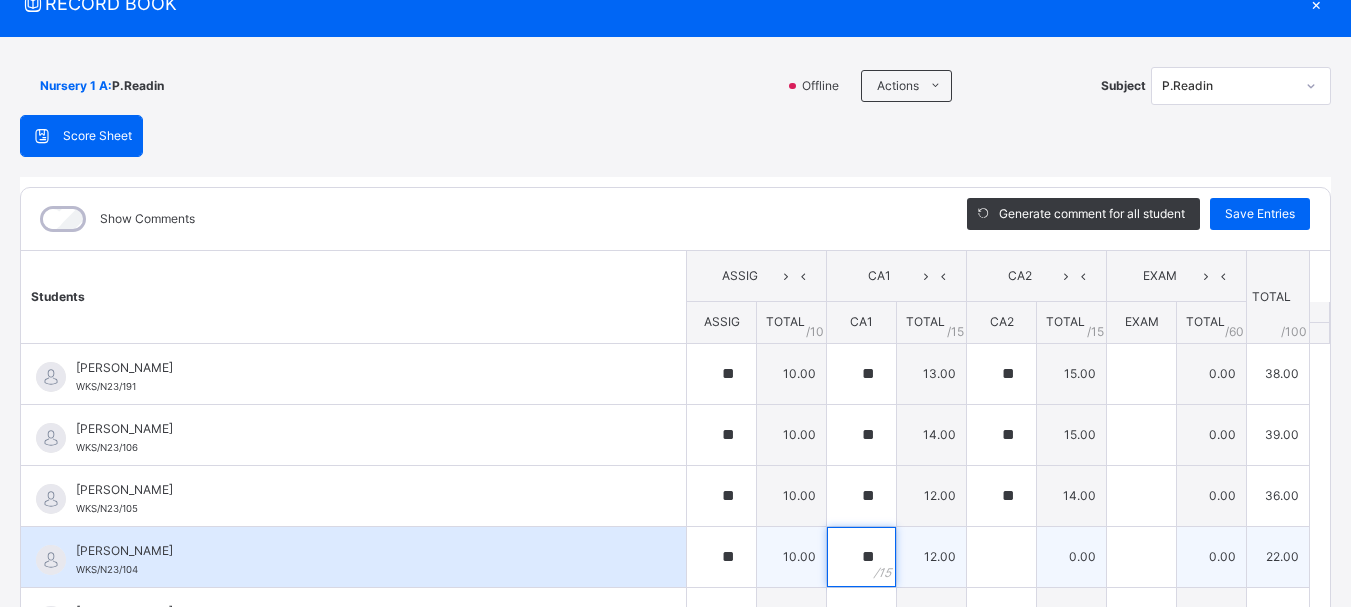 type on "**" 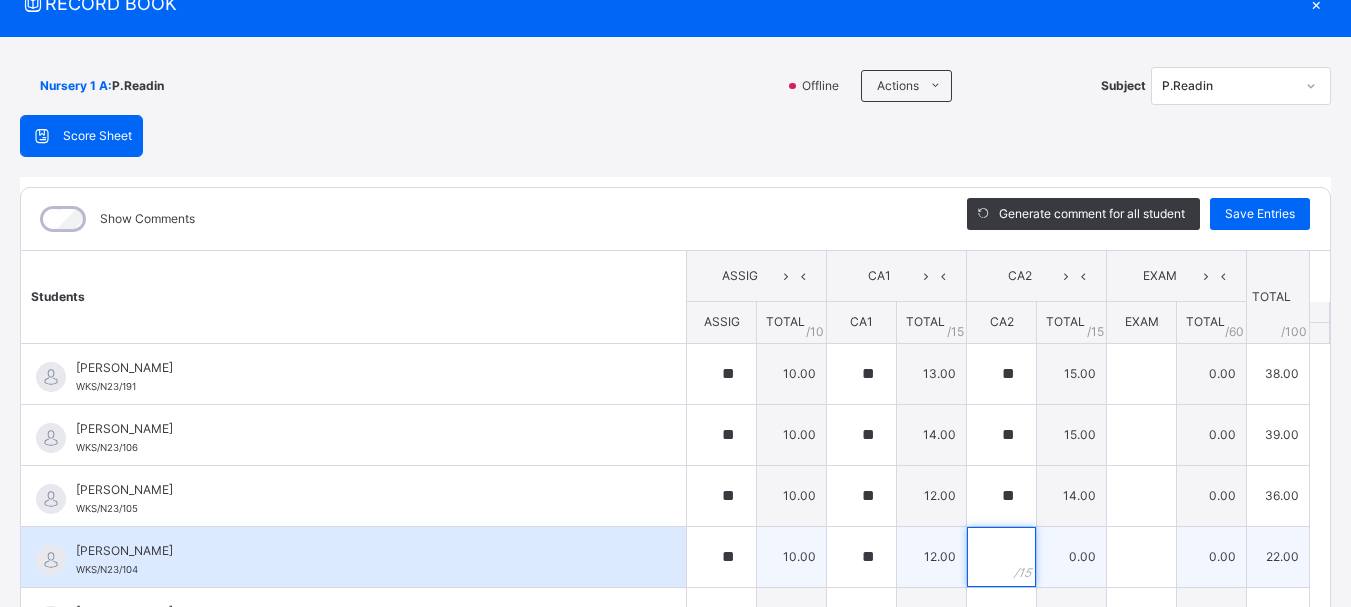 click at bounding box center [1001, 557] 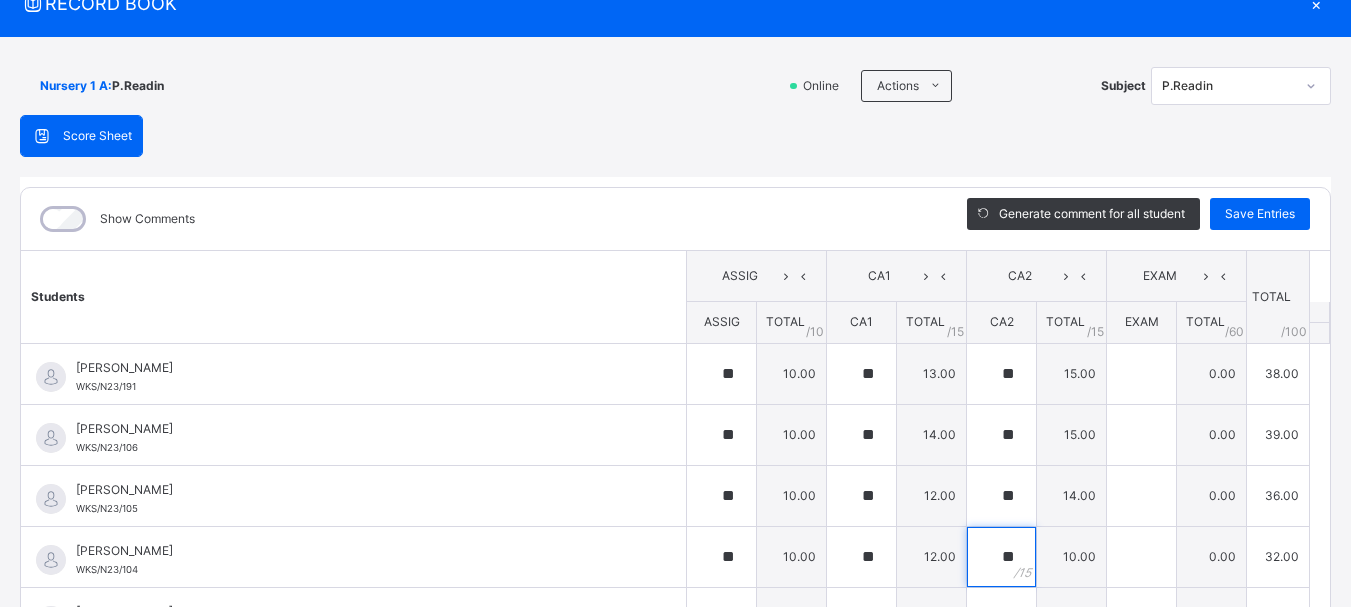 type on "**" 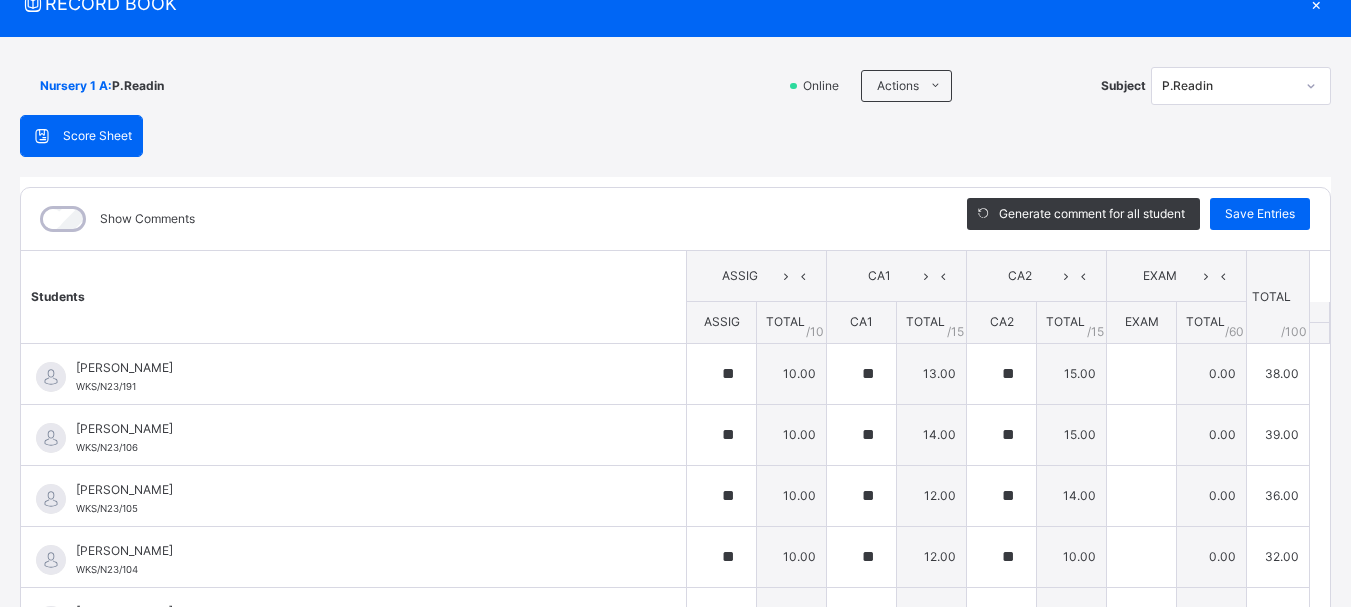click on "Students ASSIG CA1 CA2 EXAM TOTAL /100 Comment ASSIG TOTAL / 10 CA1 TOTAL / 15 CA2 TOTAL / 15 EXAM TOTAL / 60 ABAH OLIVIA ZARAH WKS/N23/191 ABAH OLIVIA ZARAH WKS/N23/191 ** 10.00 ** 13.00 ** 15.00 0.00 38.00 Generate comment 0 / 250   ×   Subject Teacher’s Comment Generate and see in full the comment developed by the AI with an option to regenerate the comment JS ABAH OLIVIA ZARAH   WKS/N23/191   Total 38.00  / 100.00 Sims Bot   Regenerate     Use this comment   ABDULRAHEEM BELLO  WKS/N23/106 ABDULRAHEEM BELLO  WKS/N23/106 ** 10.00 ** 14.00 ** 15.00 0.00 39.00 Generate comment 0 / 250   ×   Subject Teacher’s Comment Generate and see in full the comment developed by the AI with an option to regenerate the comment JS ABDULRAHEEM BELLO    WKS/N23/106   Total 39.00  / 100.00 Sims Bot   Regenerate     Use this comment   ABUBAKAR FATIMA ZARAH WKS/N23/105 ABUBAKAR FATIMA ZARAH WKS/N23/105 ** 10.00 ** 12.00 ** 14.00 0.00 36.00 Generate comment 0 / 250   ×   Subject Teacher’s Comment JS ABUBAKAR FATIMA ZARAH" at bounding box center (675, 1212) 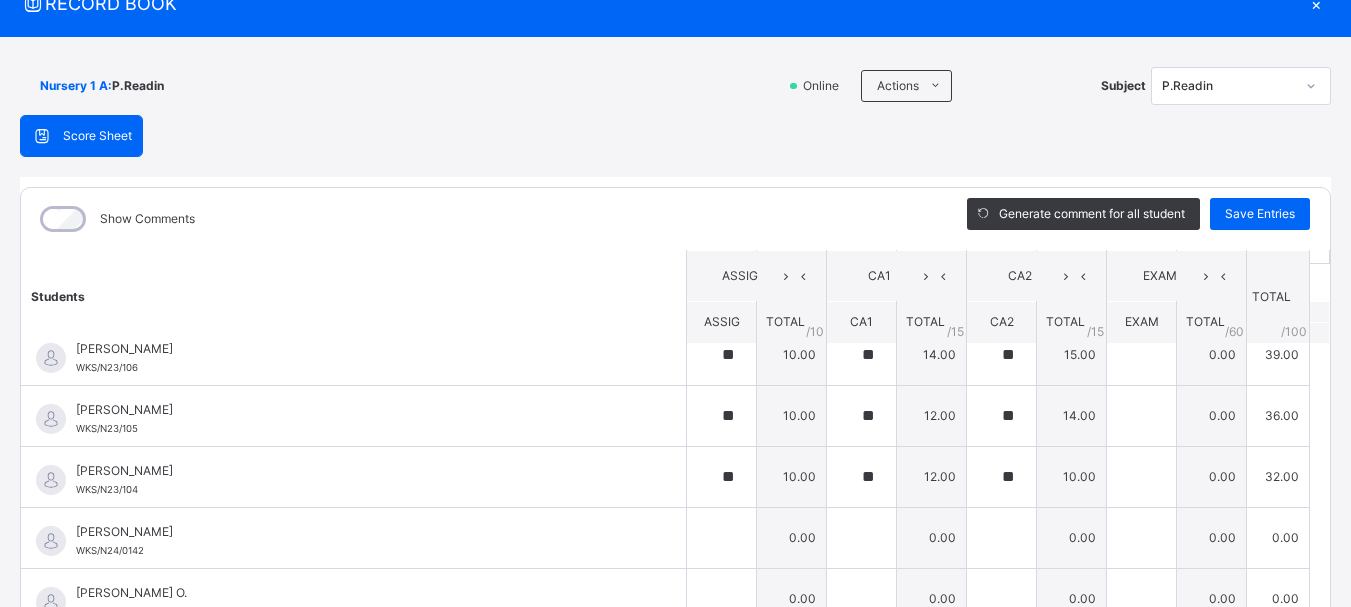 scroll, scrollTop: 120, scrollLeft: 0, axis: vertical 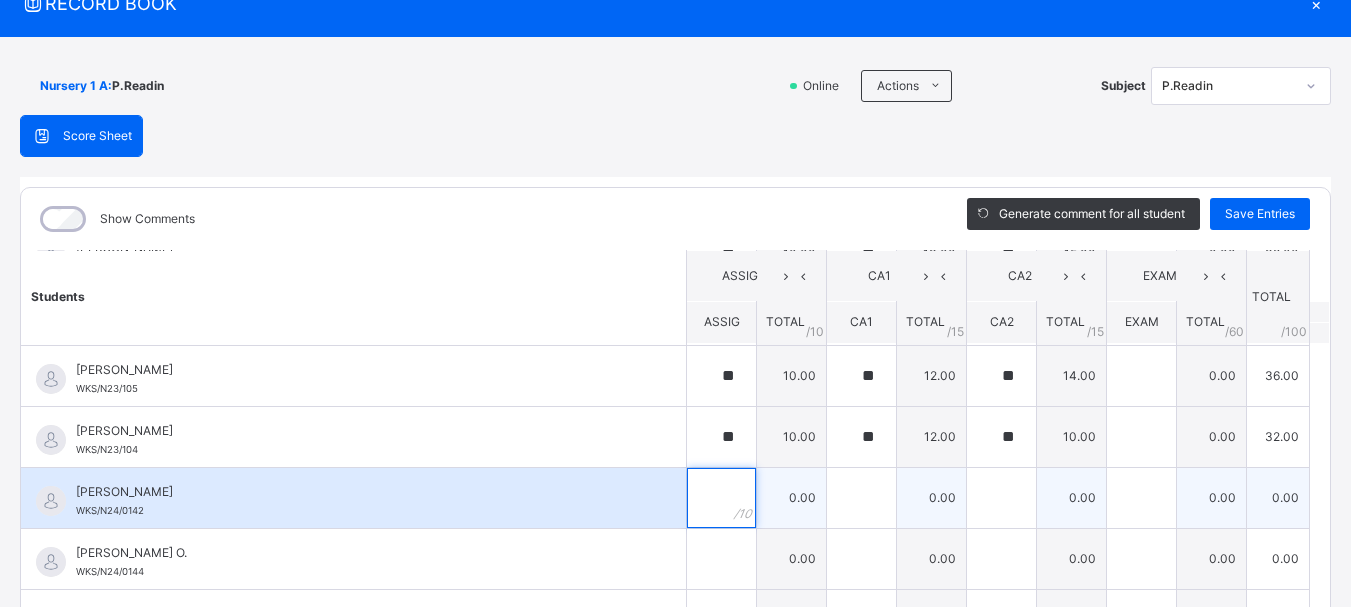 click at bounding box center [721, 498] 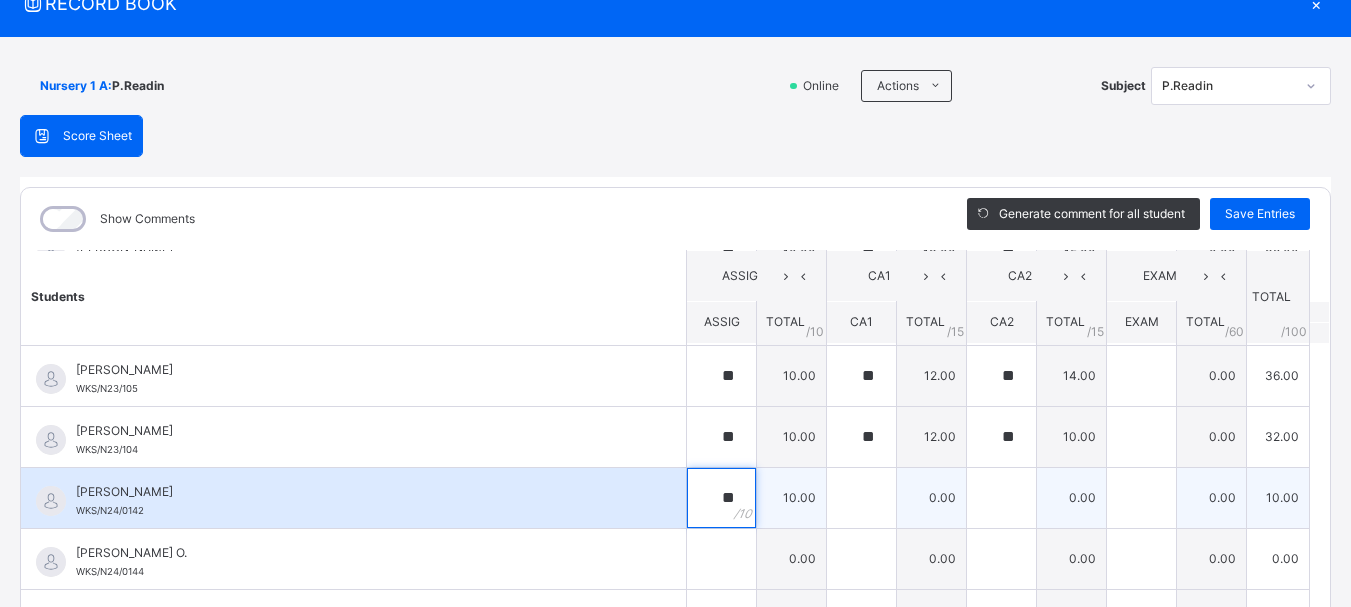 type on "**" 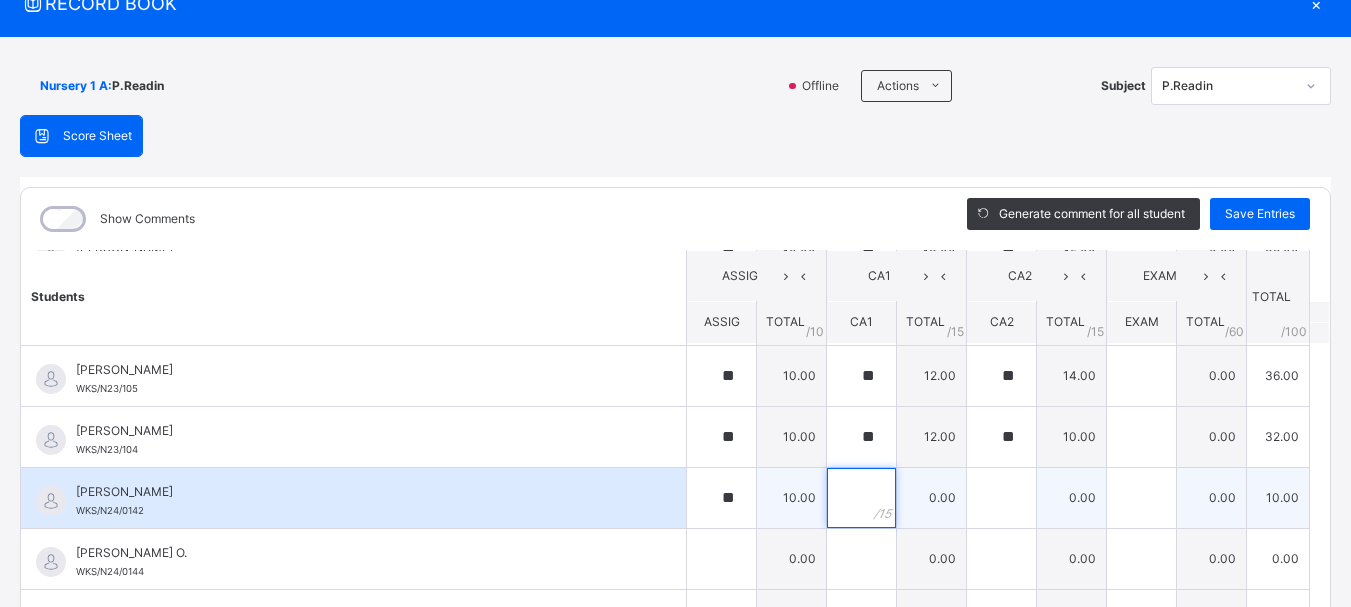 click at bounding box center (861, 498) 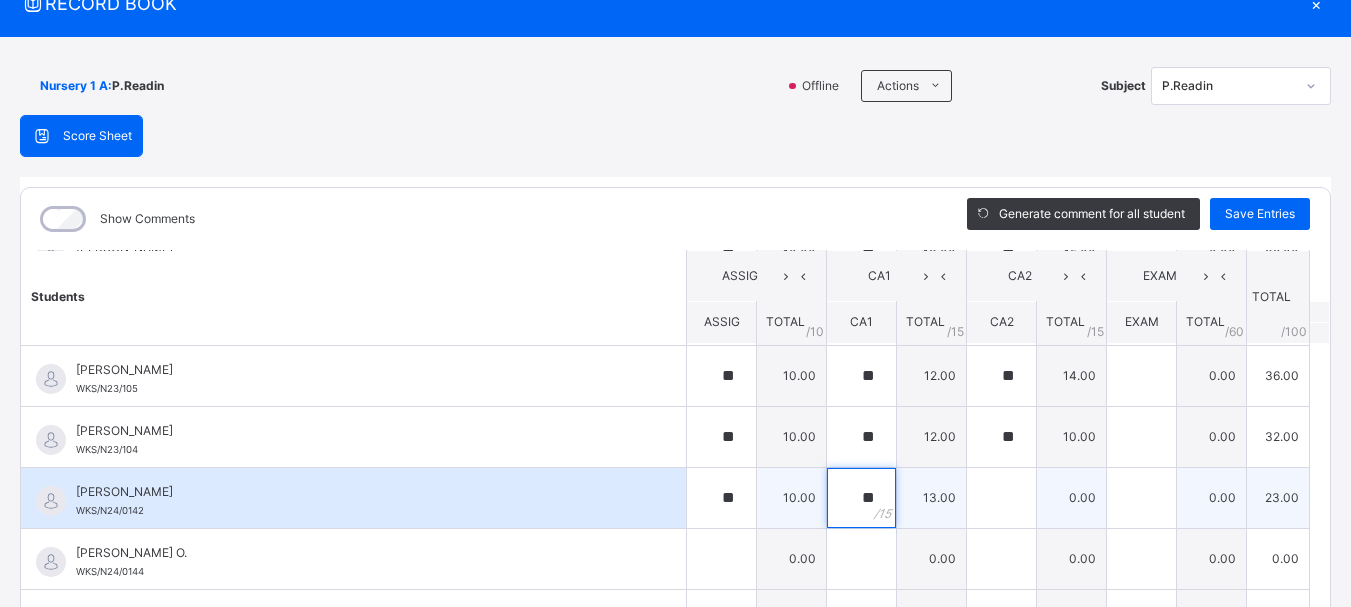 type on "**" 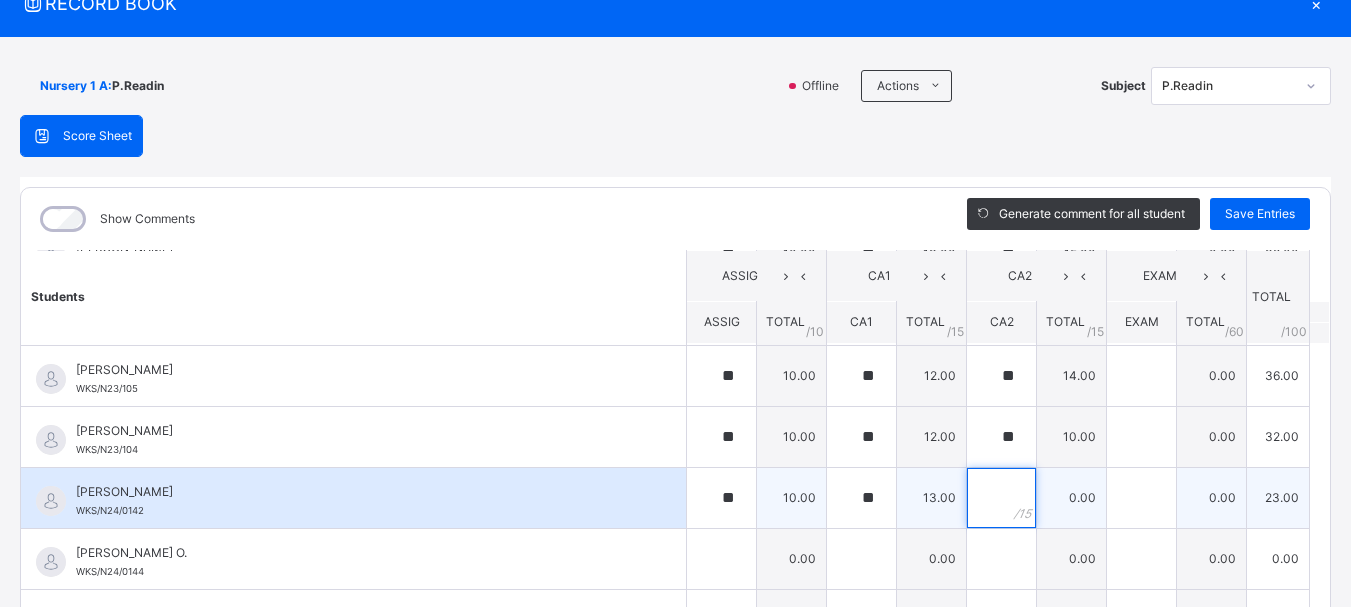 click at bounding box center [1001, 498] 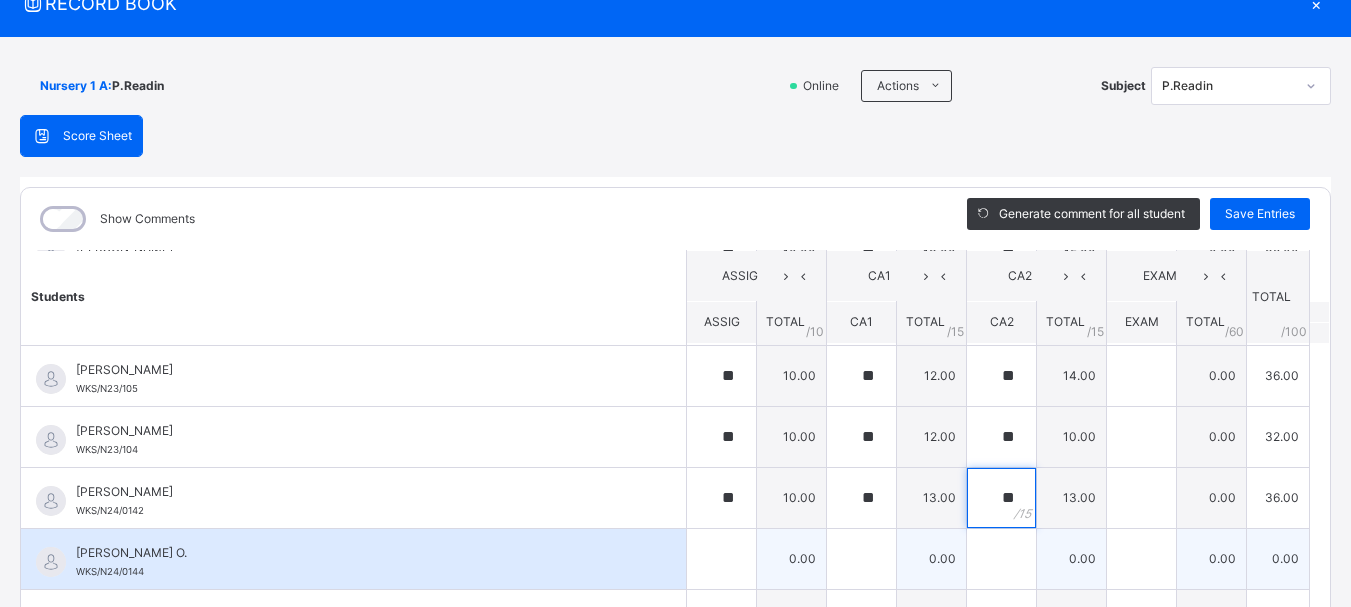 type on "**" 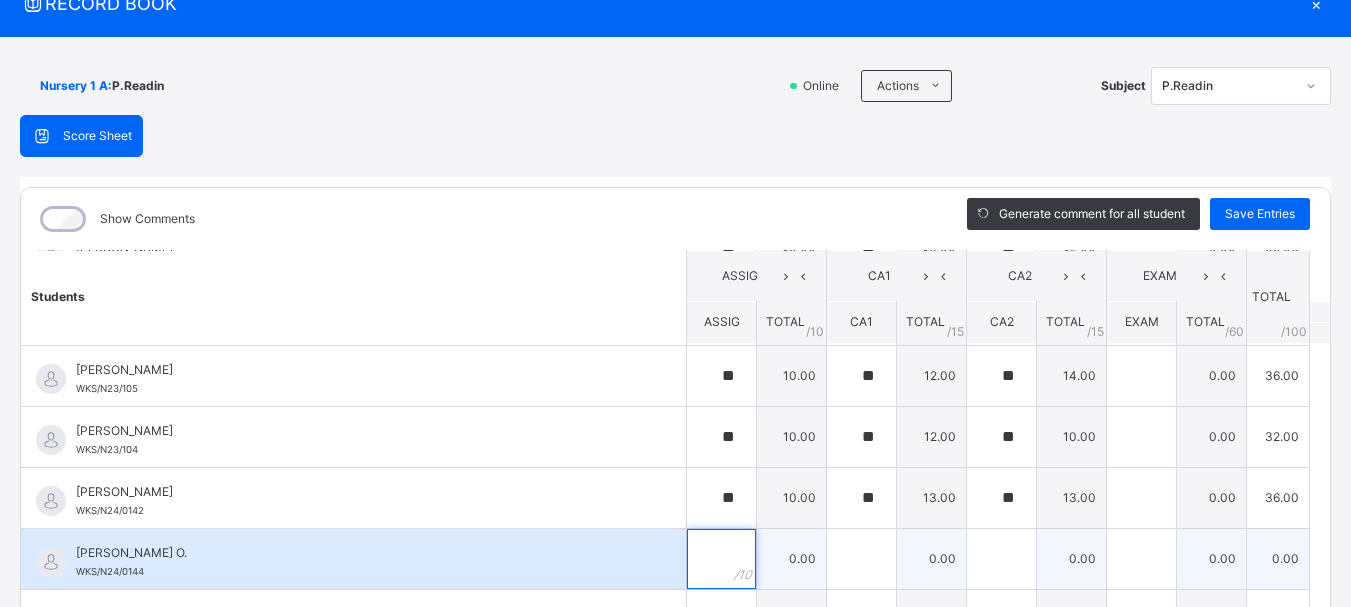 click at bounding box center [721, 559] 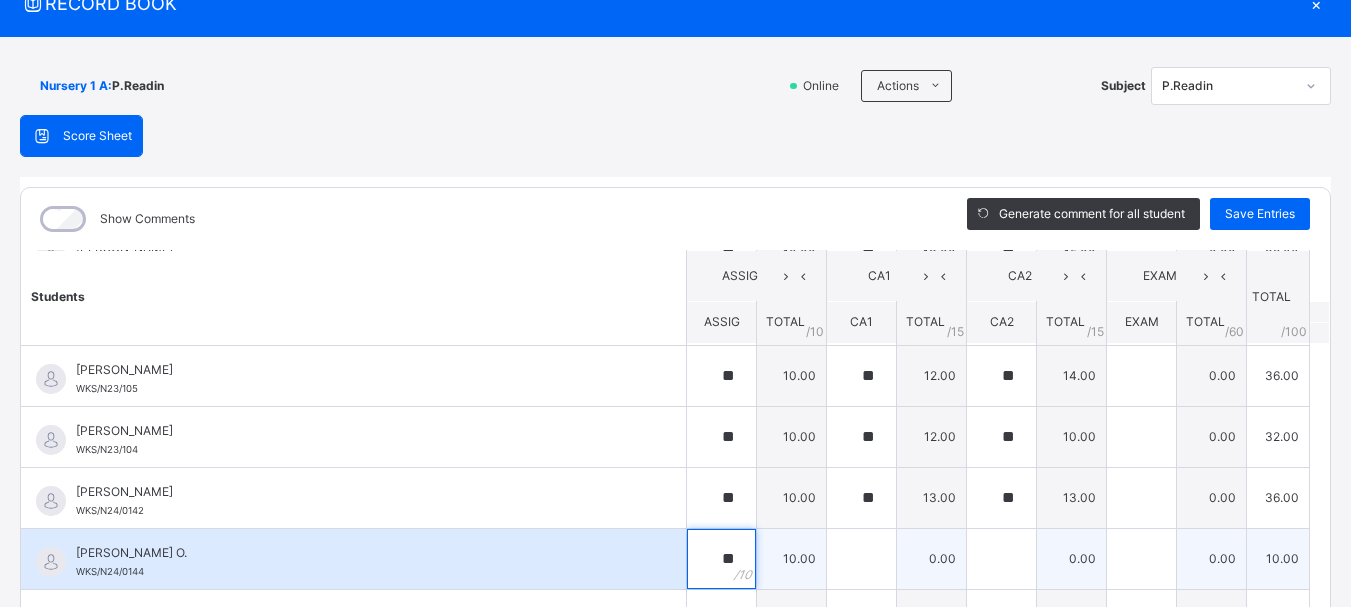 type on "**" 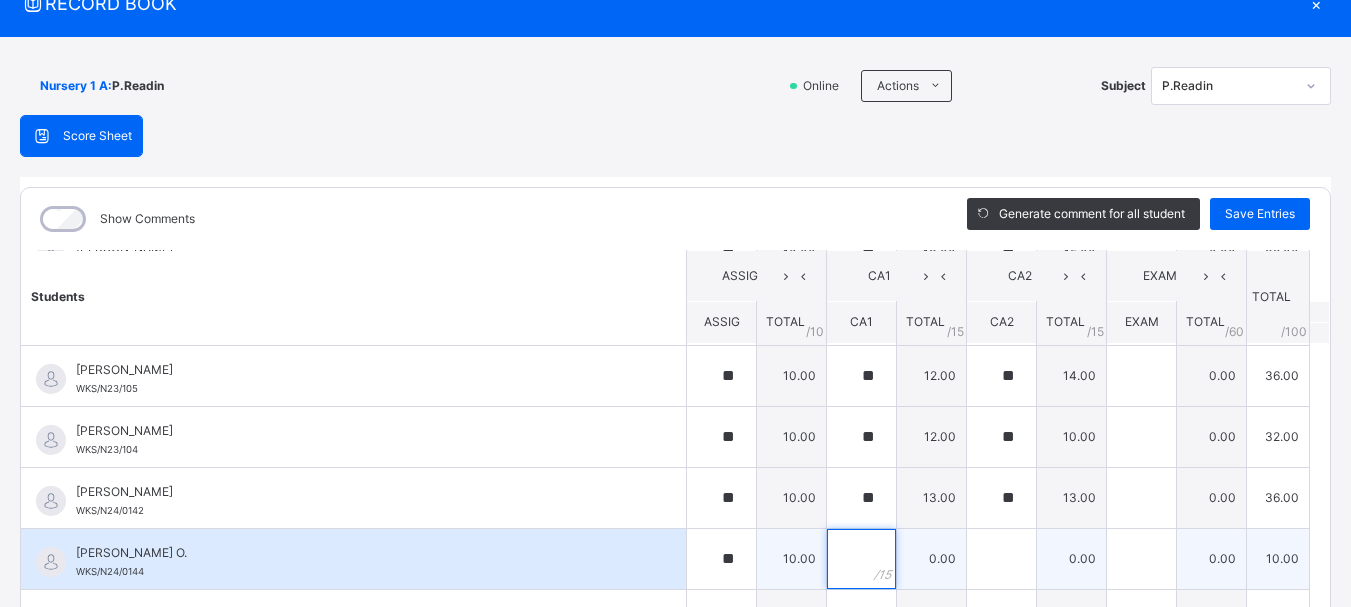 click at bounding box center (861, 559) 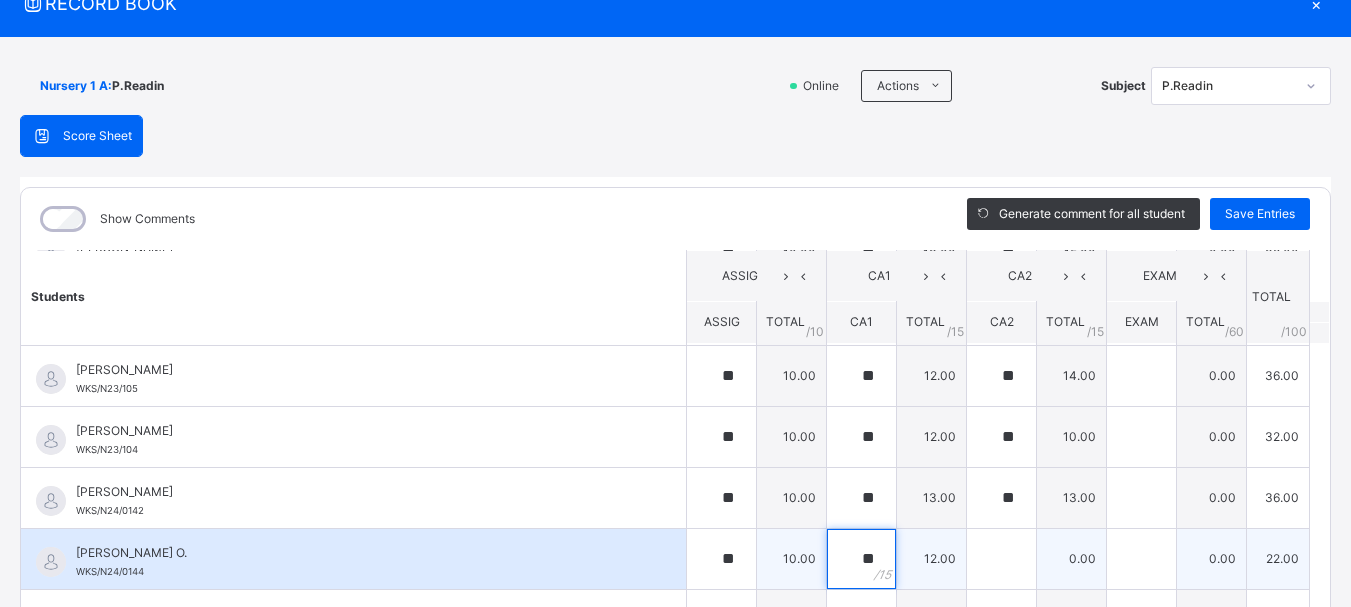 type on "**" 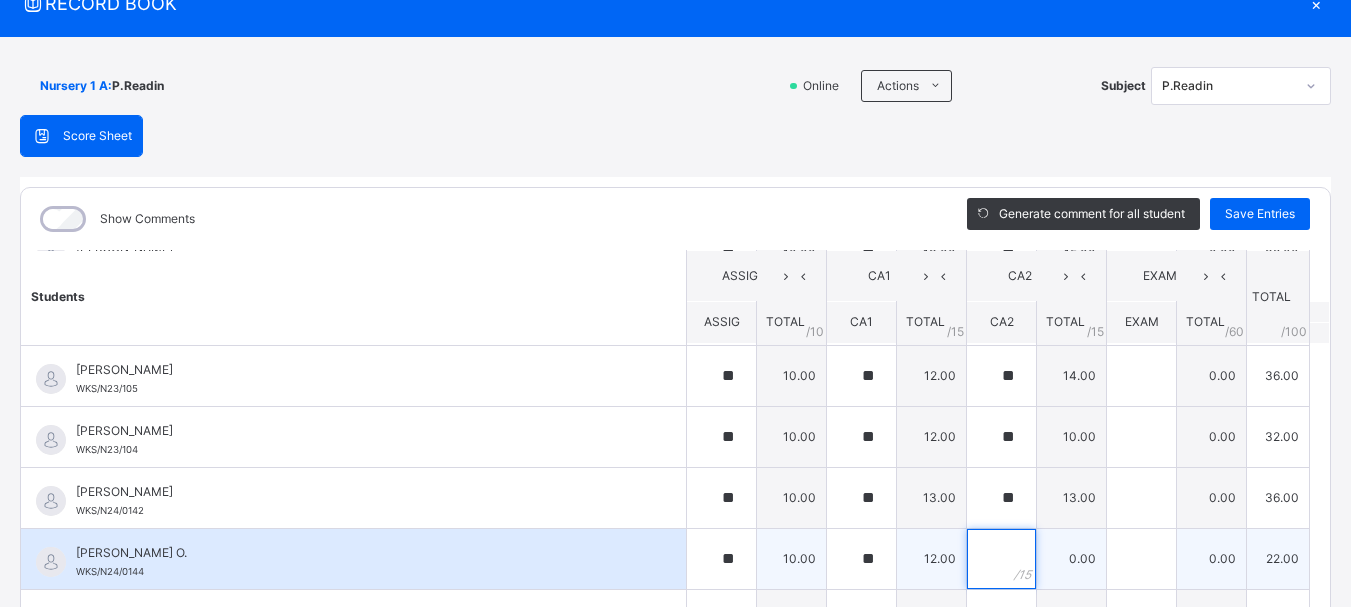 click at bounding box center (1001, 559) 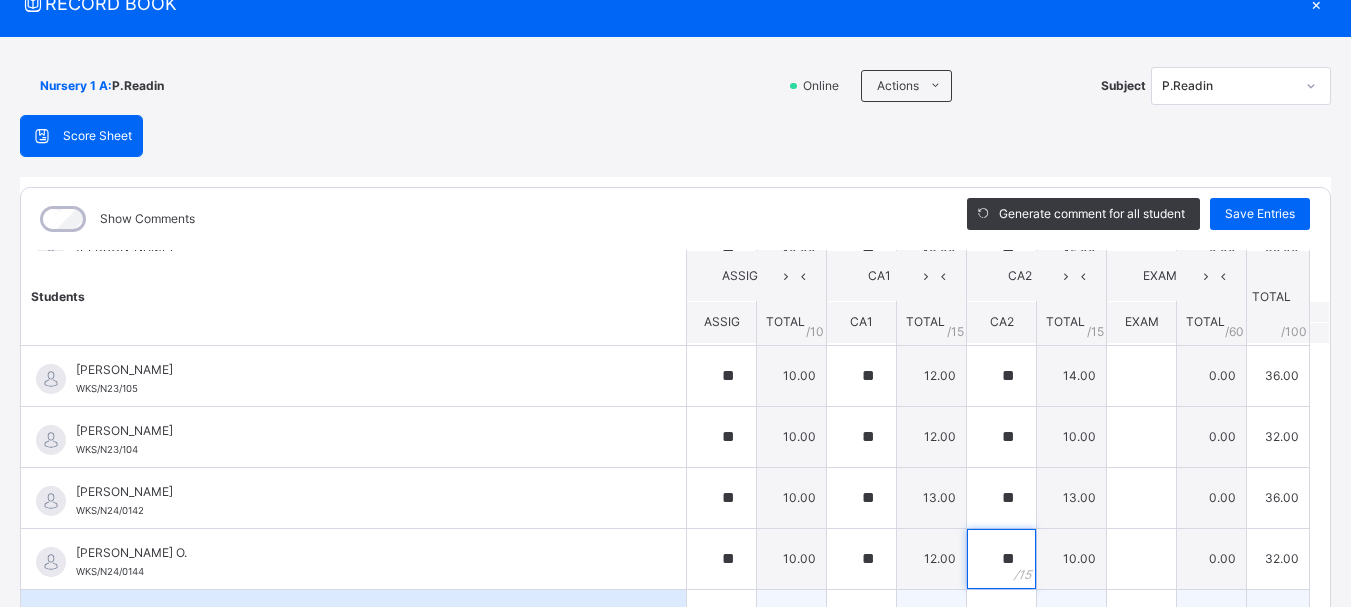 type on "**" 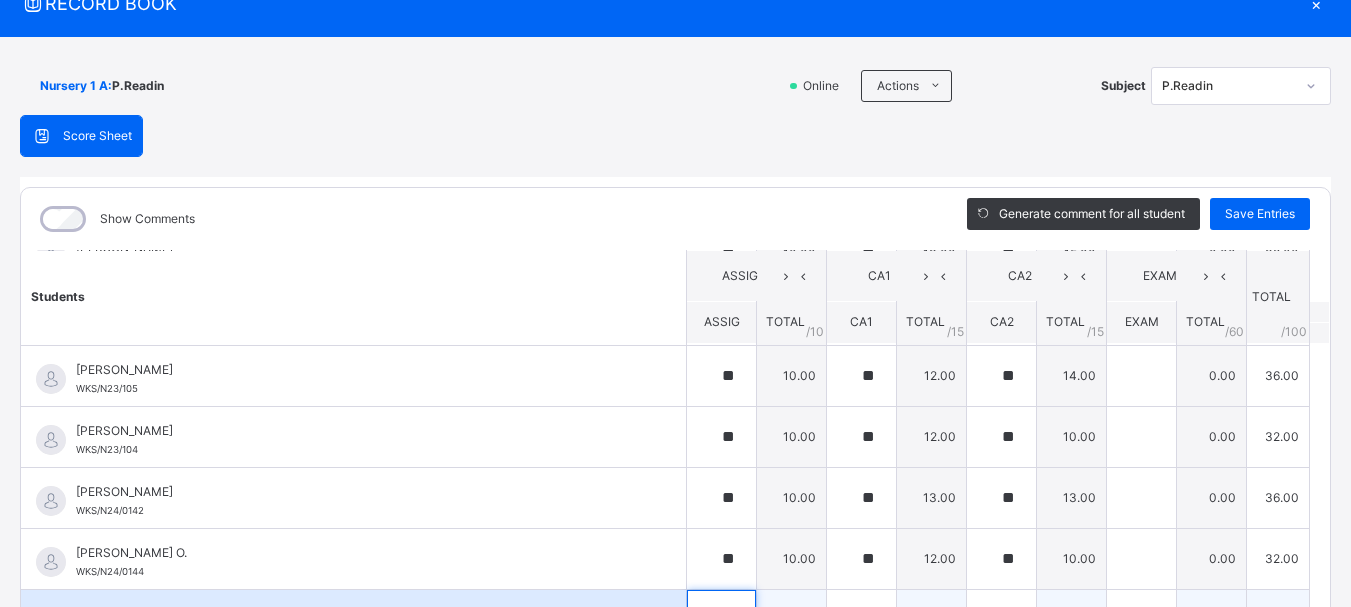 click at bounding box center [721, 620] 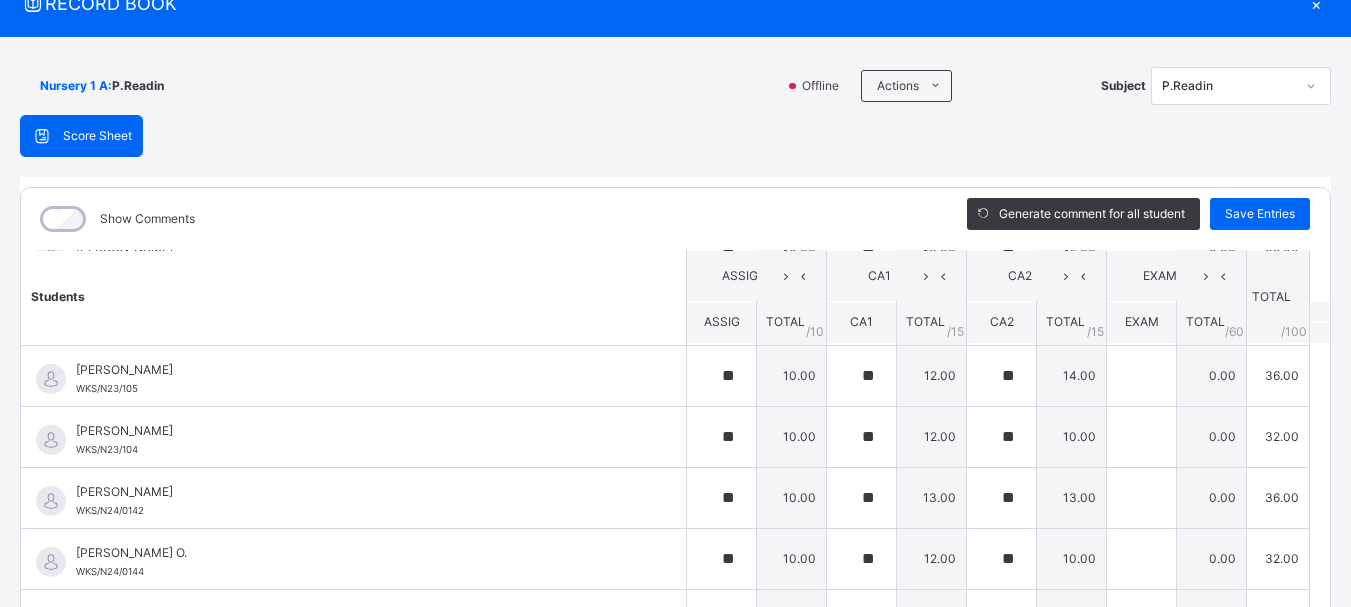 click on "Students ASSIG CA1 CA2 EXAM TOTAL /100 Comment ASSIG TOTAL / 10 CA1 TOTAL / 15 CA2 TOTAL / 15 EXAM TOTAL / 60 ABAH OLIVIA ZARAH WKS/N23/191 ABAH OLIVIA ZARAH WKS/N23/191 ** 10.00 ** 13.00 ** 15.00 0.00 38.00 Generate comment 0 / 250   ×   Subject Teacher’s Comment Generate and see in full the comment developed by the AI with an option to regenerate the comment JS ABAH OLIVIA ZARAH   WKS/N23/191   Total 38.00  / 100.00 Sims Bot   Regenerate     Use this comment   ABDULRAHEEM BELLO  WKS/N23/106 ABDULRAHEEM BELLO  WKS/N23/106 ** 10.00 ** 14.00 ** 15.00 0.00 39.00 Generate comment 0 / 250   ×   Subject Teacher’s Comment Generate and see in full the comment developed by the AI with an option to regenerate the comment JS ABDULRAHEEM BELLO    WKS/N23/106   Total 39.00  / 100.00 Sims Bot   Regenerate     Use this comment   ABUBAKAR FATIMA ZARAH WKS/N23/105 ABUBAKAR FATIMA ZARAH WKS/N23/105 ** 10.00 ** 12.00 ** 14.00 0.00 36.00 Generate comment 0 / 250   ×   Subject Teacher’s Comment JS ABUBAKAR FATIMA ZARAH" at bounding box center (675, 1092) 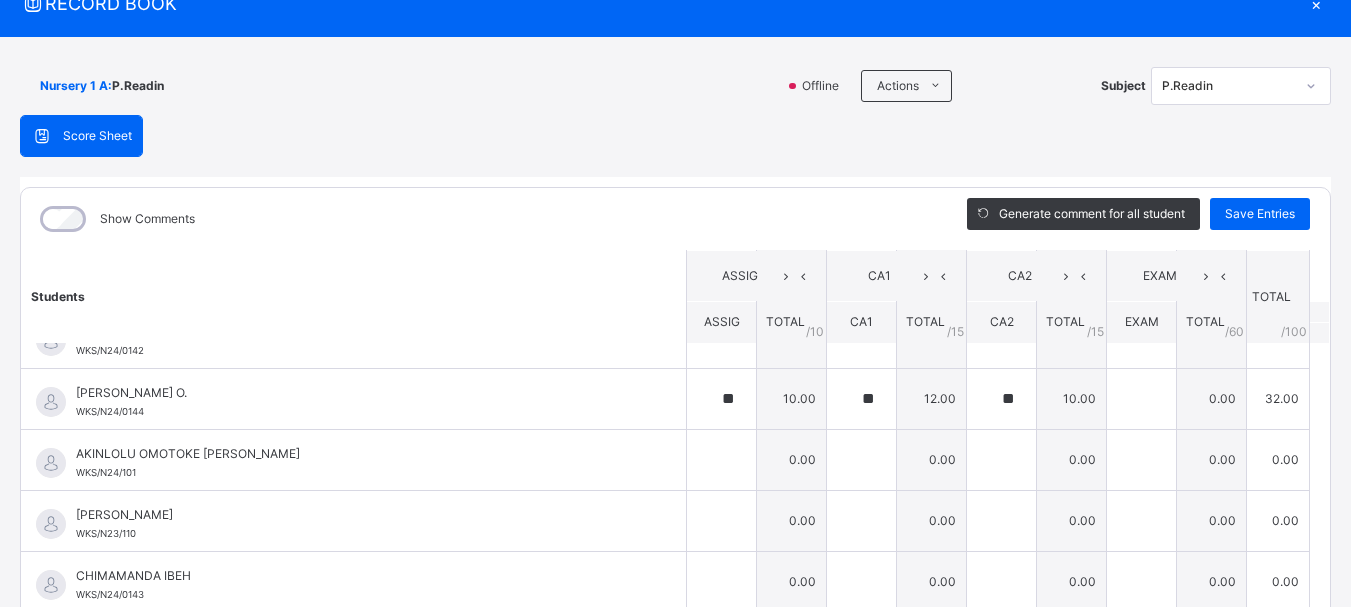 scroll, scrollTop: 319, scrollLeft: 0, axis: vertical 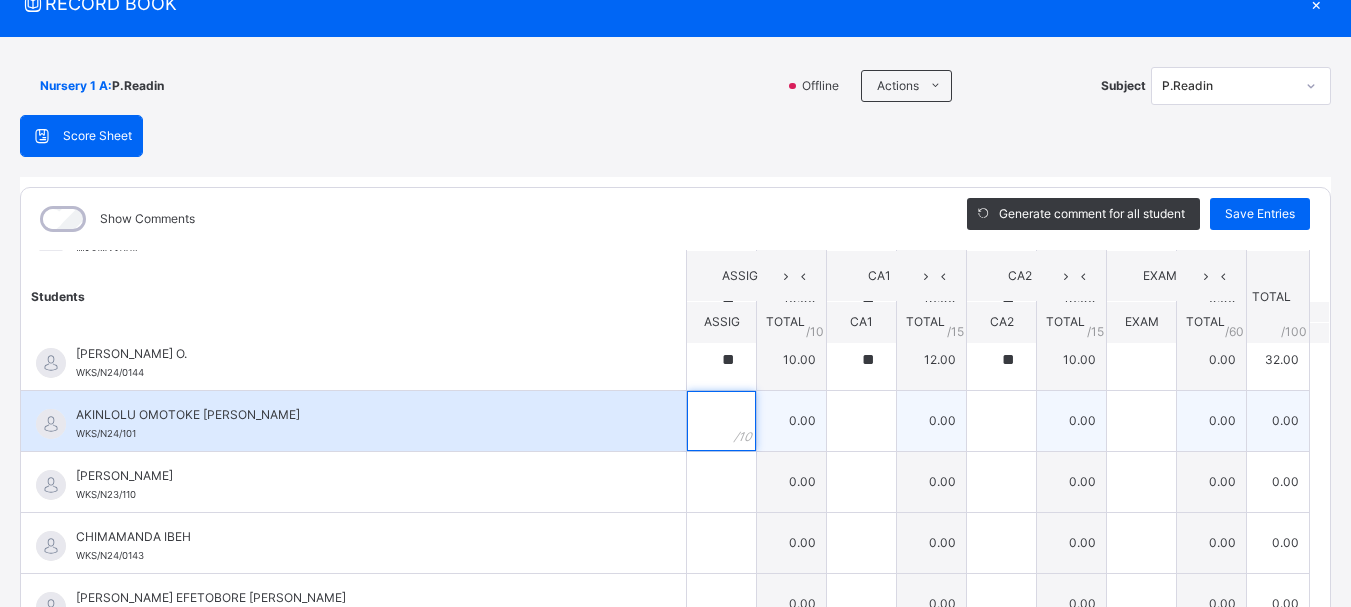click at bounding box center [721, 421] 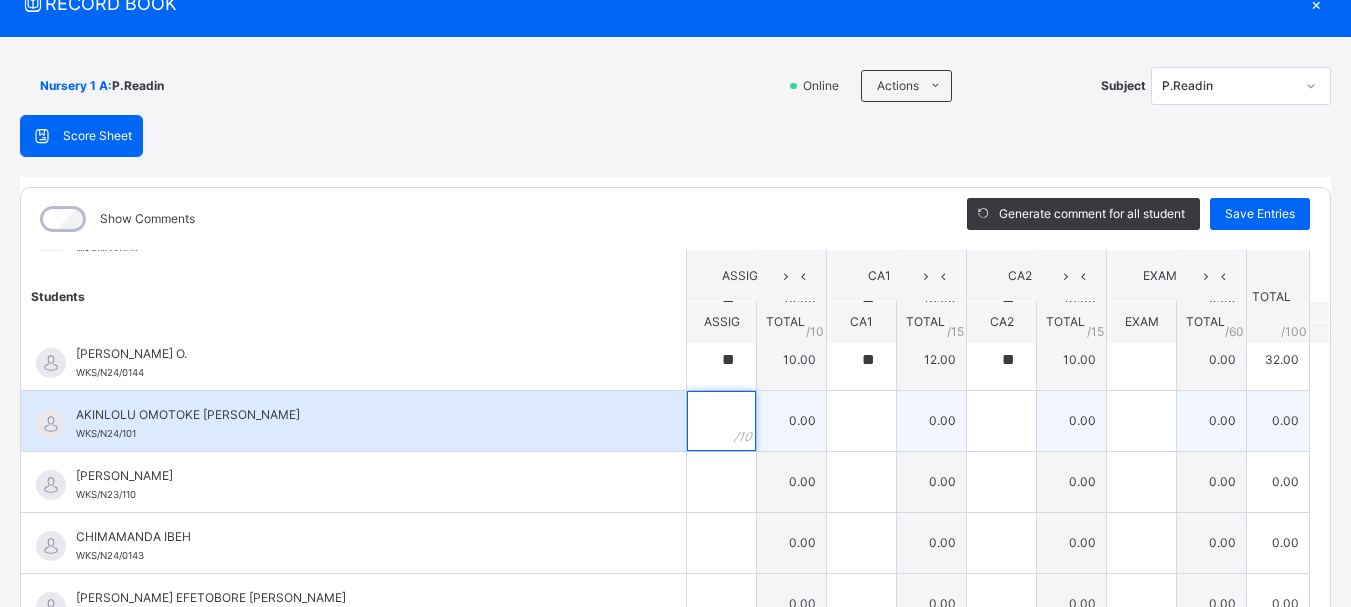 scroll, scrollTop: 320, scrollLeft: 0, axis: vertical 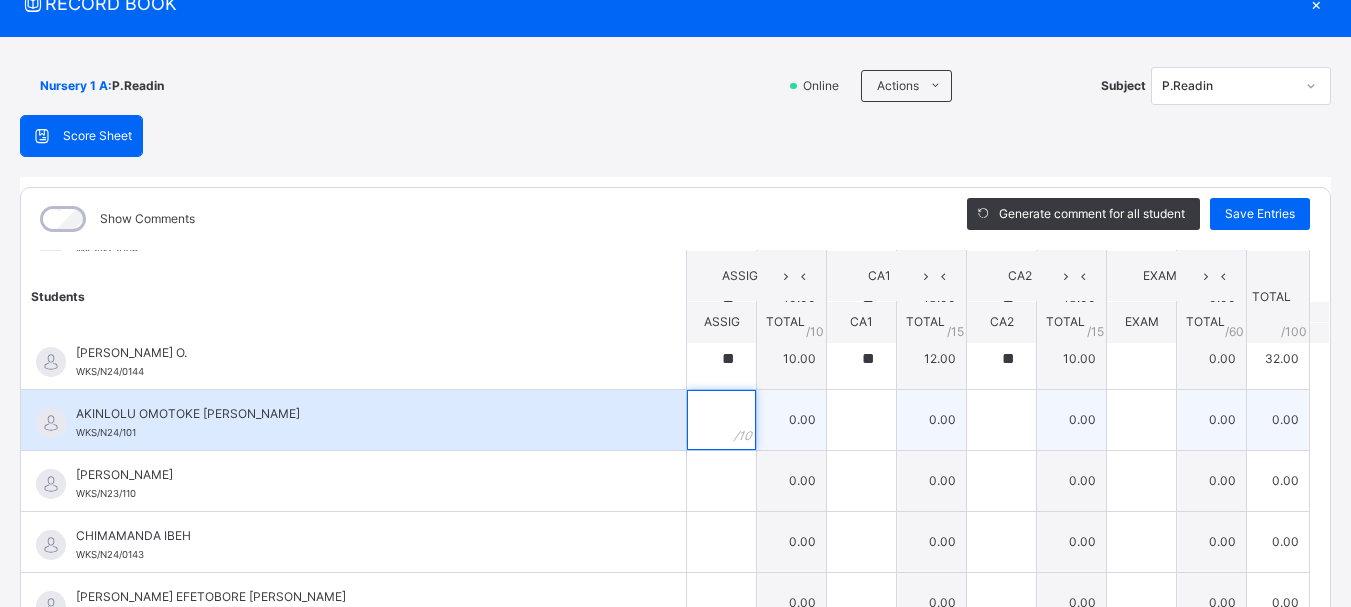 click at bounding box center [721, 420] 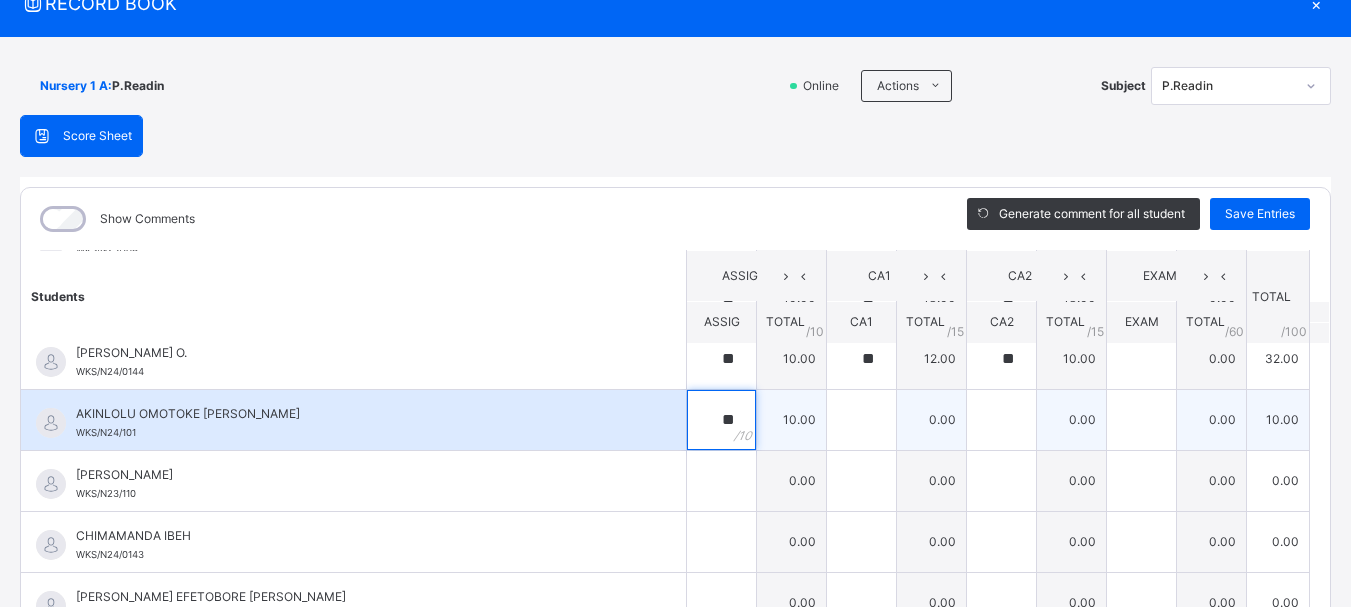 type on "**" 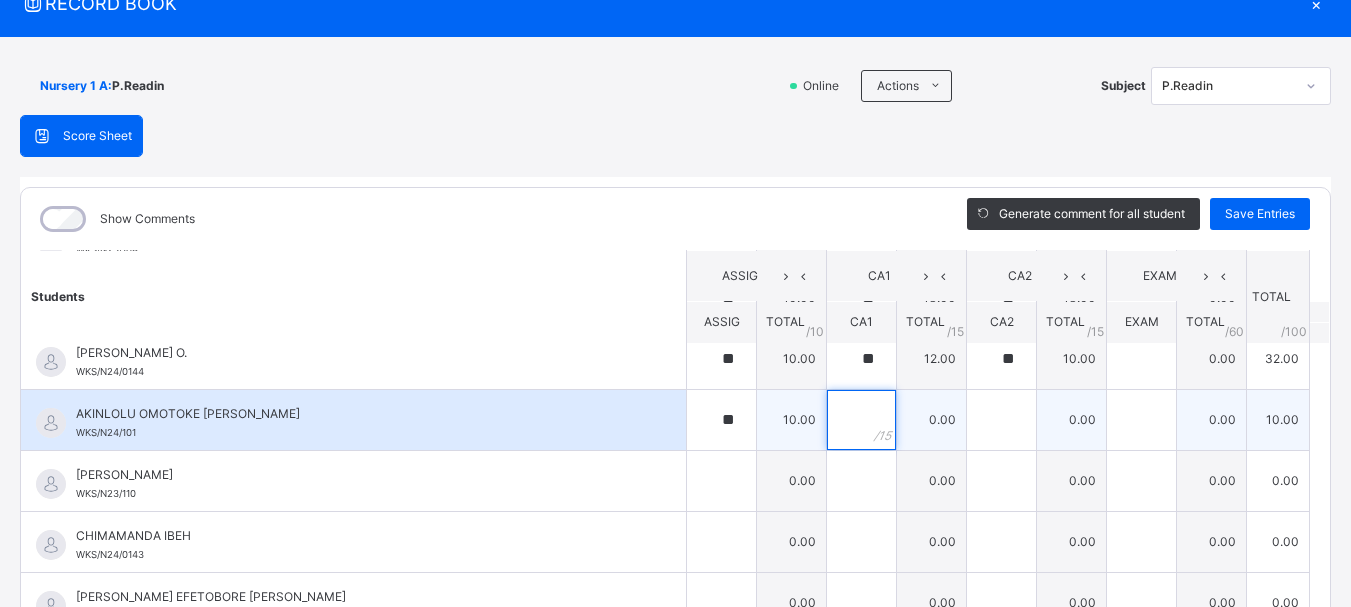click at bounding box center [861, 420] 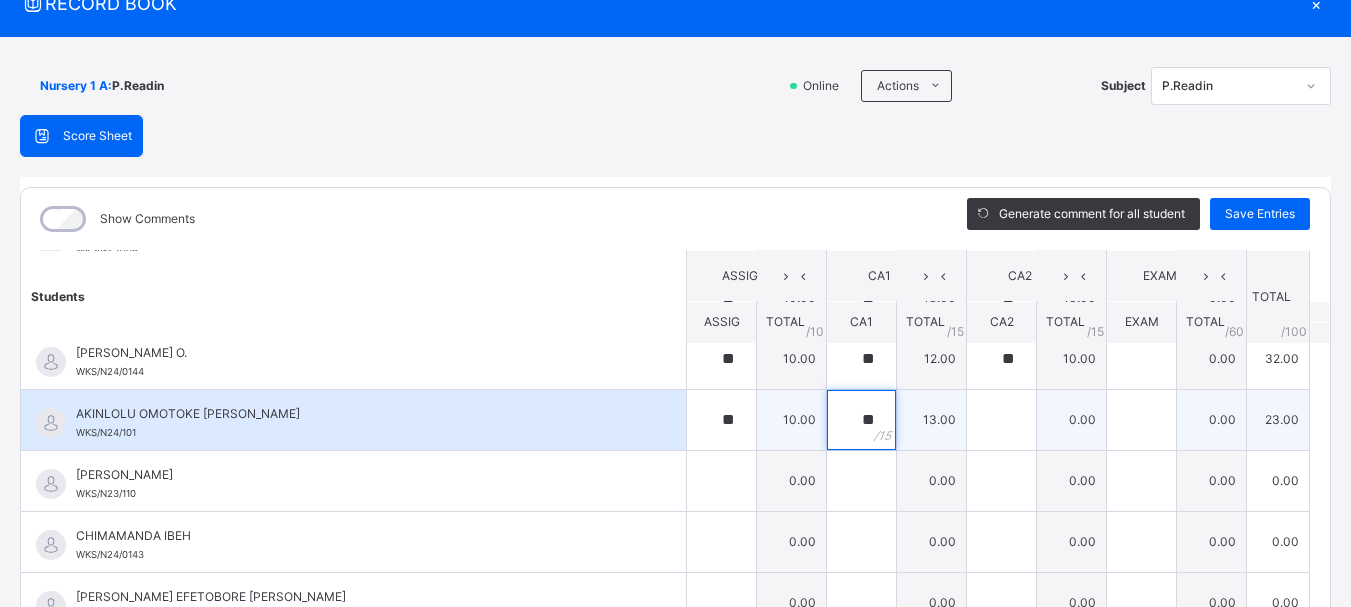type on "**" 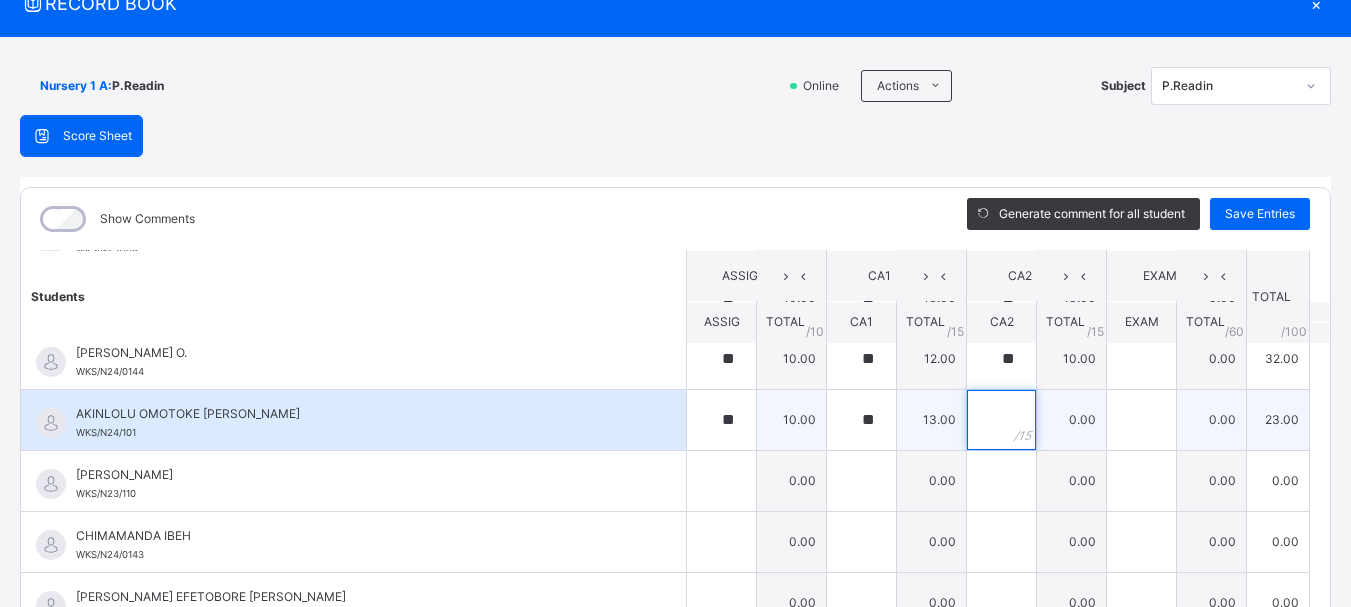click at bounding box center [1001, 420] 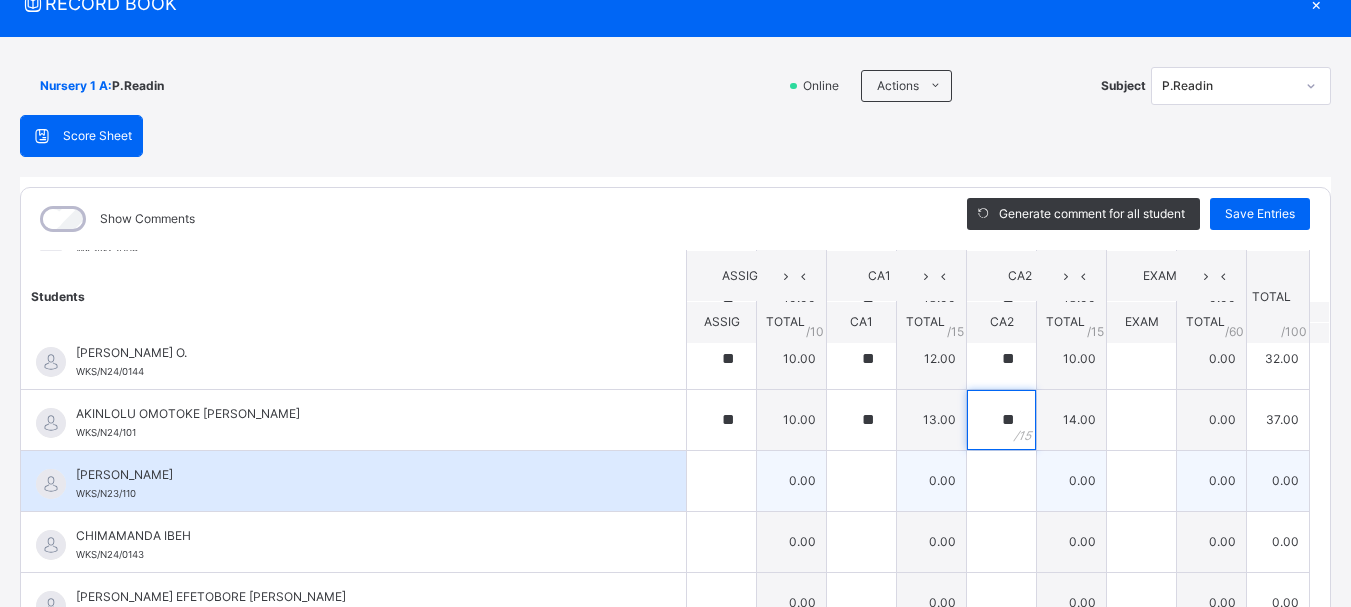 type on "**" 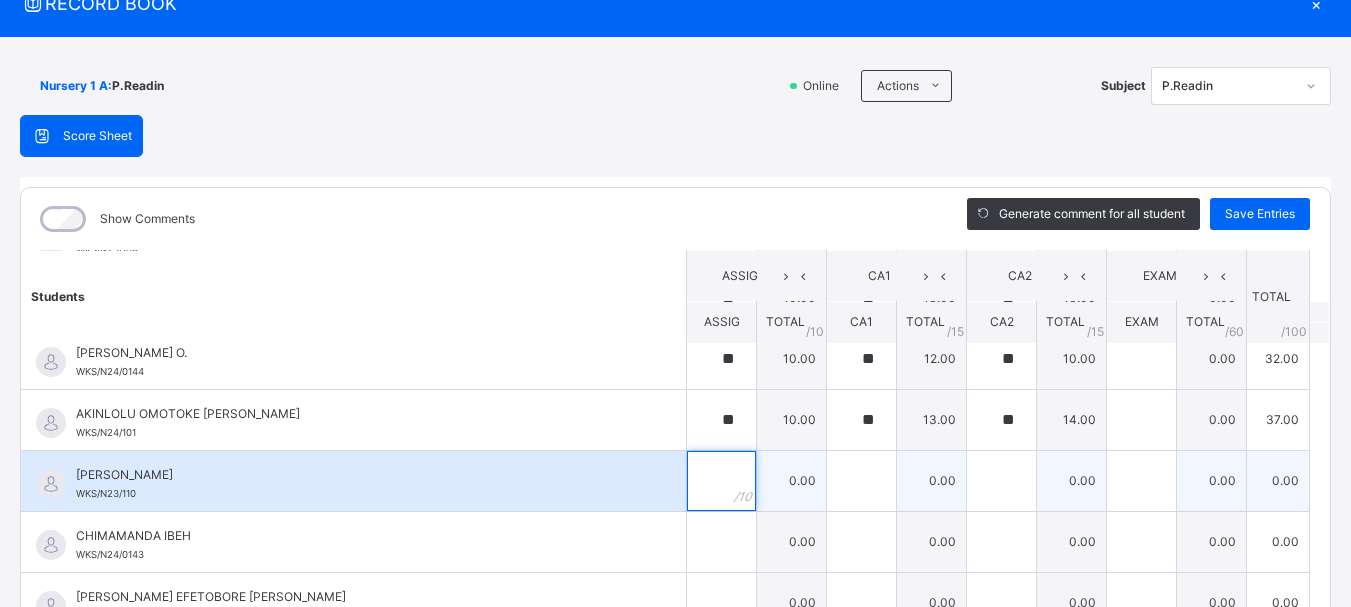 click at bounding box center (721, 481) 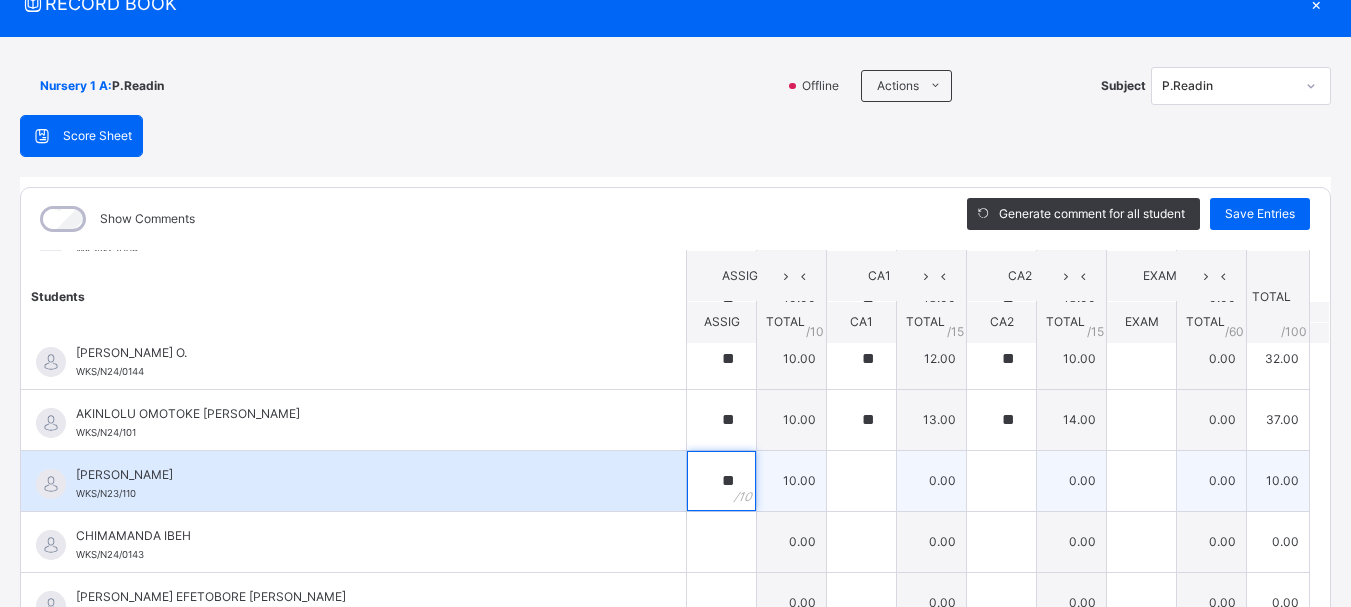 type on "**" 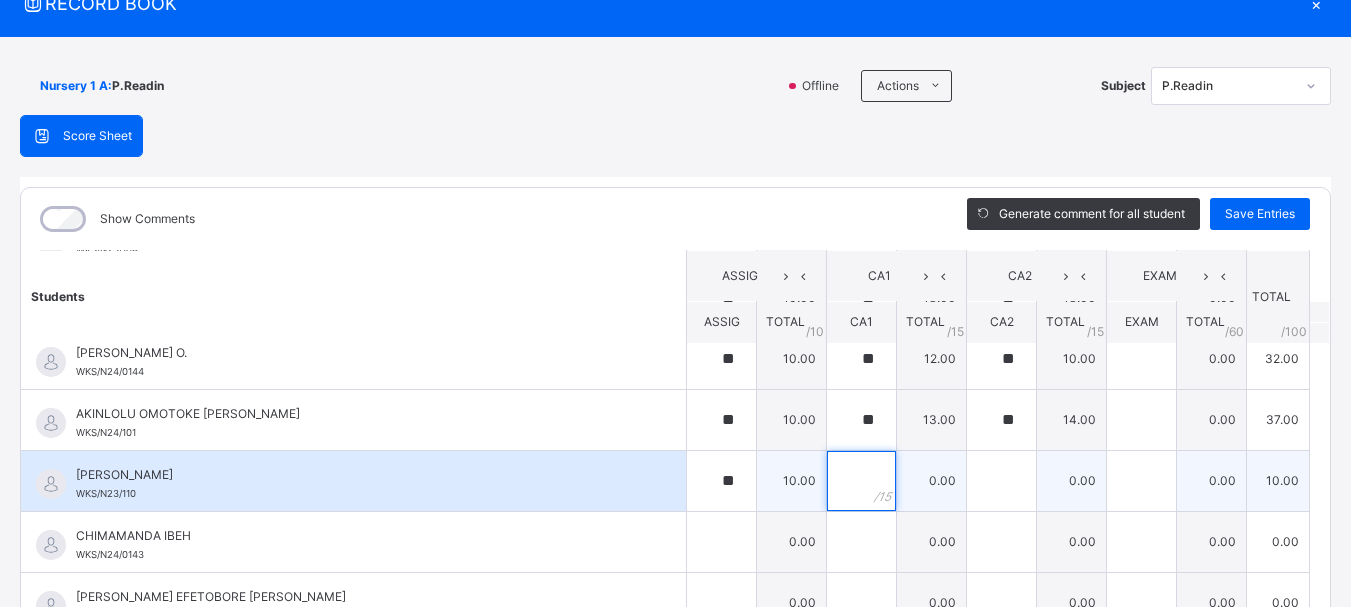 click at bounding box center (861, 481) 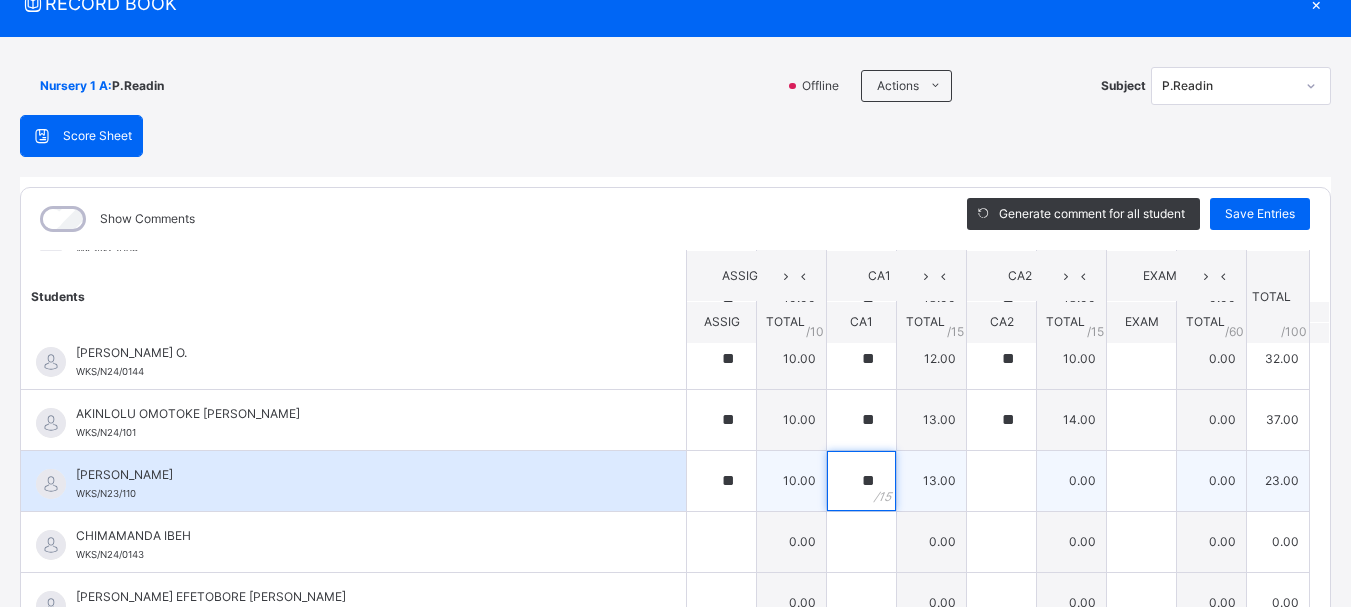 type on "**" 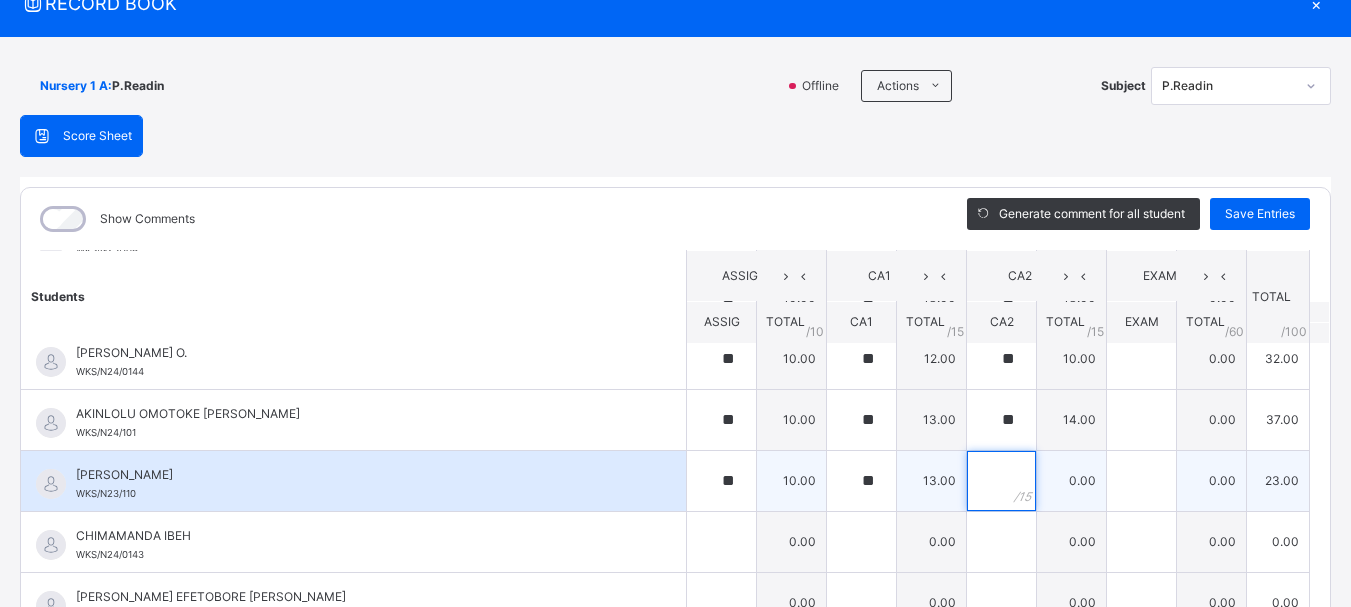 click at bounding box center (1001, 481) 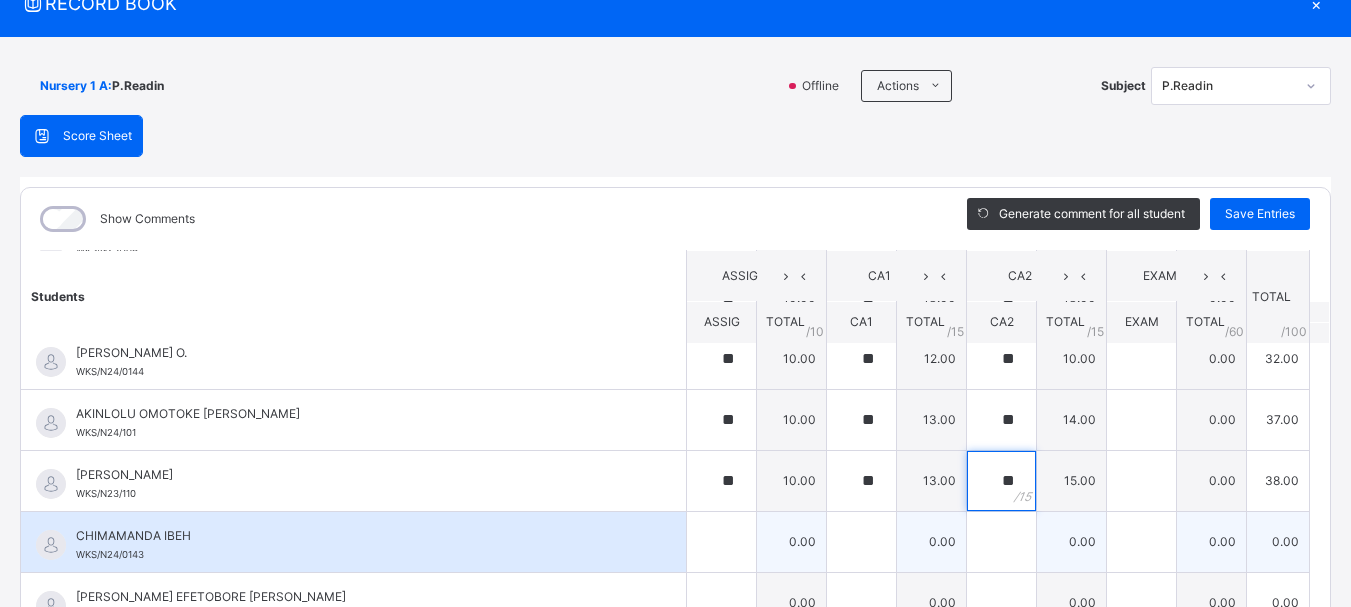 type on "**" 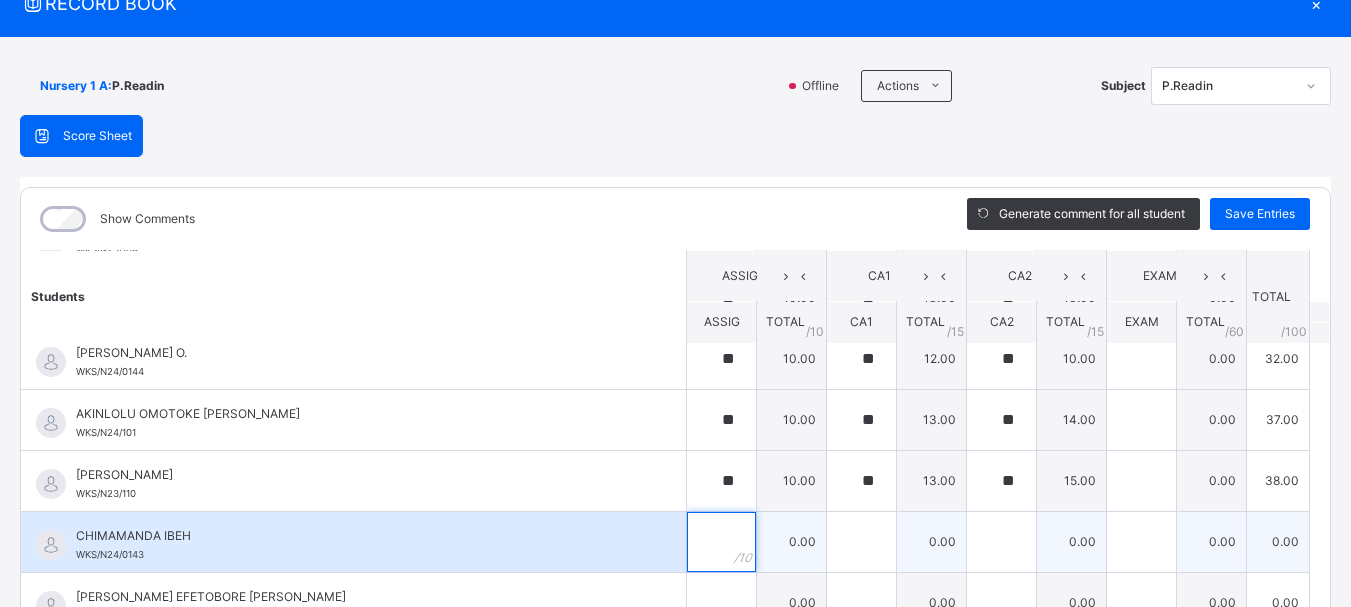 click at bounding box center [721, 542] 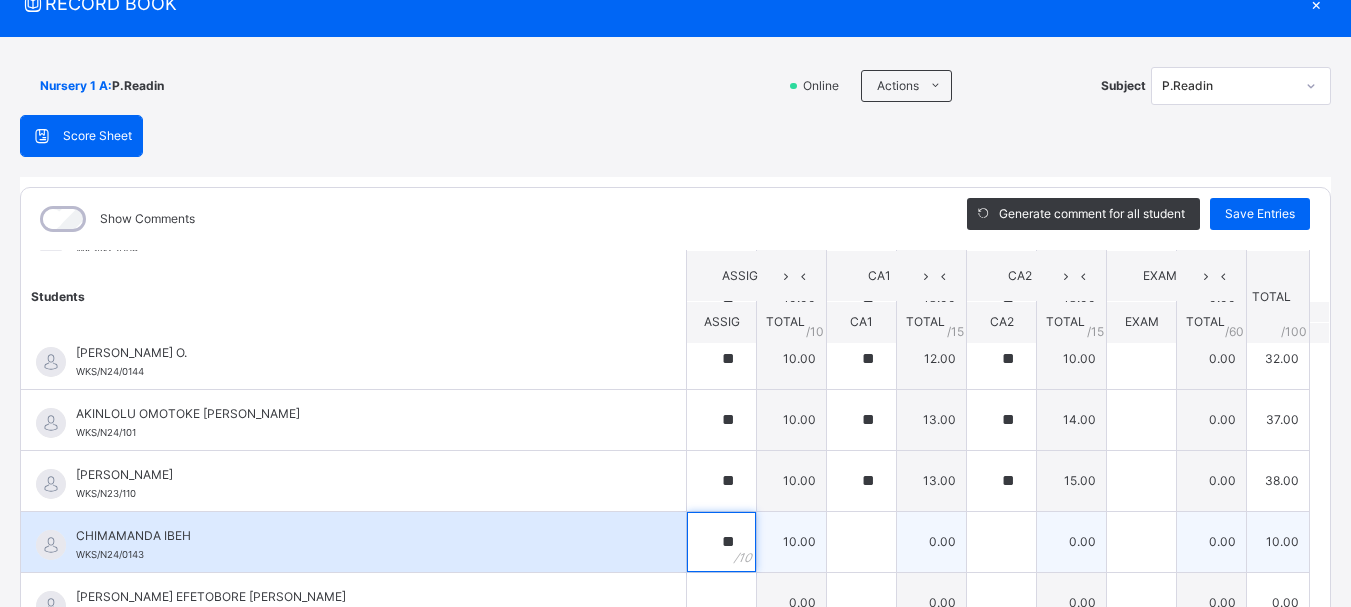 type on "**" 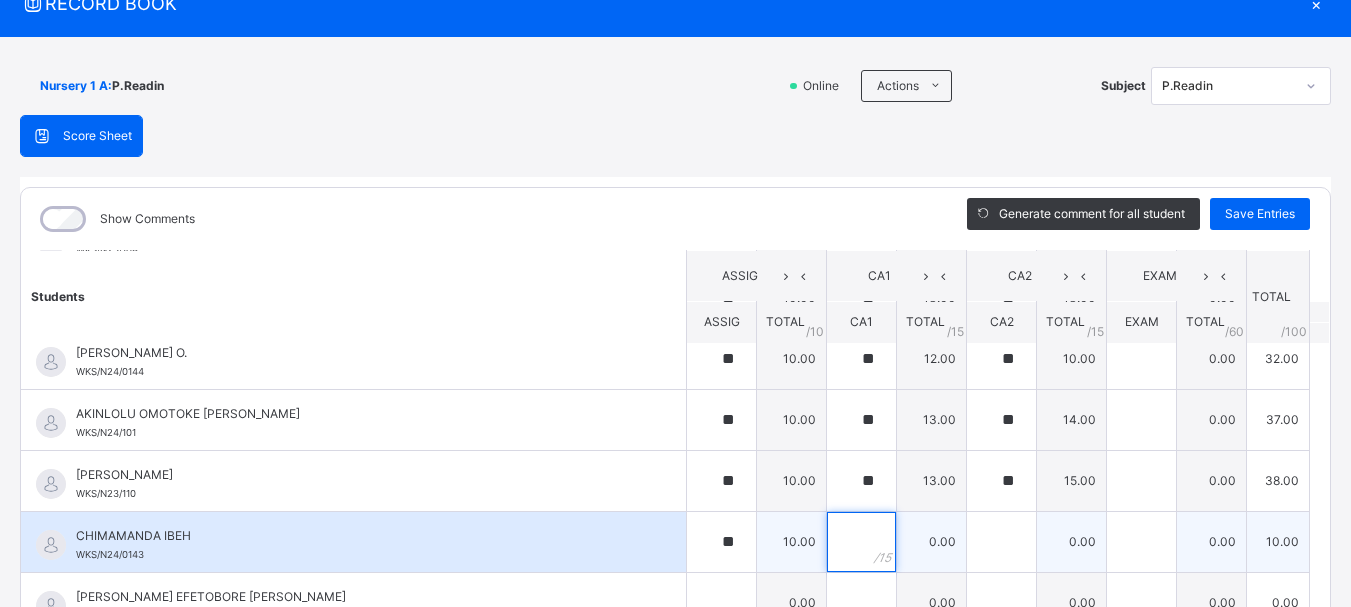 click at bounding box center [861, 542] 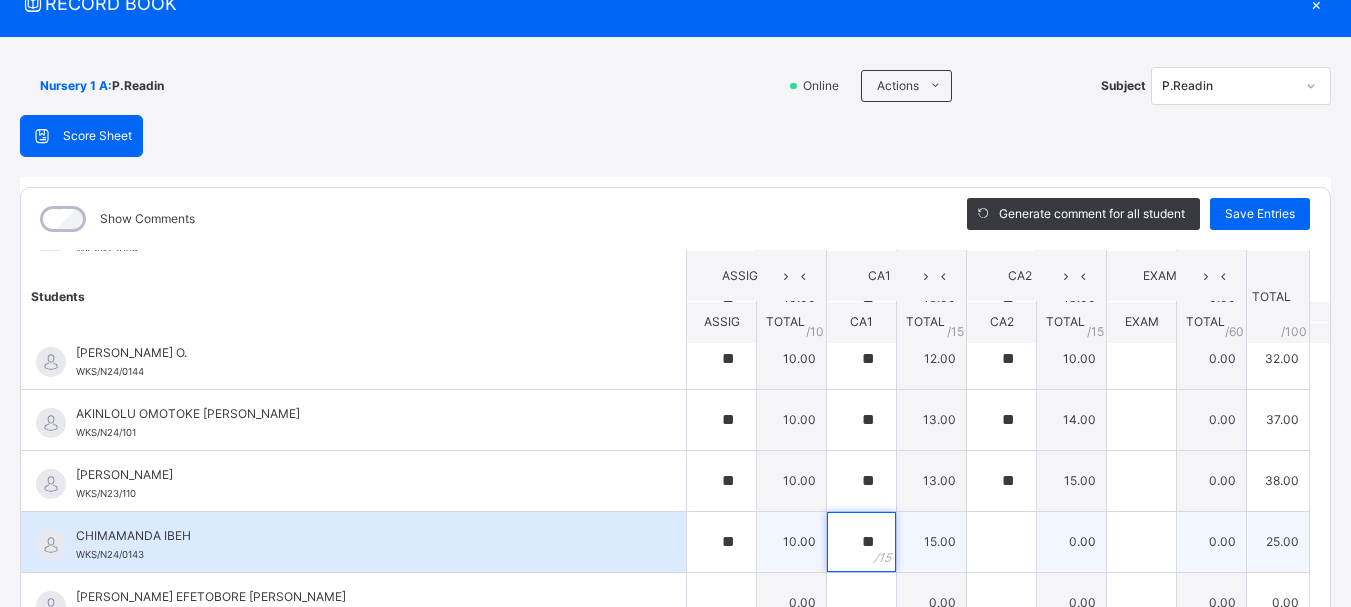type on "**" 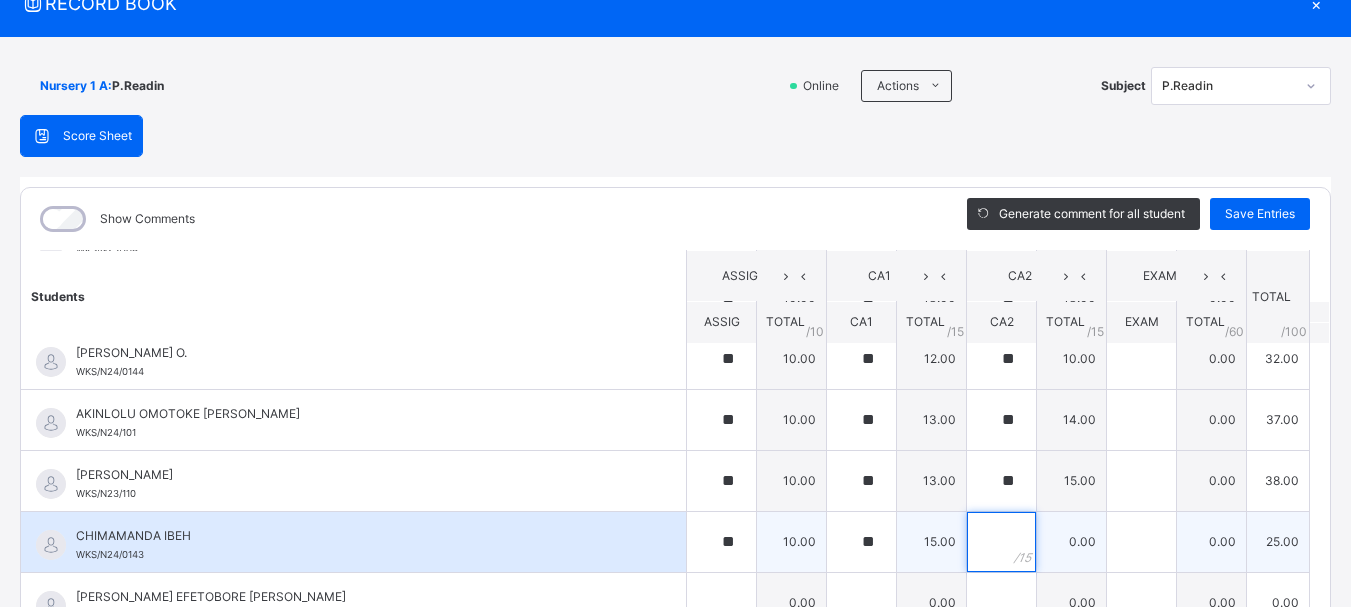click at bounding box center [1001, 542] 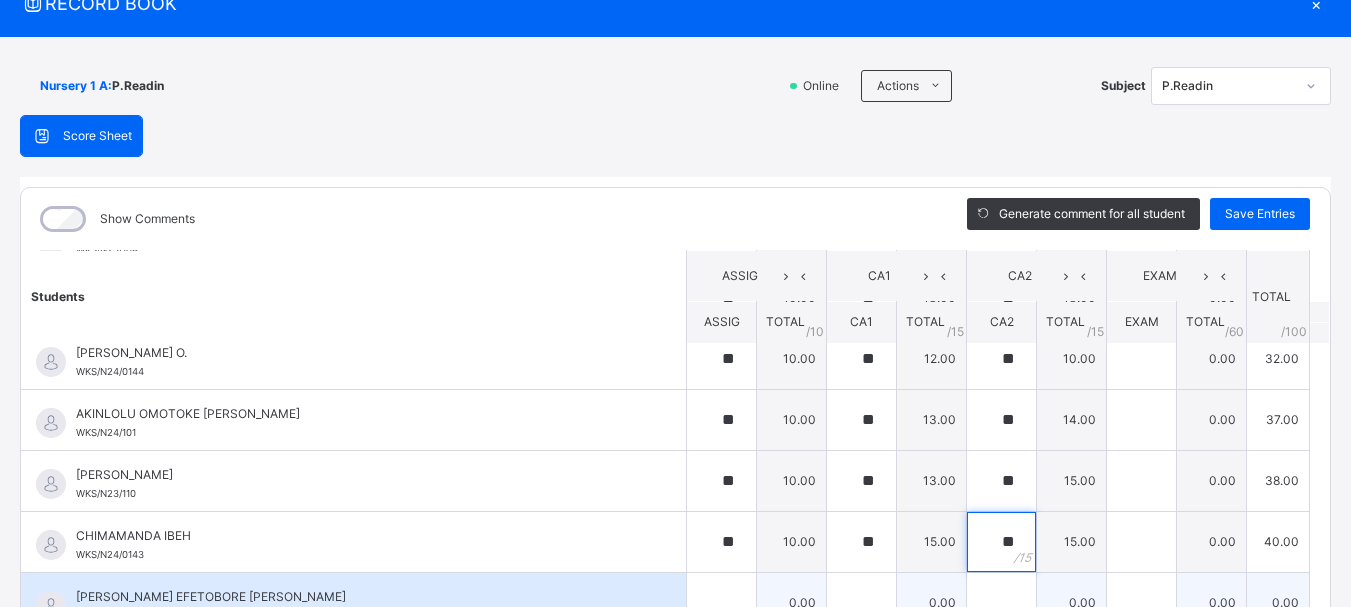 type on "**" 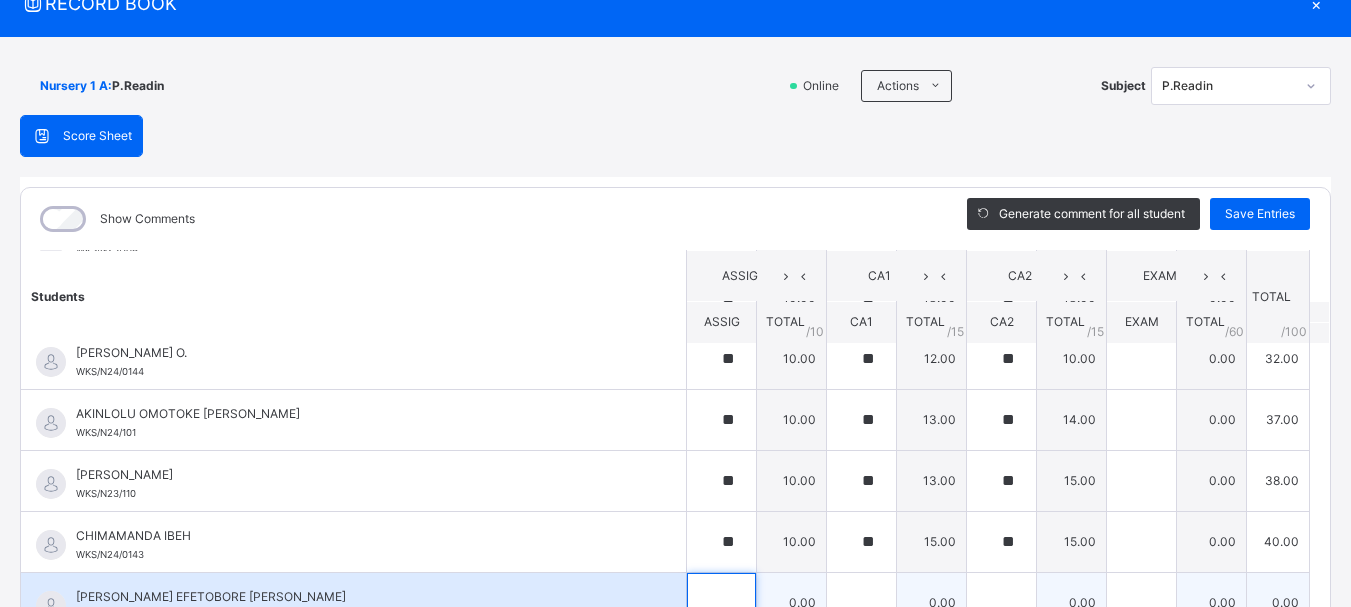 click at bounding box center [721, 603] 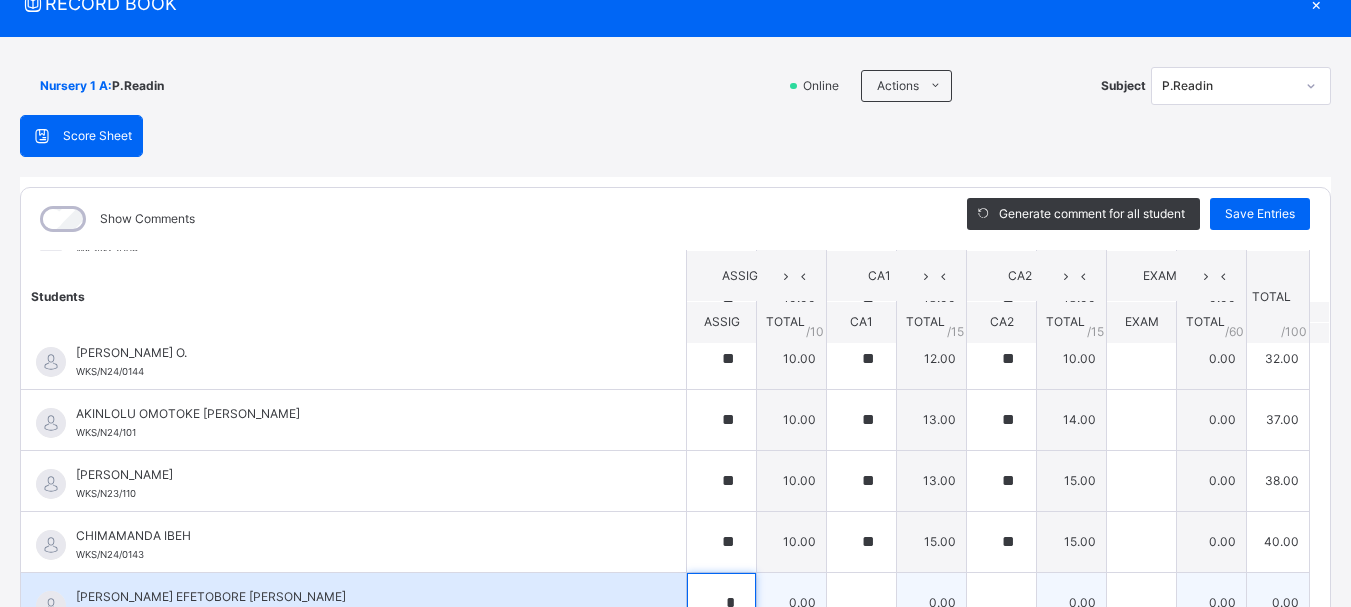 scroll, scrollTop: 86, scrollLeft: 0, axis: vertical 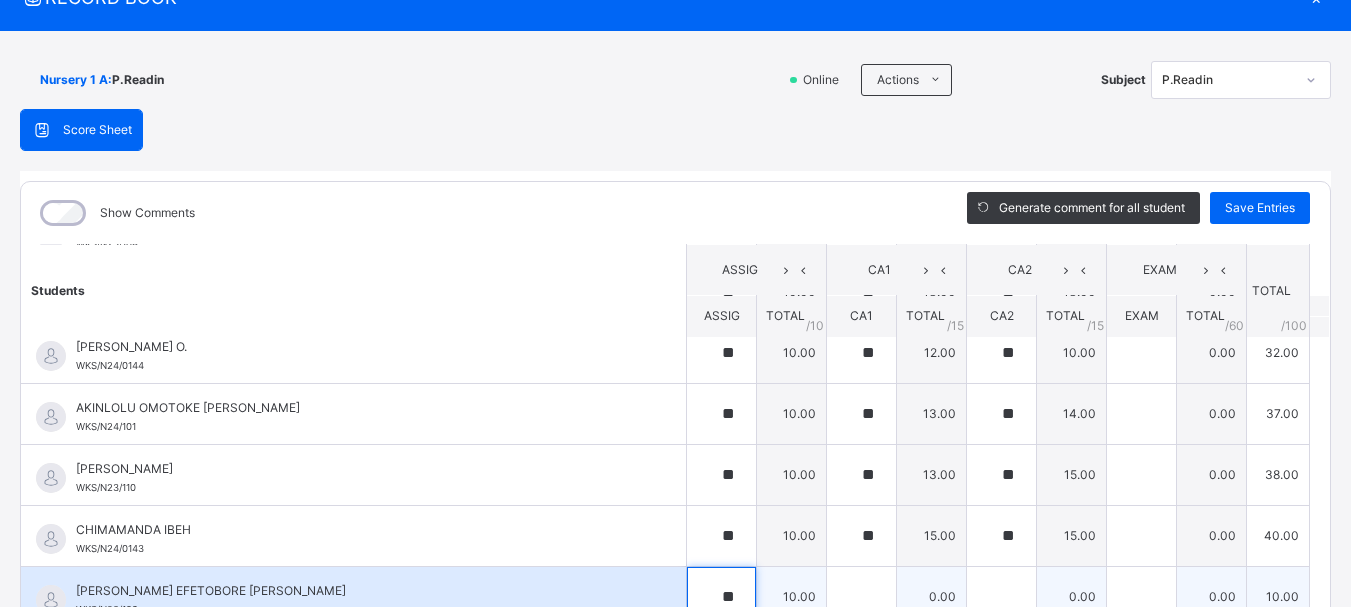 type on "**" 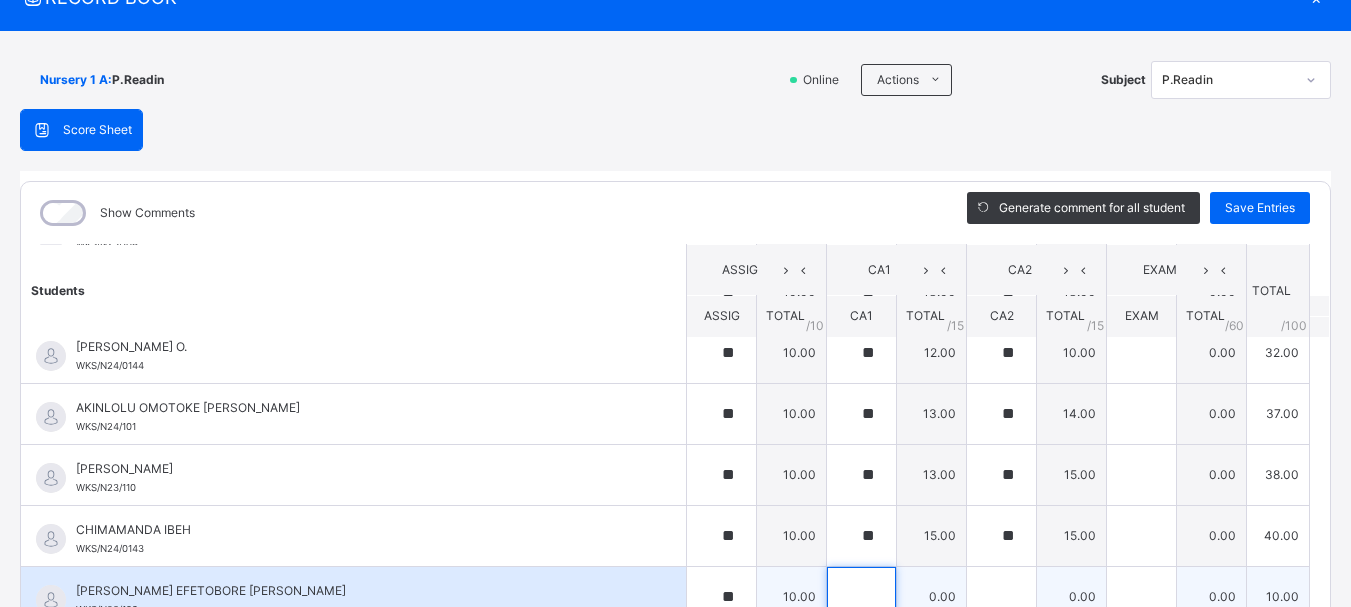 click at bounding box center (861, 597) 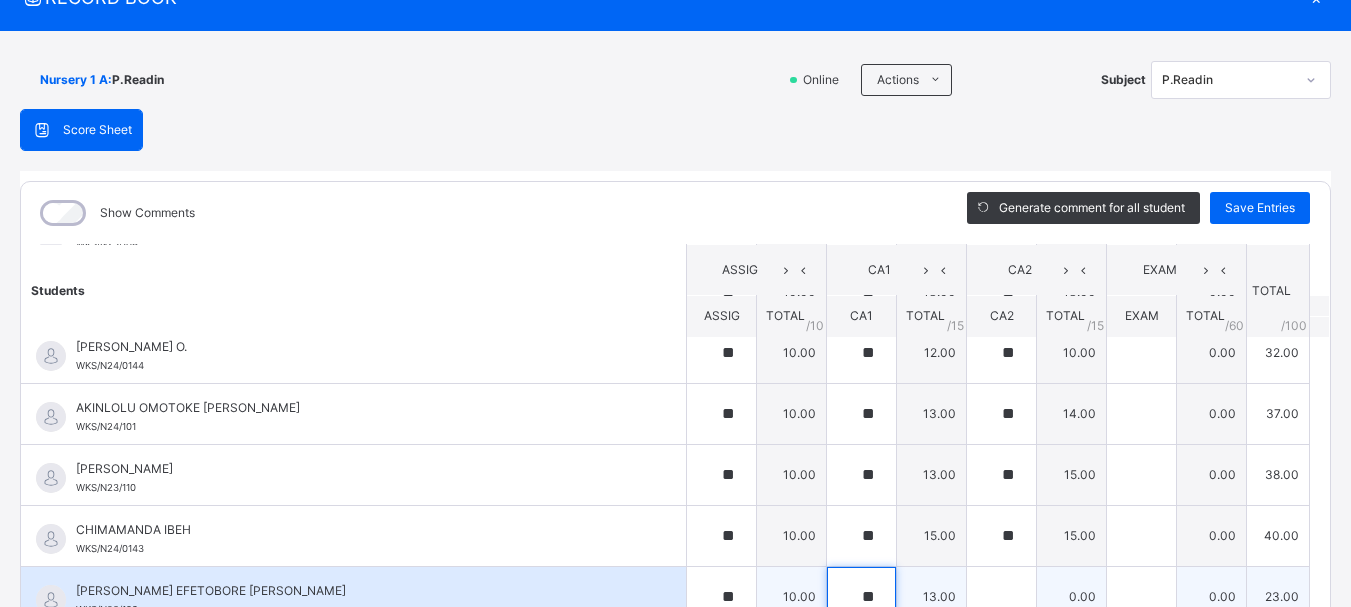 type on "**" 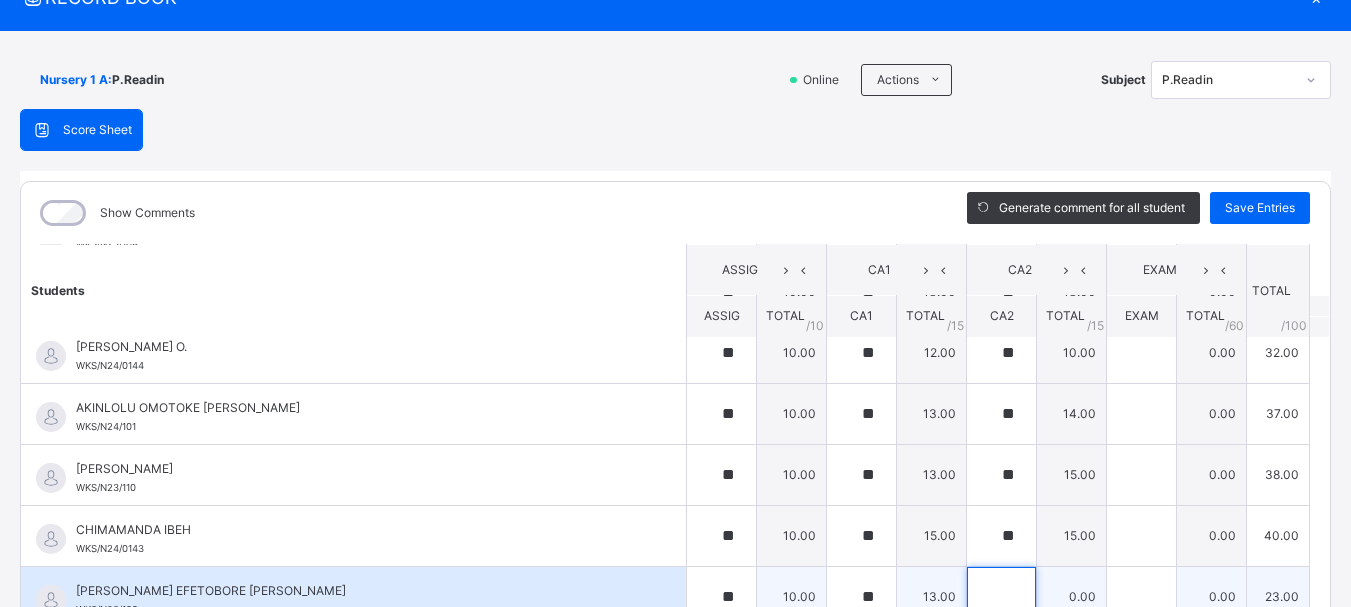 click at bounding box center [1001, 597] 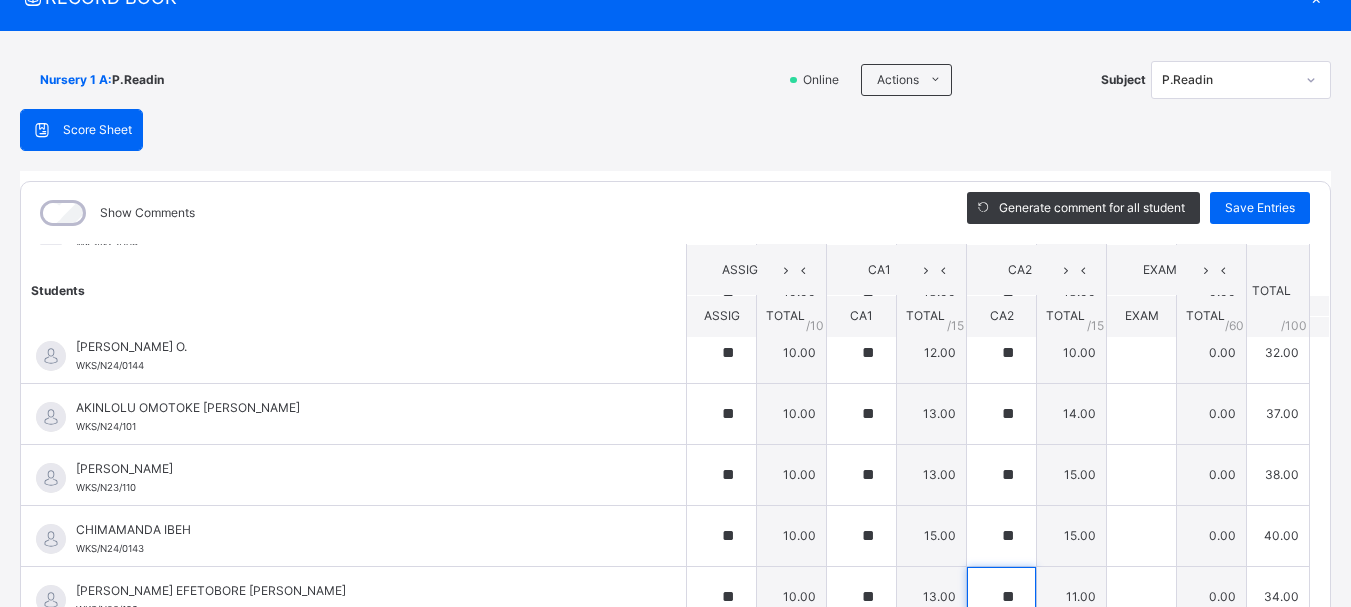 type on "**" 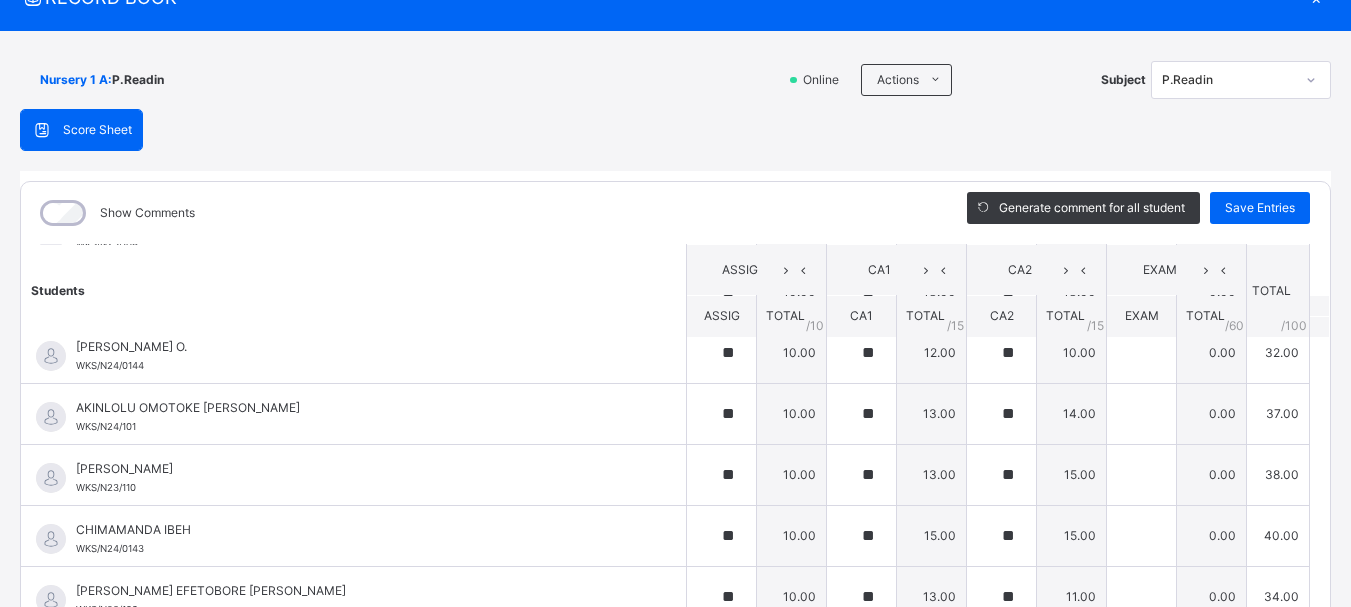 click on "Students ASSIG CA1 CA2 EXAM TOTAL /100 Comment ASSIG TOTAL / 10 CA1 TOTAL / 15 CA2 TOTAL / 15 EXAM TOTAL / 60 ABAH OLIVIA ZARAH WKS/N23/191 ABAH OLIVIA ZARAH WKS/N23/191 ** 10.00 ** 13.00 ** 15.00 0.00 38.00 Generate comment 0 / 250   ×   Subject Teacher’s Comment Generate and see in full the comment developed by the AI with an option to regenerate the comment JS ABAH OLIVIA ZARAH   WKS/N23/191   Total 38.00  / 100.00 Sims Bot   Regenerate     Use this comment   ABDULRAHEEM BELLO  WKS/N23/106 ABDULRAHEEM BELLO  WKS/N23/106 ** 10.00 ** 14.00 ** 15.00 0.00 39.00 Generate comment 0 / 250   ×   Subject Teacher’s Comment Generate and see in full the comment developed by the AI with an option to regenerate the comment JS ABDULRAHEEM BELLO    WKS/N23/106   Total 39.00  / 100.00 Sims Bot   Regenerate     Use this comment   ABUBAKAR FATIMA ZARAH WKS/N23/105 ABUBAKAR FATIMA ZARAH WKS/N23/105 ** 10.00 ** 12.00 ** 14.00 0.00 36.00 Generate comment 0 / 250   ×   Subject Teacher’s Comment JS ABUBAKAR FATIMA ZARAH" at bounding box center [675, 886] 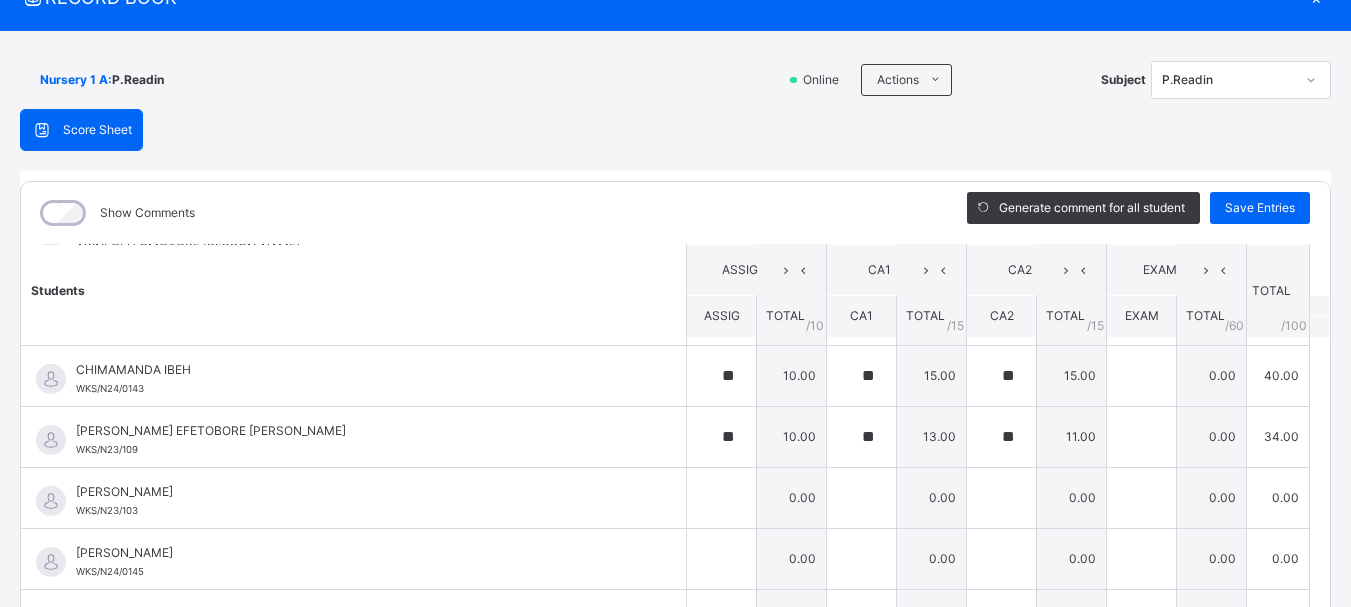scroll, scrollTop: 520, scrollLeft: 0, axis: vertical 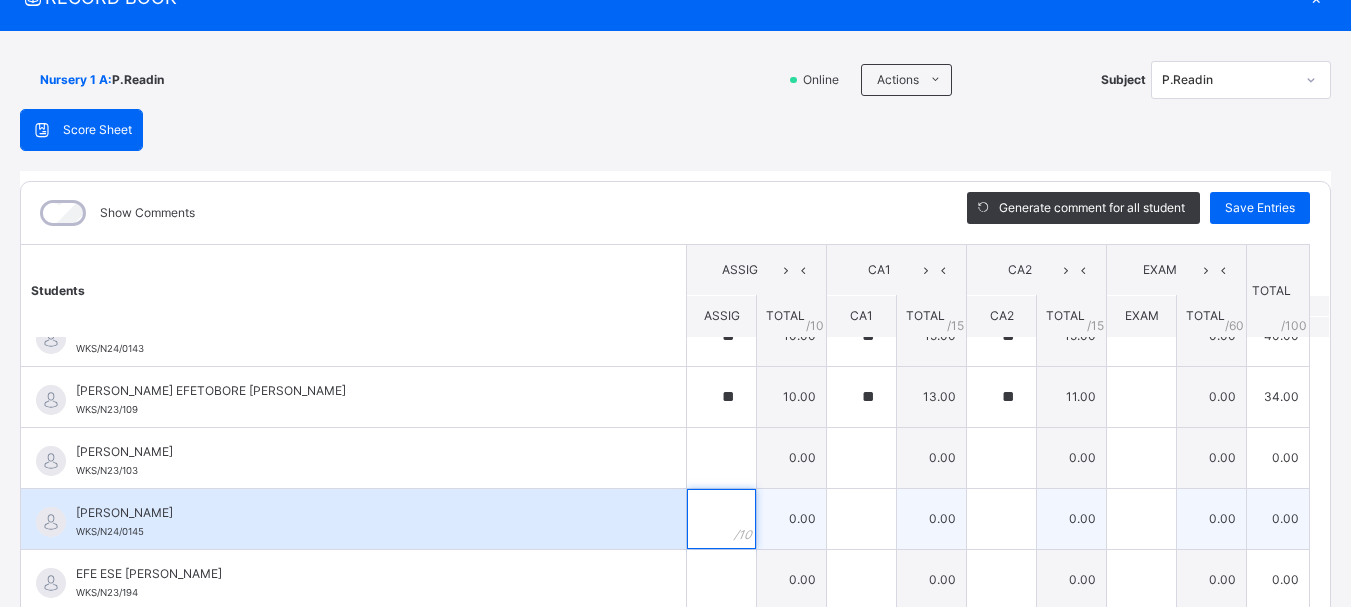 click at bounding box center [721, 519] 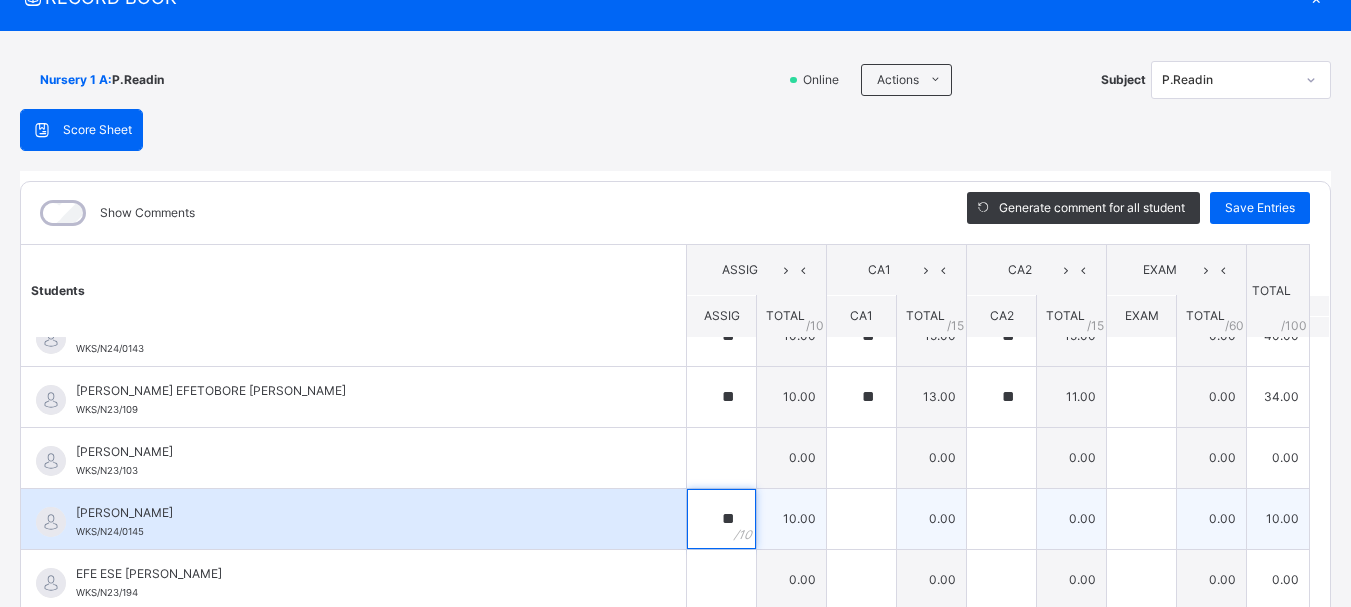 type on "**" 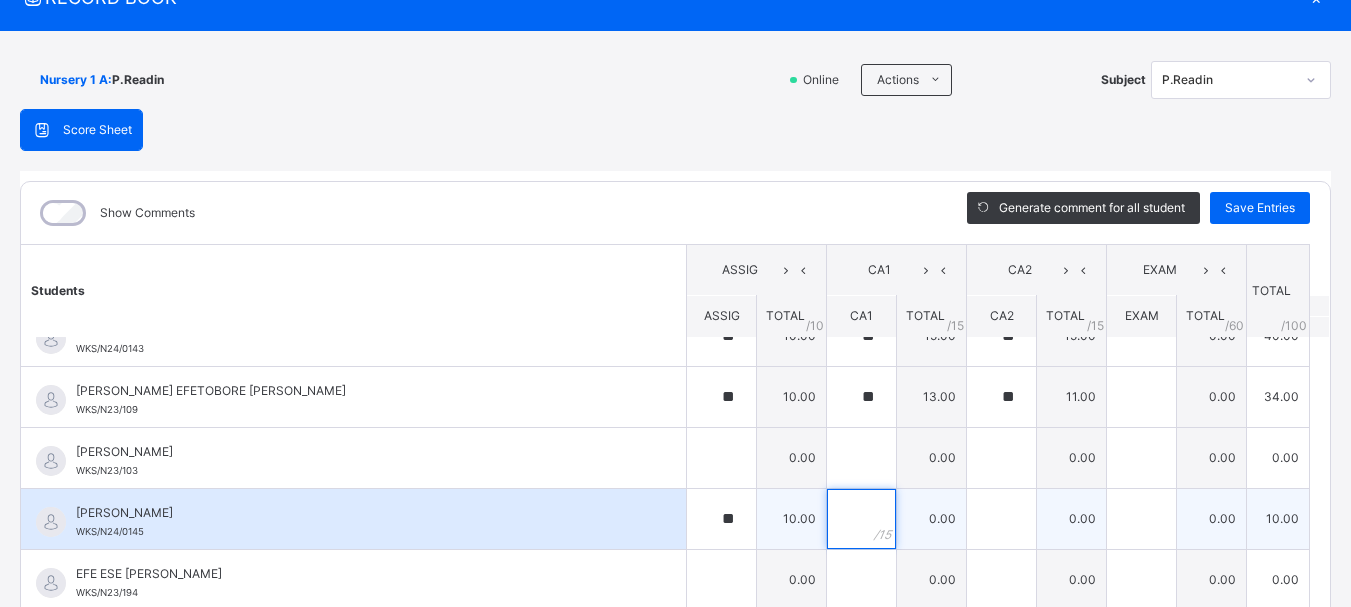 click at bounding box center [861, 519] 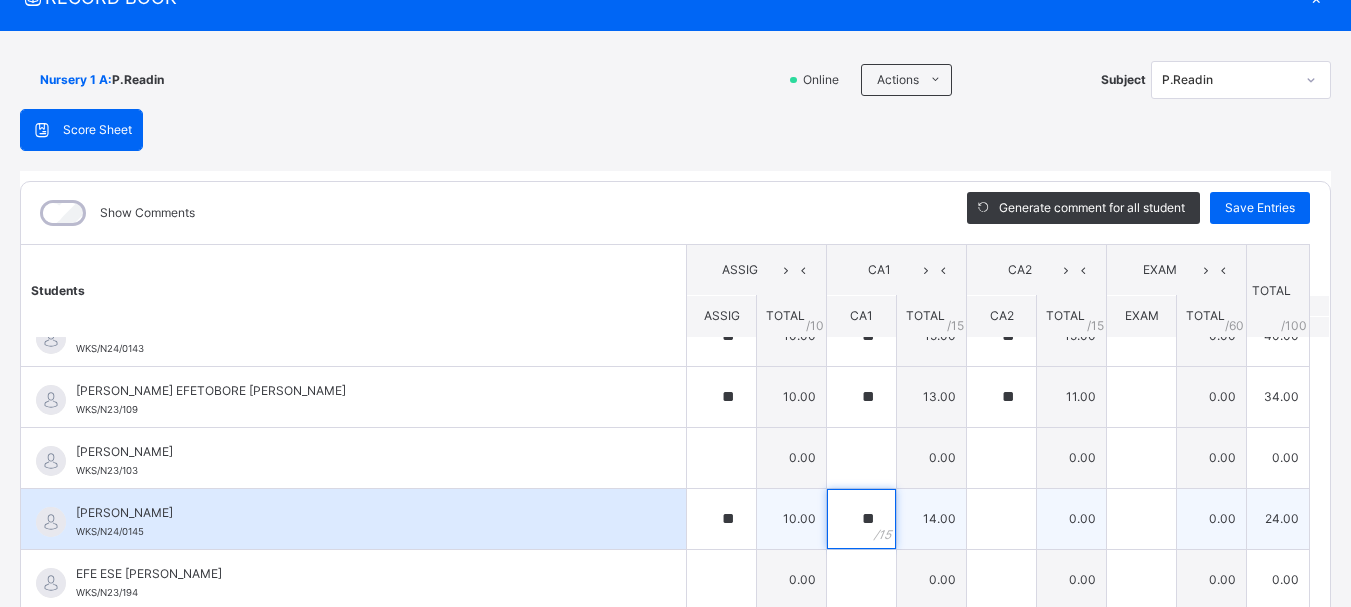 type on "**" 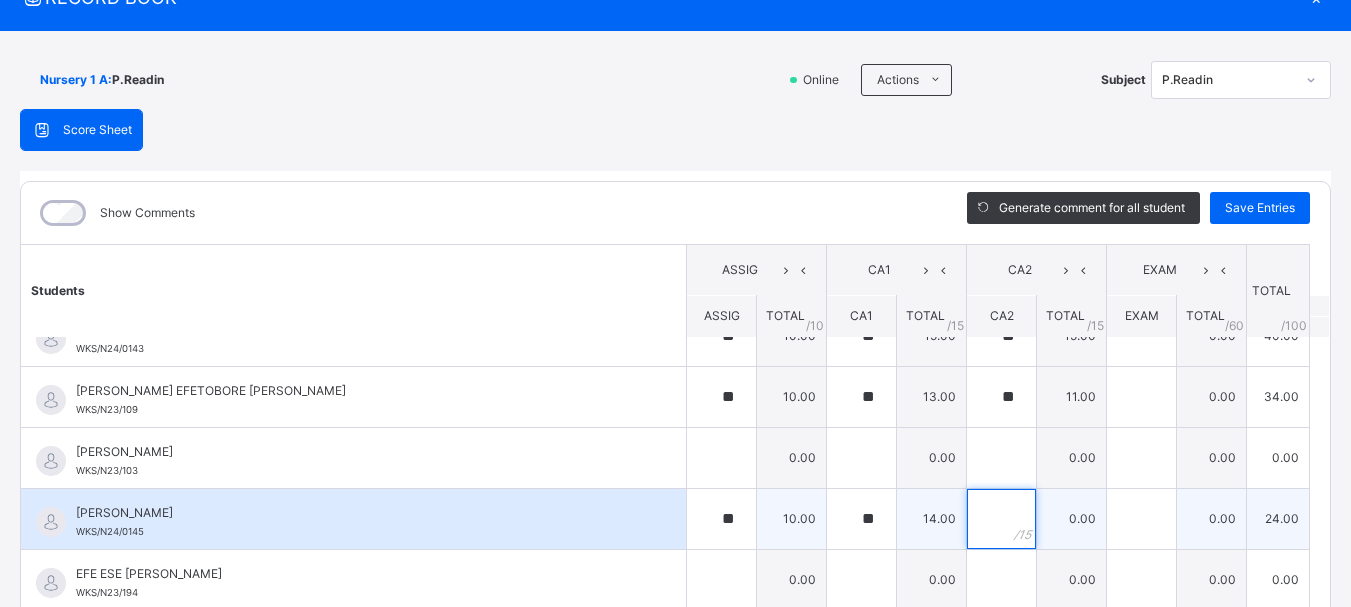 click at bounding box center [1001, 519] 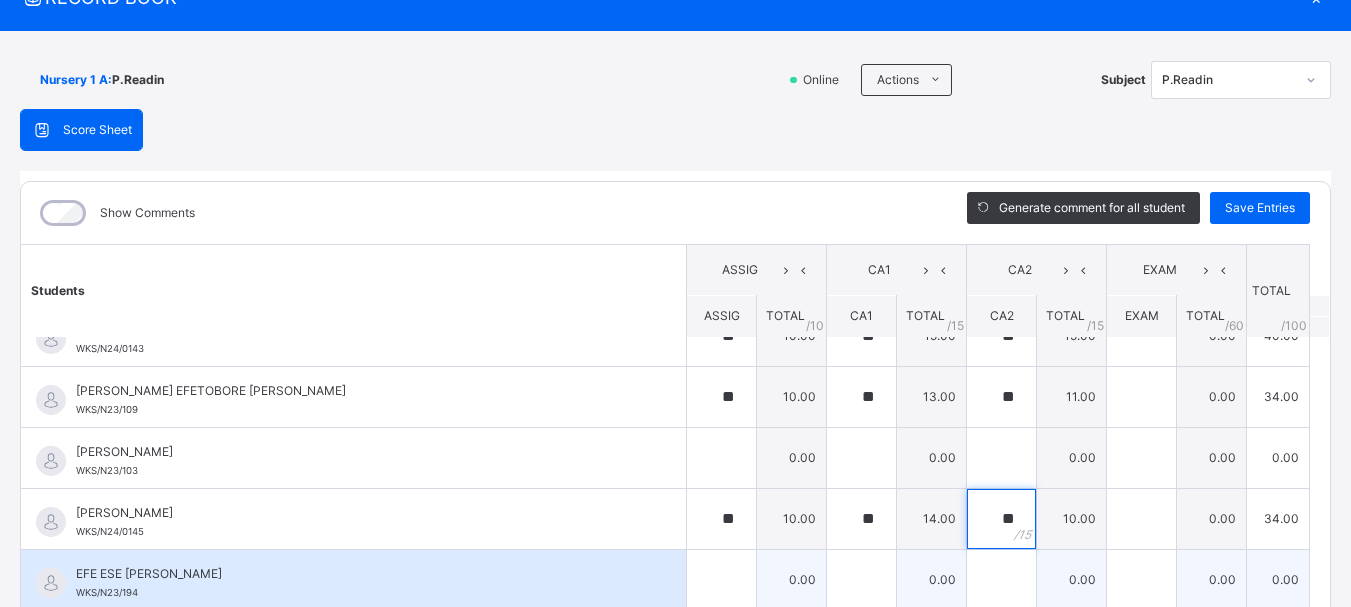 type on "**" 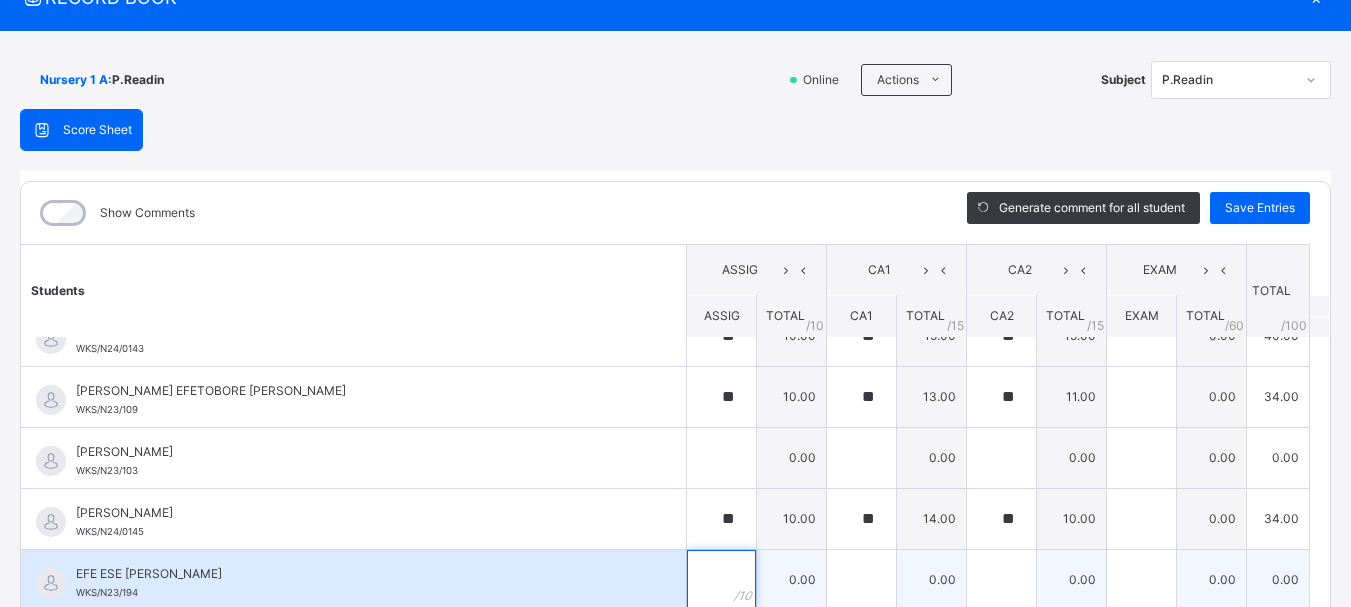 click at bounding box center [721, 580] 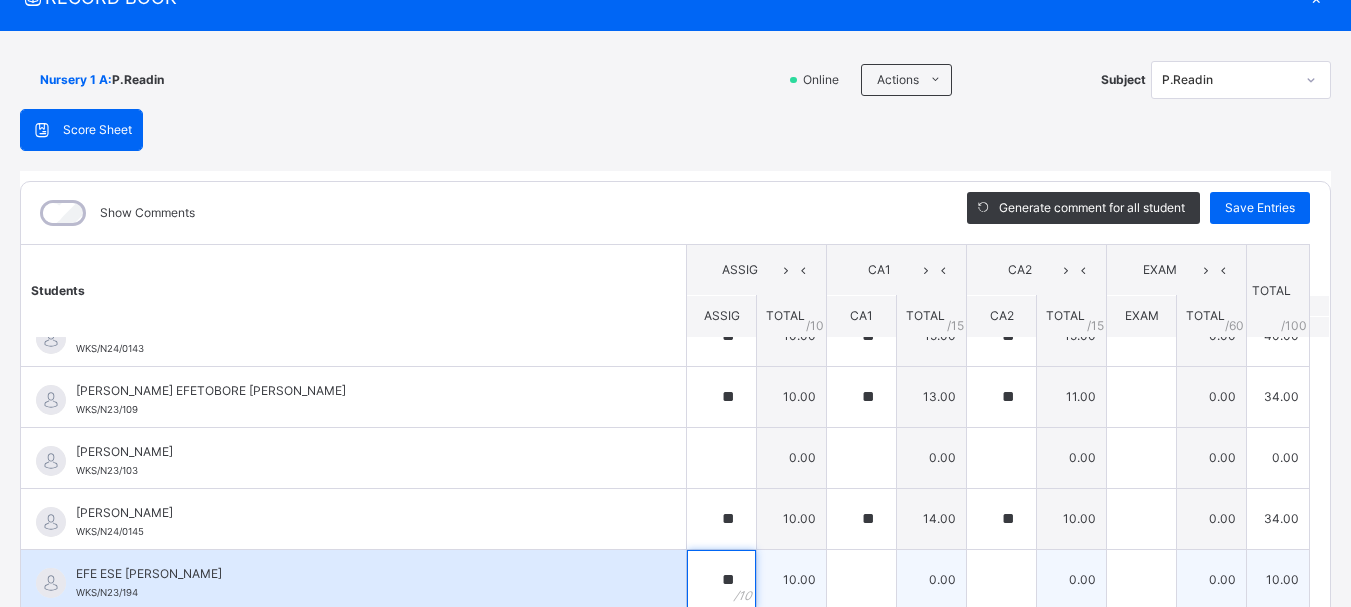 type on "**" 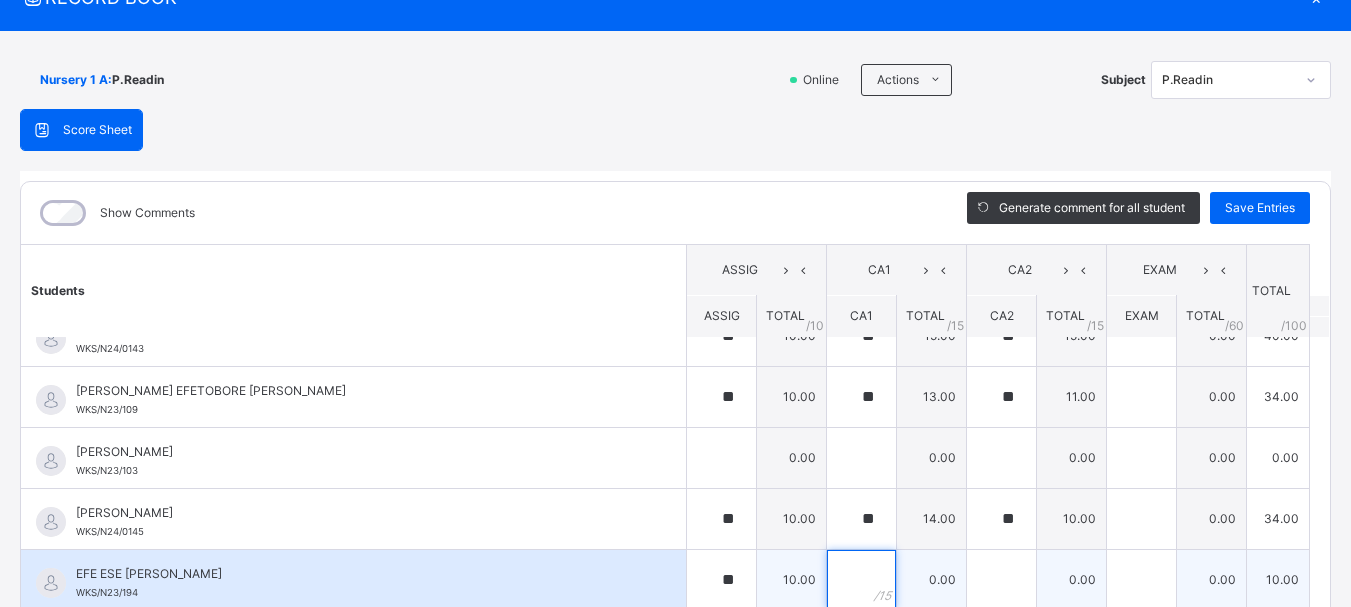 click at bounding box center (861, 580) 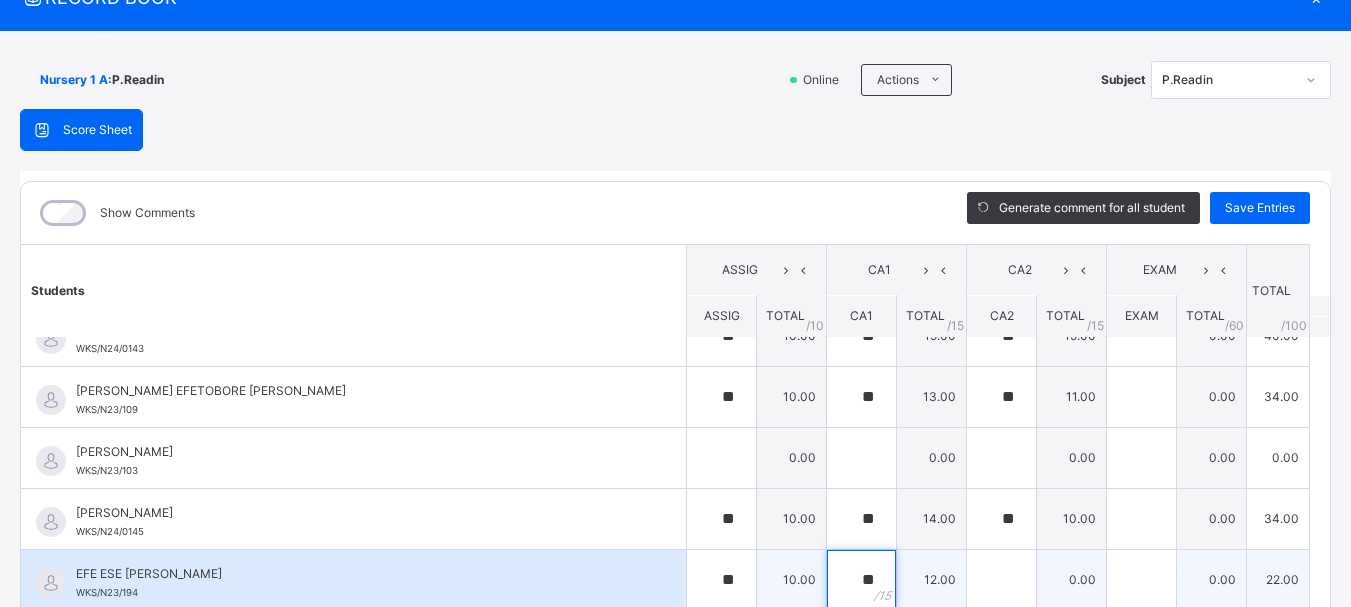 type on "**" 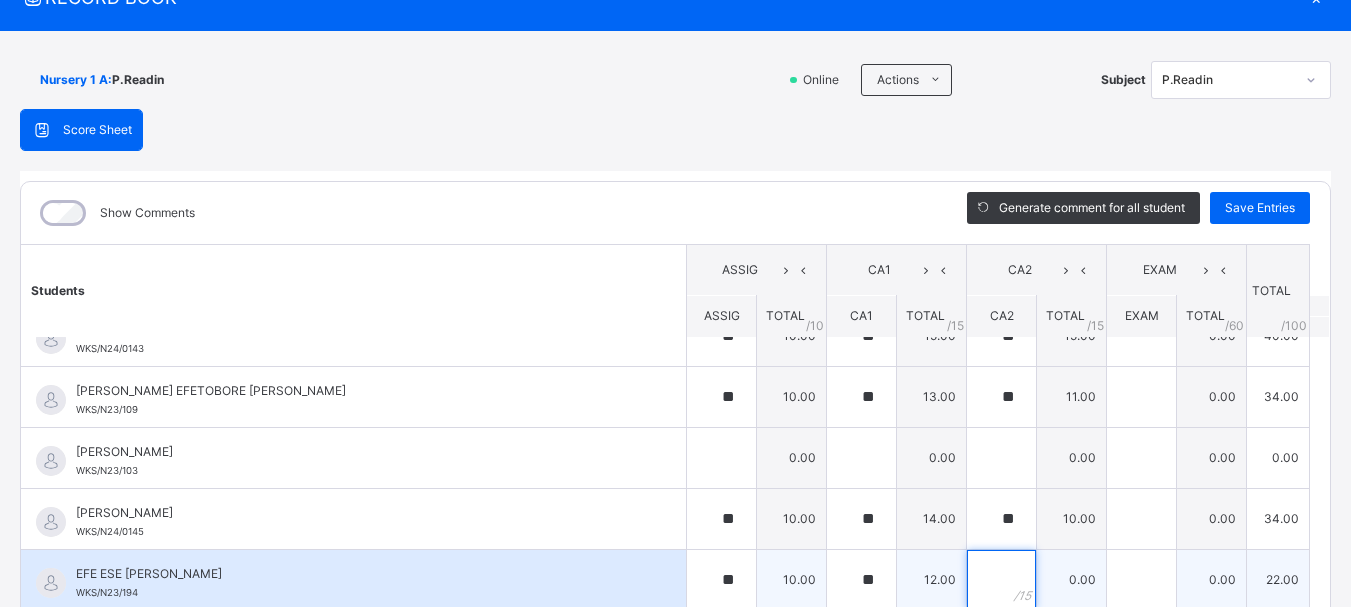 click at bounding box center (1001, 580) 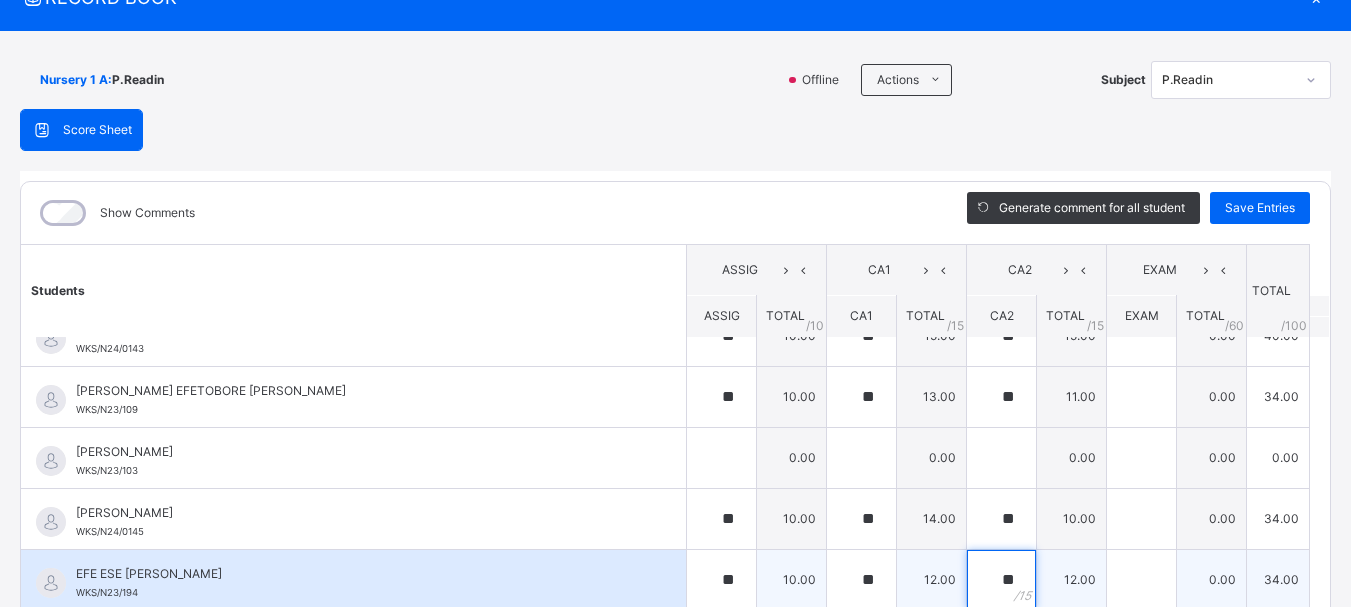 type on "**" 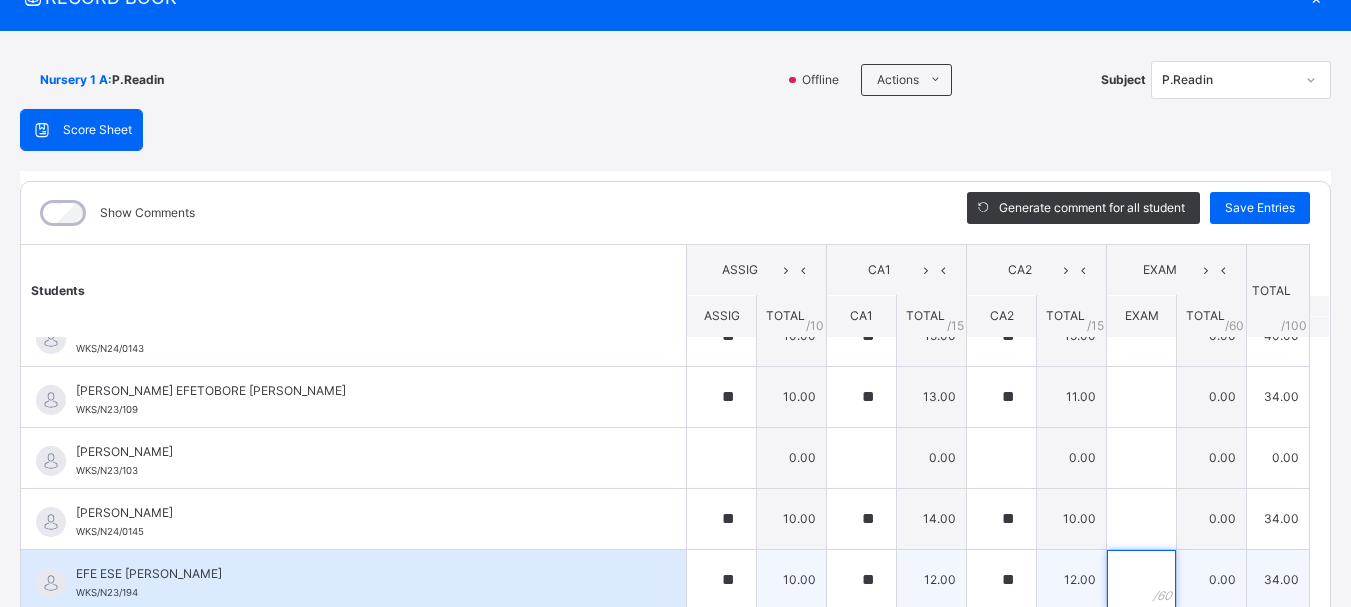 click at bounding box center [1141, 580] 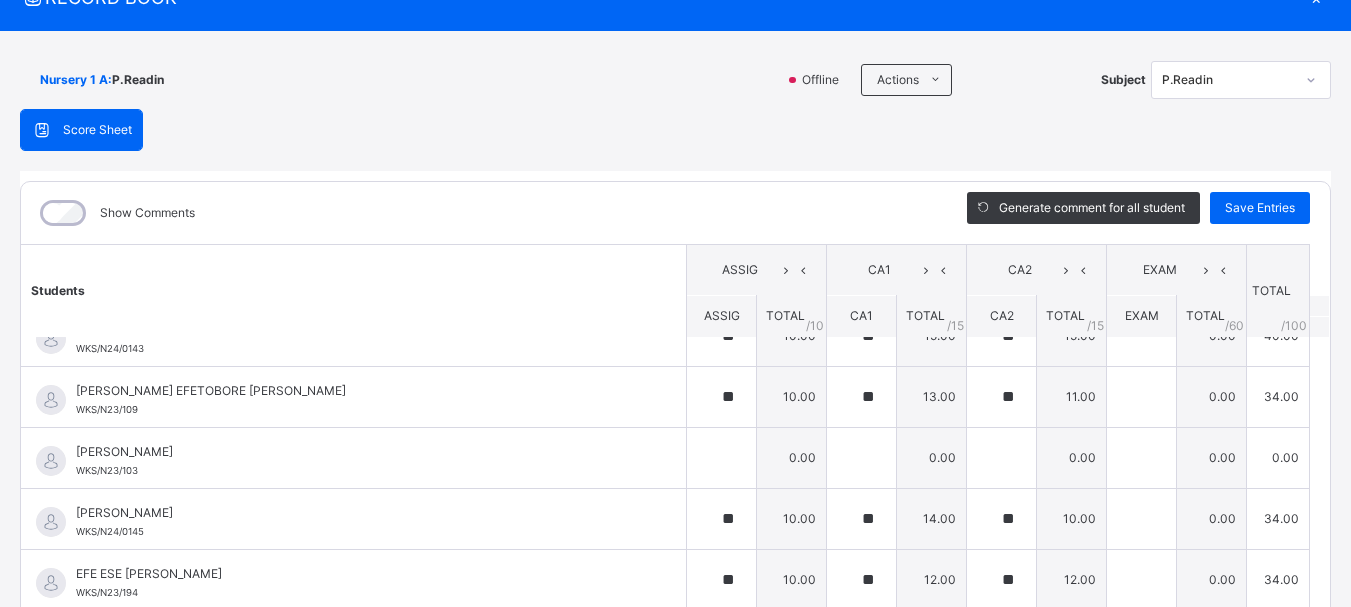 click on "Students ASSIG CA1 CA2 EXAM TOTAL /100 Comment ASSIG TOTAL / 10 CA1 TOTAL / 15 CA2 TOTAL / 15 EXAM TOTAL / 60 ABAH OLIVIA ZARAH WKS/N23/191 ABAH OLIVIA ZARAH WKS/N23/191 ** 10.00 ** 13.00 ** 15.00 0.00 38.00 Generate comment 0 / 250   ×   Subject Teacher’s Comment Generate and see in full the comment developed by the AI with an option to regenerate the comment JS ABAH OLIVIA ZARAH   WKS/N23/191   Total 38.00  / 100.00 Sims Bot   Regenerate     Use this comment   ABDULRAHEEM BELLO  WKS/N23/106 ABDULRAHEEM BELLO  WKS/N23/106 ** 10.00 ** 14.00 ** 15.00 0.00 39.00 Generate comment 0 / 250   ×   Subject Teacher’s Comment Generate and see in full the comment developed by the AI with an option to regenerate the comment JS ABDULRAHEEM BELLO    WKS/N23/106   Total 39.00  / 100.00 Sims Bot   Regenerate     Use this comment   ABUBAKAR FATIMA ZARAH WKS/N23/105 ABUBAKAR FATIMA ZARAH WKS/N23/105 ** 10.00 ** 12.00 ** 14.00 0.00 36.00 Generate comment 0 / 250   ×   Subject Teacher’s Comment JS ABUBAKAR FATIMA ZARAH" at bounding box center [675, 686] 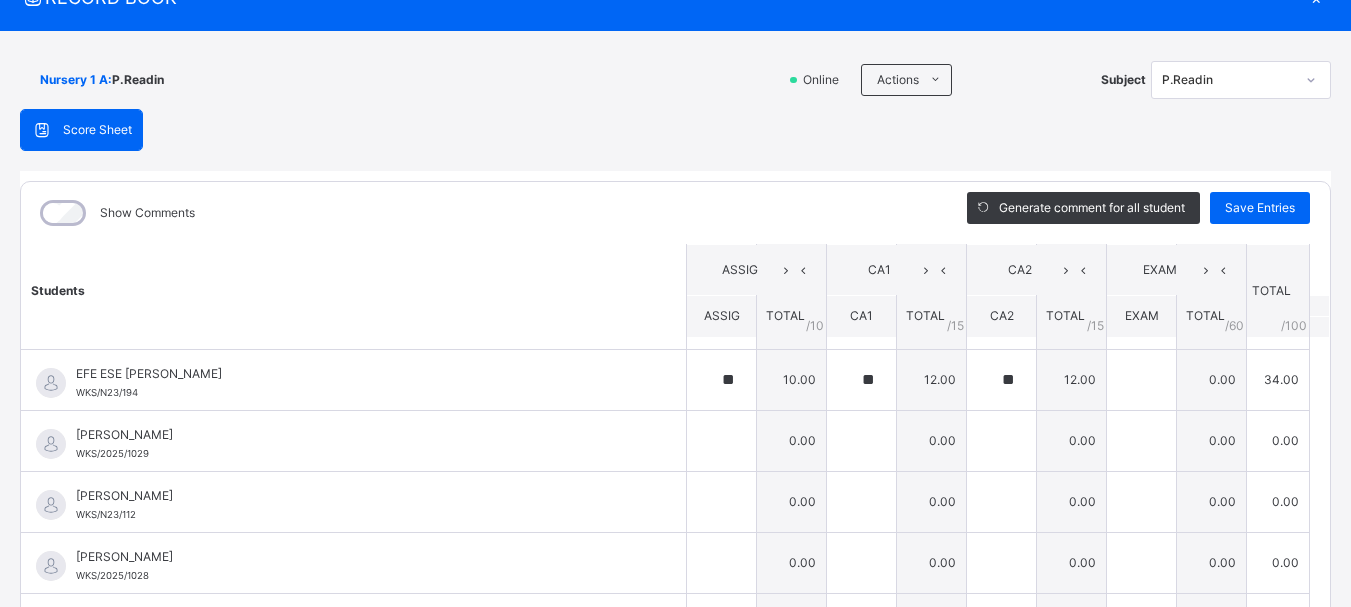 scroll, scrollTop: 760, scrollLeft: 0, axis: vertical 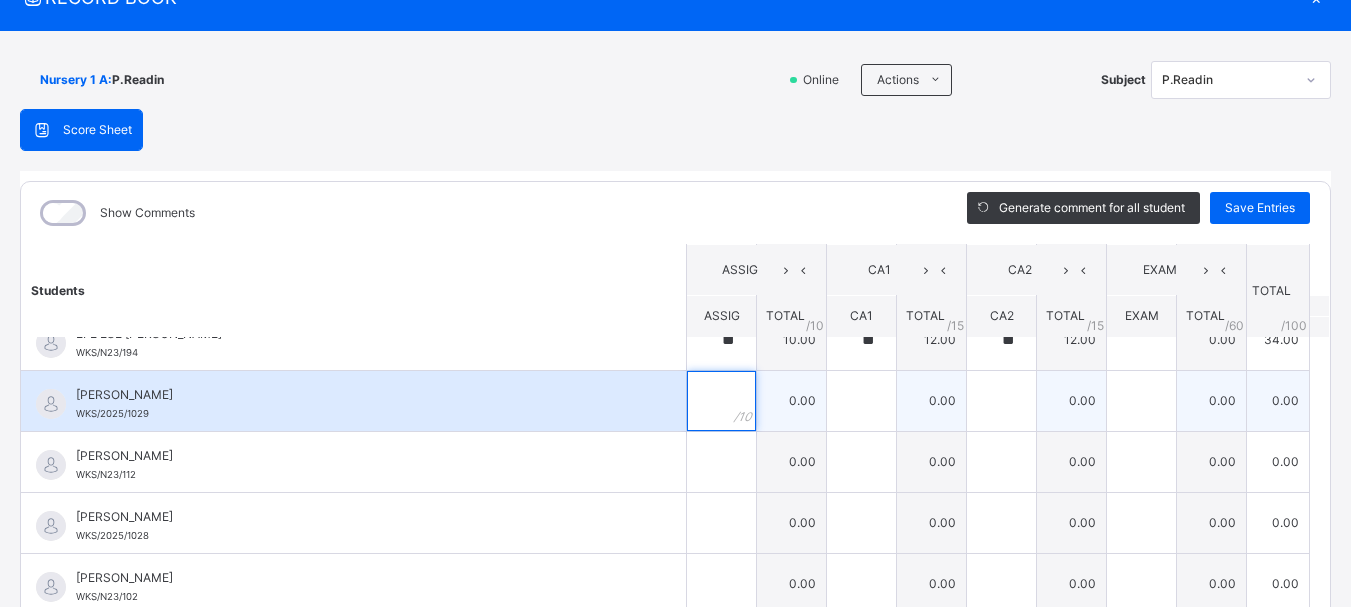 click at bounding box center (721, 401) 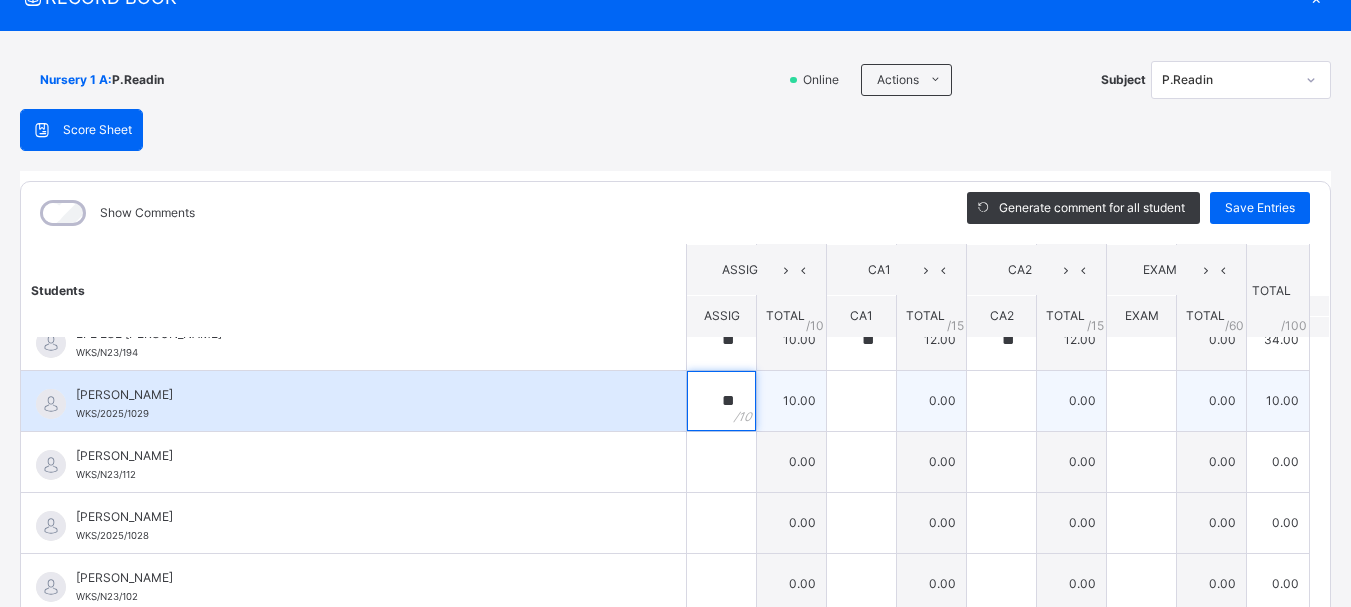 type on "**" 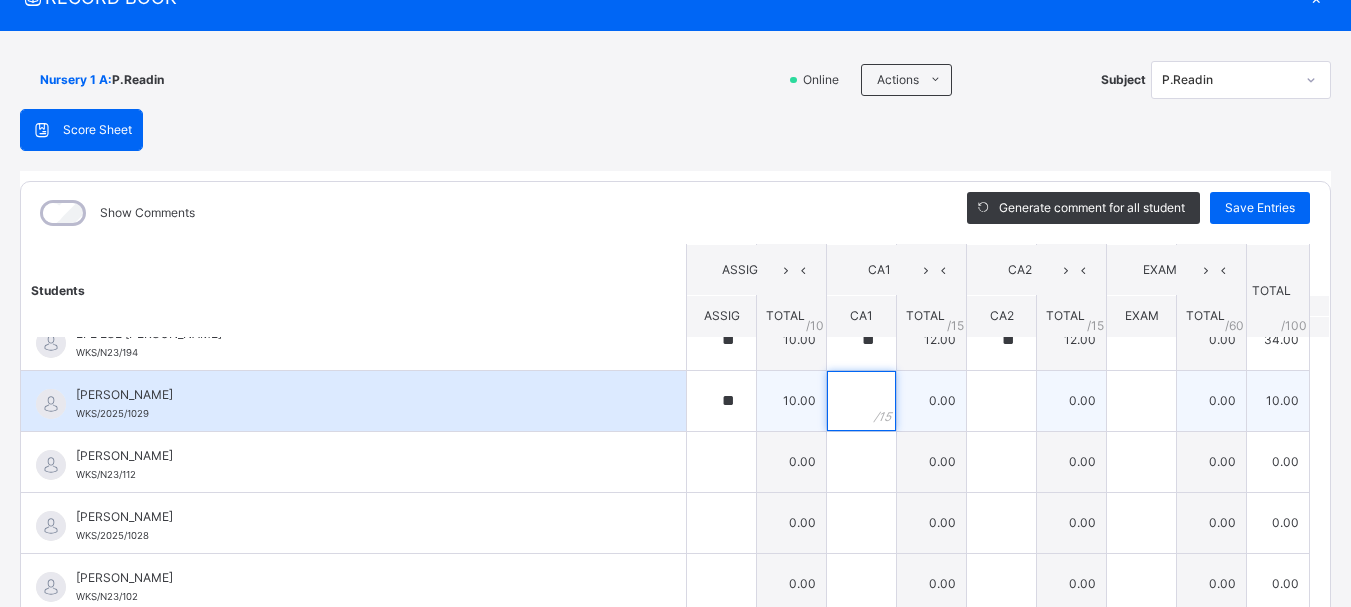 click at bounding box center [861, 401] 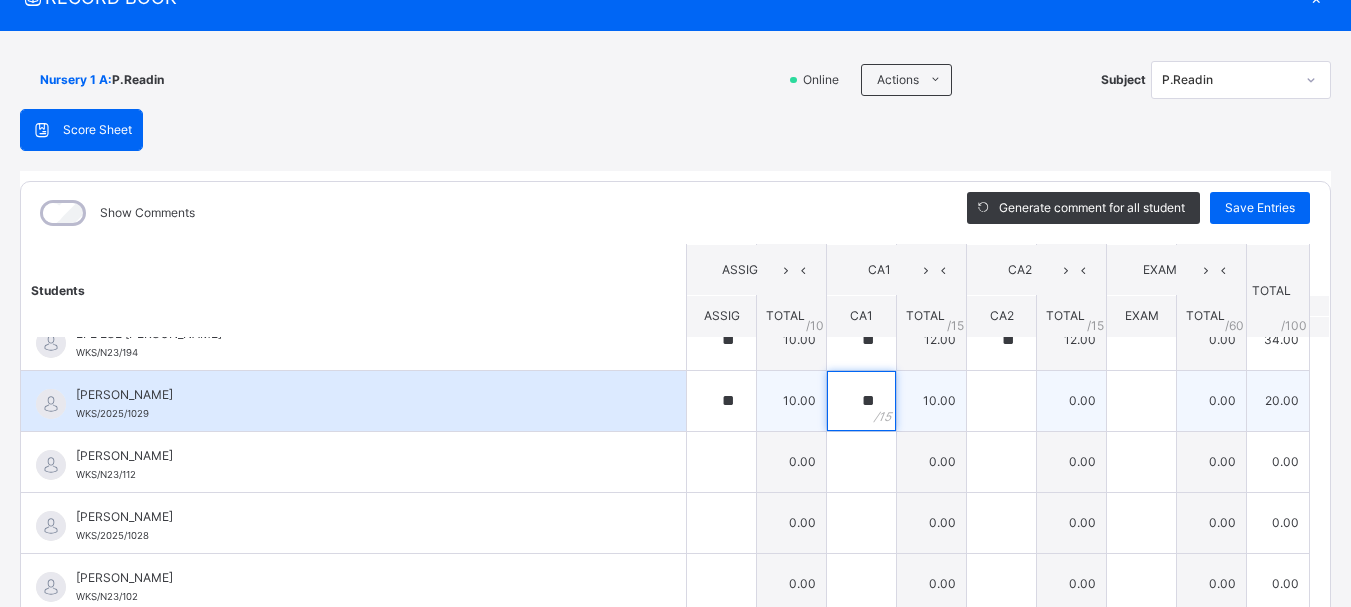 type on "**" 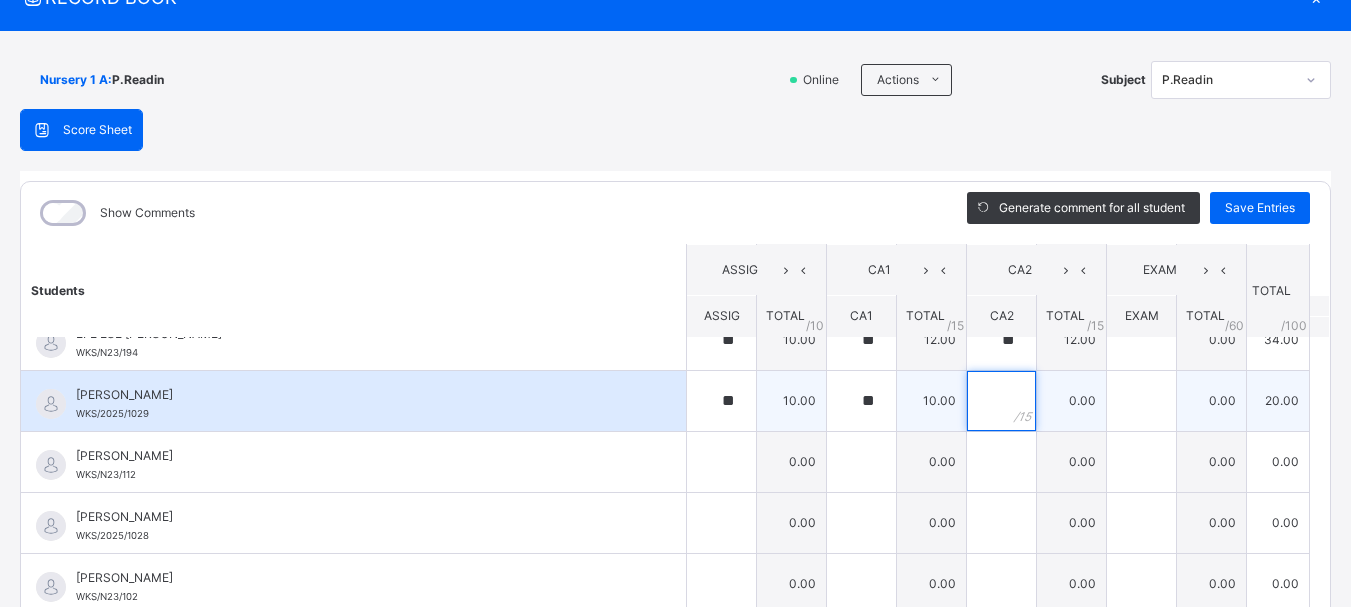 click at bounding box center (1001, 401) 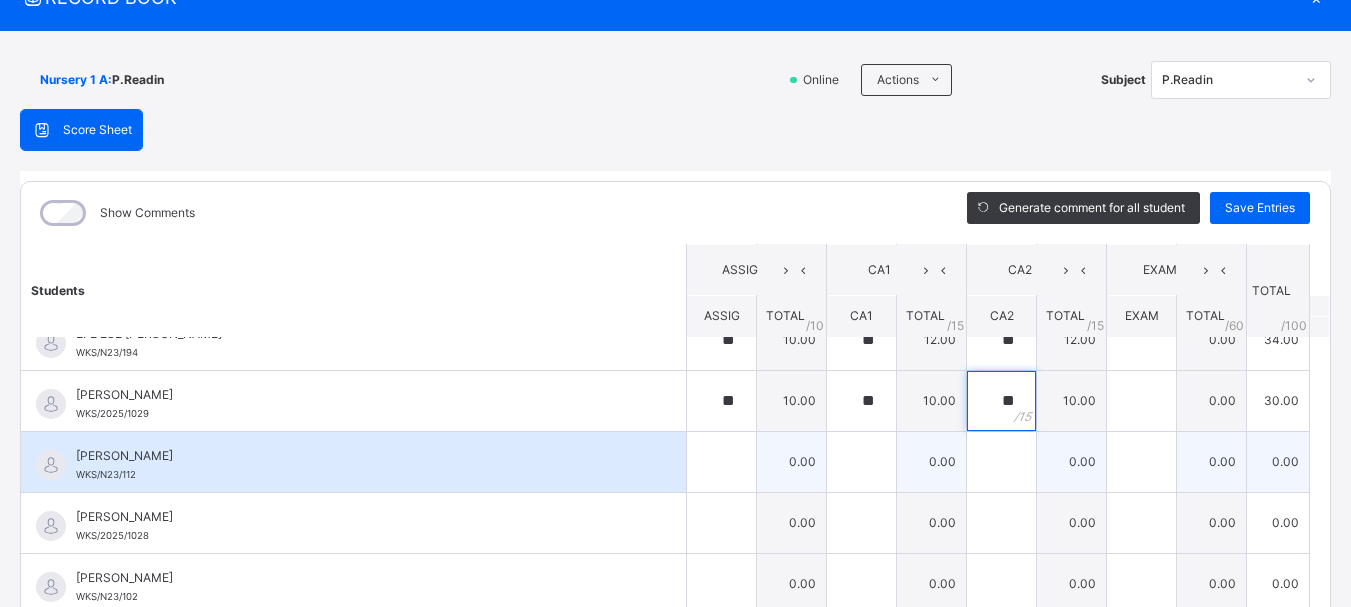 type on "**" 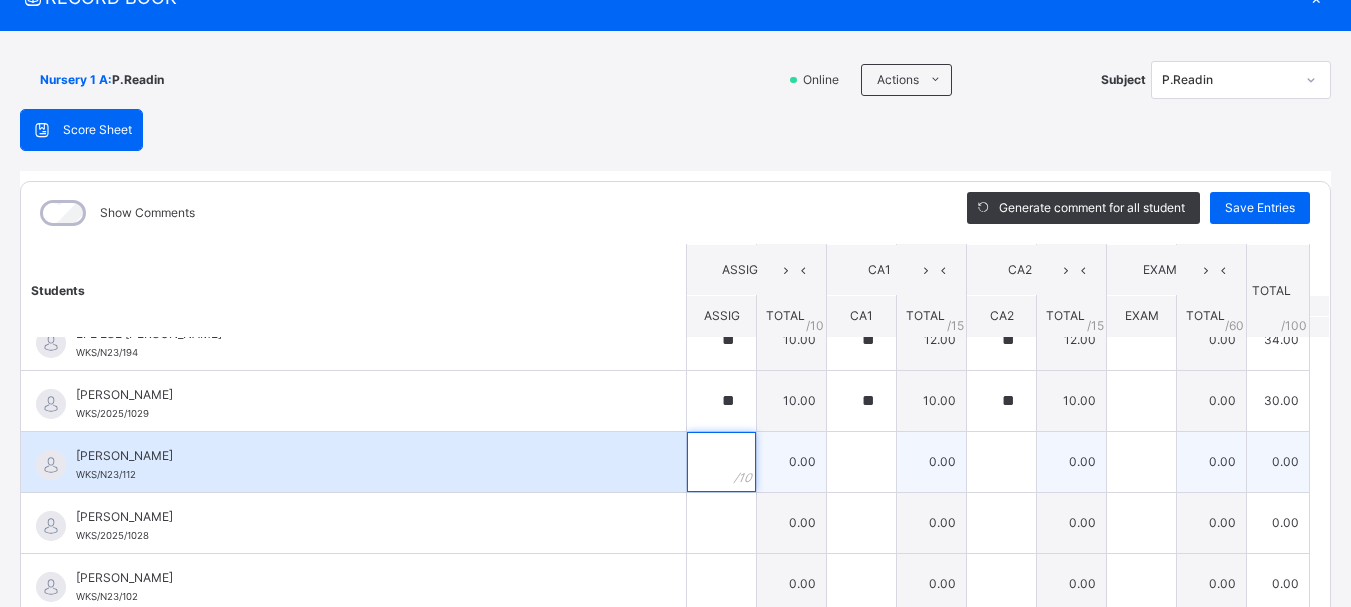 click at bounding box center [721, 462] 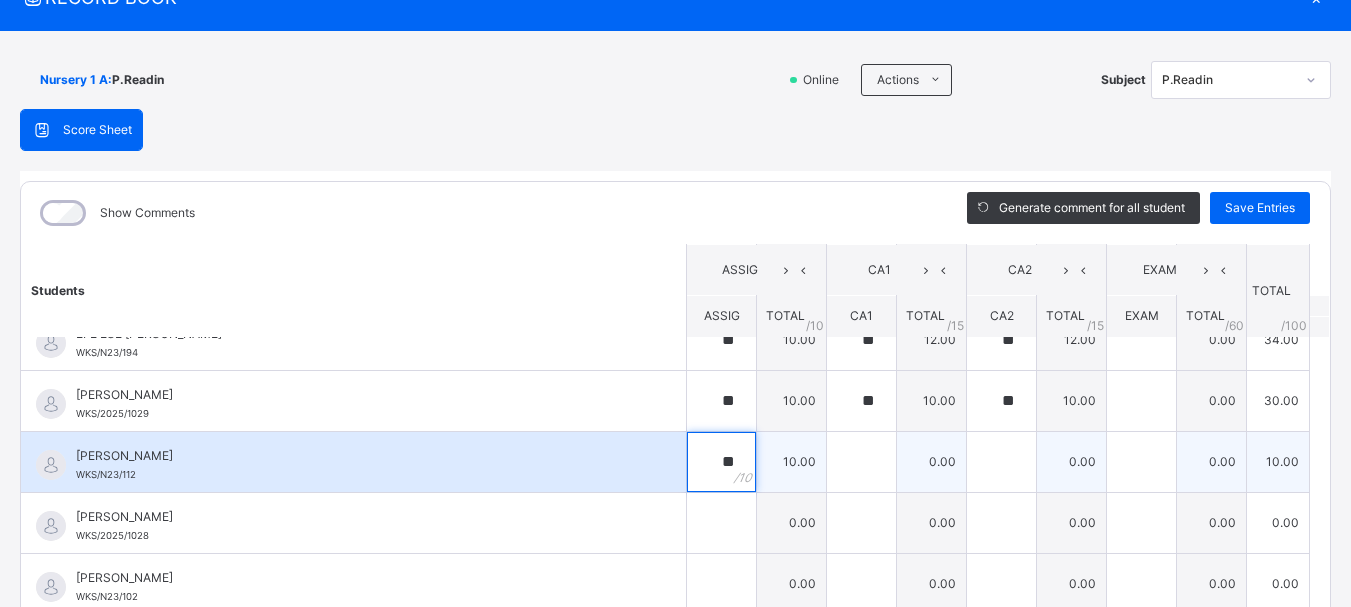 type on "**" 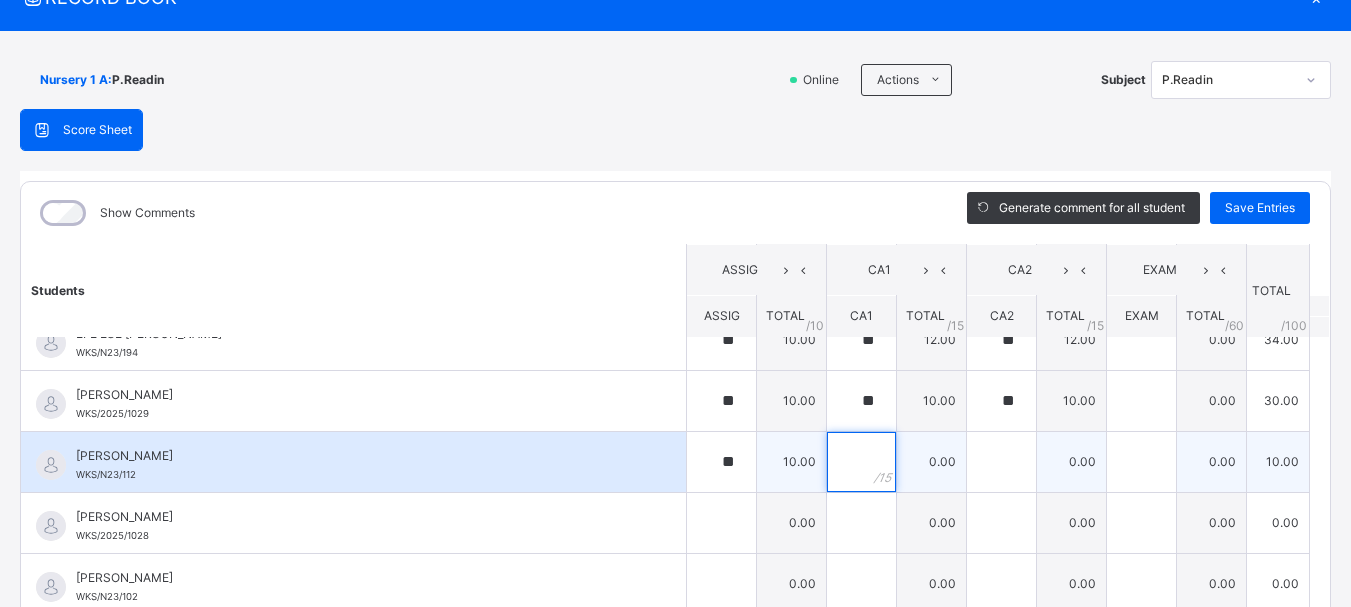 click at bounding box center [861, 462] 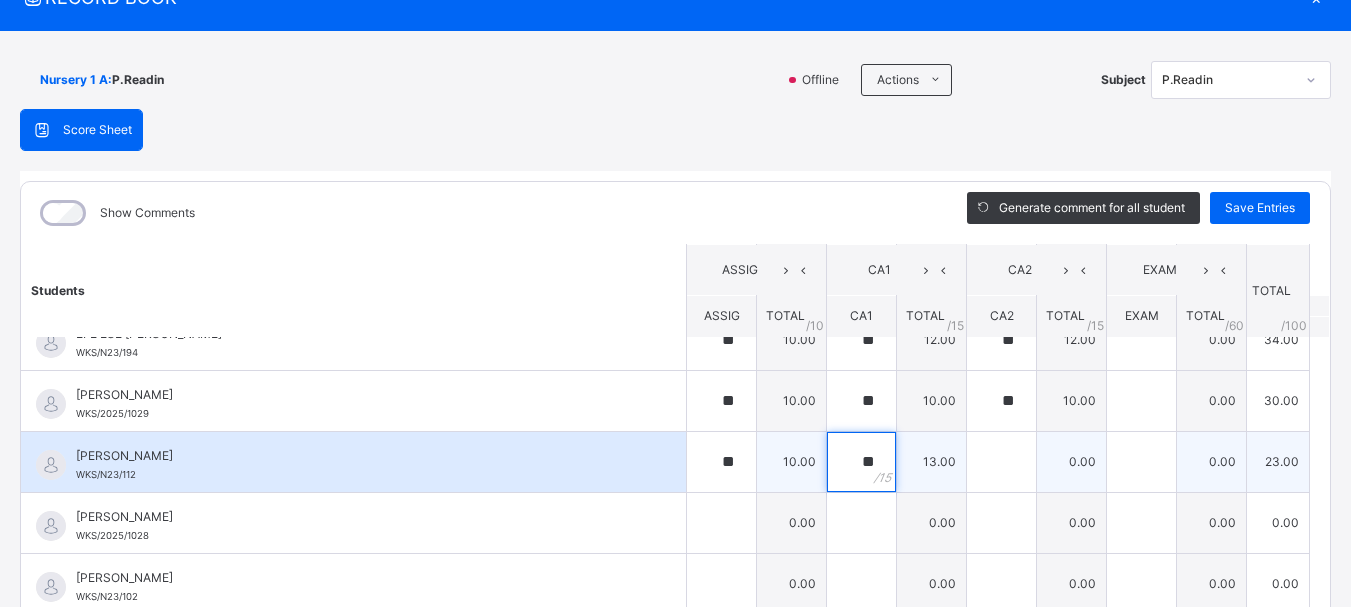 type on "**" 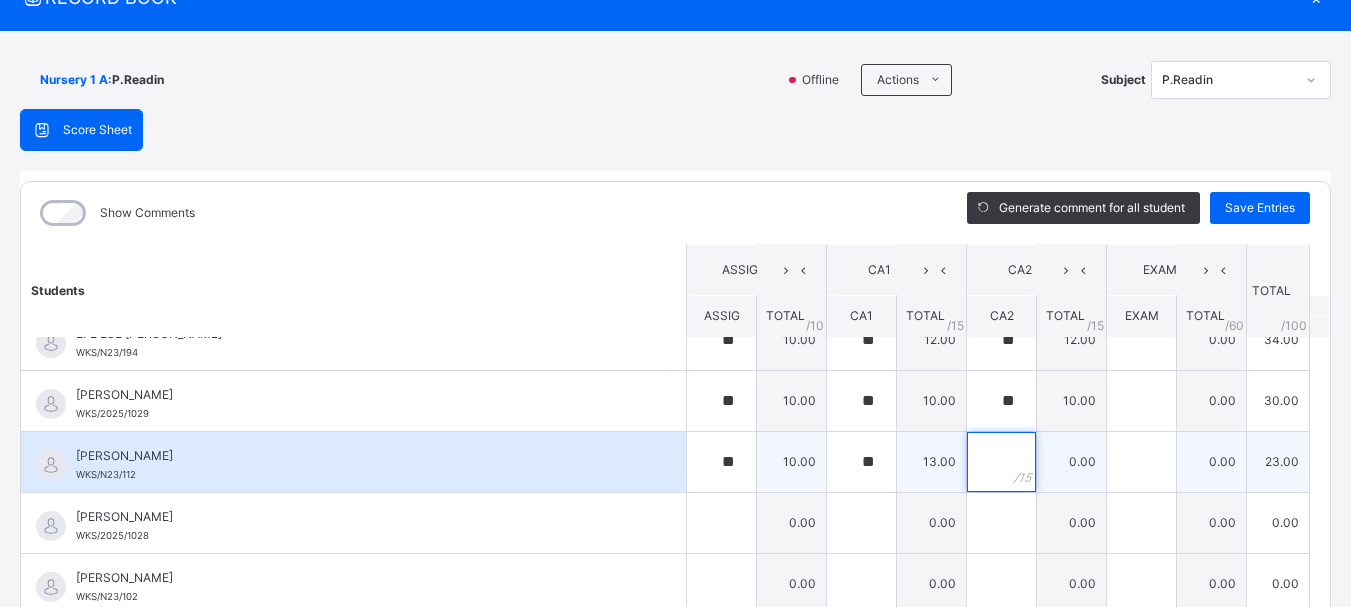 click at bounding box center [1001, 462] 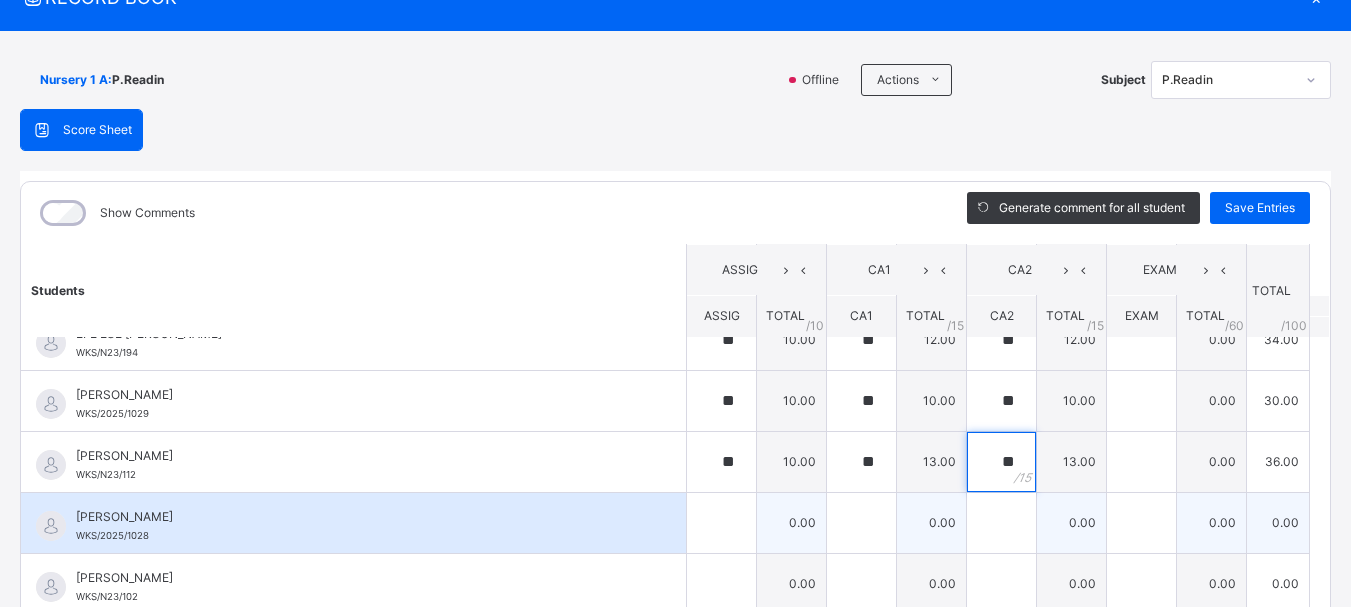 type on "**" 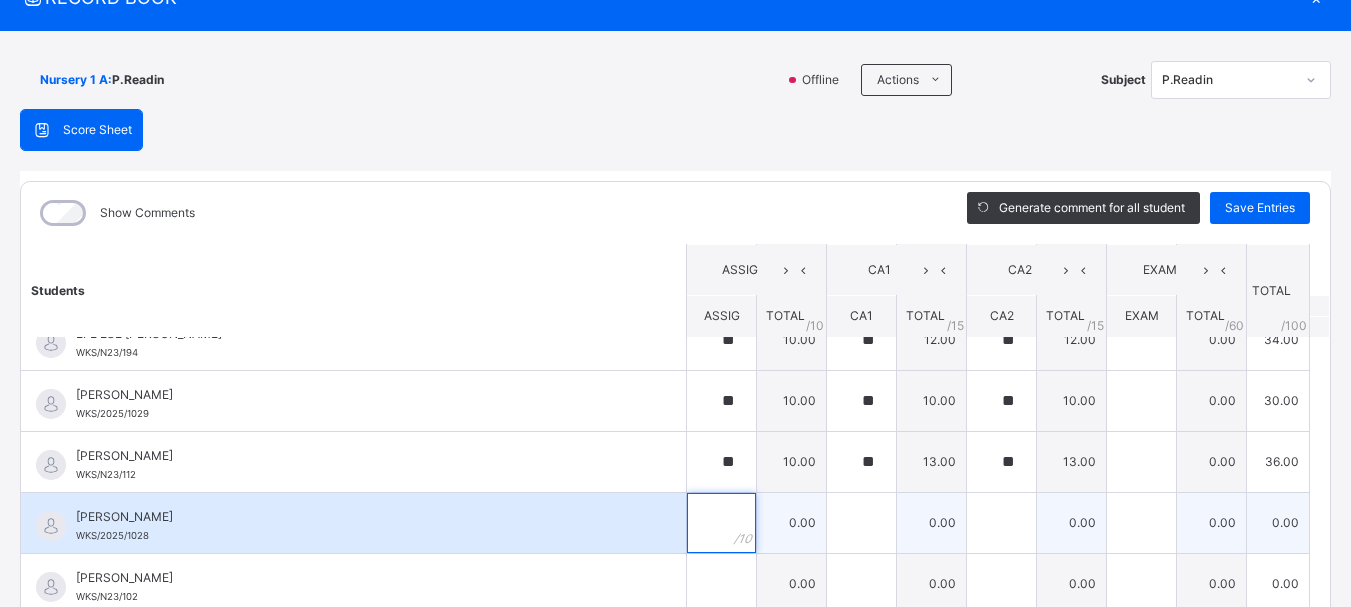 click at bounding box center (721, 523) 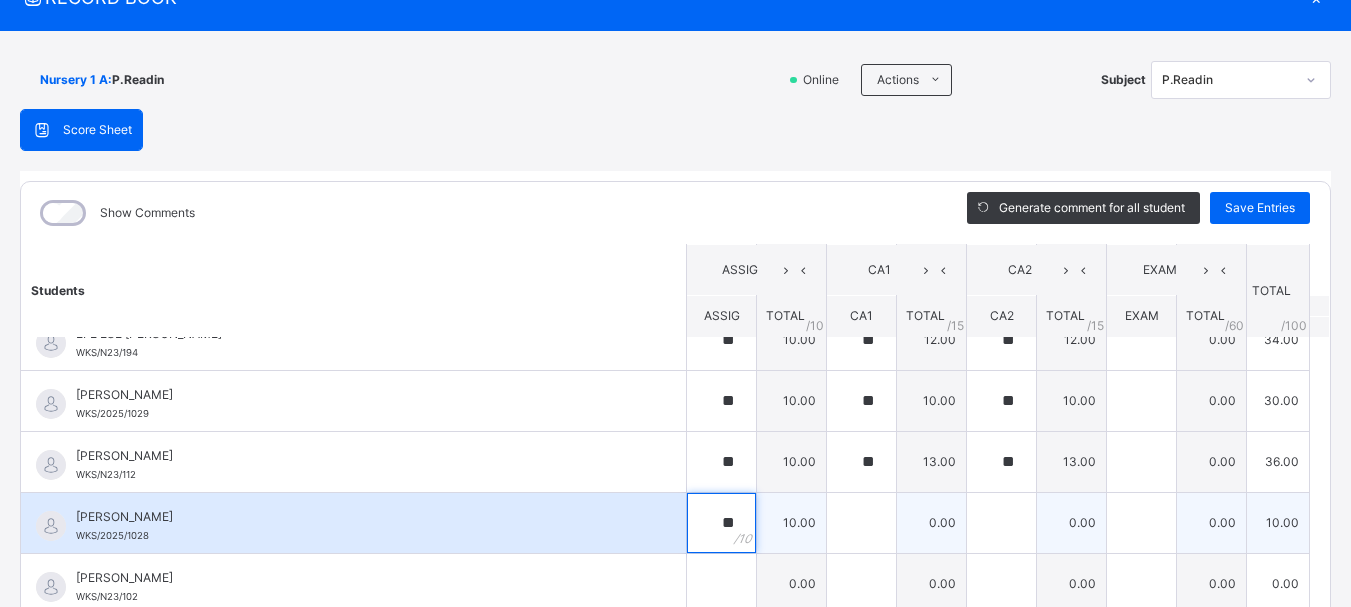 type on "**" 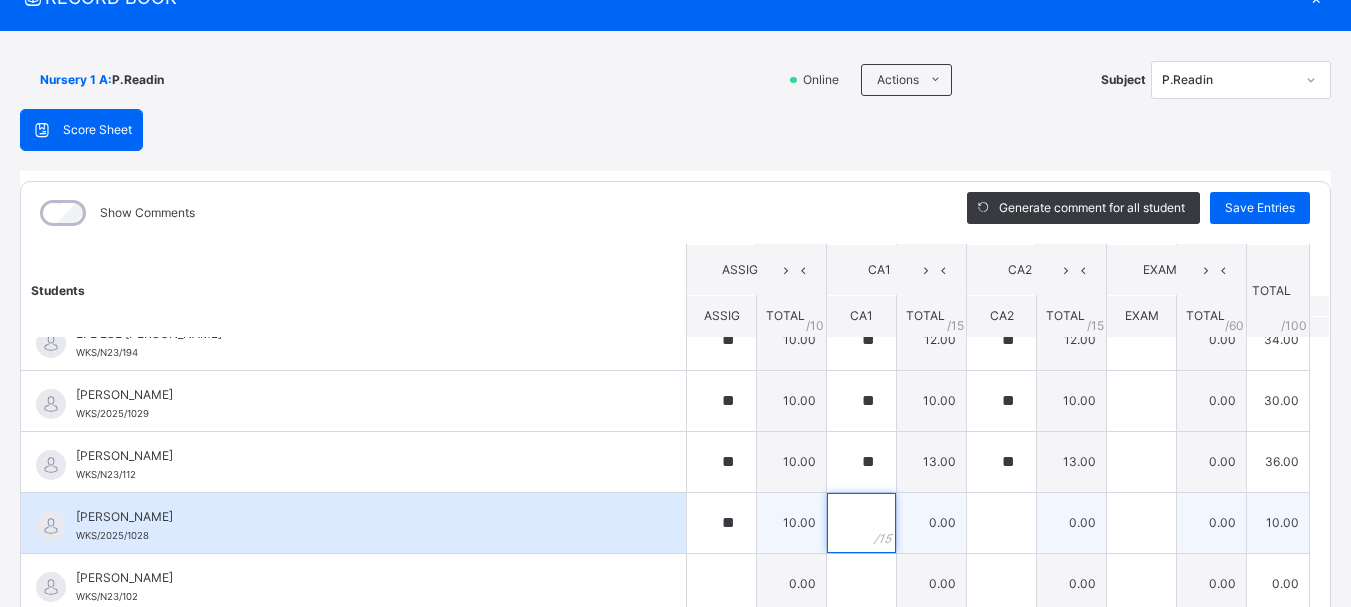 click at bounding box center (861, 523) 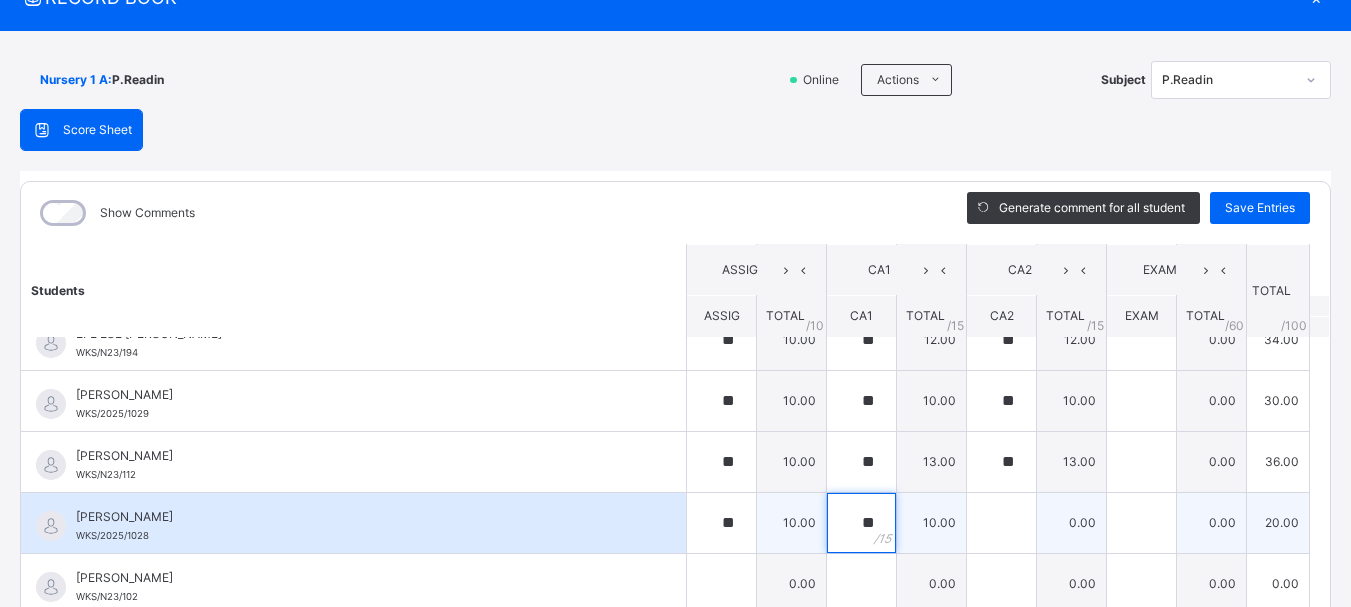 type on "**" 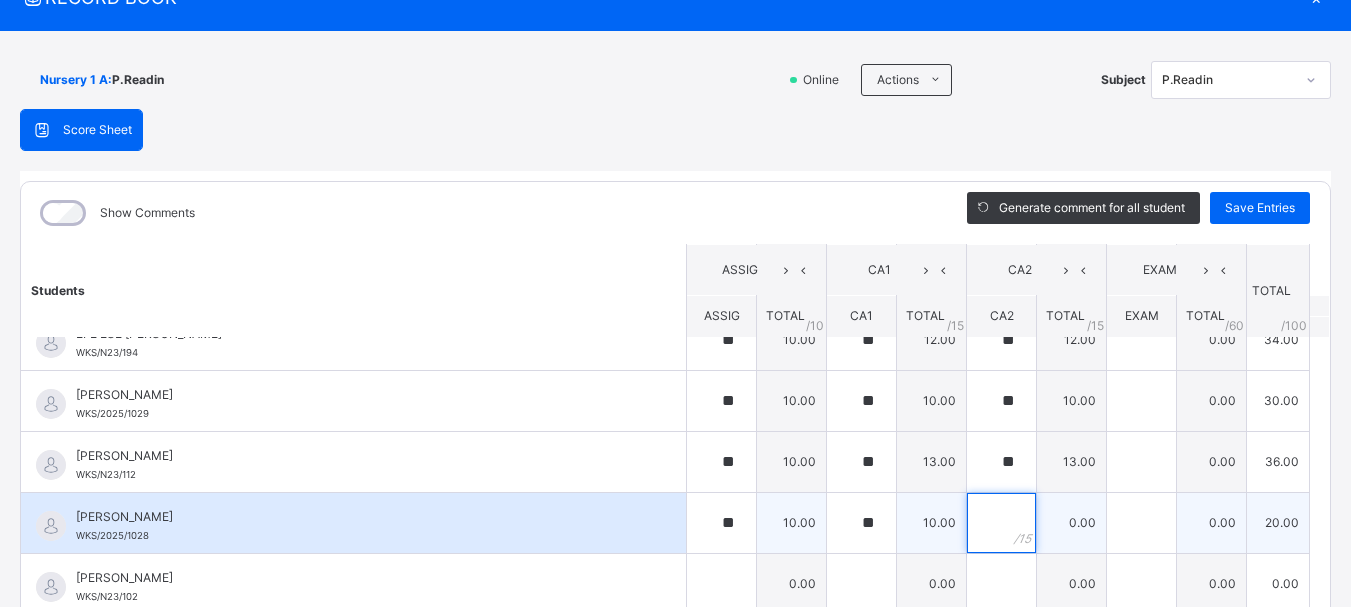 click at bounding box center [1001, 523] 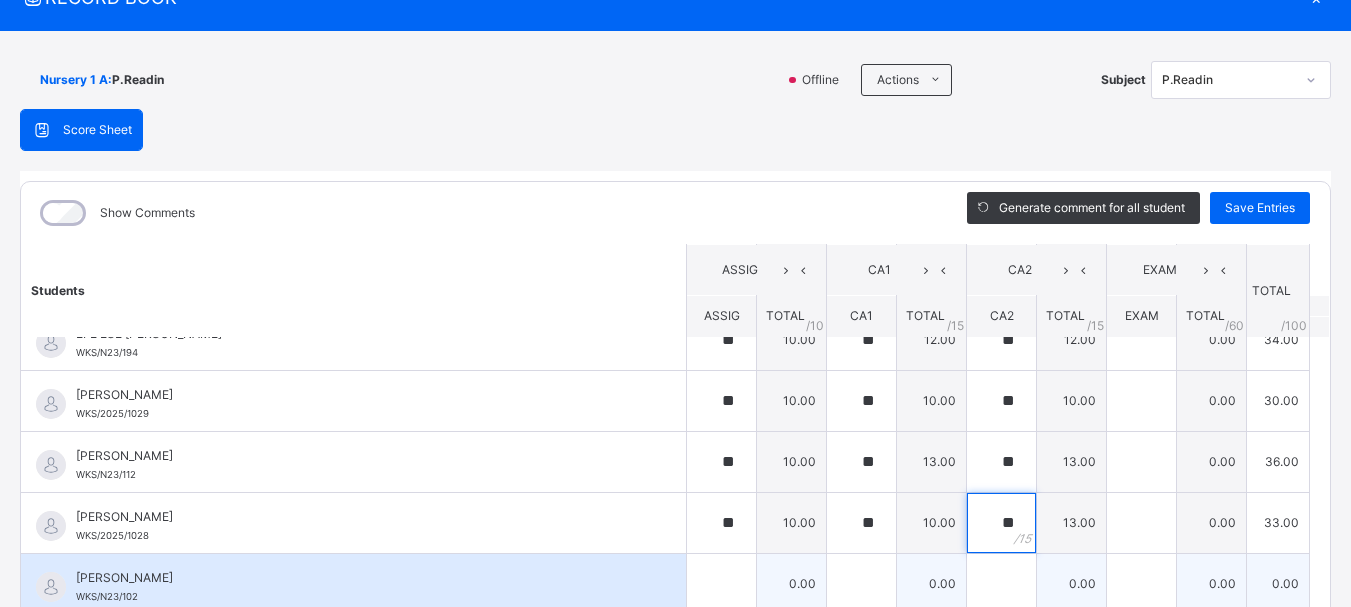 type on "**" 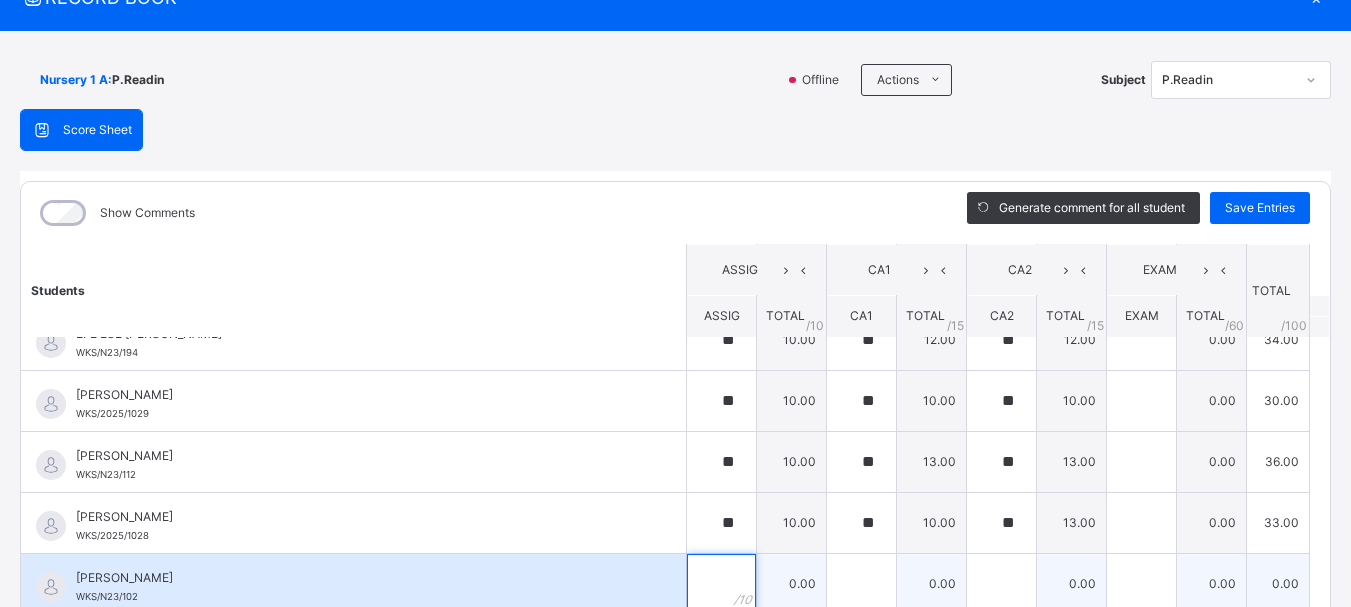 click at bounding box center (721, 584) 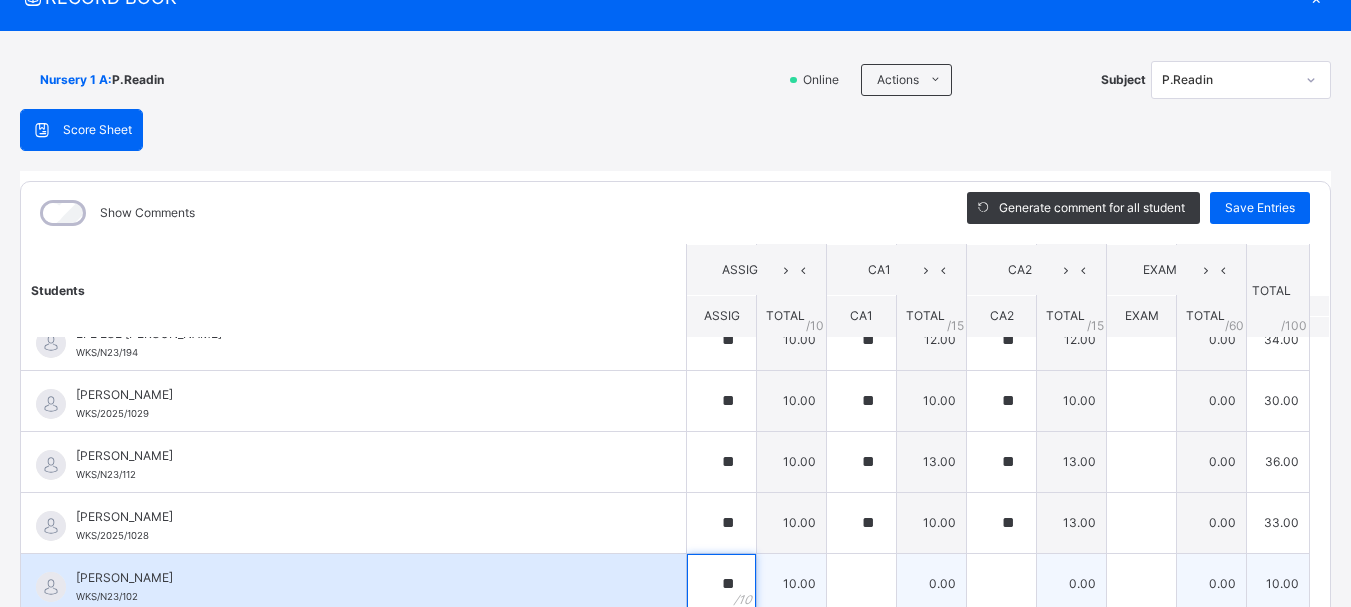 type on "**" 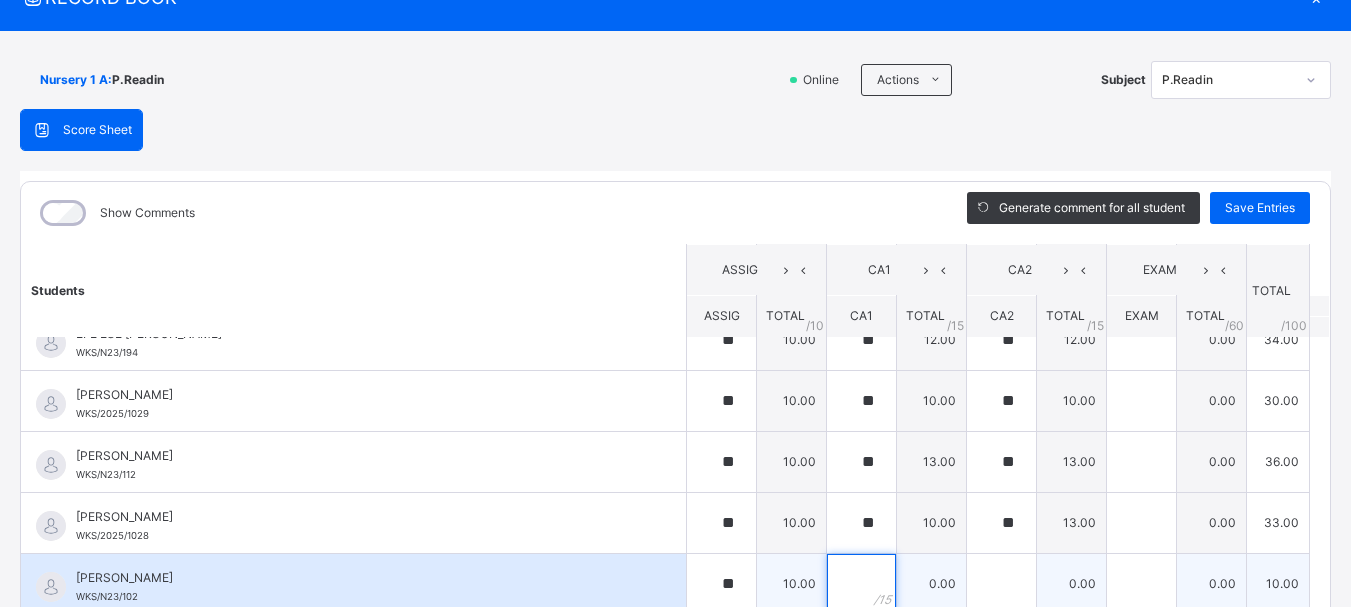 click at bounding box center (861, 584) 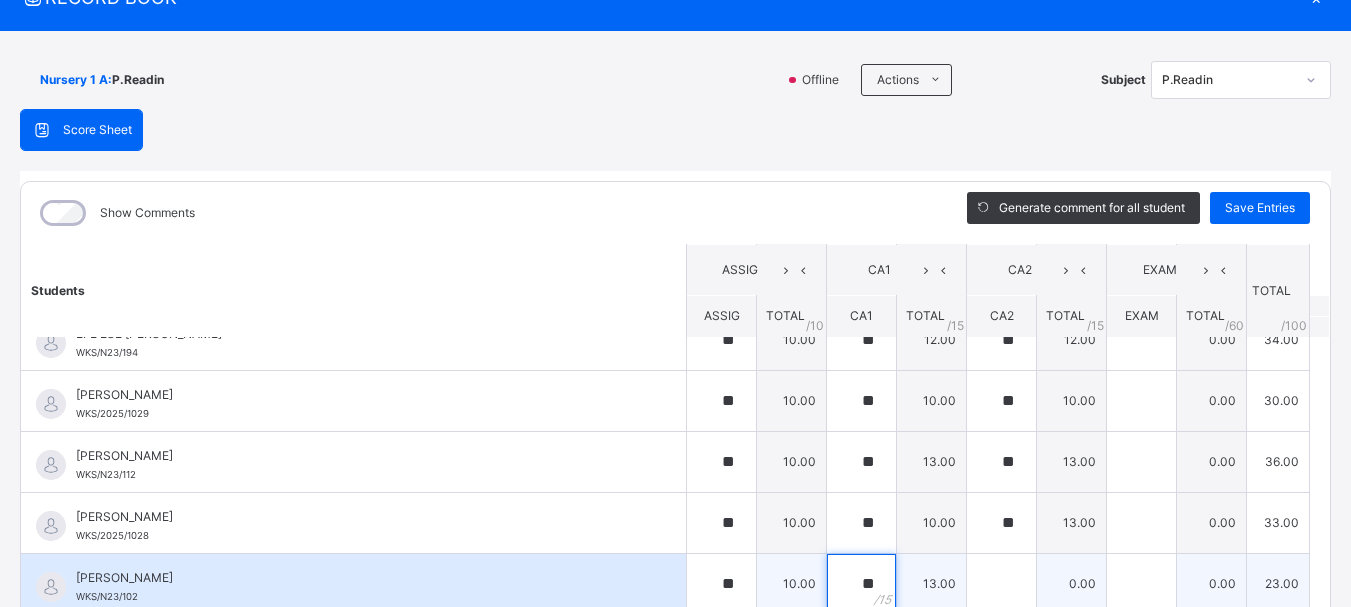 type on "**" 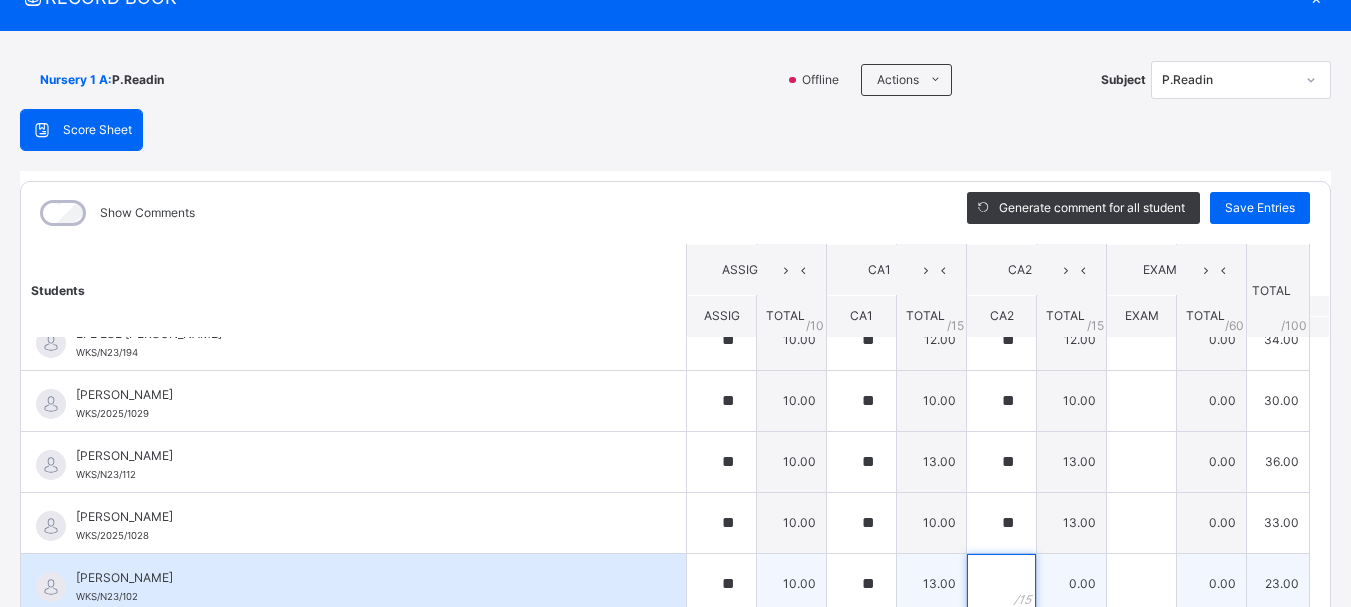 click at bounding box center [1001, 584] 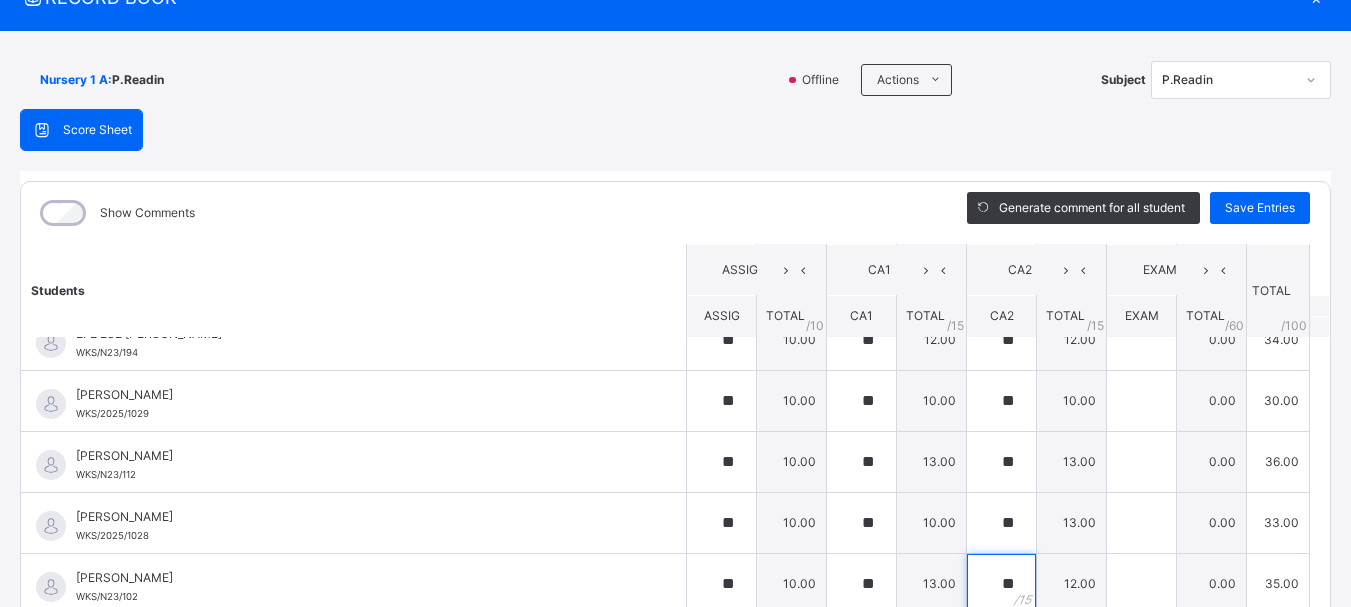 type on "**" 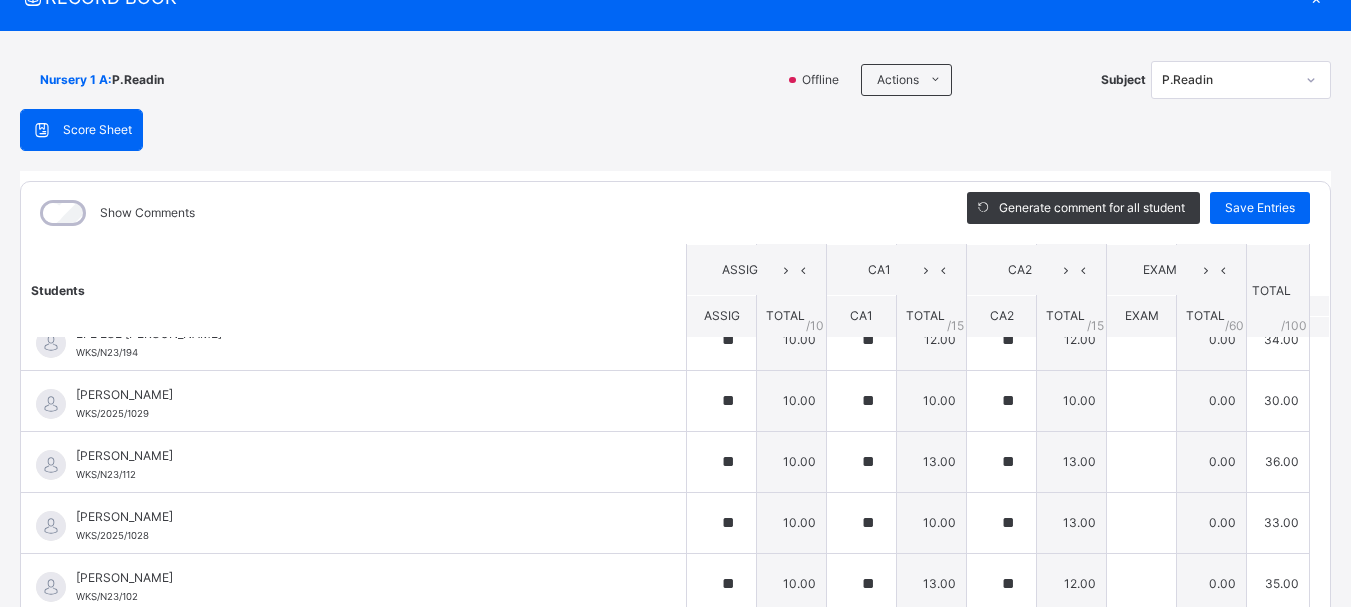 click on "Students ASSIG CA1 CA2 EXAM TOTAL /100 Comment ASSIG TOTAL / 10 CA1 TOTAL / 15 CA2 TOTAL / 15 EXAM TOTAL / 60 ABAH OLIVIA ZARAH WKS/N23/191 ABAH OLIVIA ZARAH WKS/N23/191 ** 10.00 ** 13.00 ** 15.00 0.00 38.00 Generate comment 0 / 250   ×   Subject Teacher’s Comment Generate and see in full the comment developed by the AI with an option to regenerate the comment JS ABAH OLIVIA ZARAH   WKS/N23/191   Total 38.00  / 100.00 Sims Bot   Regenerate     Use this comment   ABDULRAHEEM BELLO  WKS/N23/106 ABDULRAHEEM BELLO  WKS/N23/106 ** 10.00 ** 14.00 ** 15.00 0.00 39.00 Generate comment 0 / 250   ×   Subject Teacher’s Comment Generate and see in full the comment developed by the AI with an option to regenerate the comment JS ABDULRAHEEM BELLO    WKS/N23/106   Total 39.00  / 100.00 Sims Bot   Regenerate     Use this comment   ABUBAKAR FATIMA ZARAH WKS/N23/105 ABUBAKAR FATIMA ZARAH WKS/N23/105 ** 10.00 ** 12.00 ** 14.00 0.00 36.00 Generate comment 0 / 250   ×   Subject Teacher’s Comment JS ABUBAKAR FATIMA ZARAH" at bounding box center [675, 446] 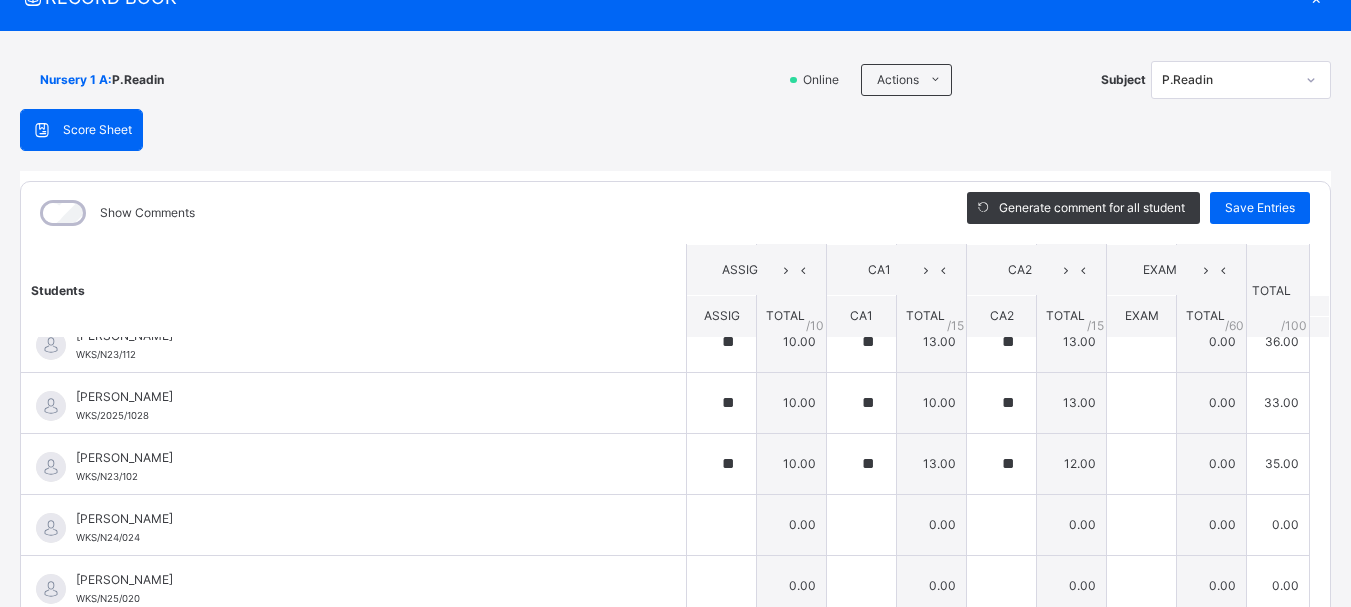 scroll, scrollTop: 920, scrollLeft: 0, axis: vertical 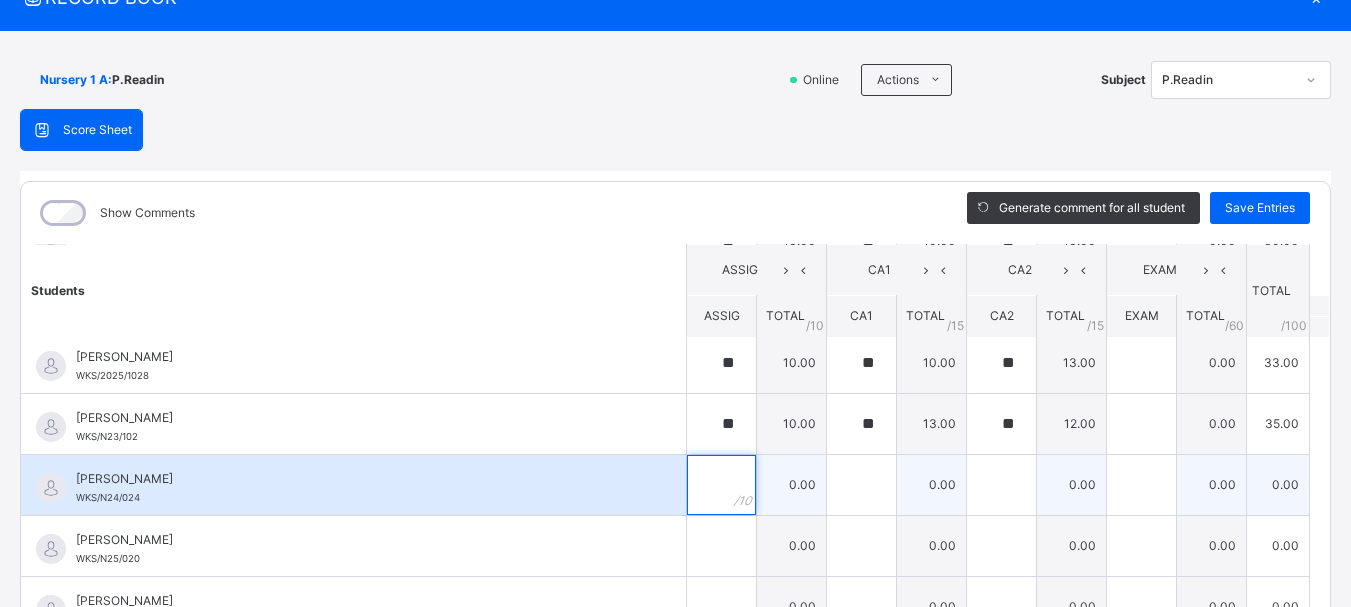 click at bounding box center (721, 485) 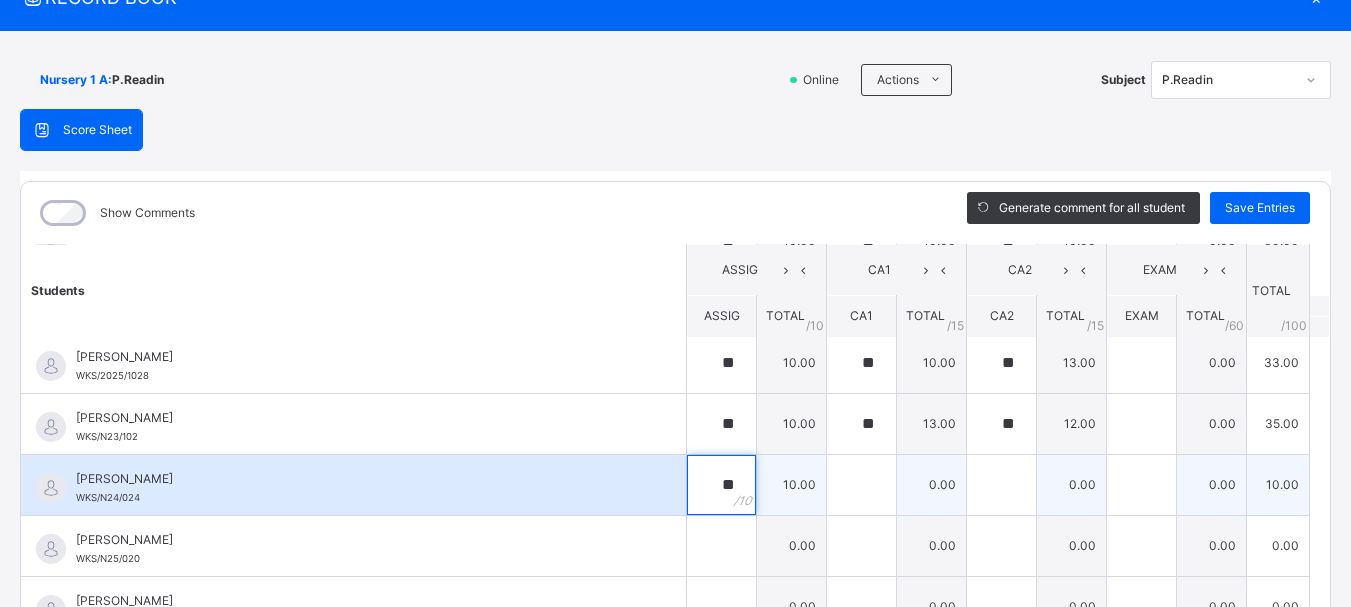 type on "**" 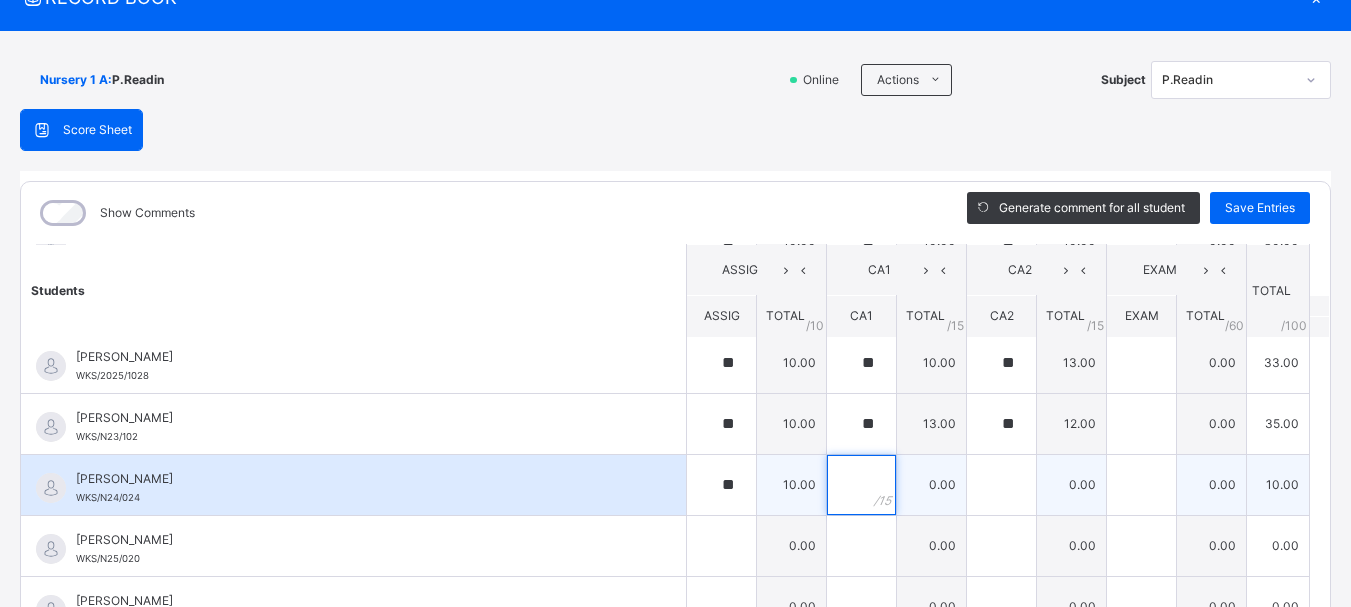 click at bounding box center [861, 485] 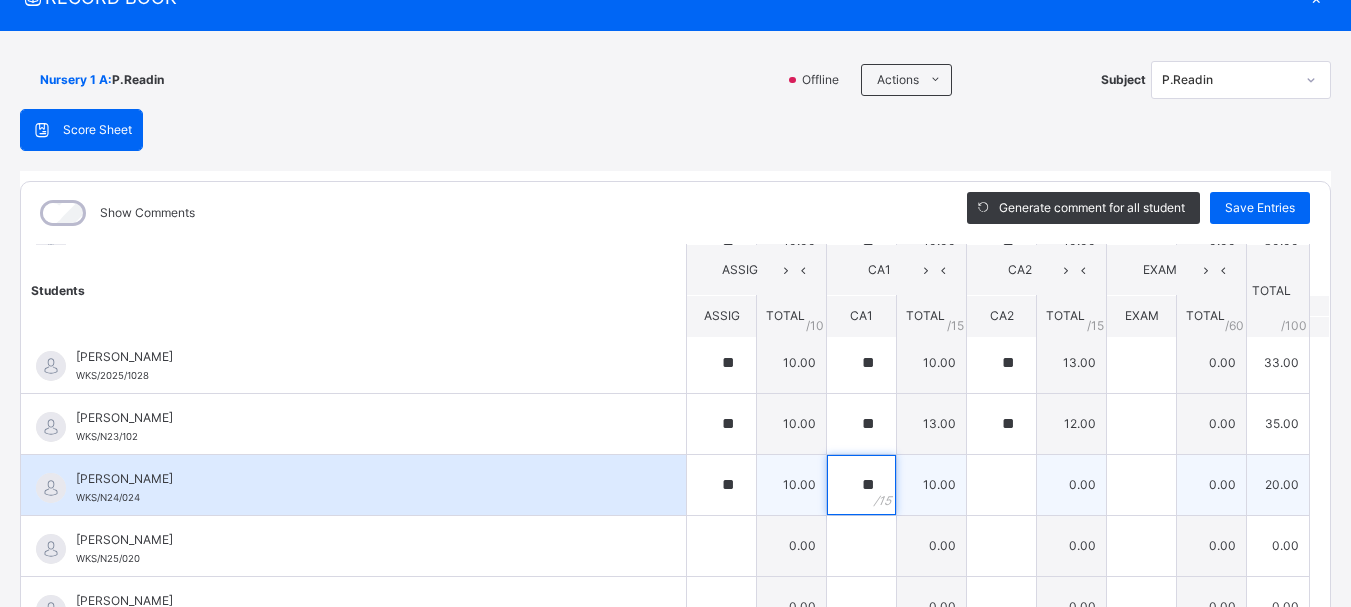 type on "**" 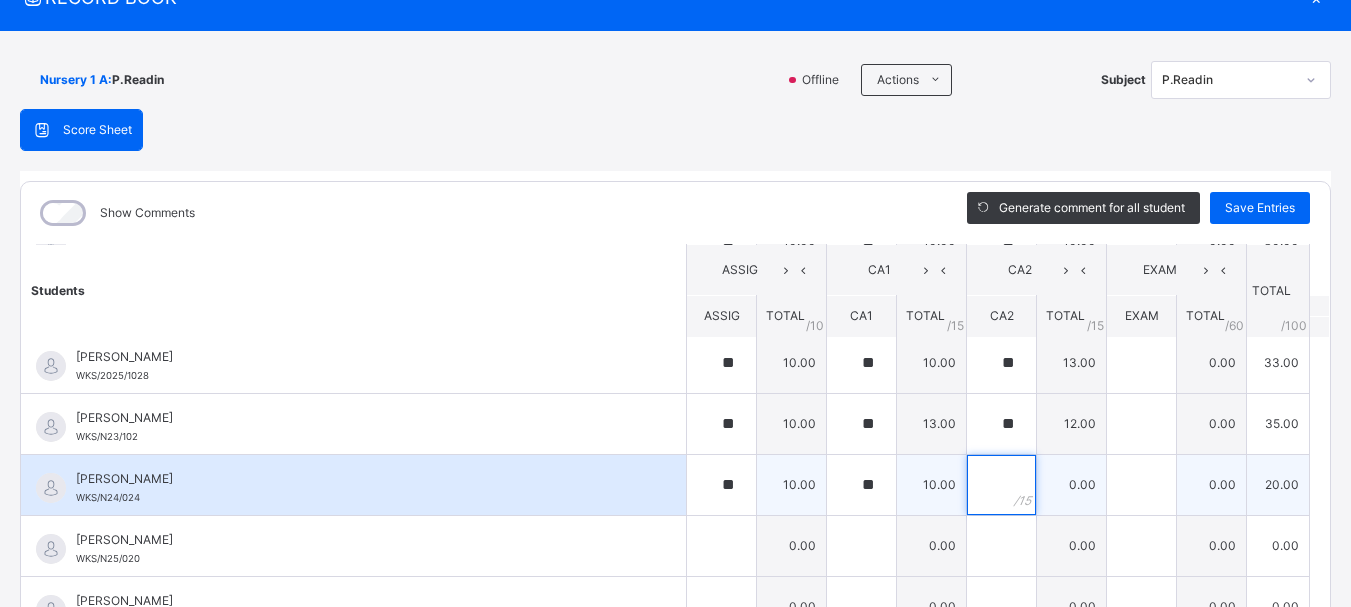 click at bounding box center (1001, 485) 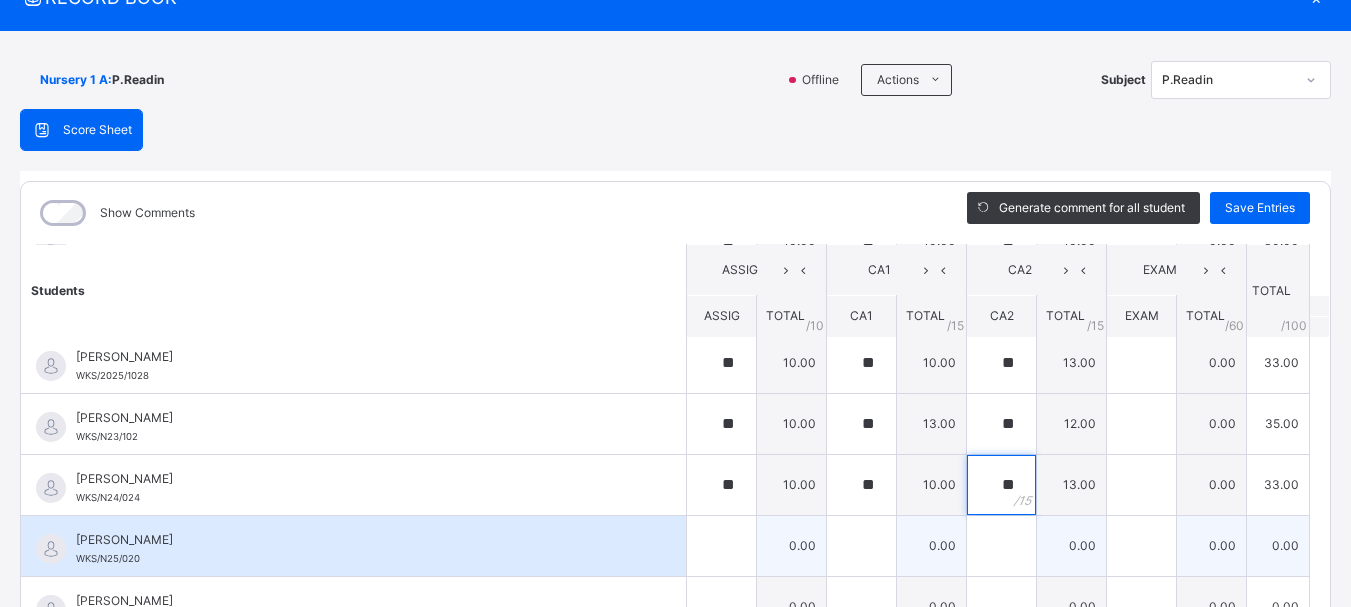 type on "**" 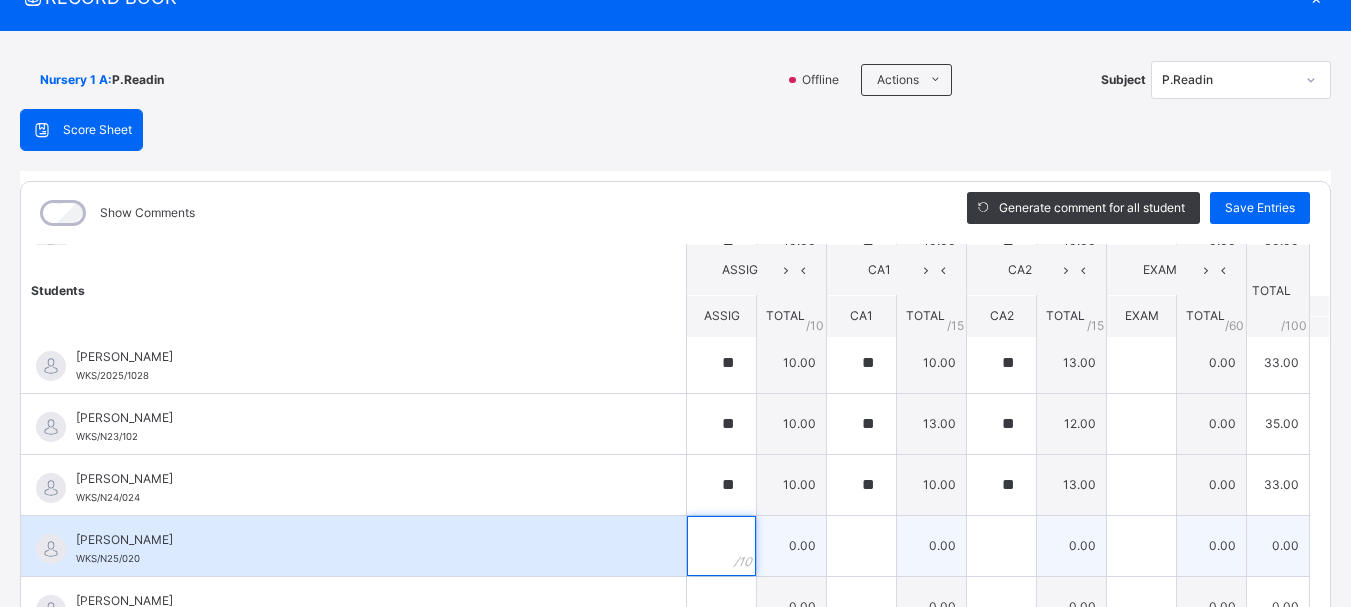 click at bounding box center [721, 546] 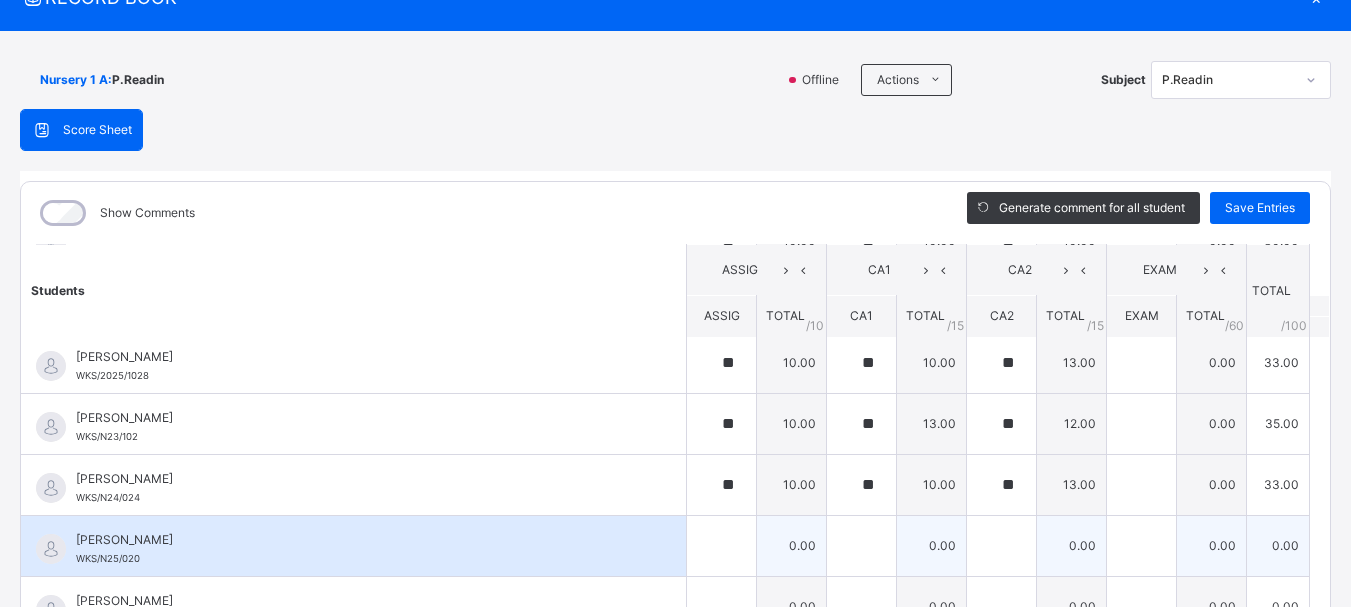 click at bounding box center [721, 546] 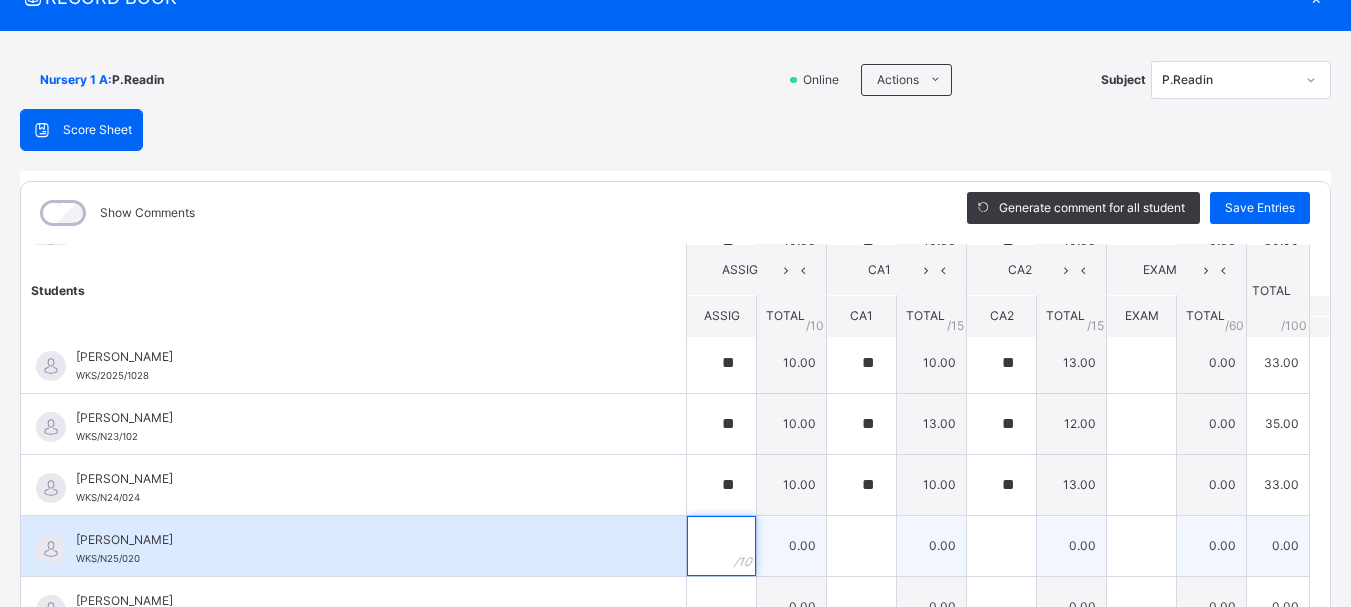 click at bounding box center [721, 546] 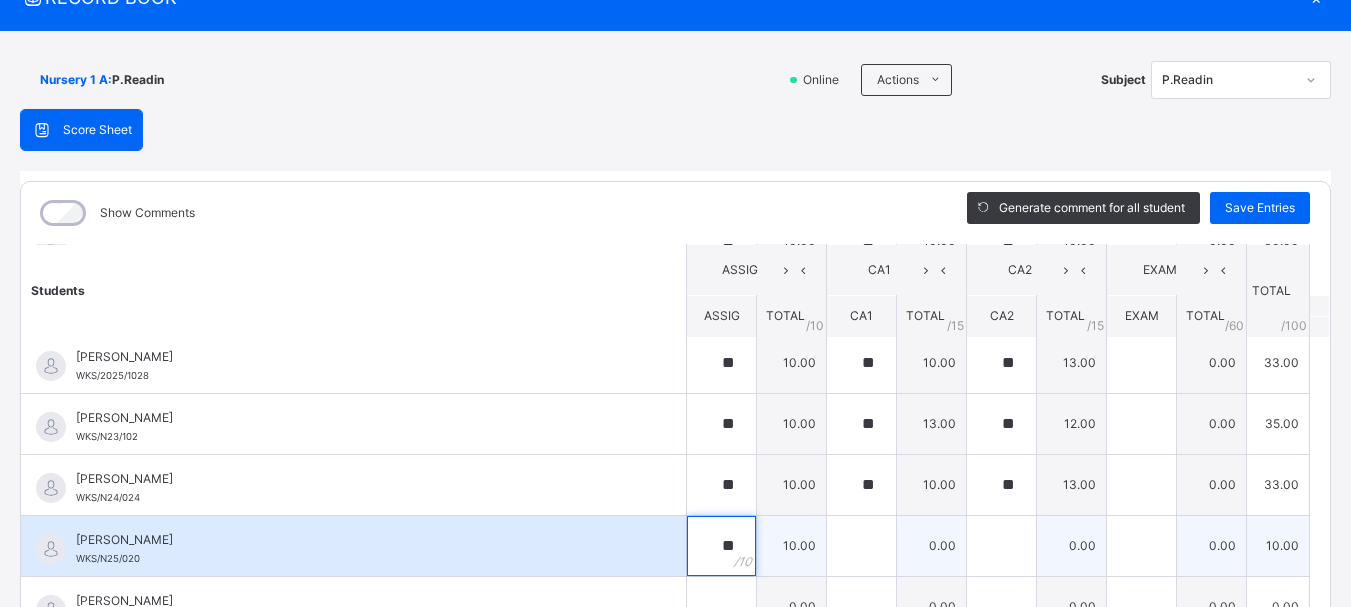 type on "**" 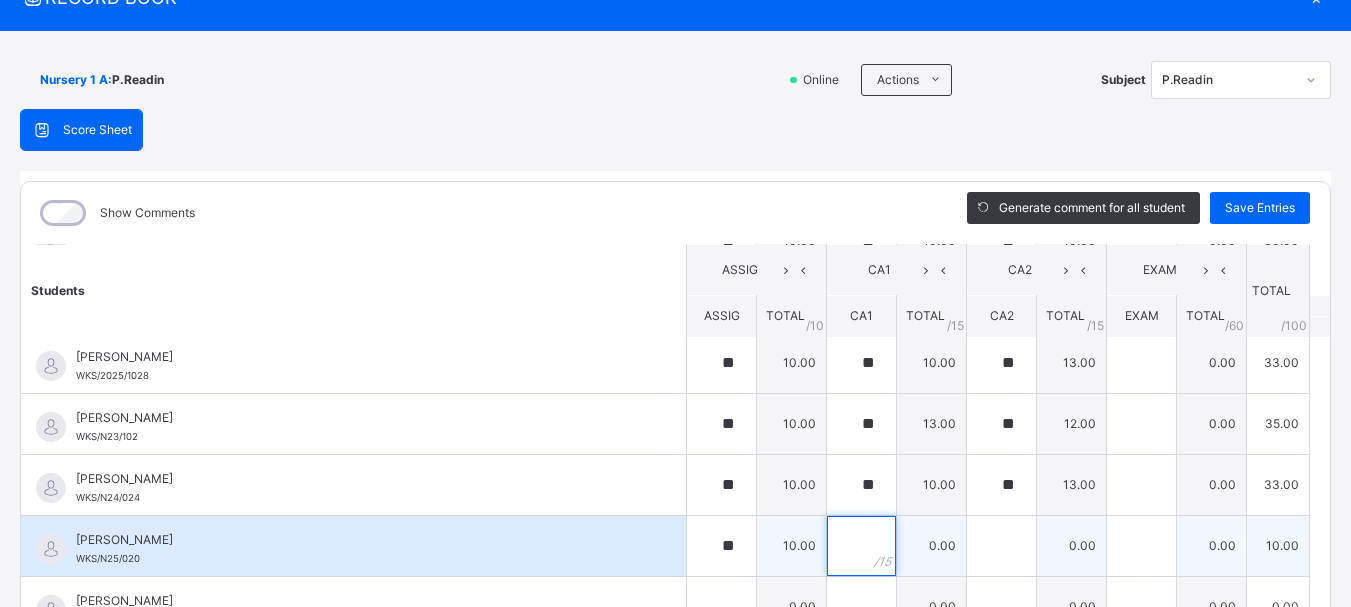 click at bounding box center [861, 546] 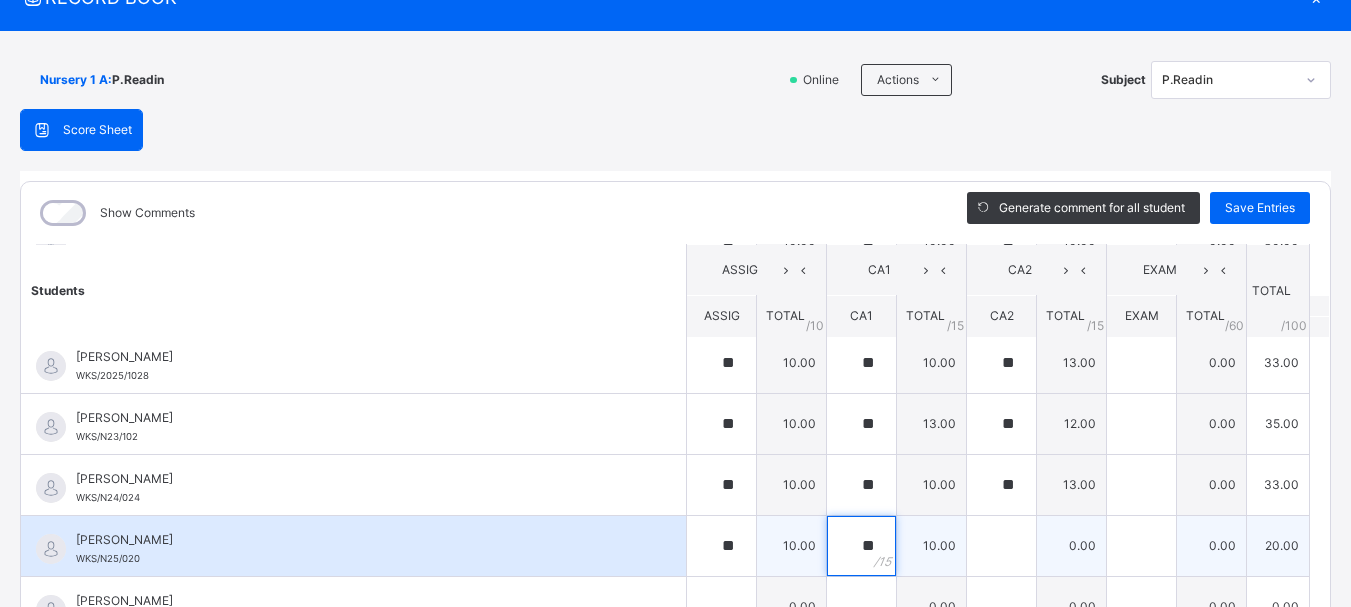 type on "**" 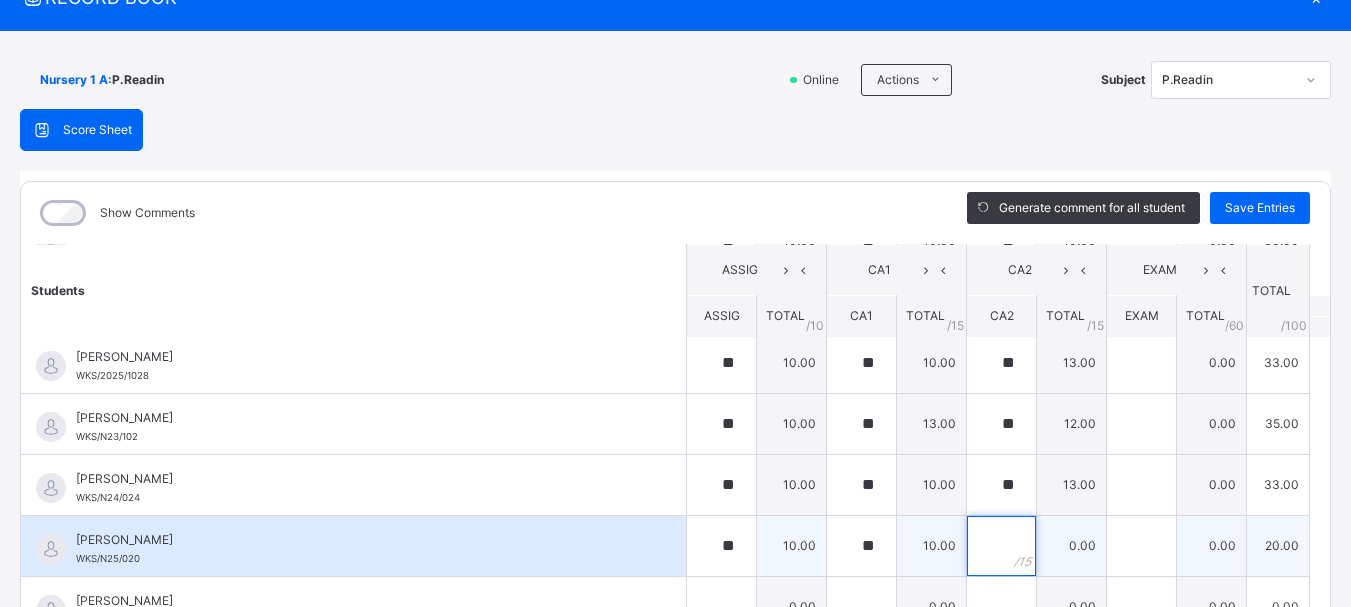 click at bounding box center (1001, 546) 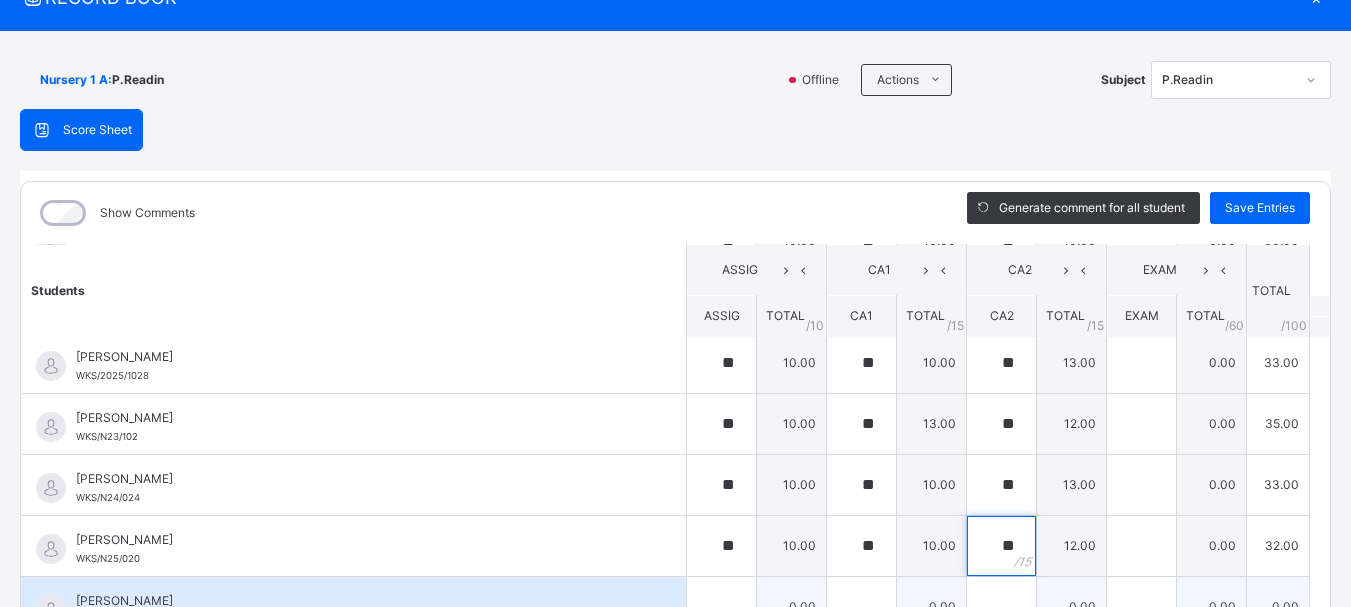 type on "**" 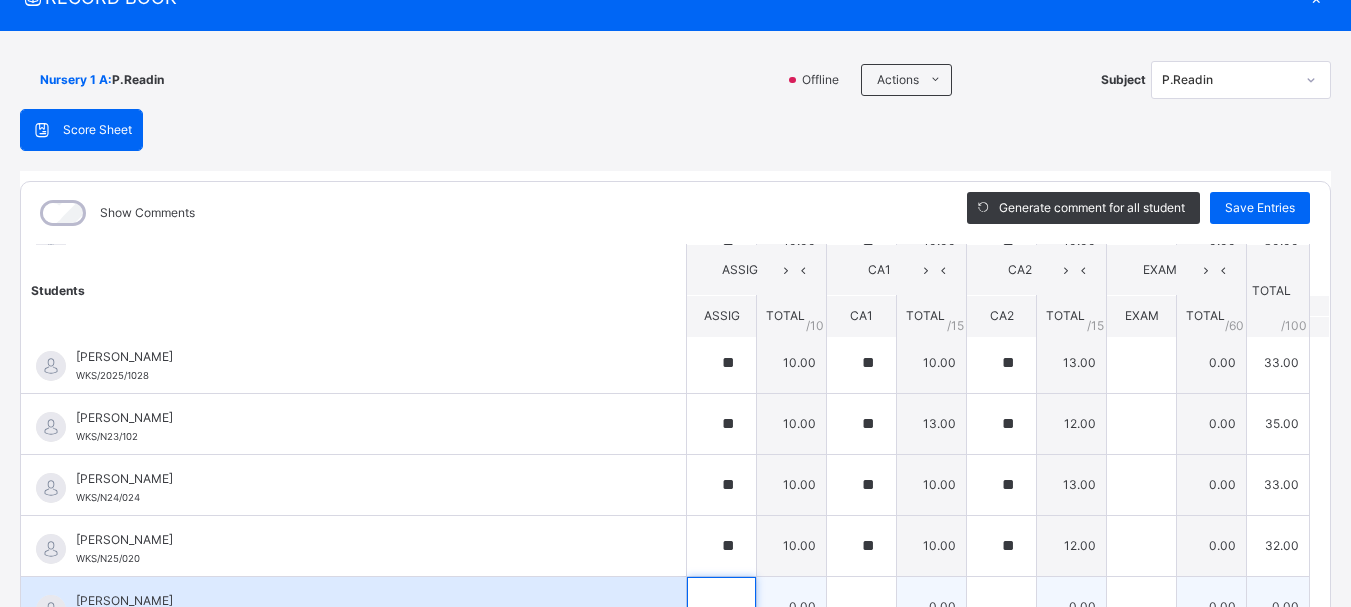 click at bounding box center [721, 607] 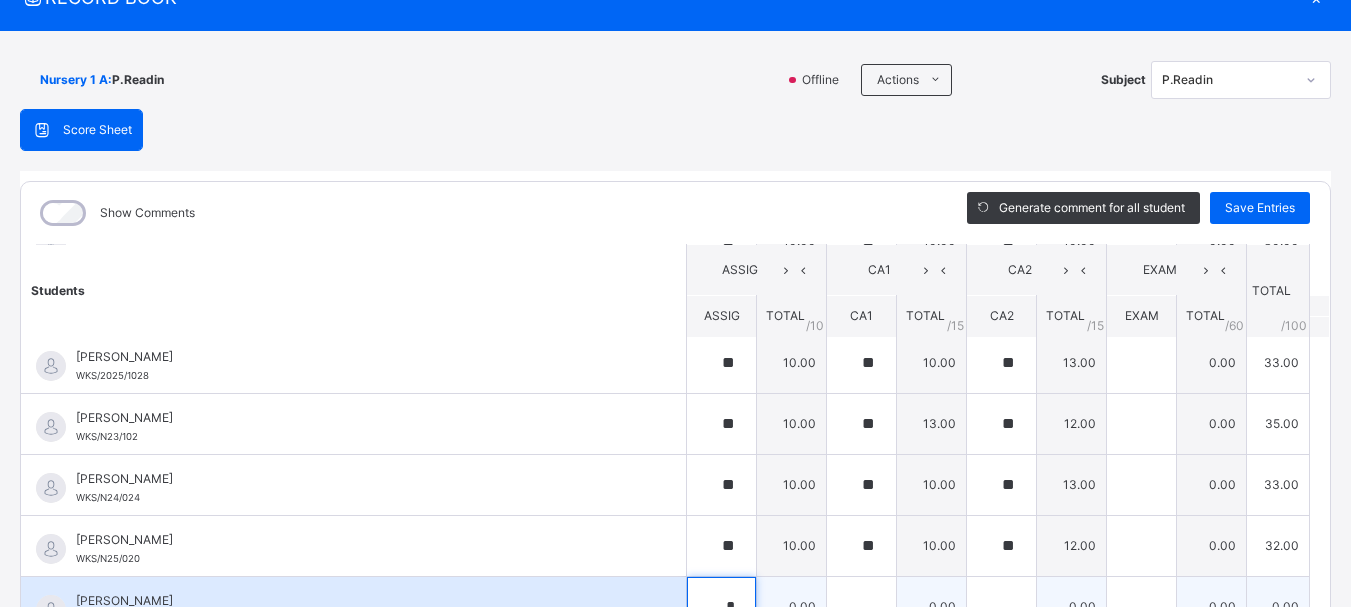 scroll, scrollTop: 96, scrollLeft: 0, axis: vertical 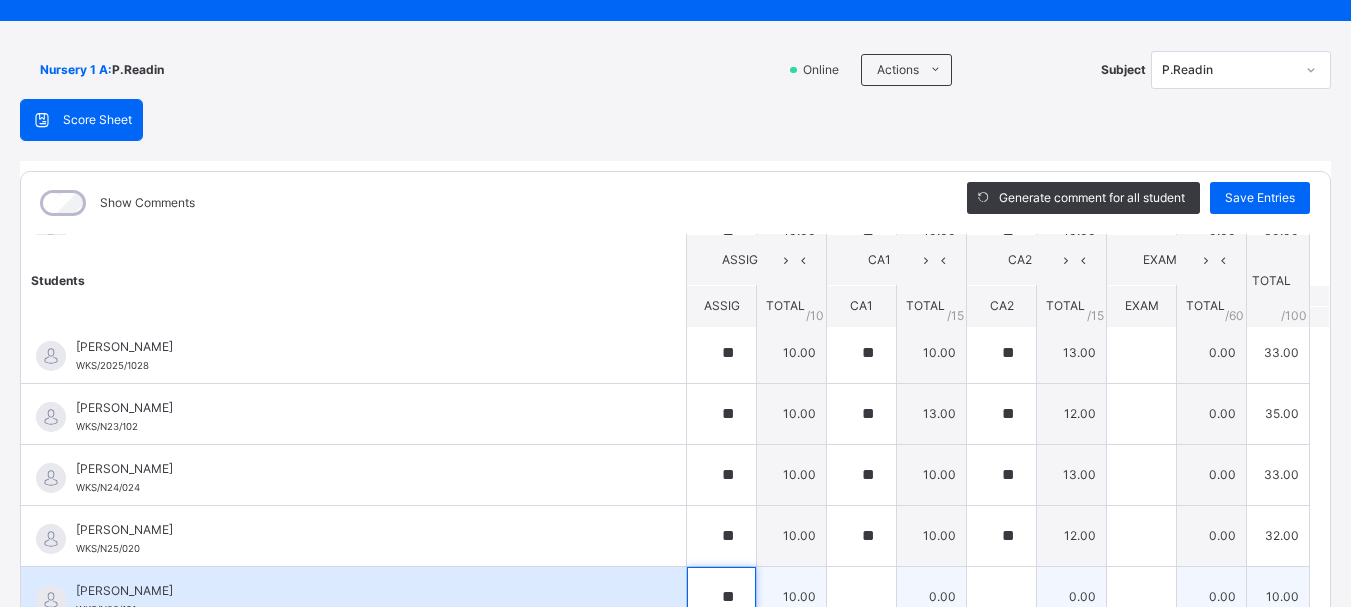 type on "**" 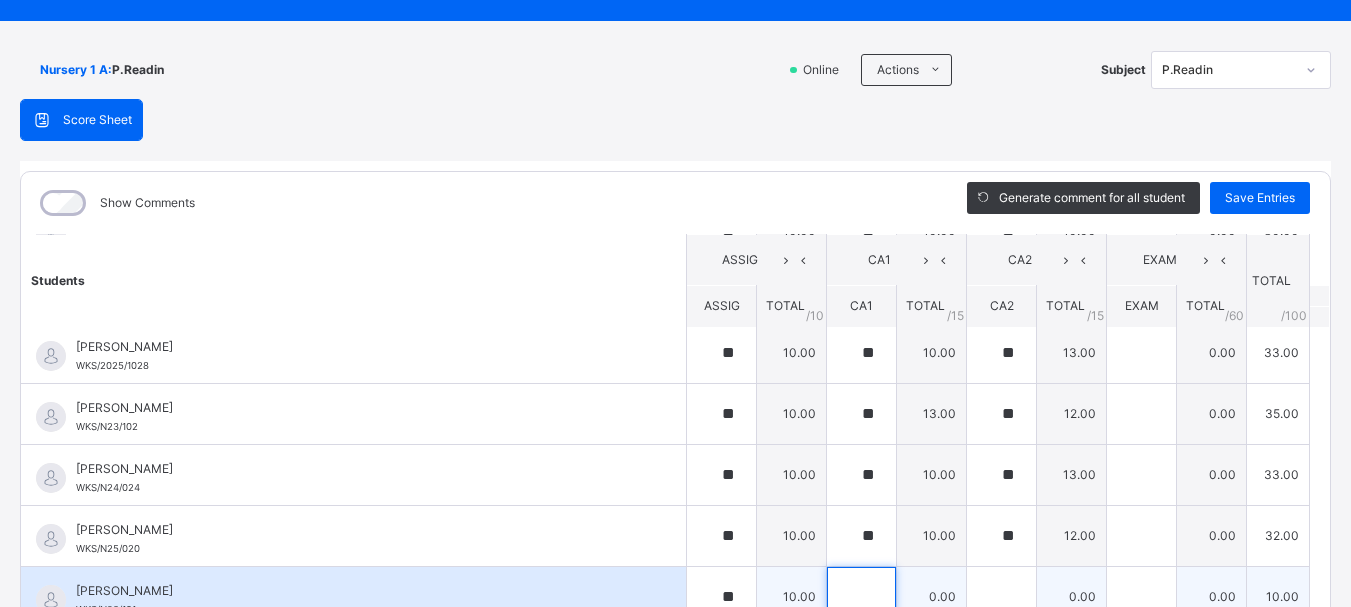 click at bounding box center (861, 597) 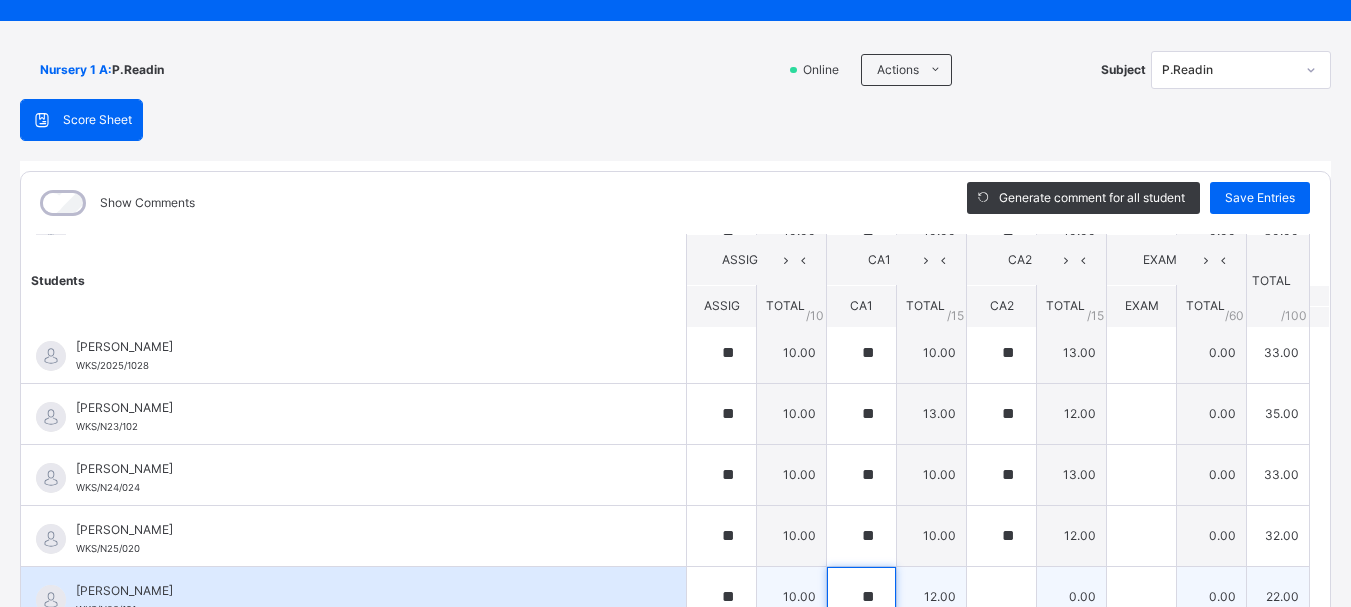 type on "**" 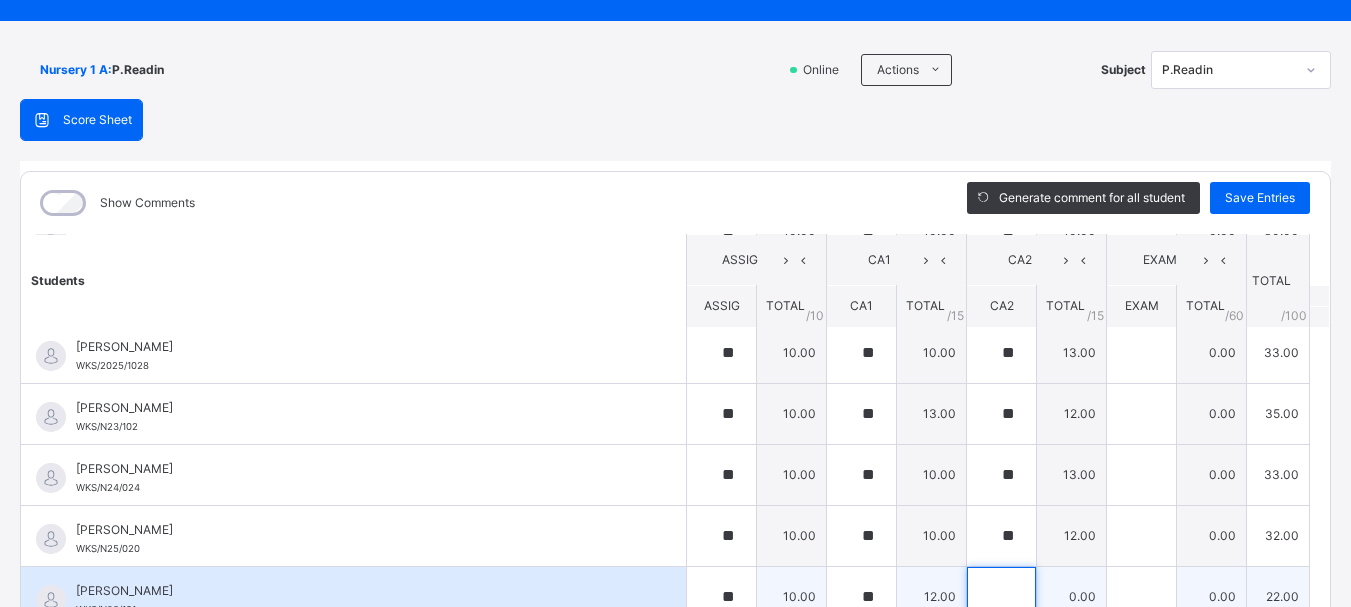 click at bounding box center (1001, 597) 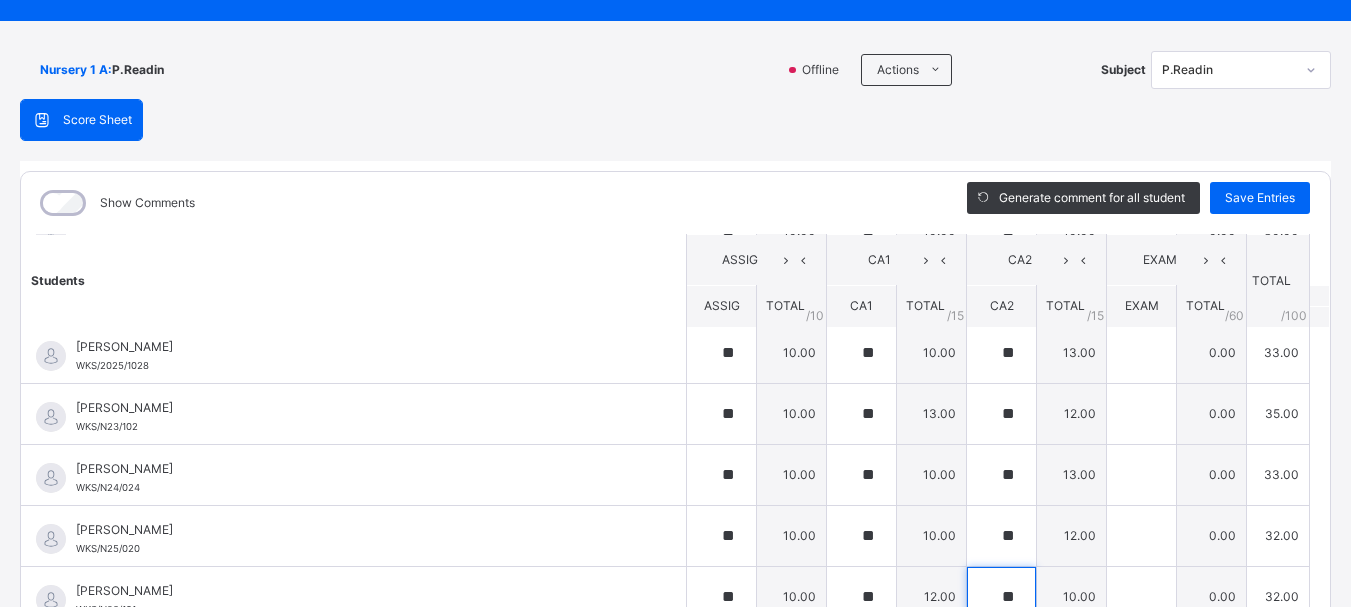 type on "**" 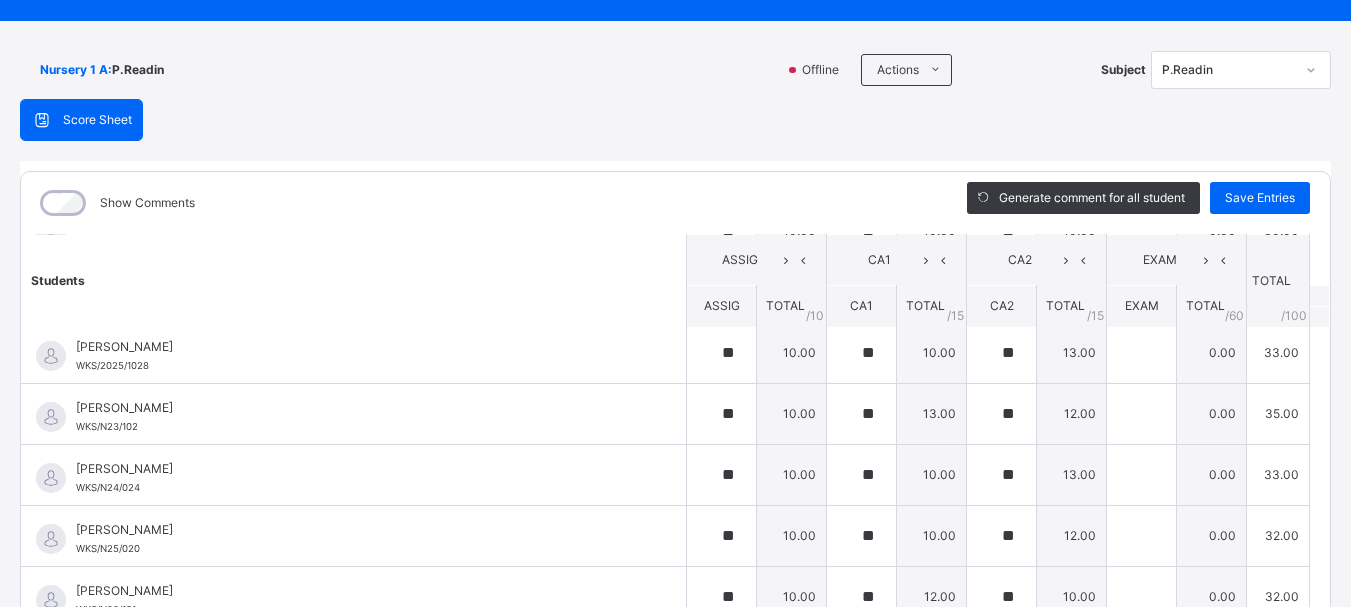 click on "Students ASSIG CA1 CA2 EXAM TOTAL /100 Comment ASSIG TOTAL / 10 CA1 TOTAL / 15 CA2 TOTAL / 15 EXAM TOTAL / 60 ABAH OLIVIA ZARAH WKS/N23/191 ABAH OLIVIA ZARAH WKS/N23/191 ** 10.00 ** 13.00 ** 15.00 0.00 38.00 Generate comment 0 / 250   ×   Subject Teacher’s Comment Generate and see in full the comment developed by the AI with an option to regenerate the comment JS ABAH OLIVIA ZARAH   WKS/N23/191   Total 38.00  / 100.00 Sims Bot   Regenerate     Use this comment   ABDULRAHEEM BELLO  WKS/N23/106 ABDULRAHEEM BELLO  WKS/N23/106 ** 10.00 ** 14.00 ** 15.00 0.00 39.00 Generate comment 0 / 250   ×   Subject Teacher’s Comment Generate and see in full the comment developed by the AI with an option to regenerate the comment JS ABDULRAHEEM BELLO    WKS/N23/106   Total 39.00  / 100.00 Sims Bot   Regenerate     Use this comment   ABUBAKAR FATIMA ZARAH WKS/N23/105 ABUBAKAR FATIMA ZARAH WKS/N23/105 ** 10.00 ** 12.00 ** 14.00 0.00 36.00 Generate comment 0 / 250   ×   Subject Teacher’s Comment JS ABUBAKAR FATIMA ZARAH" at bounding box center [675, 276] 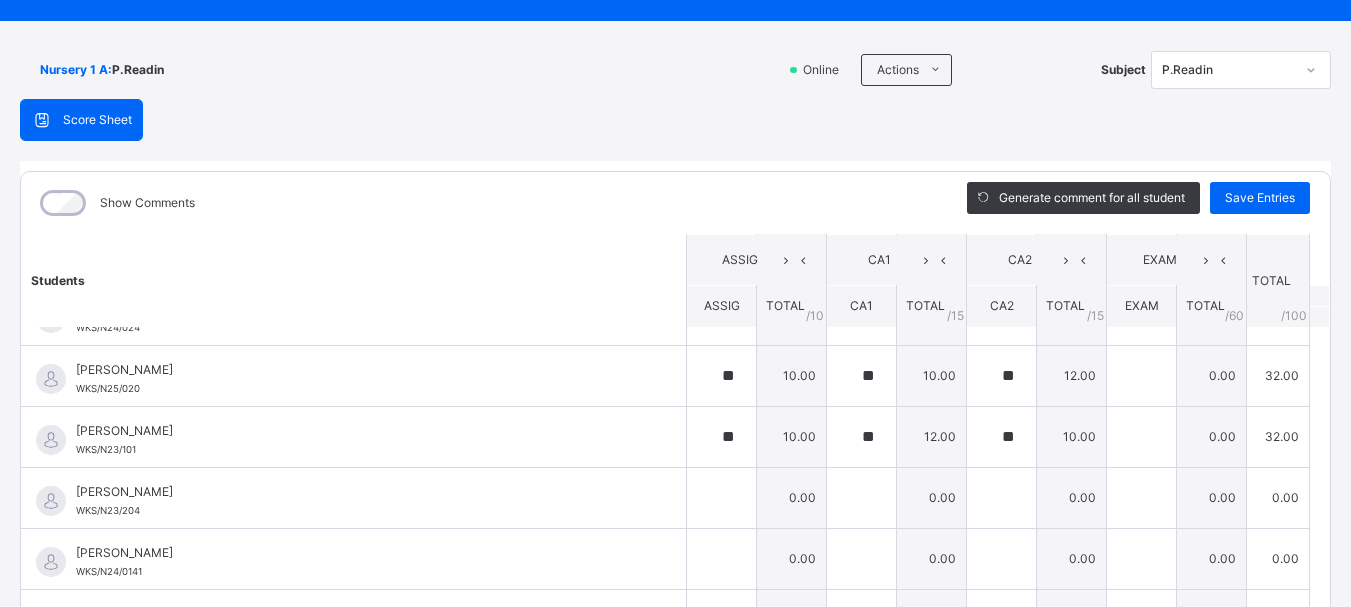 scroll, scrollTop: 1120, scrollLeft: 0, axis: vertical 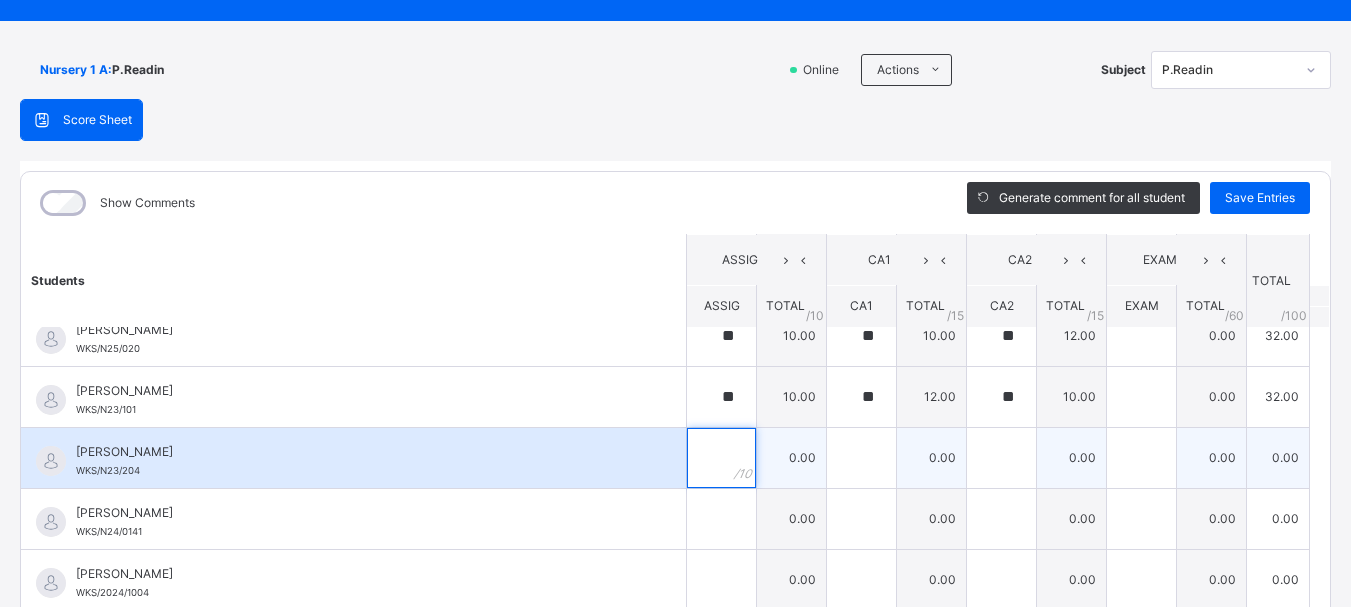 click at bounding box center (721, 458) 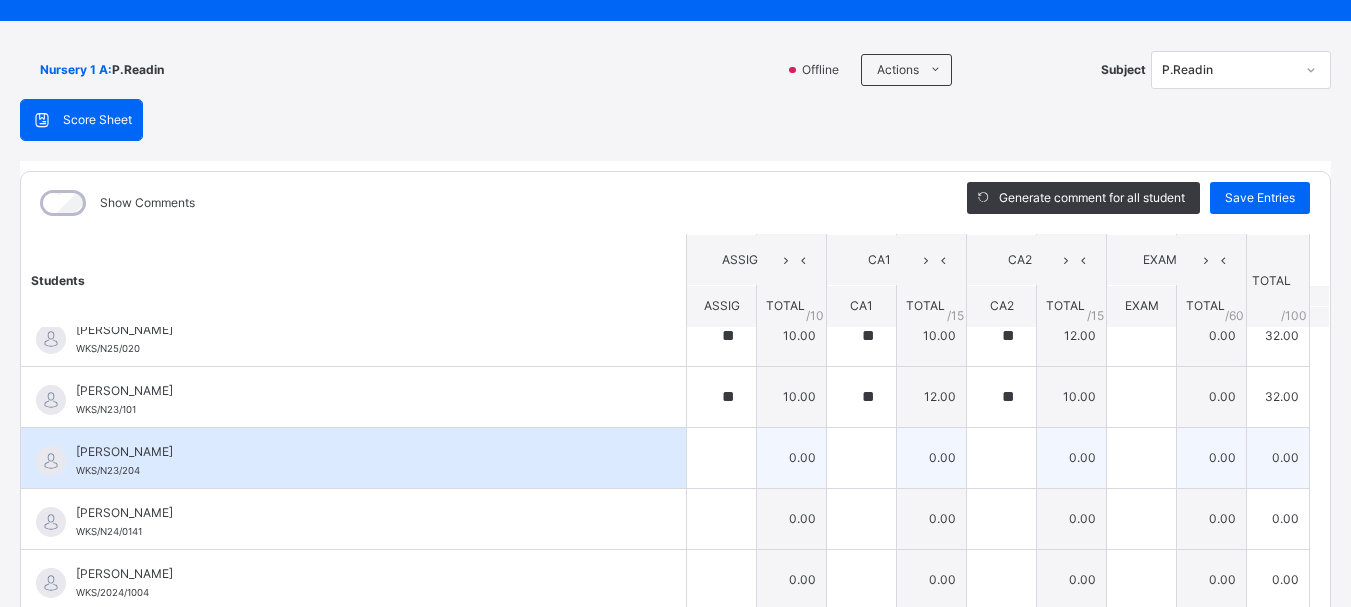 click at bounding box center [721, 458] 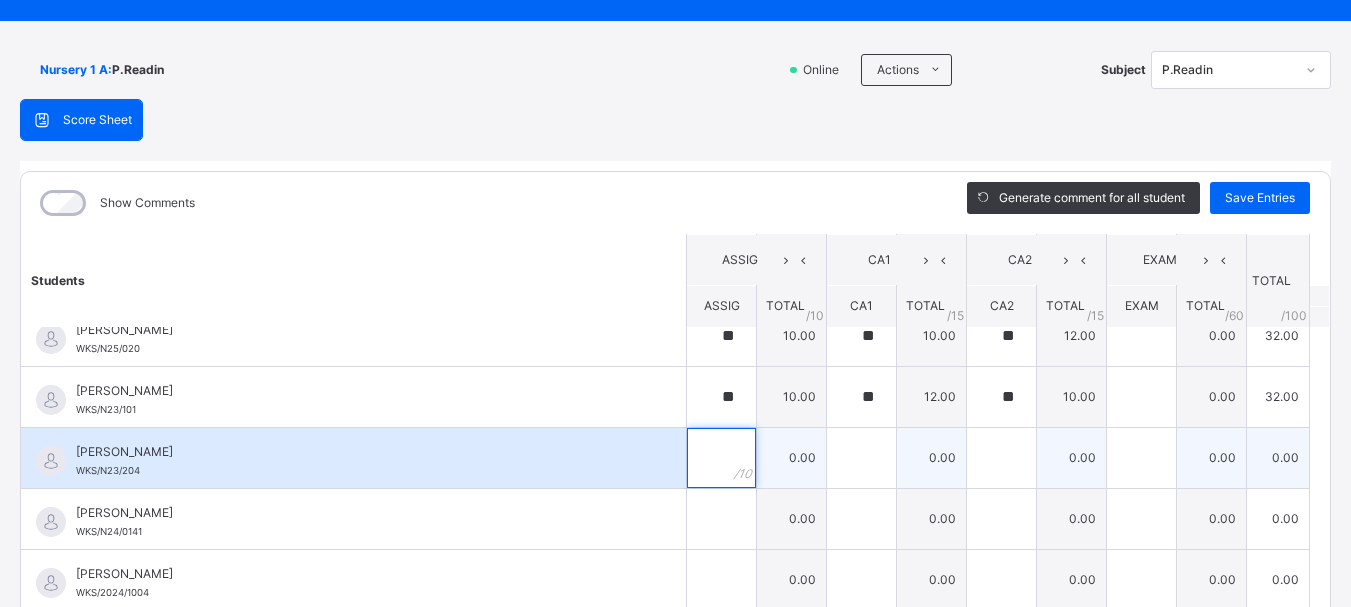 click at bounding box center [721, 458] 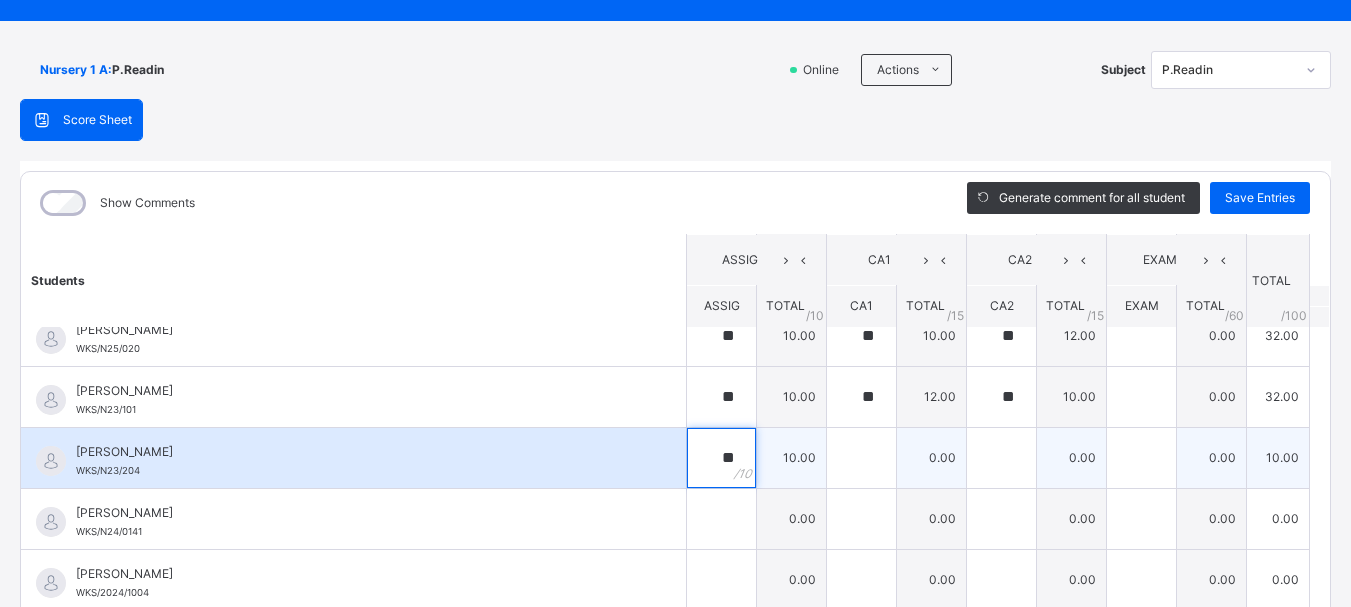 type on "**" 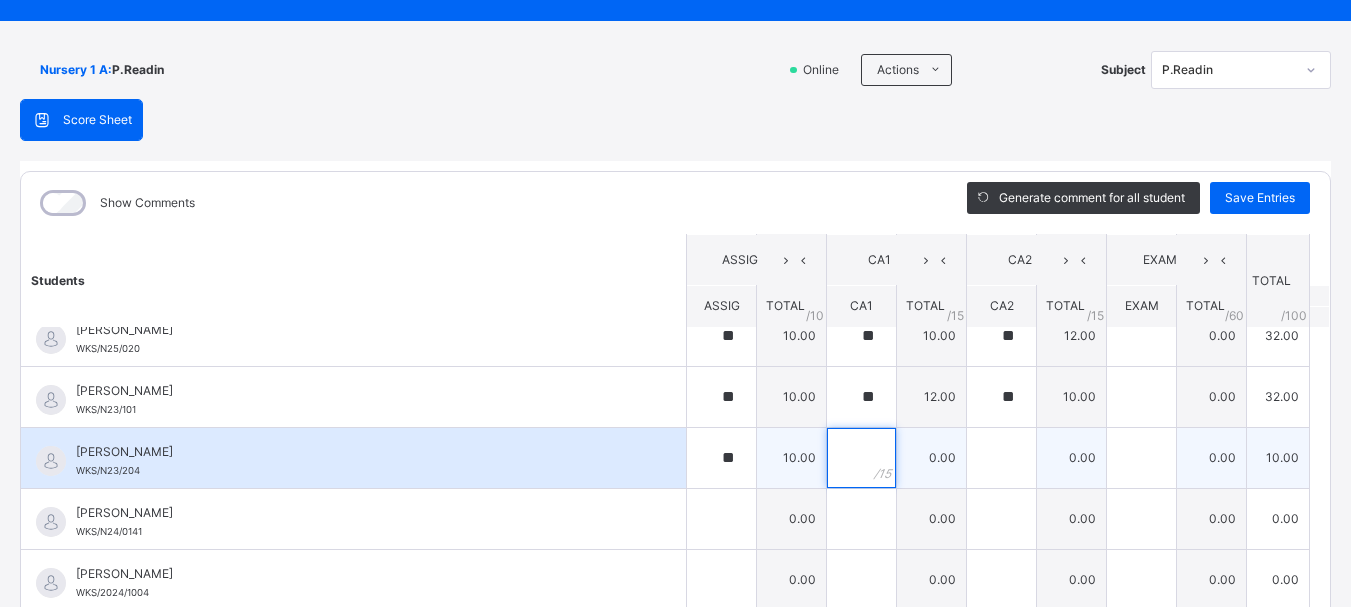 click at bounding box center (861, 458) 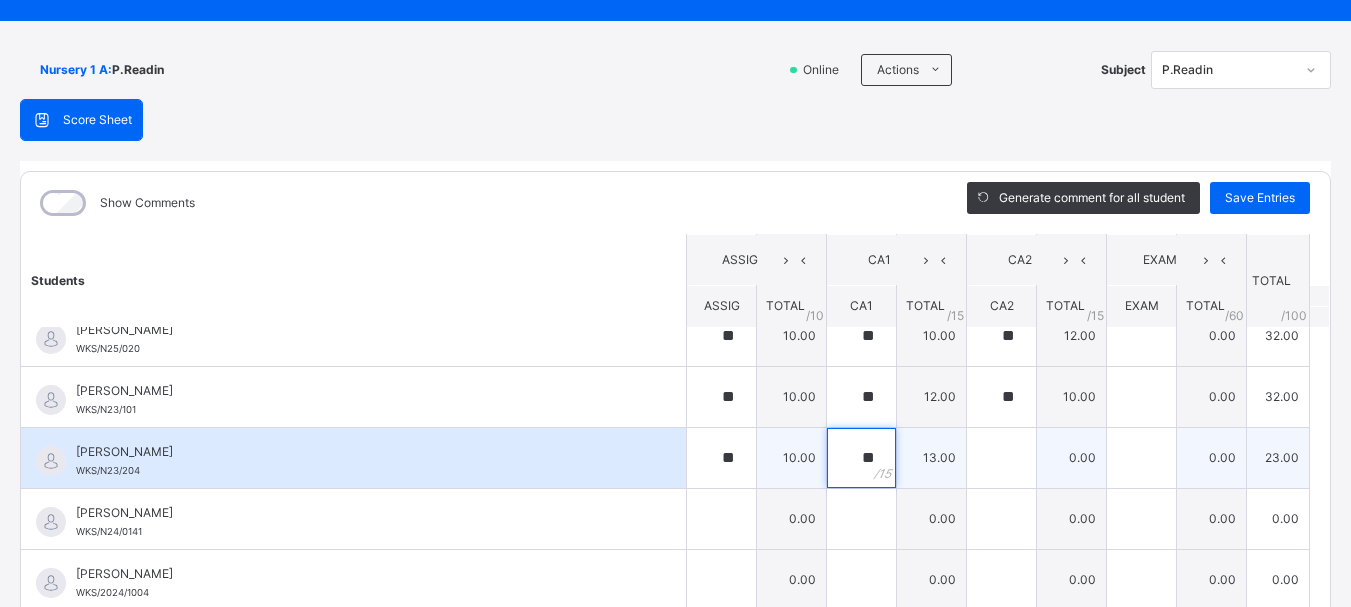 type on "**" 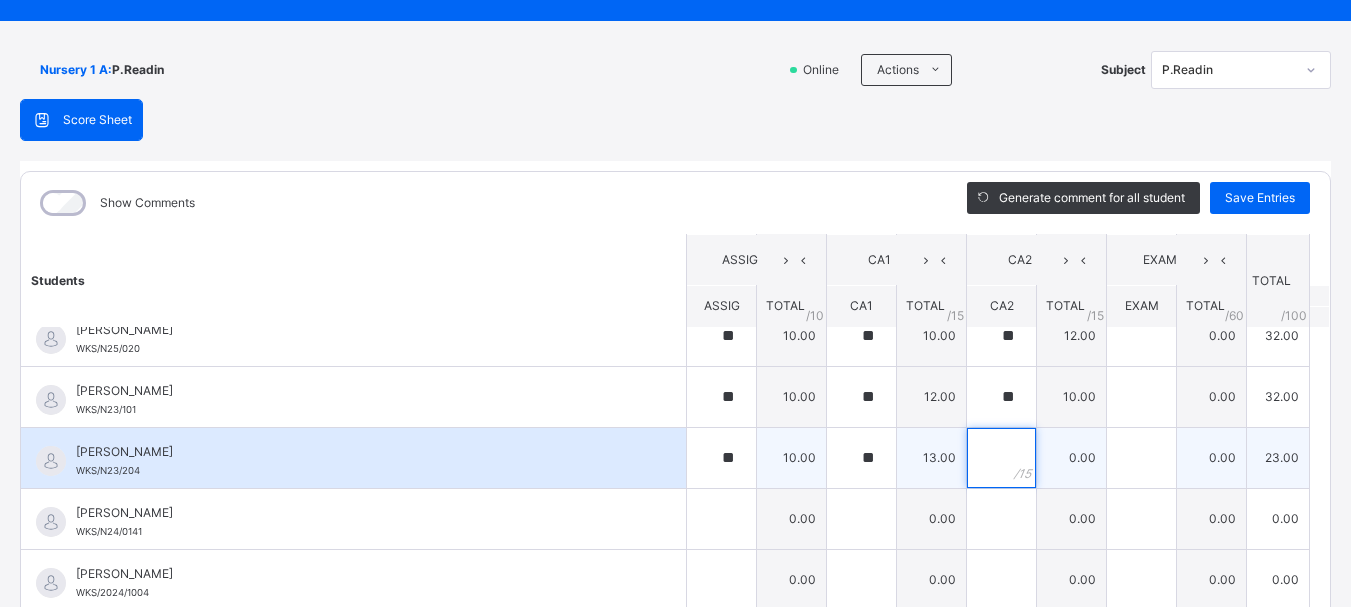 click at bounding box center [1001, 458] 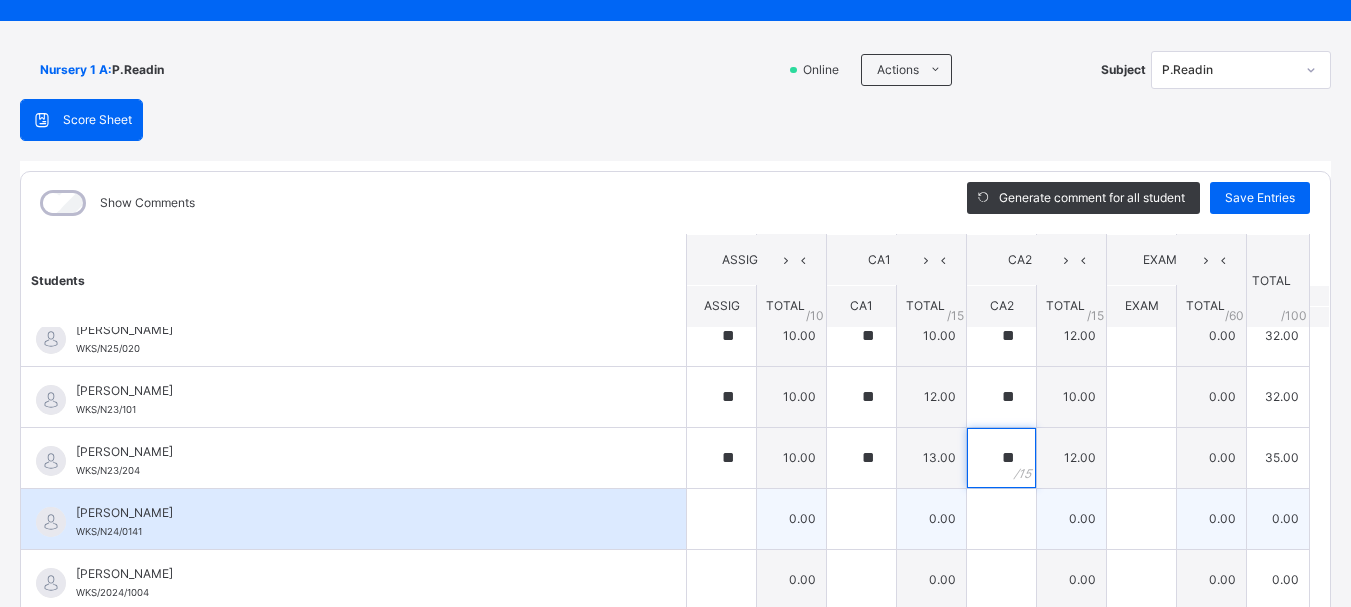 type on "**" 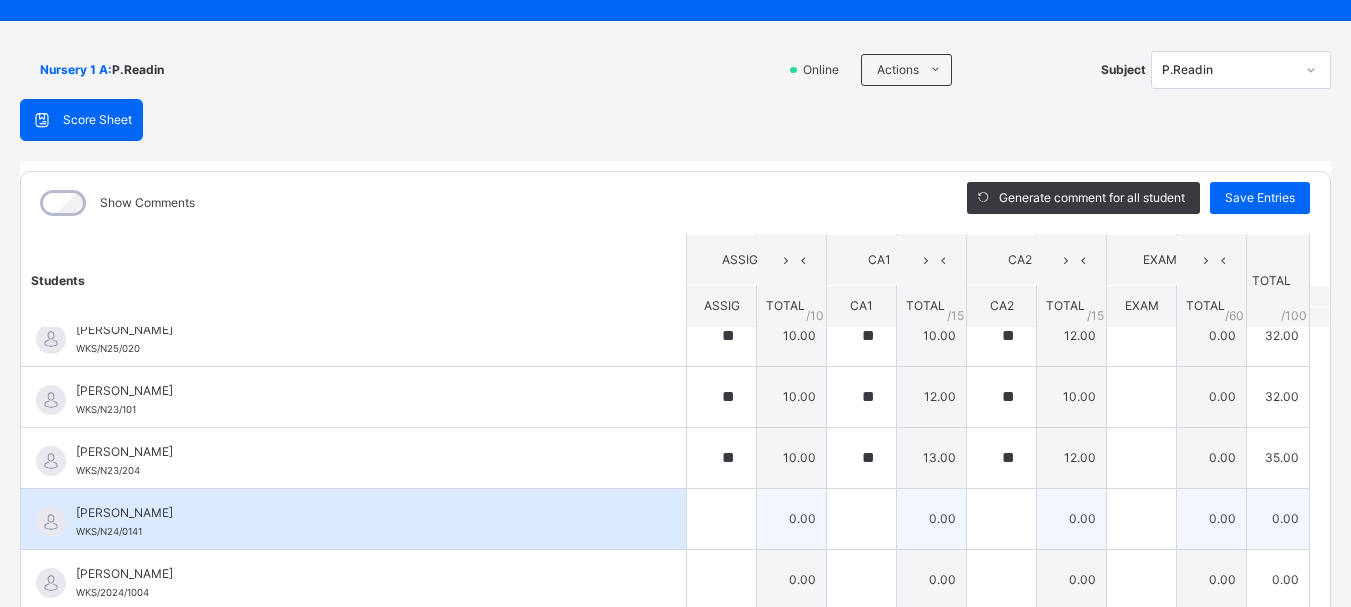 click on "RAUDAH ADAMU ADEKA WKS/N24/0141" at bounding box center (358, 522) 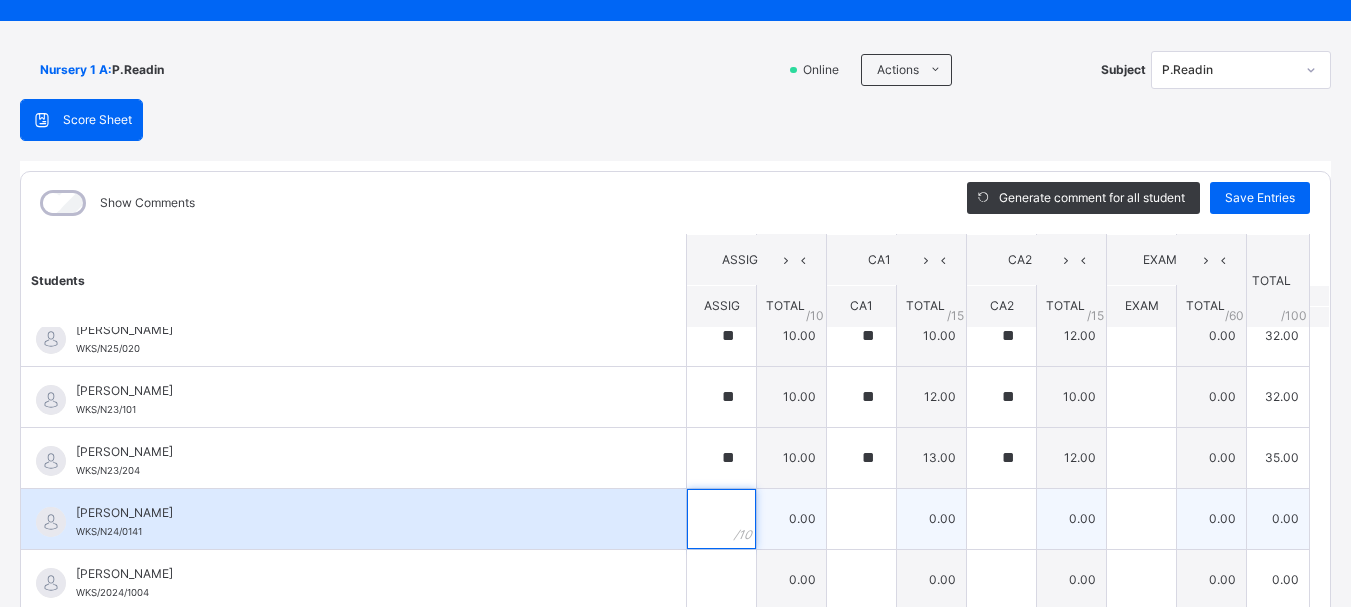 click at bounding box center [721, 519] 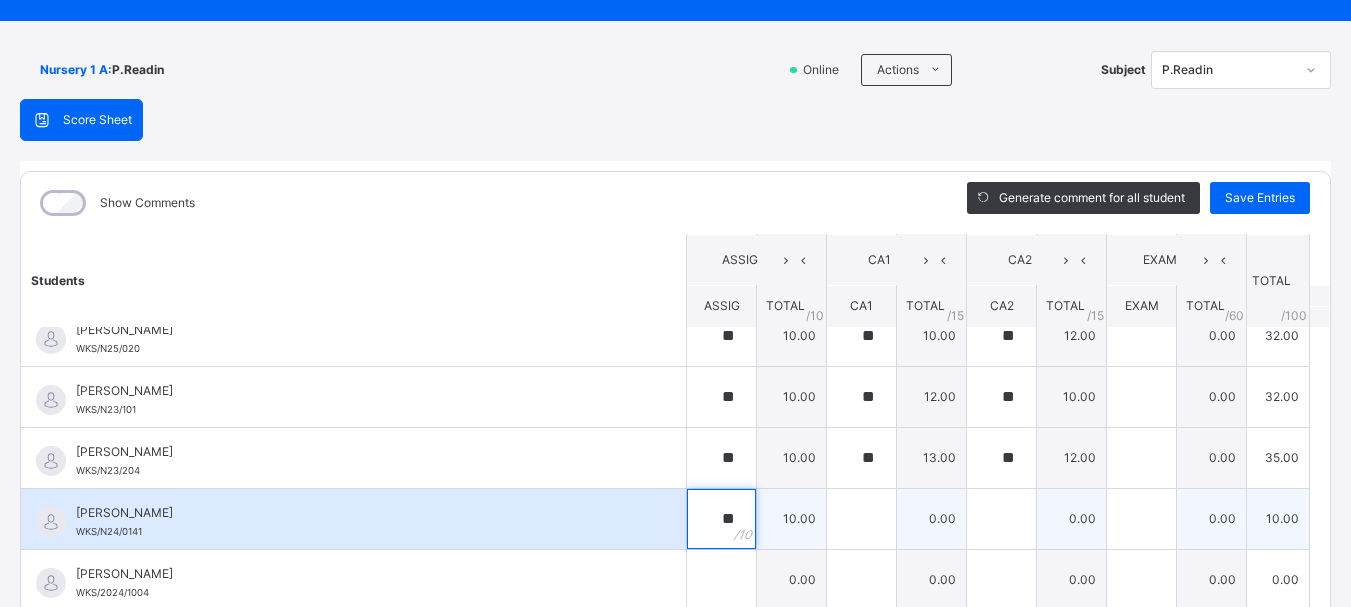 type on "**" 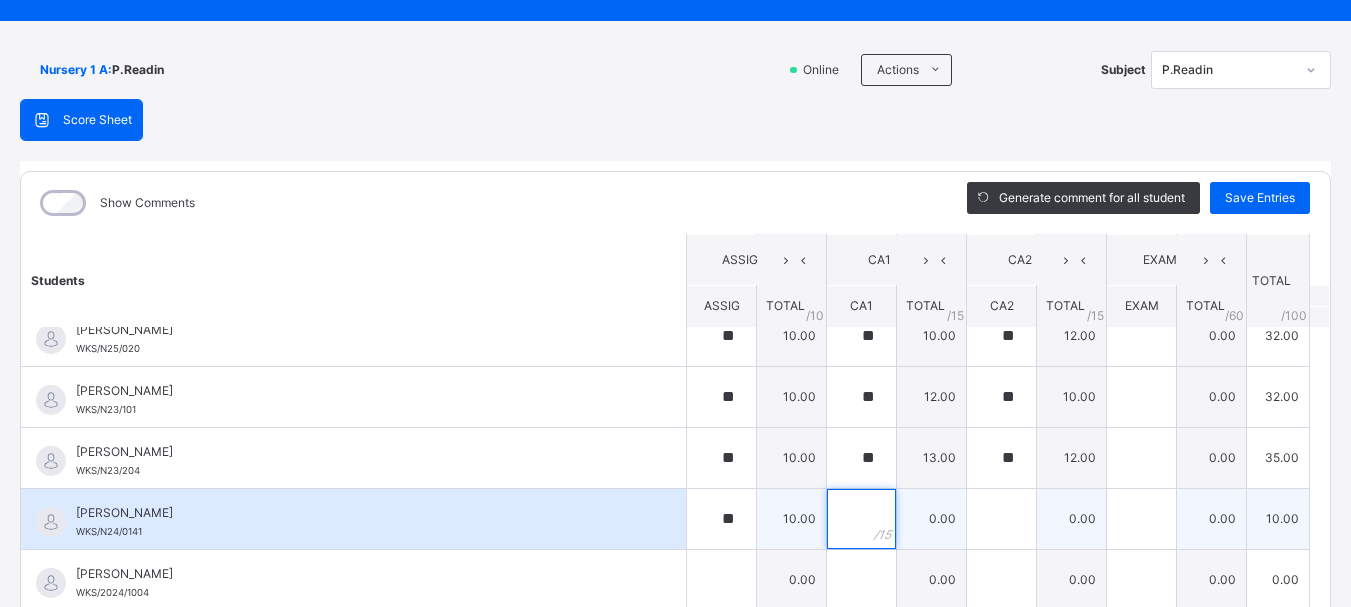 click at bounding box center [861, 519] 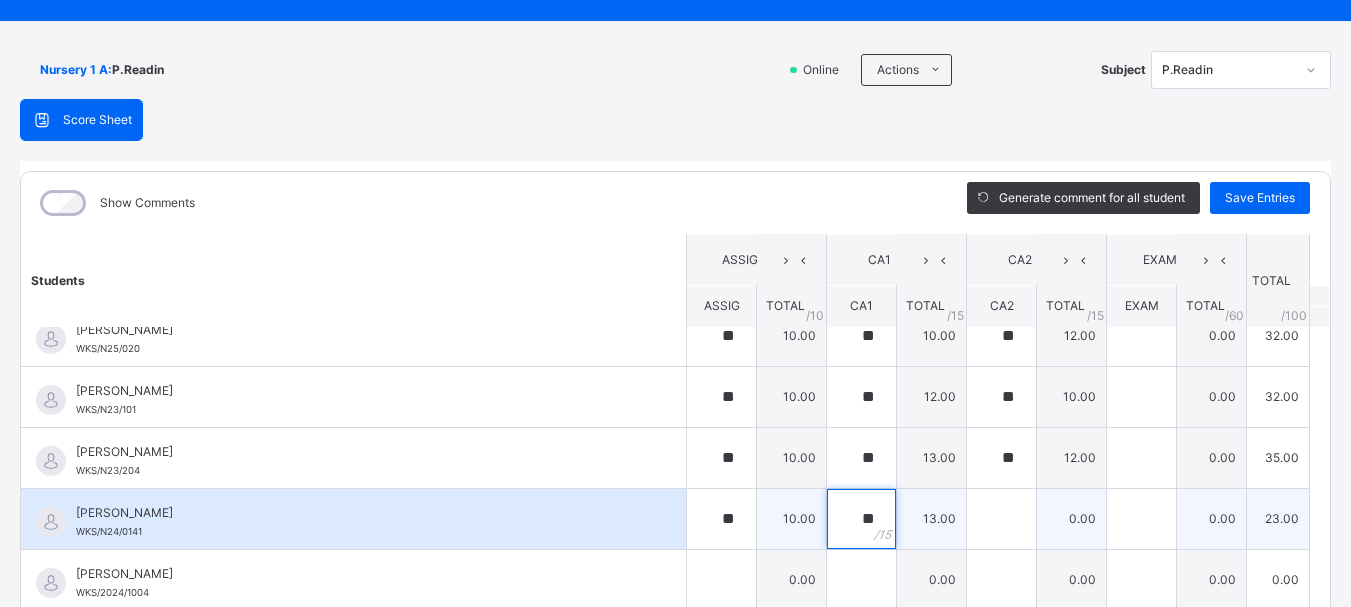 type on "**" 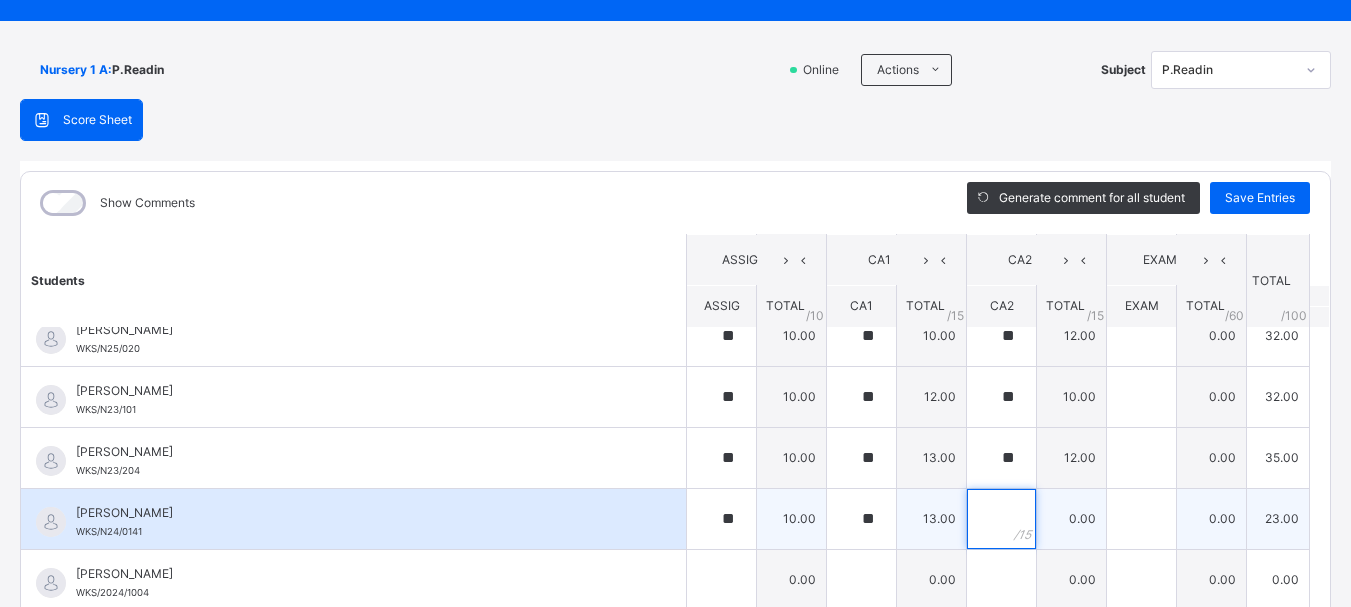 click at bounding box center (1001, 519) 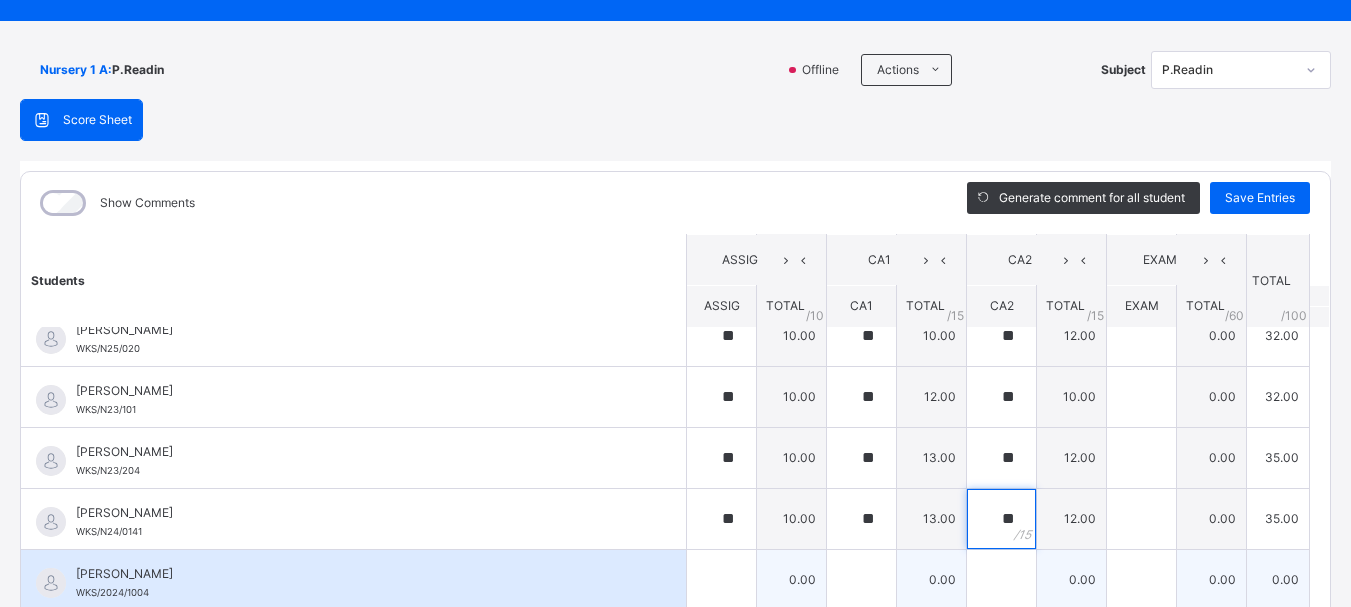 type on "**" 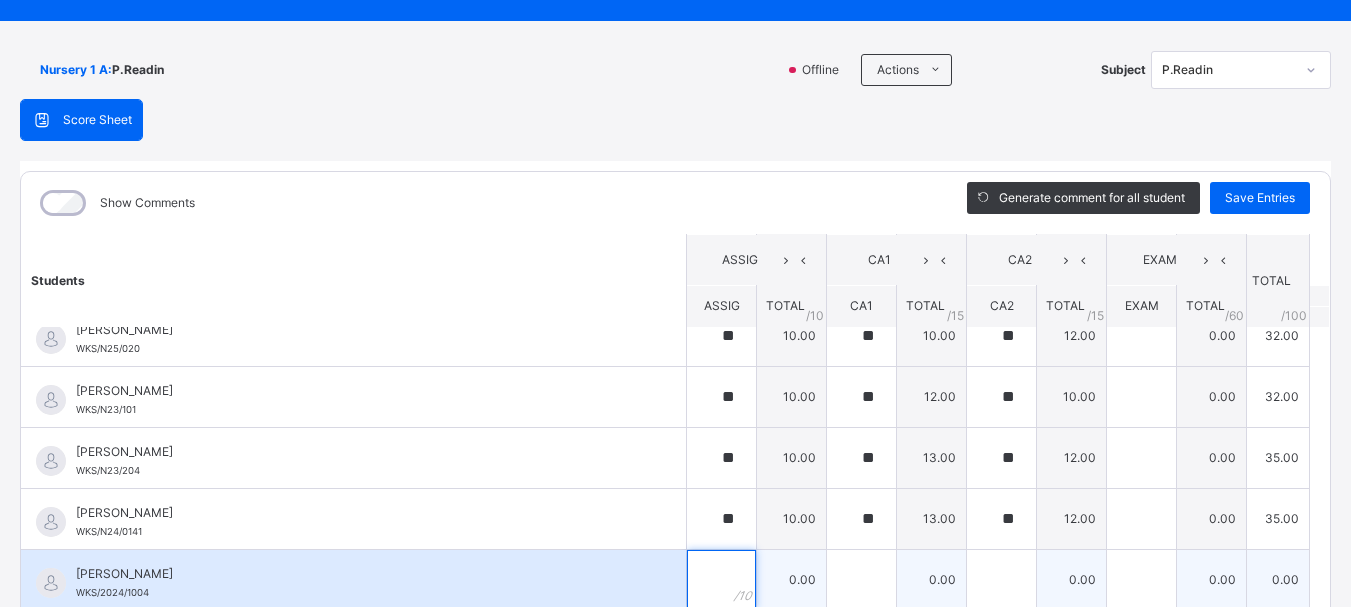 click at bounding box center (721, 580) 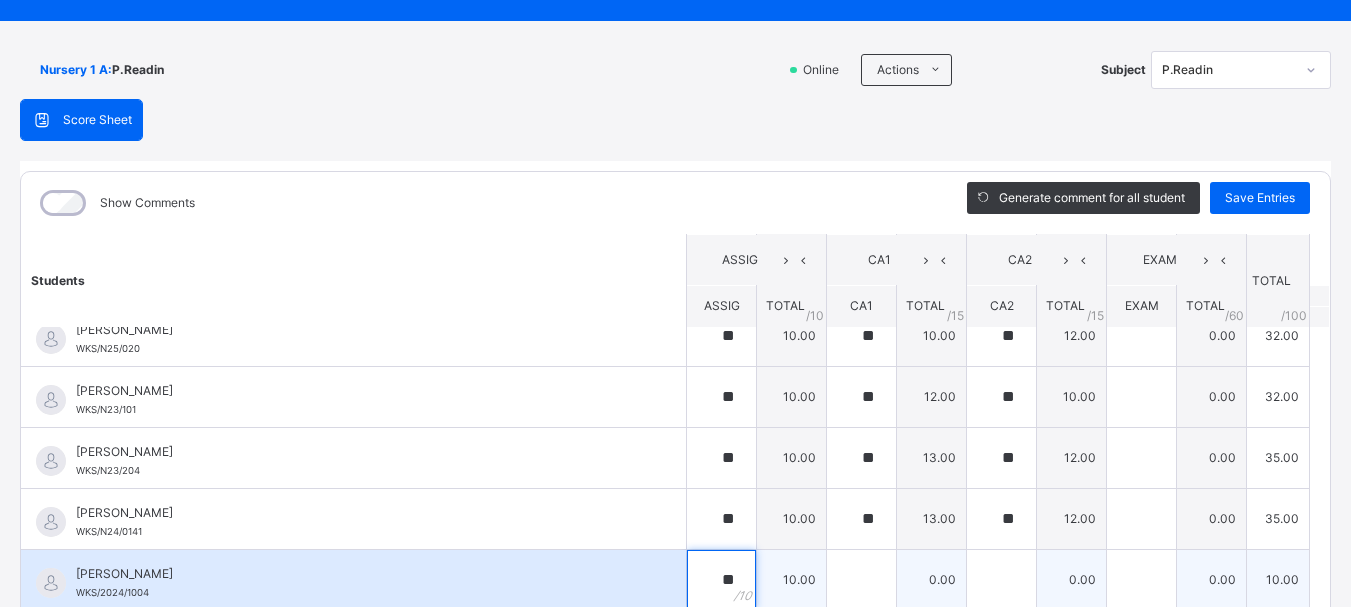 type on "**" 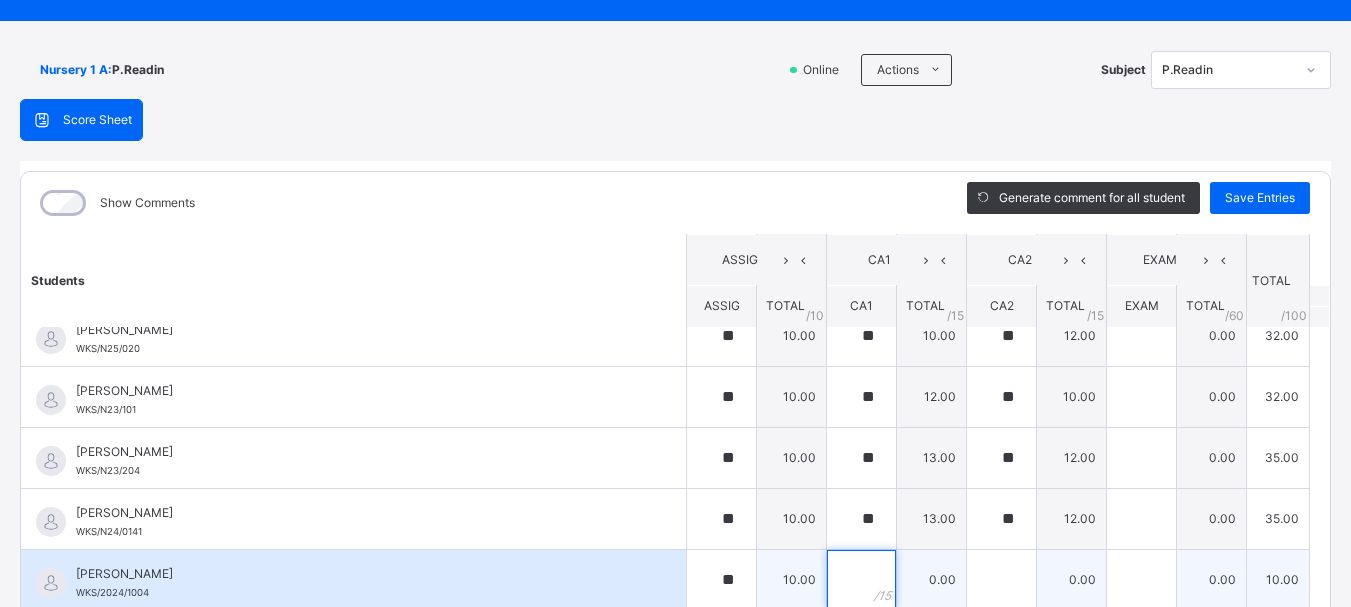 click at bounding box center [861, 580] 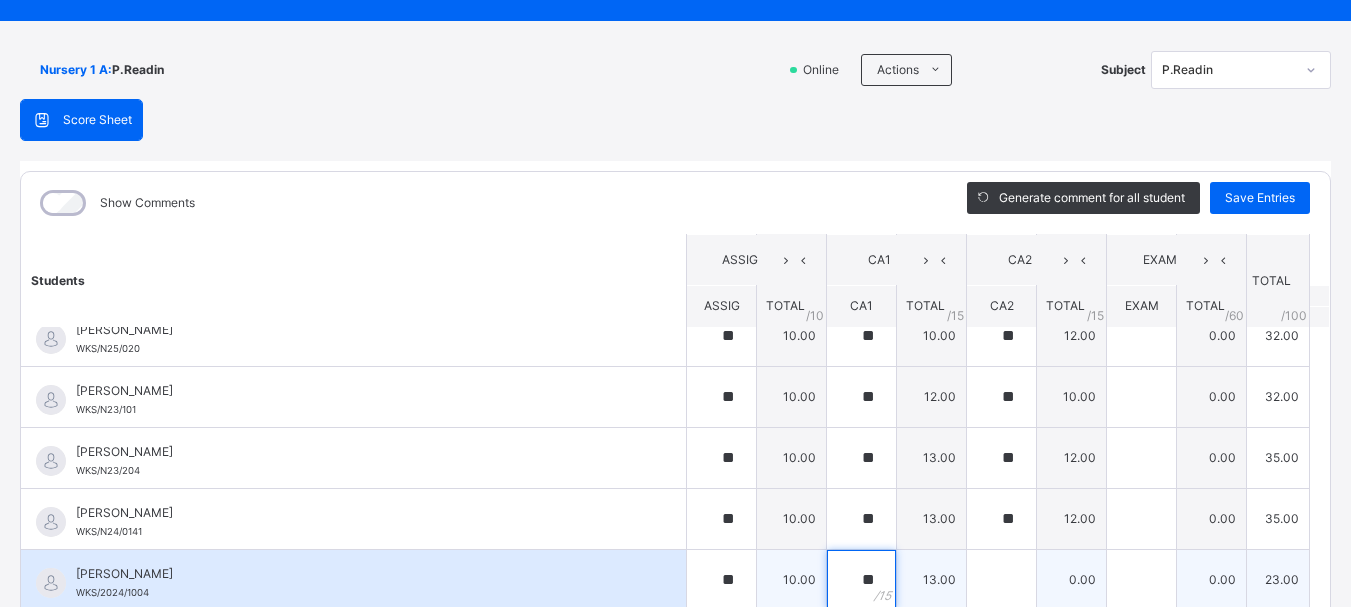 type on "**" 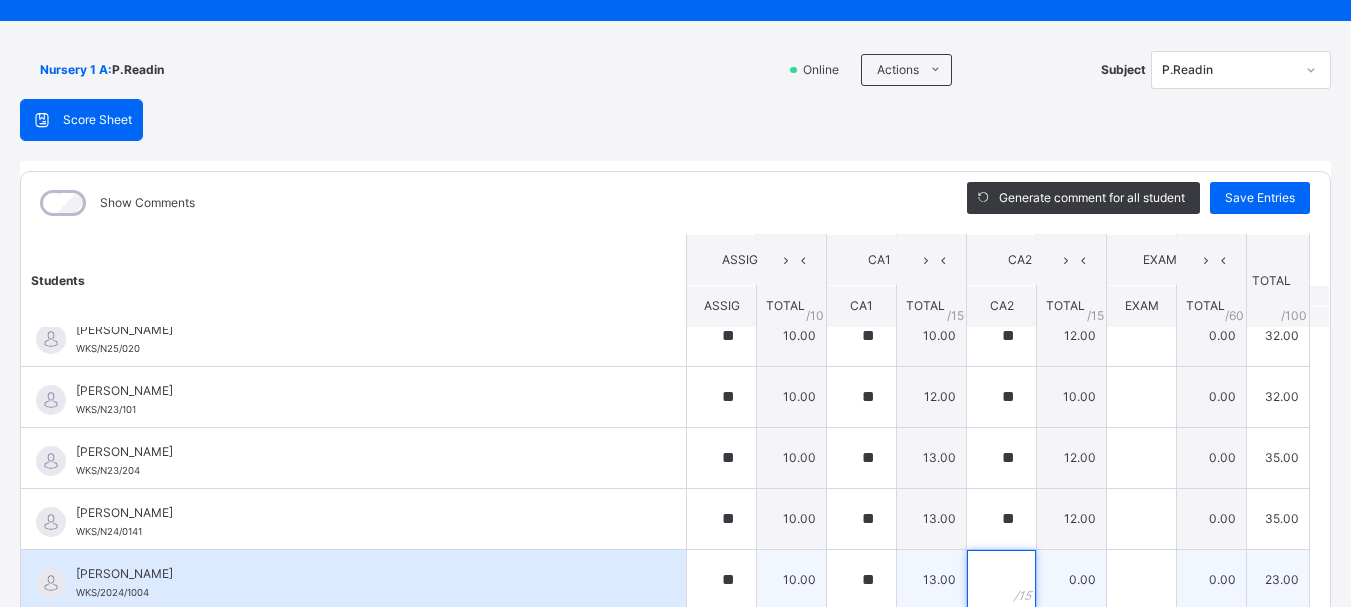 click at bounding box center [1001, 580] 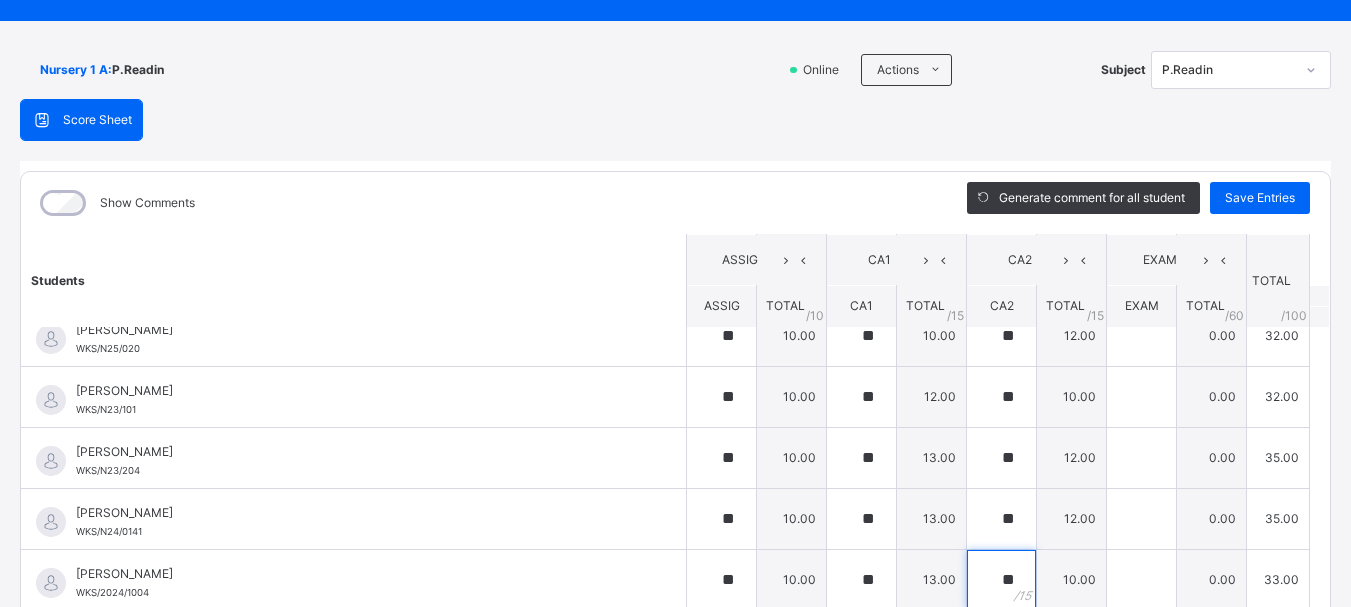 type on "**" 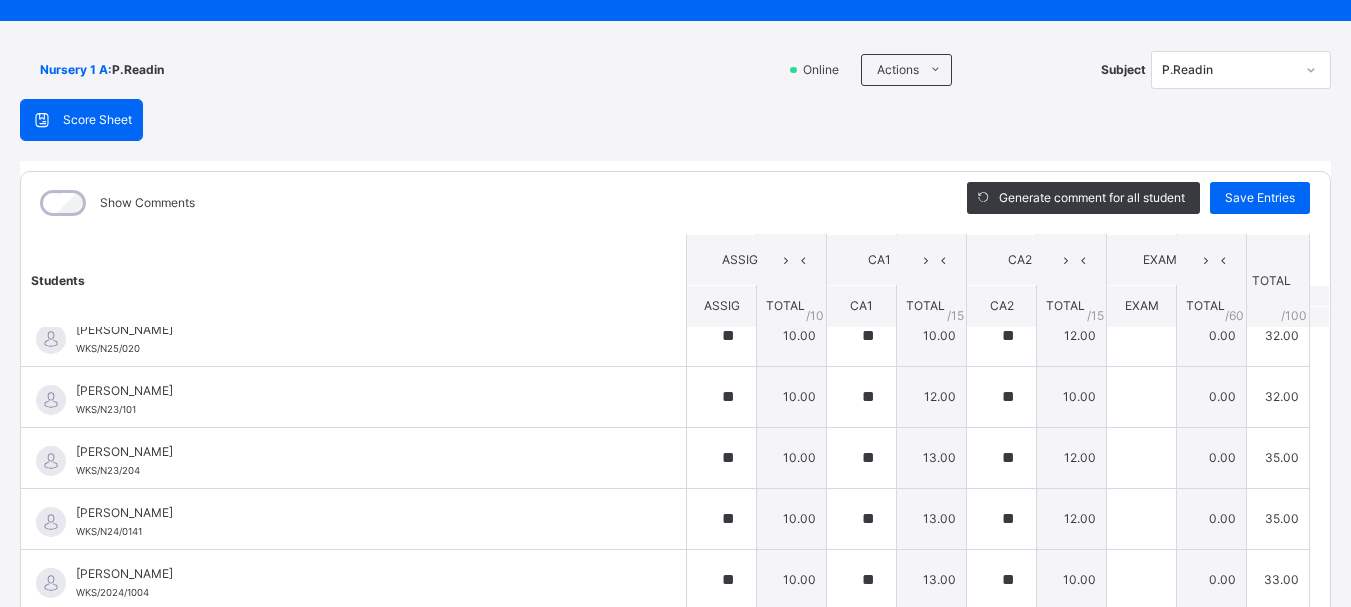 click on "Students ASSIG CA1 CA2 EXAM TOTAL /100 Comment ASSIG TOTAL / 10 CA1 TOTAL / 15 CA2 TOTAL / 15 EXAM TOTAL / 60 ABAH OLIVIA ZARAH WKS/N23/191 ABAH OLIVIA ZARAH WKS/N23/191 ** 10.00 ** 13.00 ** 15.00 0.00 38.00 Generate comment 0 / 250   ×   Subject Teacher’s Comment Generate and see in full the comment developed by the AI with an option to regenerate the comment JS ABAH OLIVIA ZARAH   WKS/N23/191   Total 38.00  / 100.00 Sims Bot   Regenerate     Use this comment   ABDULRAHEEM BELLO  WKS/N23/106 ABDULRAHEEM BELLO  WKS/N23/106 ** 10.00 ** 14.00 ** 15.00 0.00 39.00 Generate comment 0 / 250   ×   Subject Teacher’s Comment Generate and see in full the comment developed by the AI with an option to regenerate the comment JS ABDULRAHEEM BELLO    WKS/N23/106   Total 39.00  / 100.00 Sims Bot   Regenerate     Use this comment   ABUBAKAR FATIMA ZARAH WKS/N23/105 ABUBAKAR FATIMA ZARAH WKS/N23/105 ** 10.00 ** 12.00 ** 14.00 0.00 36.00 Generate comment 0 / 250   ×   Subject Teacher’s Comment JS ABUBAKAR FATIMA ZARAH" at bounding box center [675, 76] 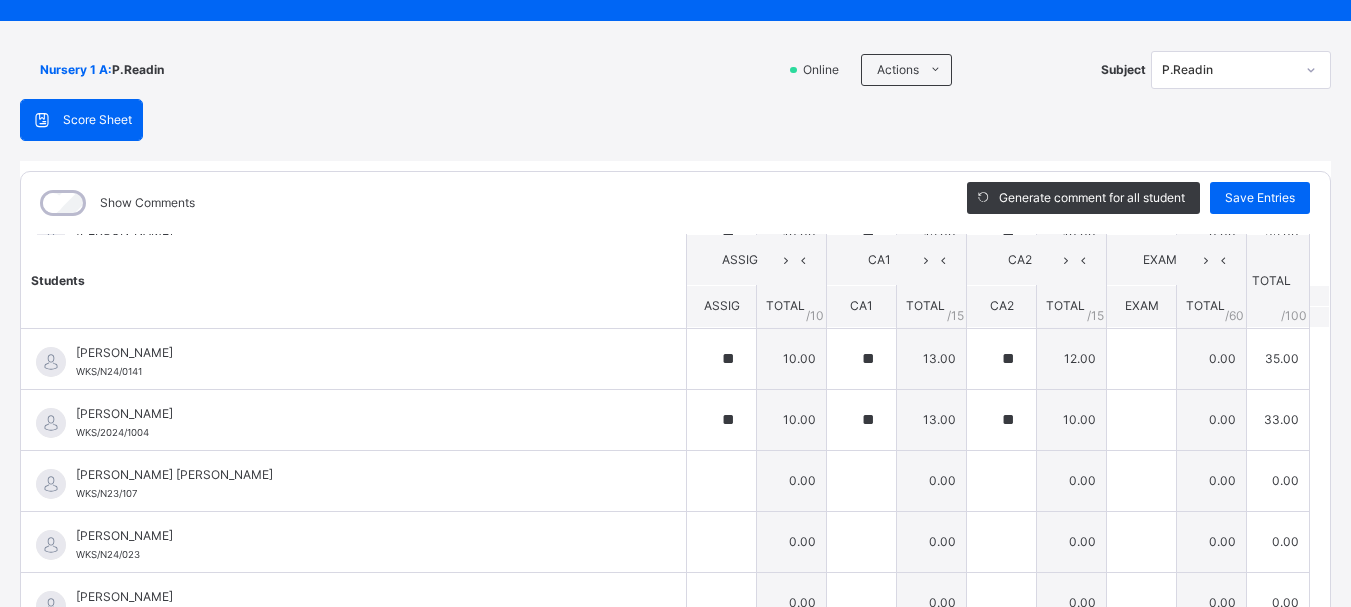 scroll, scrollTop: 1320, scrollLeft: 0, axis: vertical 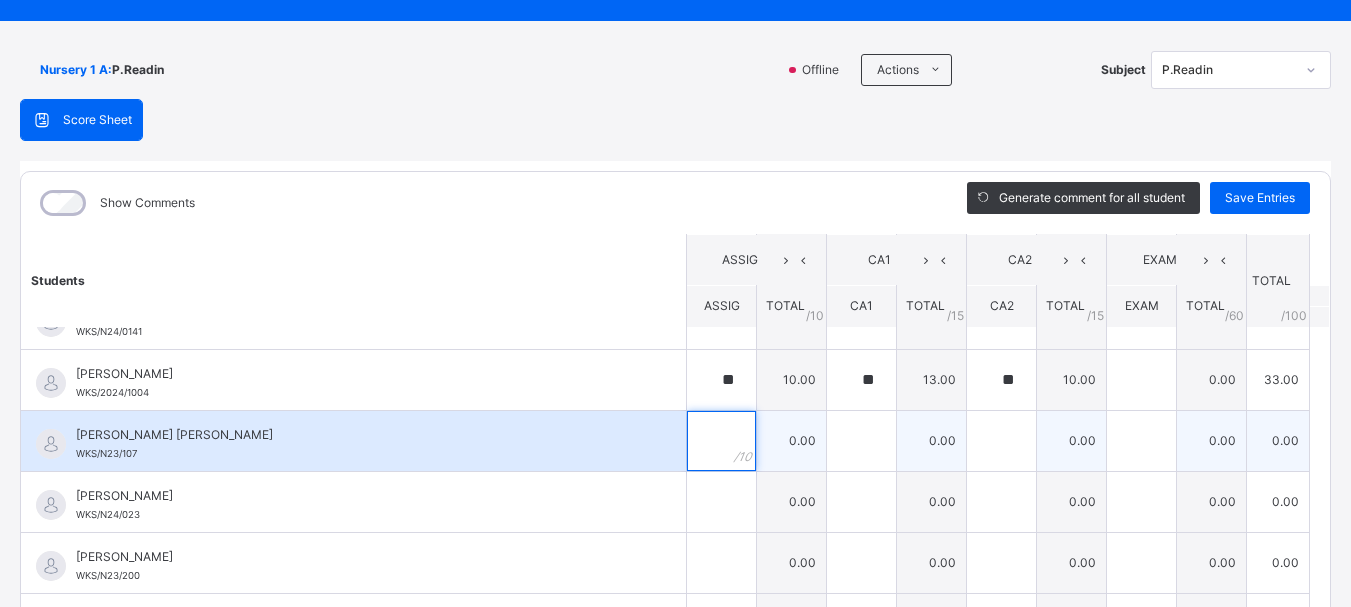 click at bounding box center [721, 441] 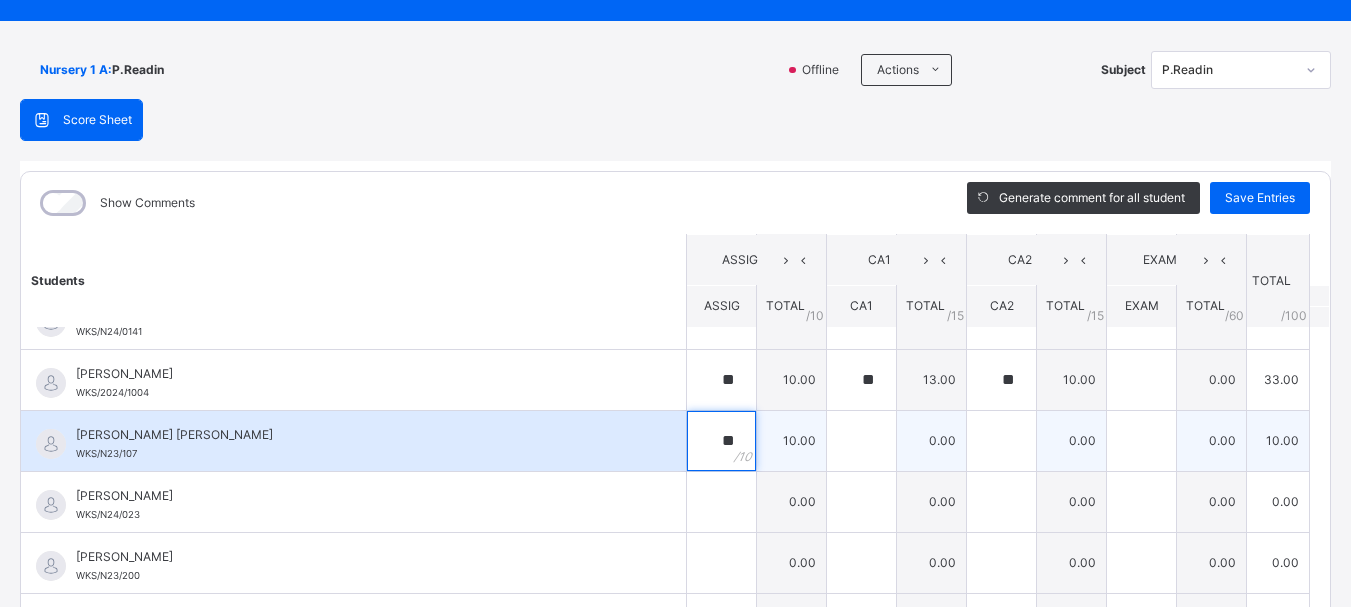 type on "**" 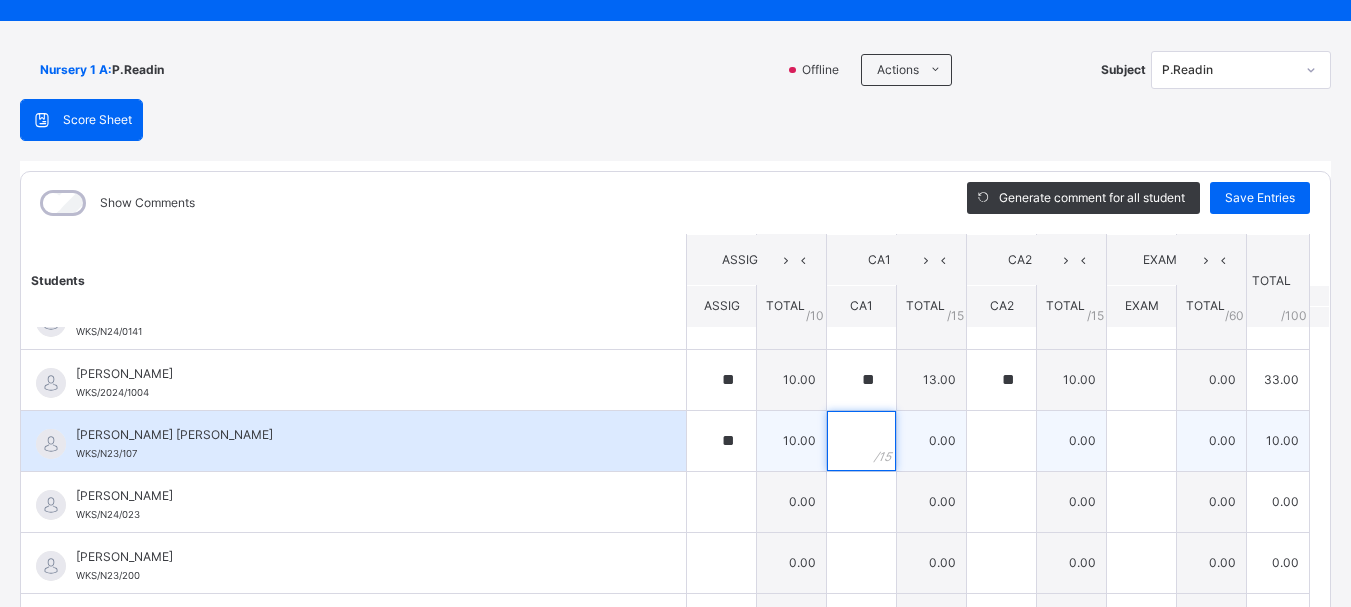 click at bounding box center (861, 441) 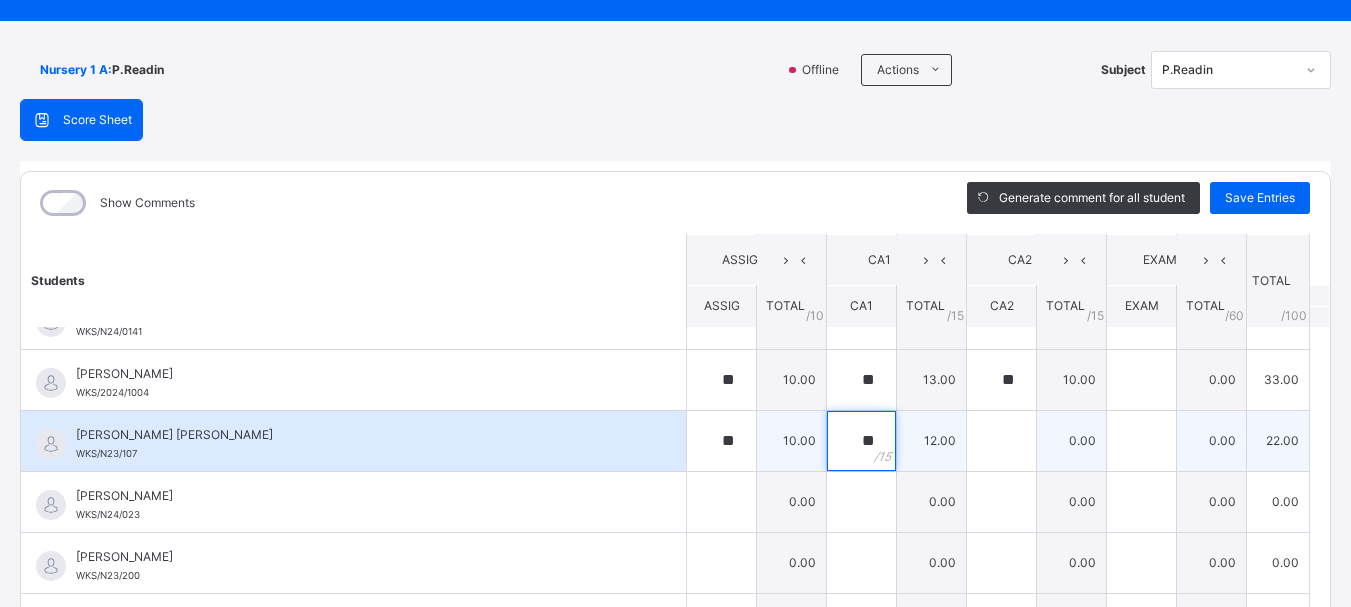 type on "**" 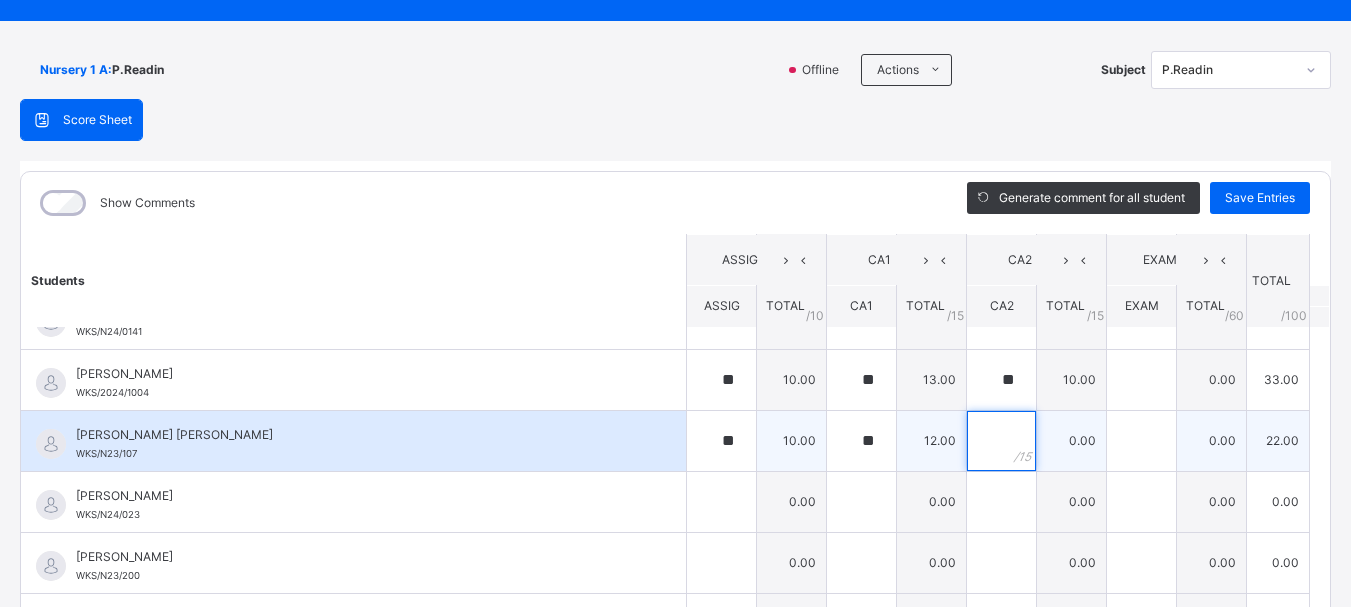 click at bounding box center (1001, 441) 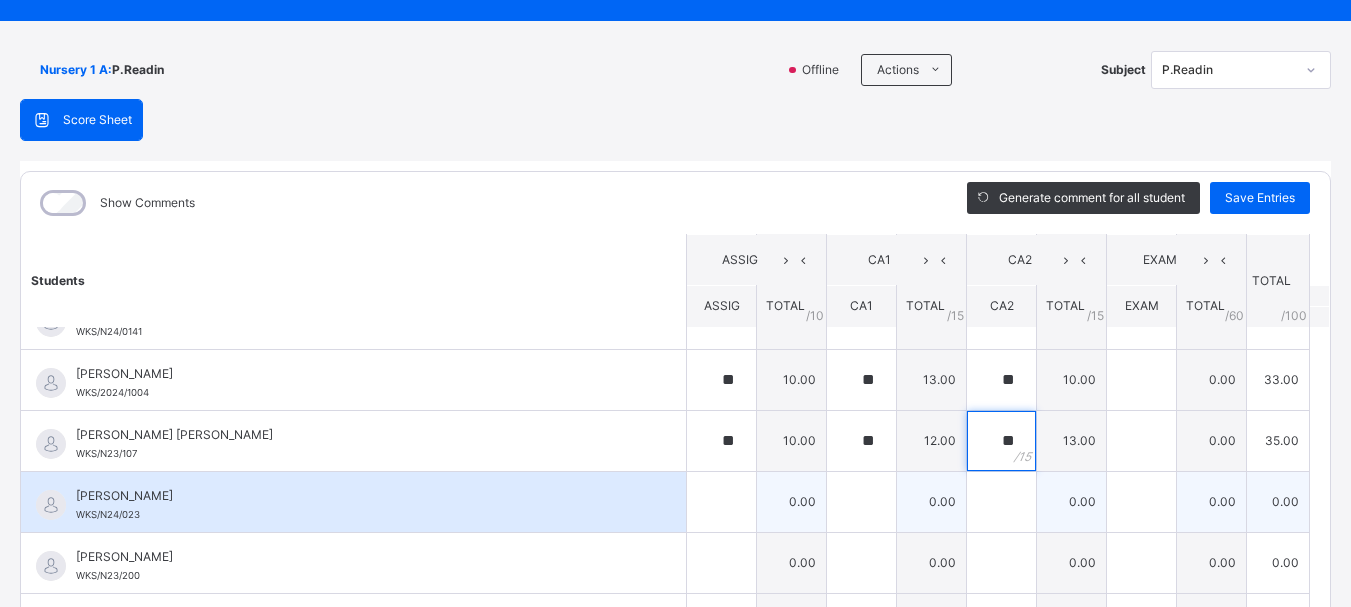 type on "**" 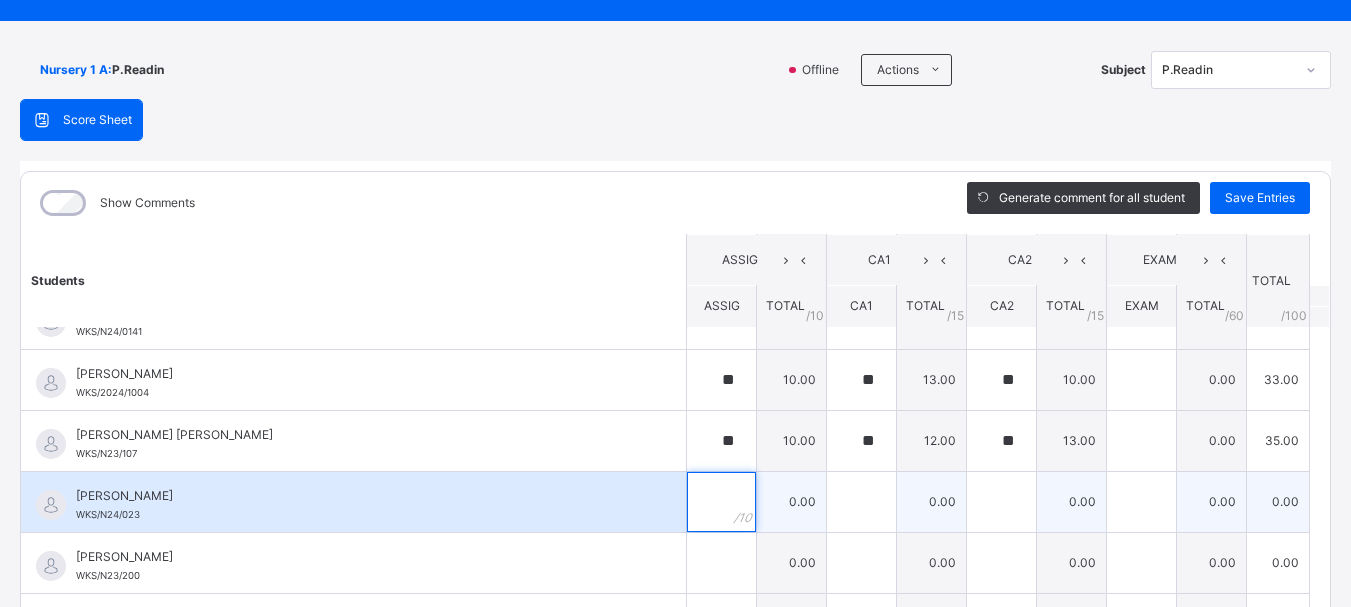 click at bounding box center [721, 502] 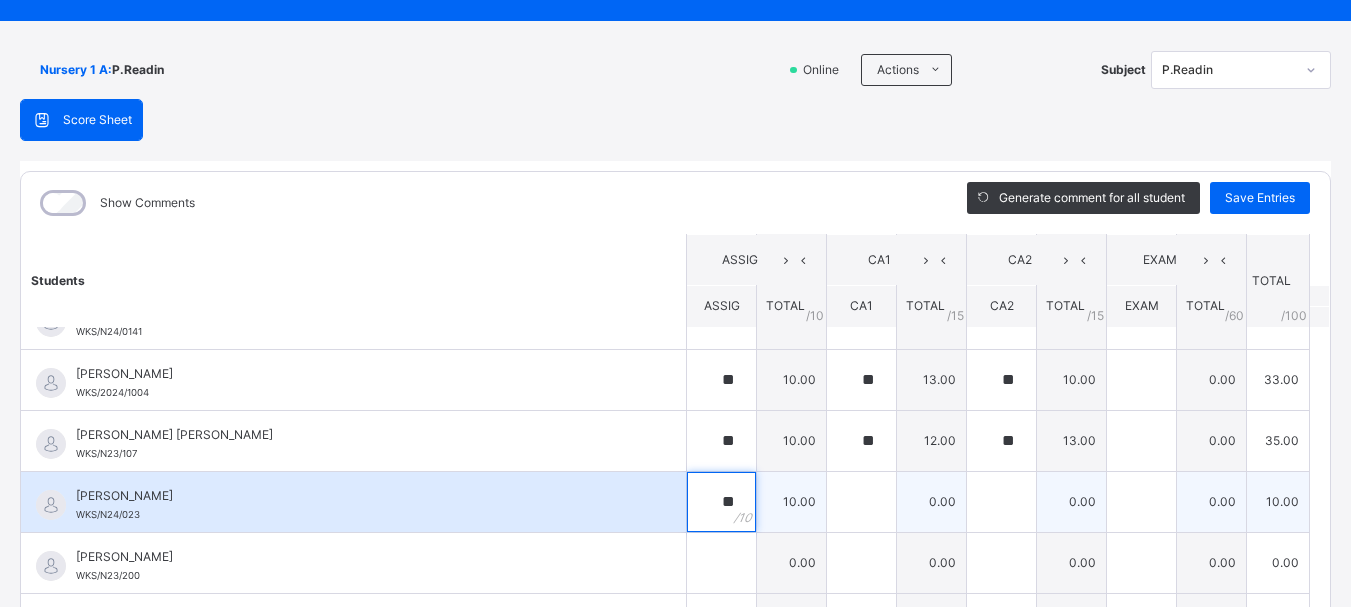 type on "**" 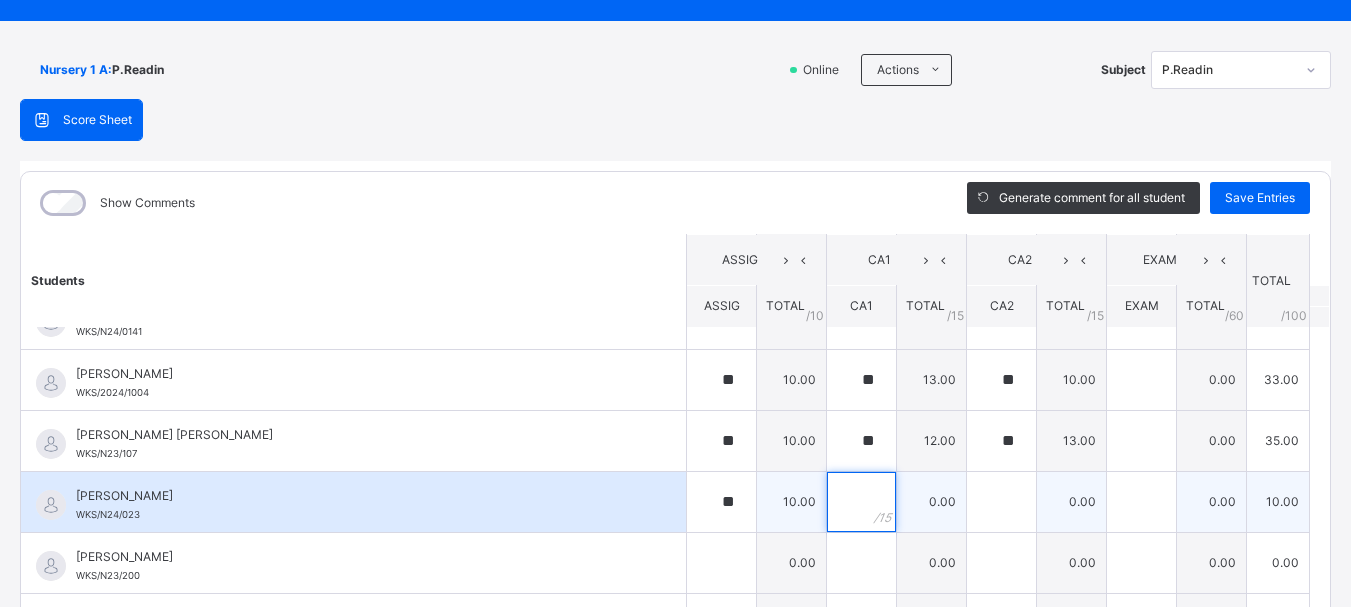 click at bounding box center (861, 502) 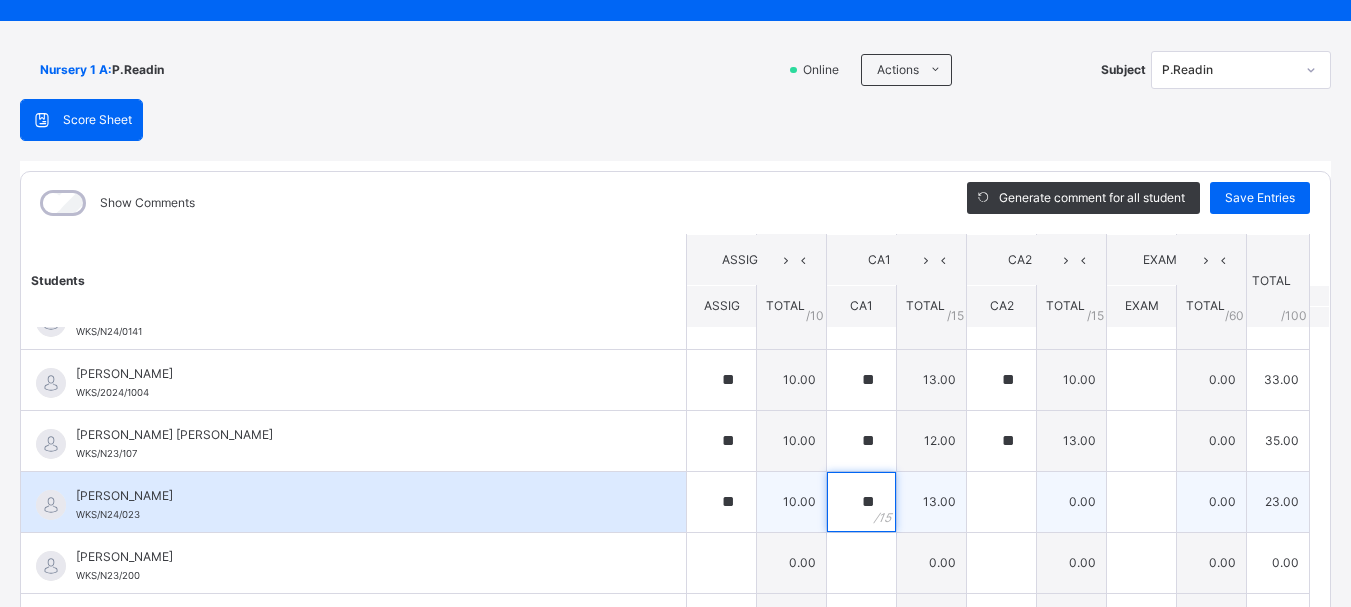 type on "**" 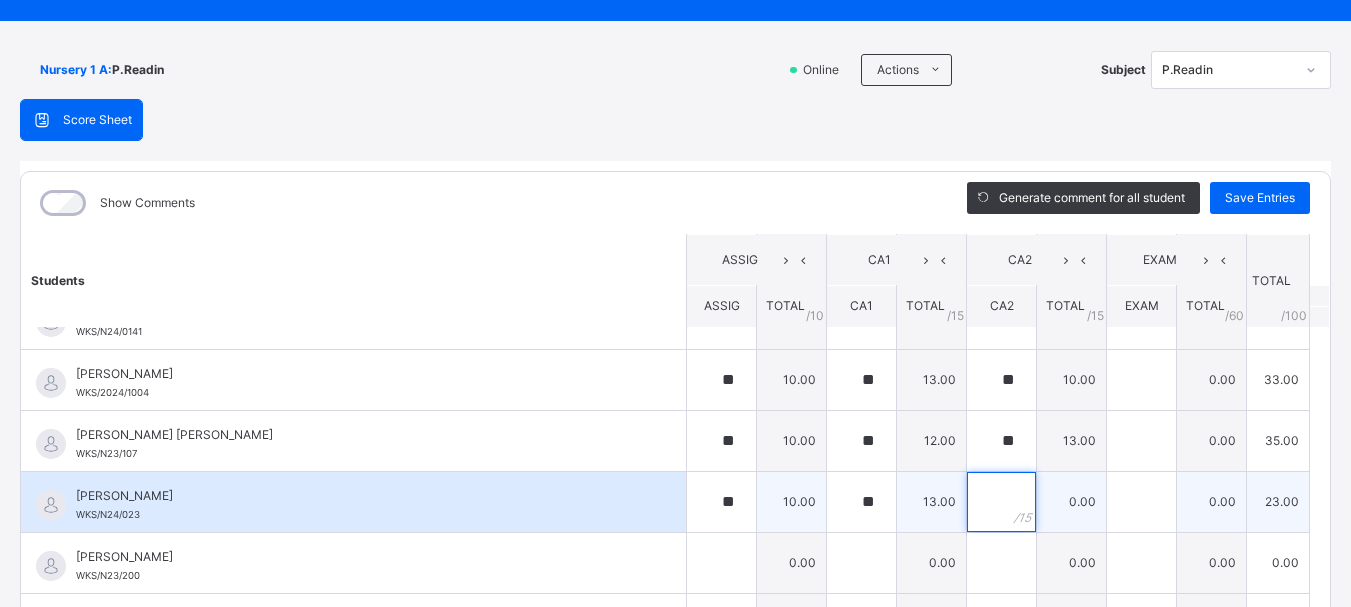 click at bounding box center (1001, 502) 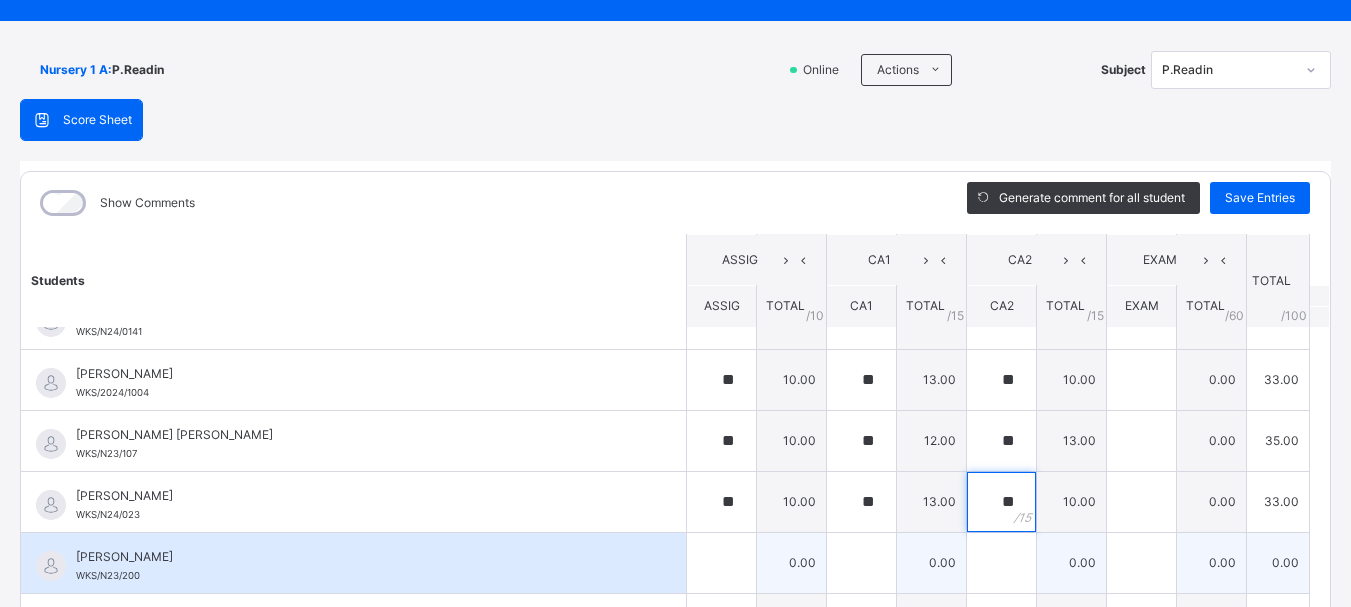 type on "**" 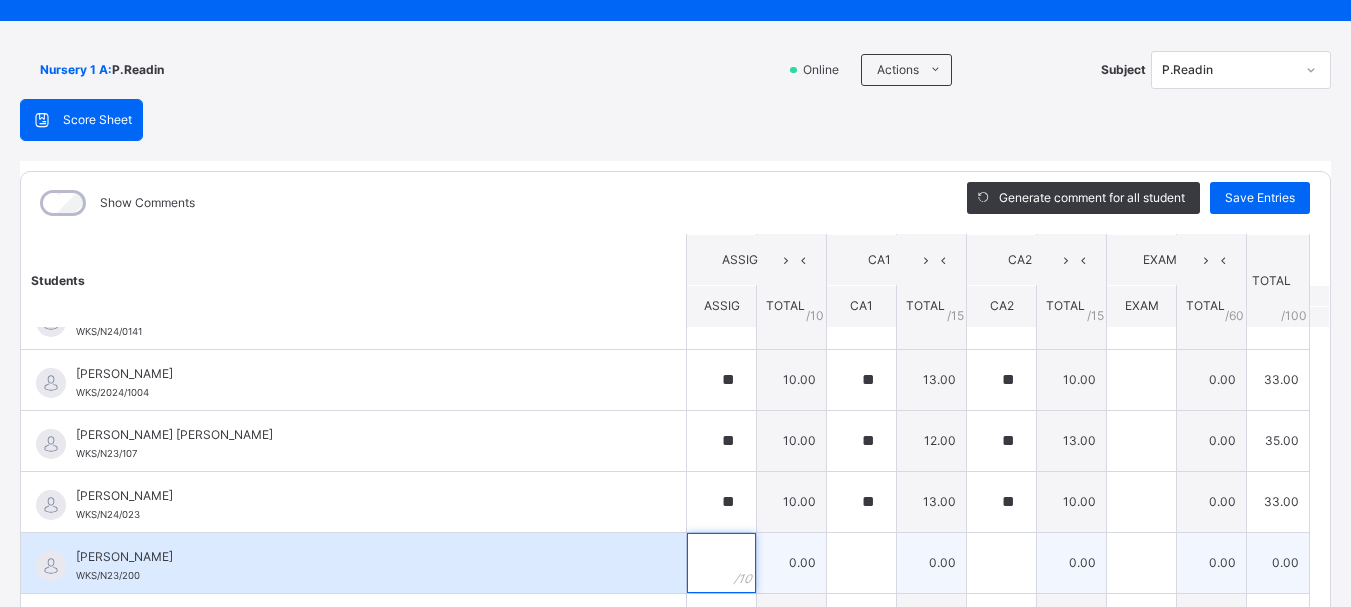 click at bounding box center [721, 563] 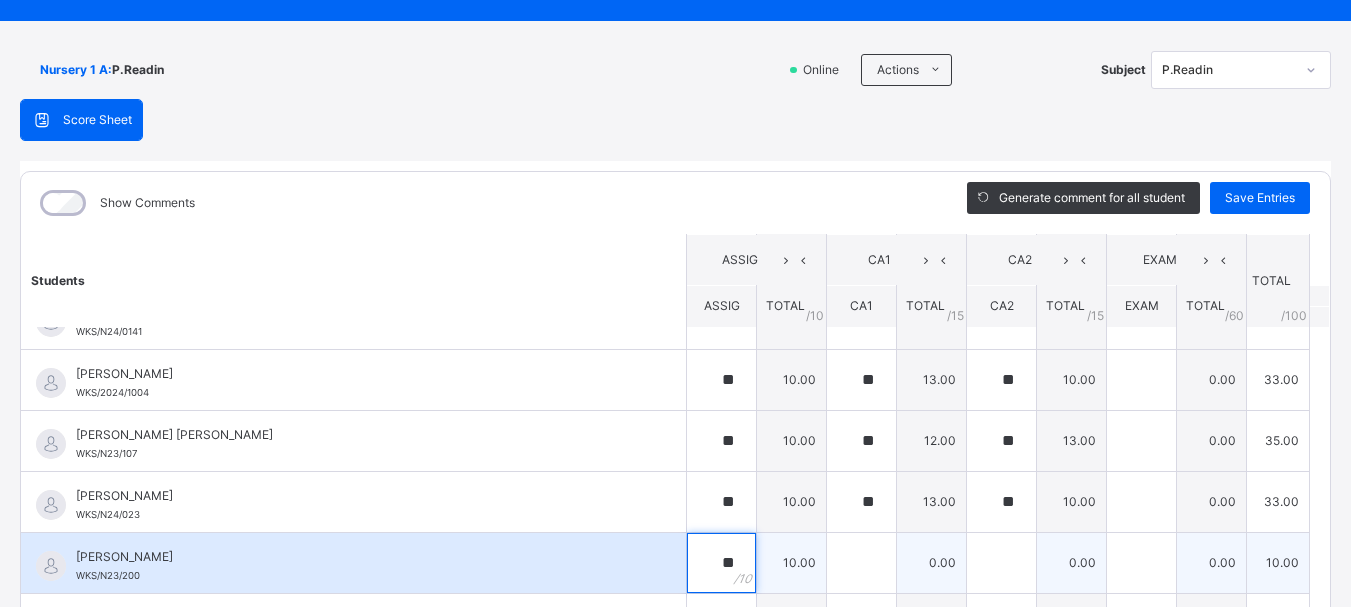 type on "**" 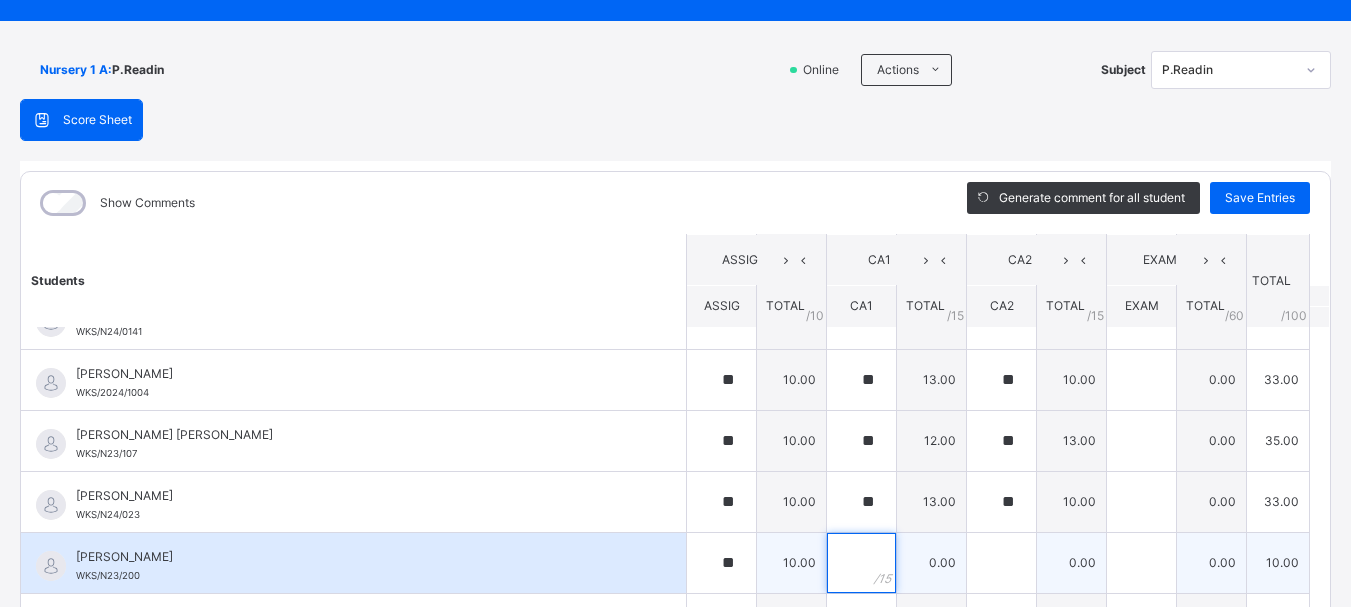 click at bounding box center (861, 563) 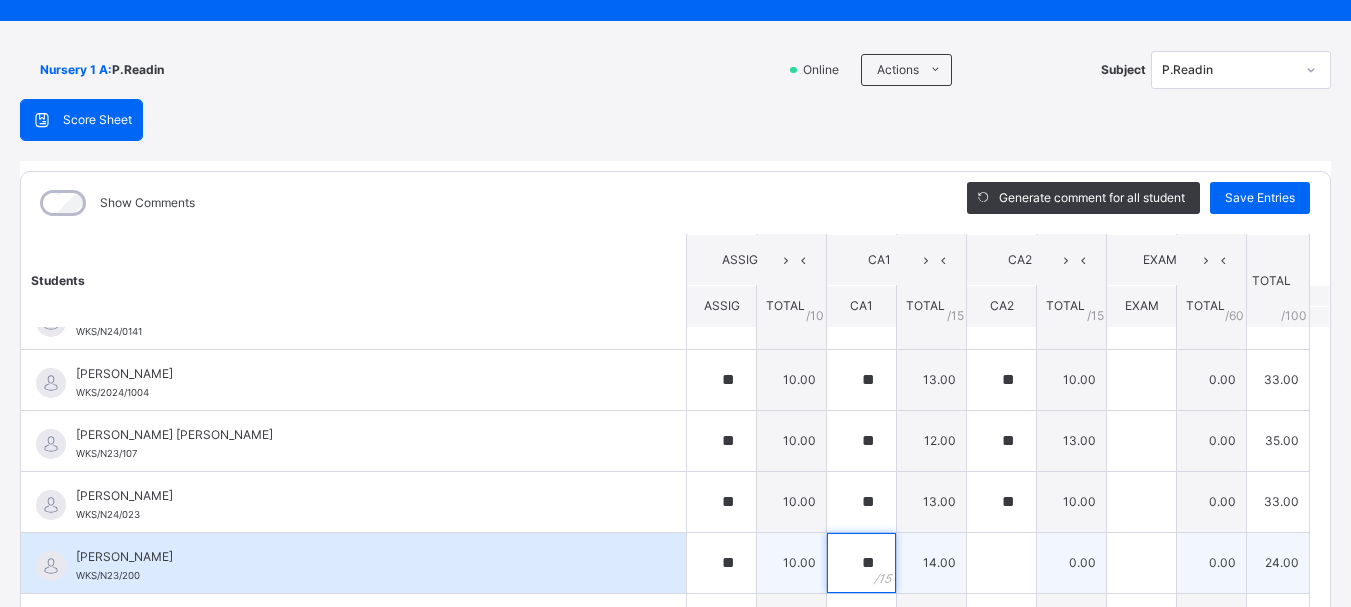 type on "**" 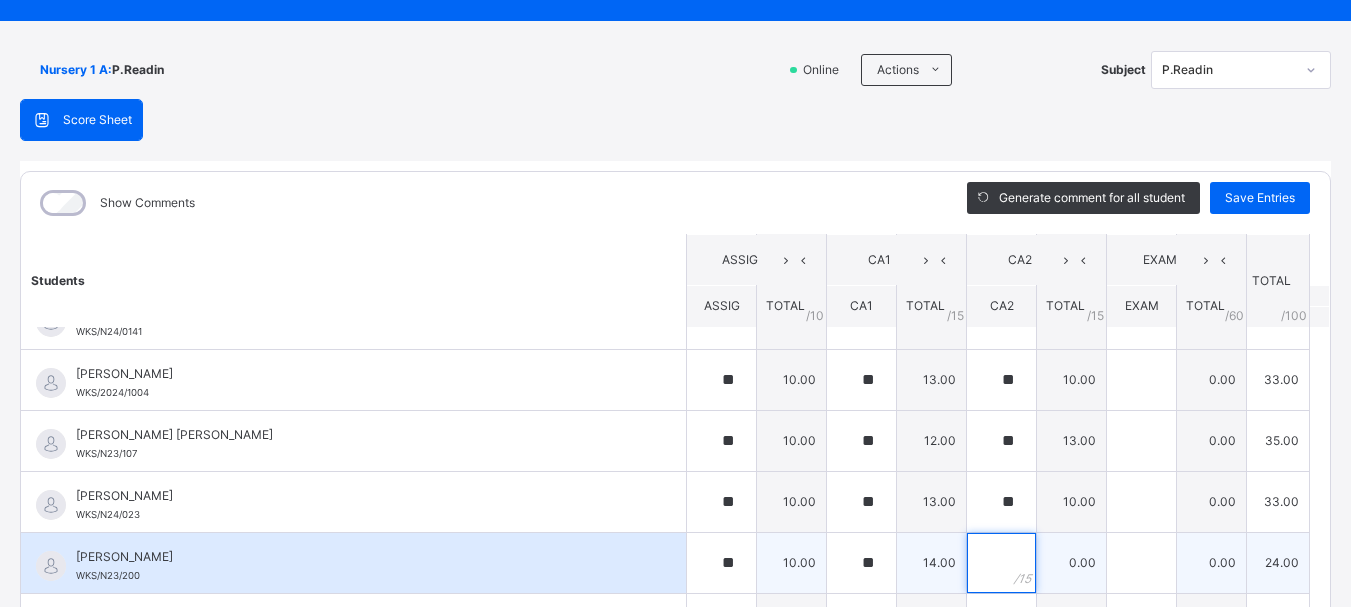click at bounding box center (1001, 563) 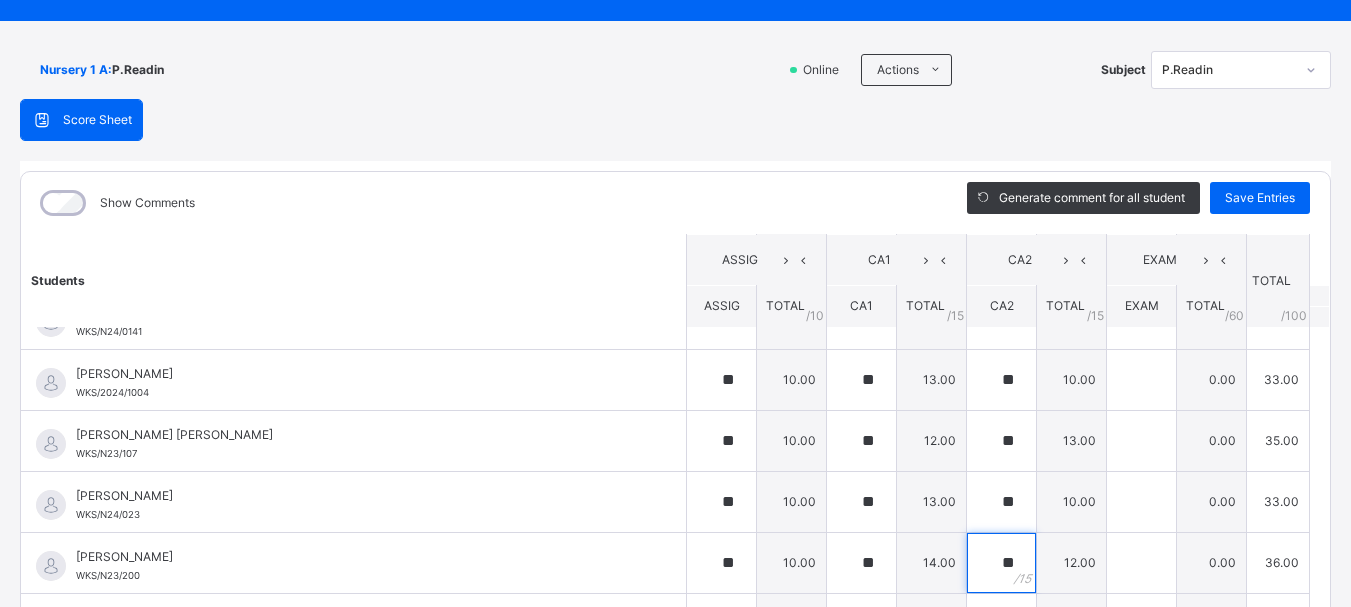 type on "**" 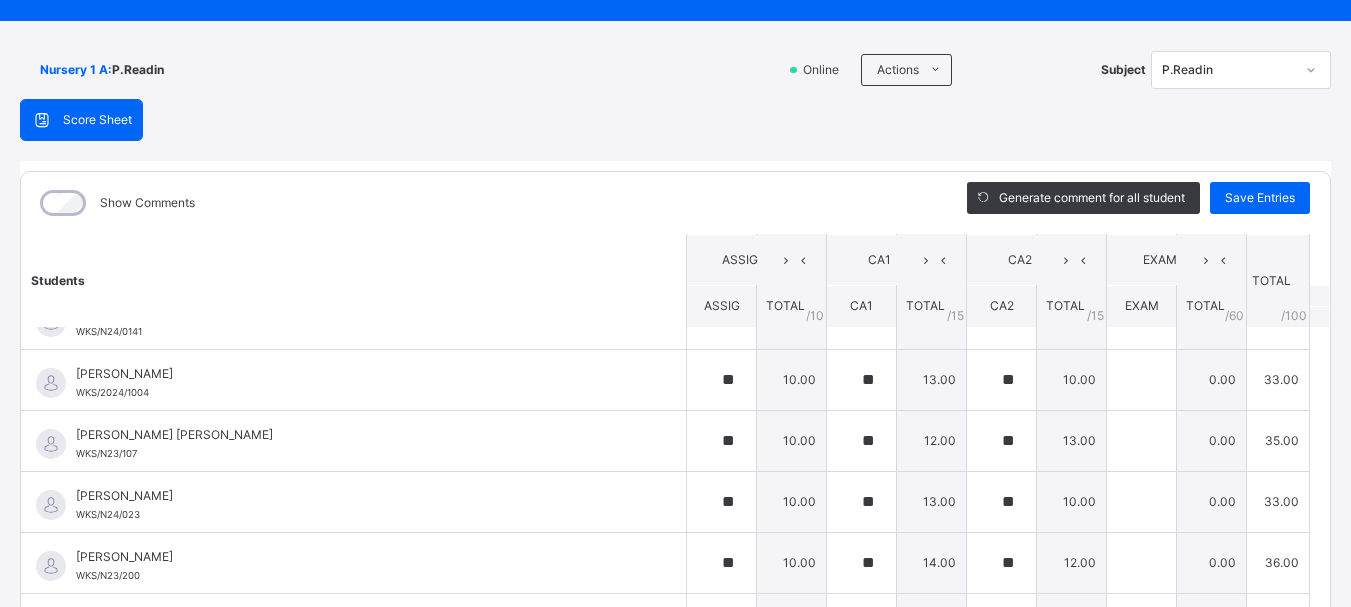 click on "Students ASSIG CA1 CA2 EXAM TOTAL /100 Comment ASSIG TOTAL / 10 CA1 TOTAL / 15 CA2 TOTAL / 15 EXAM TOTAL / 60 ABAH OLIVIA ZARAH WKS/N23/191 ABAH OLIVIA ZARAH WKS/N23/191 ** 10.00 ** 13.00 ** 15.00 0.00 38.00 Generate comment 0 / 250   ×   Subject Teacher’s Comment Generate and see in full the comment developed by the AI with an option to regenerate the comment JS ABAH OLIVIA ZARAH   WKS/N23/191   Total 38.00  / 100.00 Sims Bot   Regenerate     Use this comment   ABDULRAHEEM BELLO  WKS/N23/106 ABDULRAHEEM BELLO  WKS/N23/106 ** 10.00 ** 14.00 ** 15.00 0.00 39.00 Generate comment 0 / 250   ×   Subject Teacher’s Comment Generate and see in full the comment developed by the AI with an option to regenerate the comment JS ABDULRAHEEM BELLO    WKS/N23/106   Total 39.00  / 100.00 Sims Bot   Regenerate     Use this comment   ABUBAKAR FATIMA ZARAH WKS/N23/105 ABUBAKAR FATIMA ZARAH WKS/N23/105 ** 10.00 ** 12.00 ** 14.00 0.00 36.00 Generate comment 0 / 250   ×   Subject Teacher’s Comment JS ABUBAKAR FATIMA ZARAH" at bounding box center (675, -124) 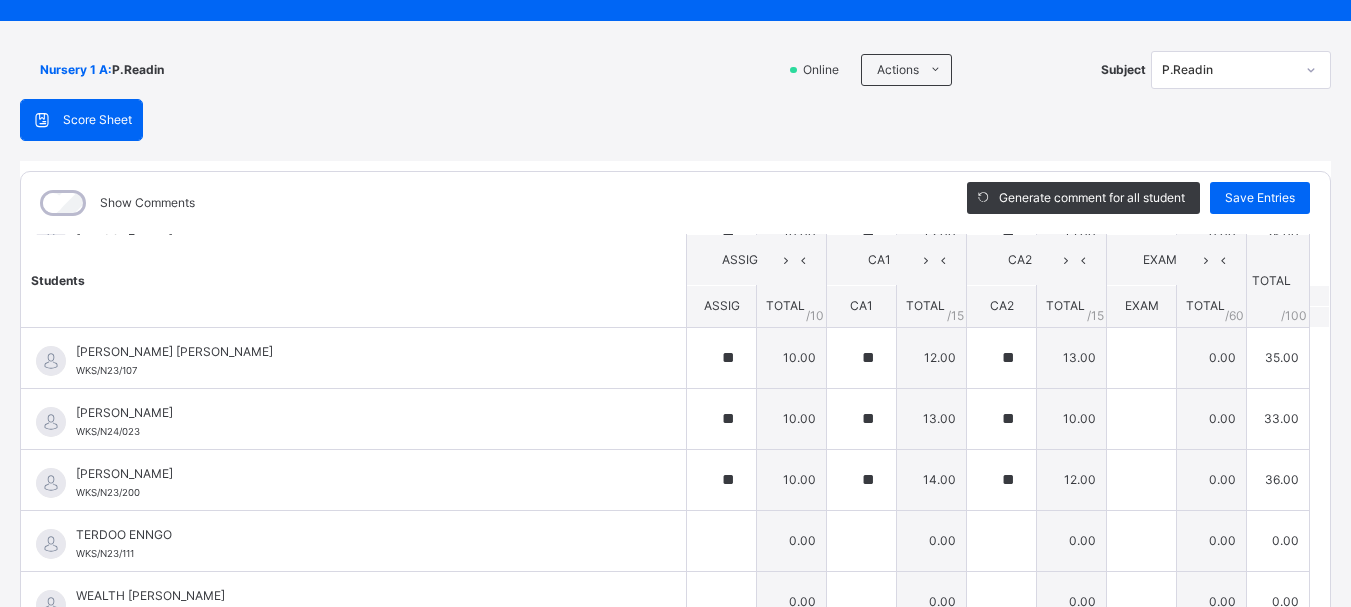 scroll, scrollTop: 1424, scrollLeft: 0, axis: vertical 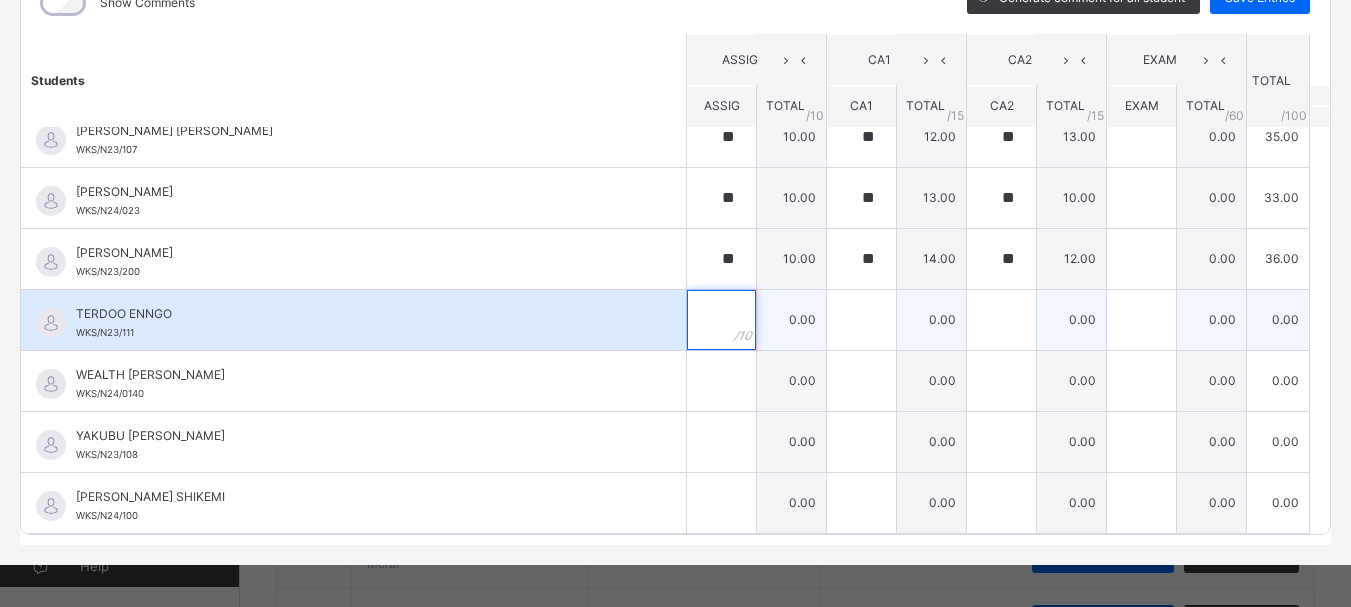 click at bounding box center (721, 320) 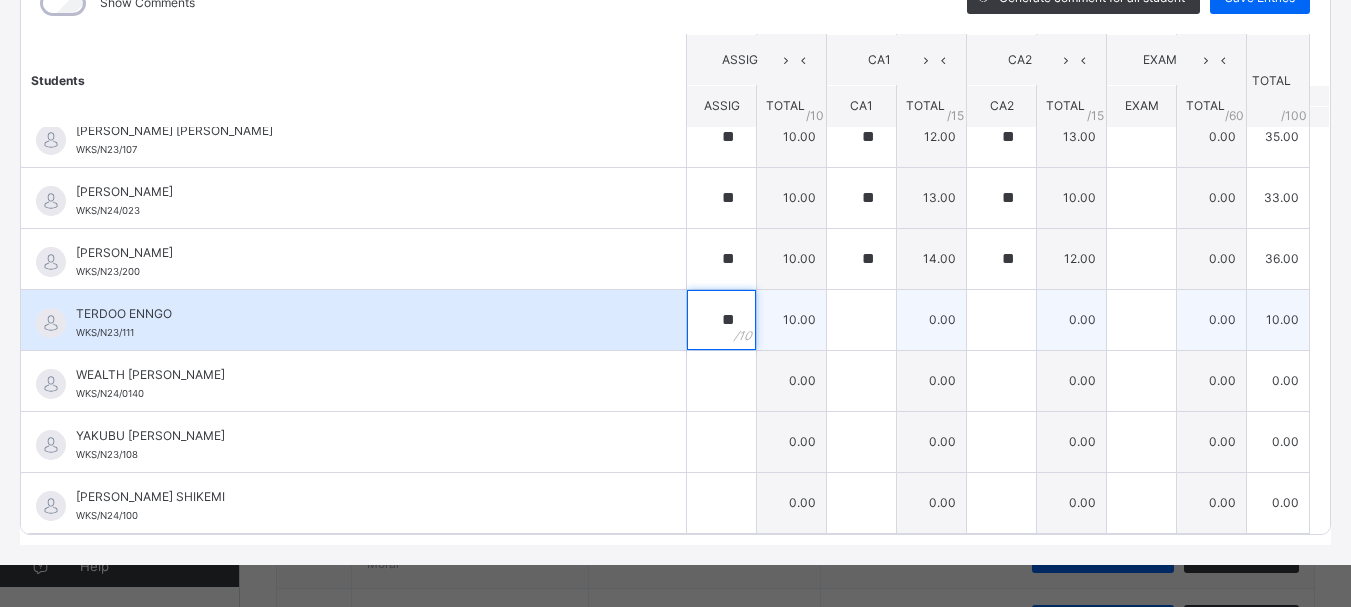 type on "**" 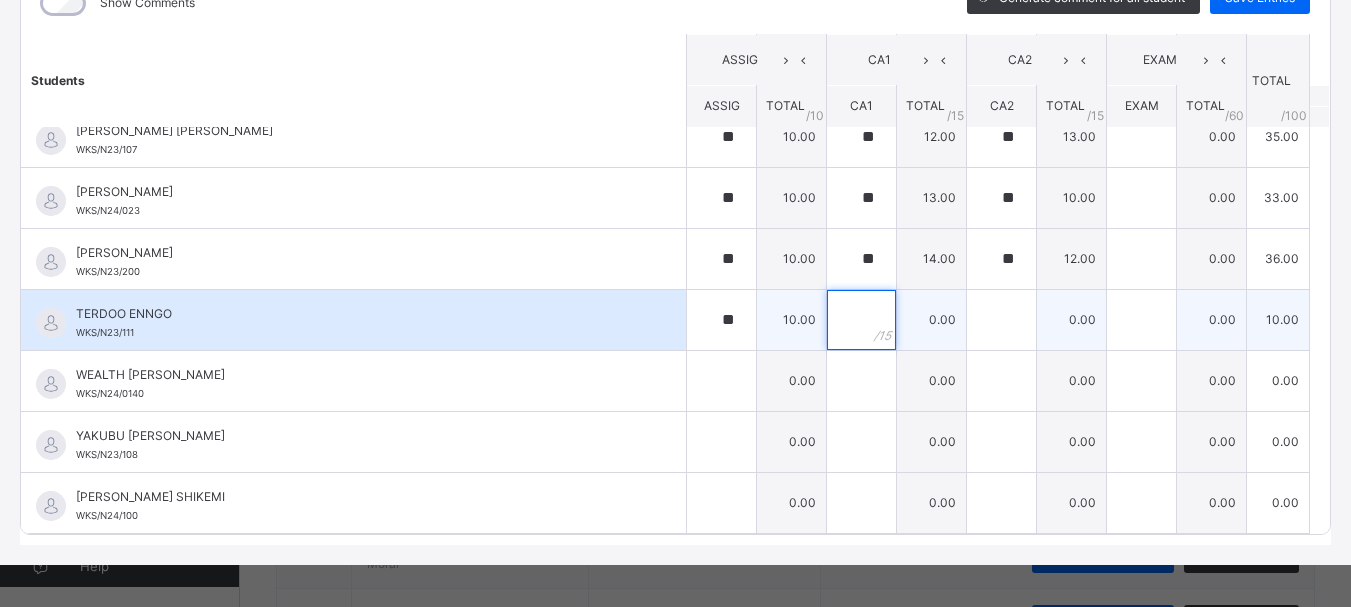 click at bounding box center (861, 320) 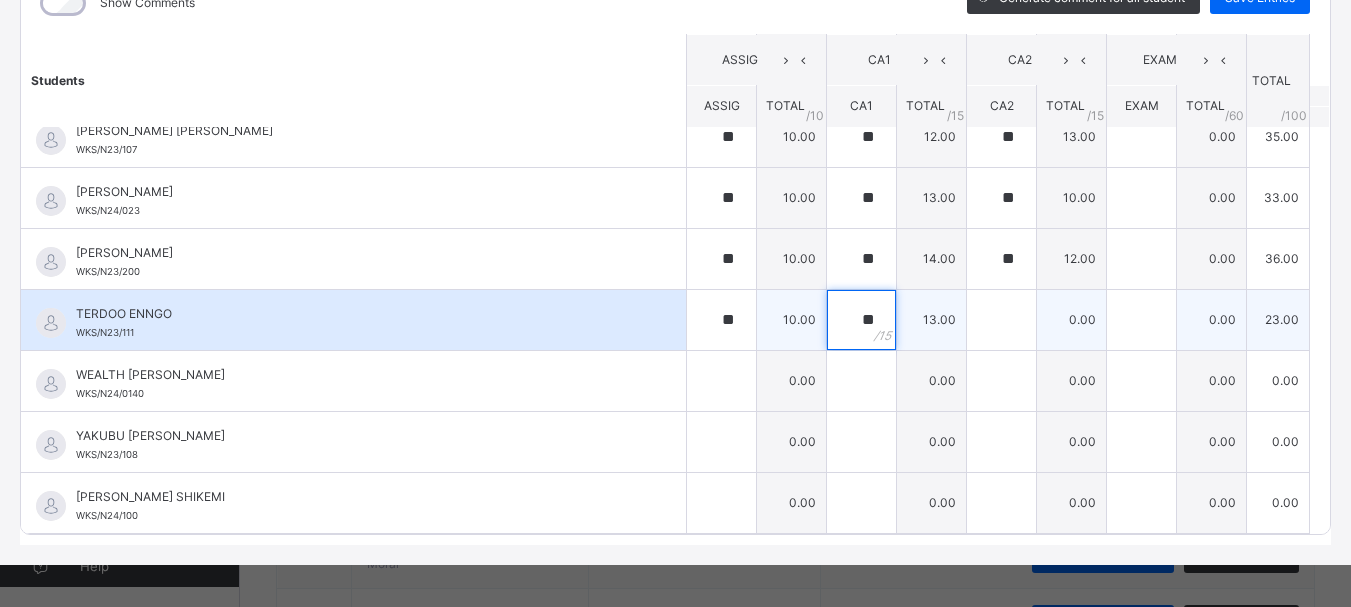 type on "**" 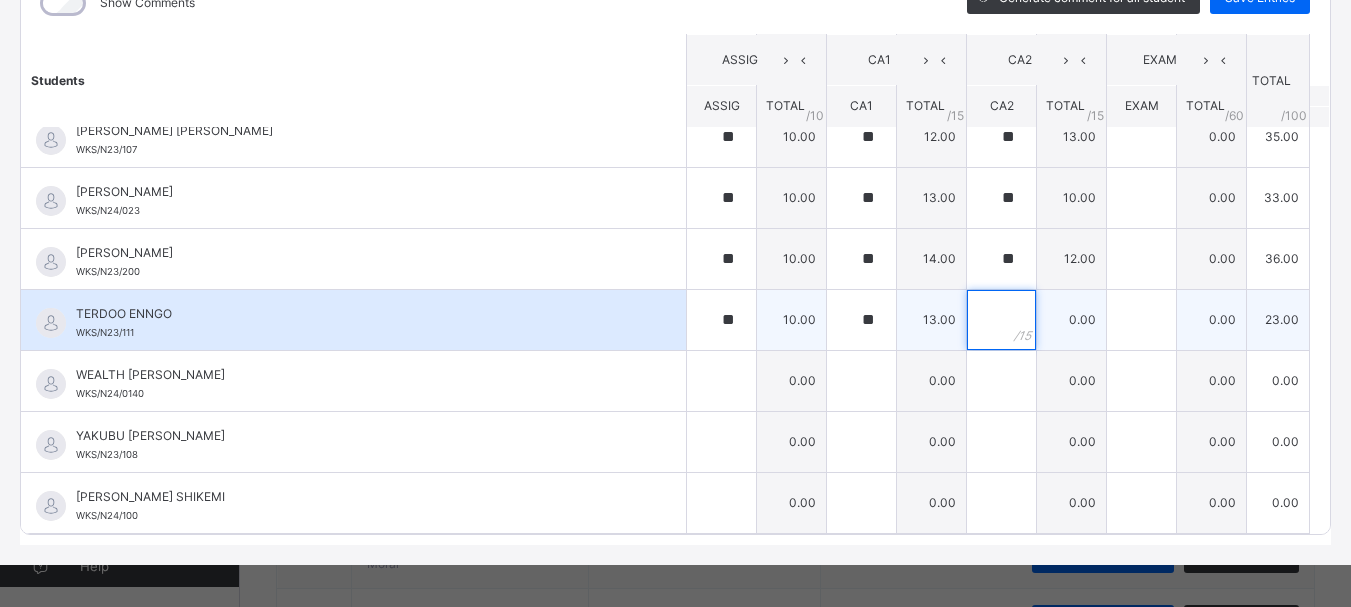 click at bounding box center (1001, 320) 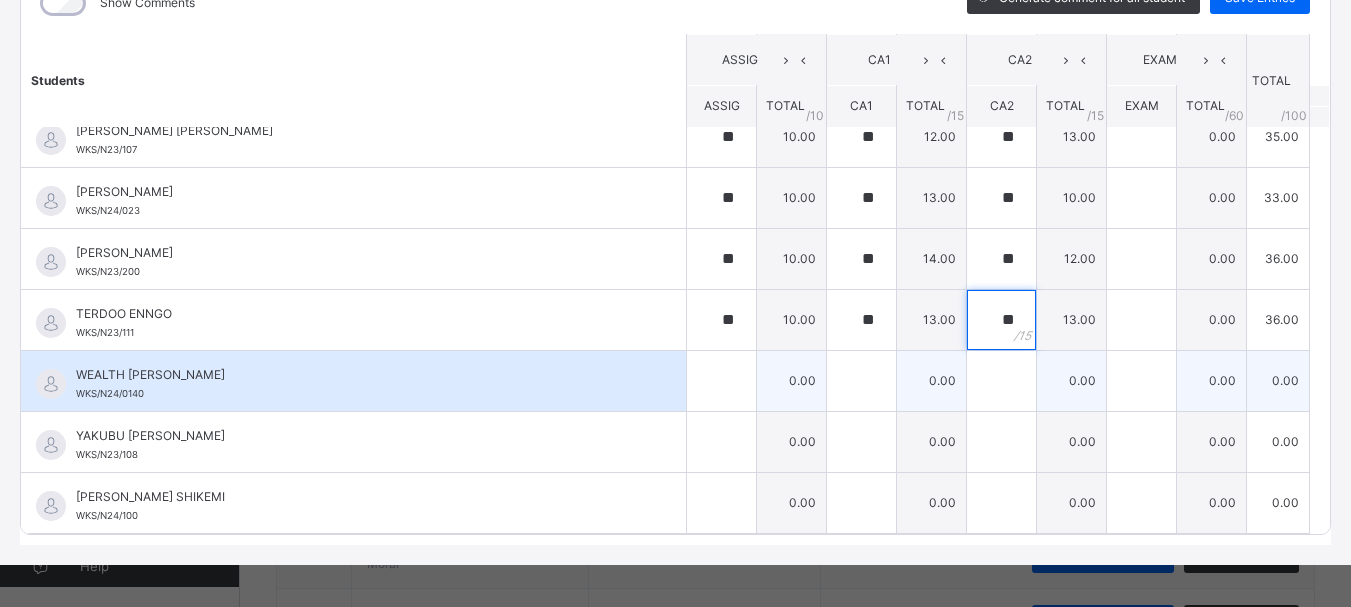 type on "**" 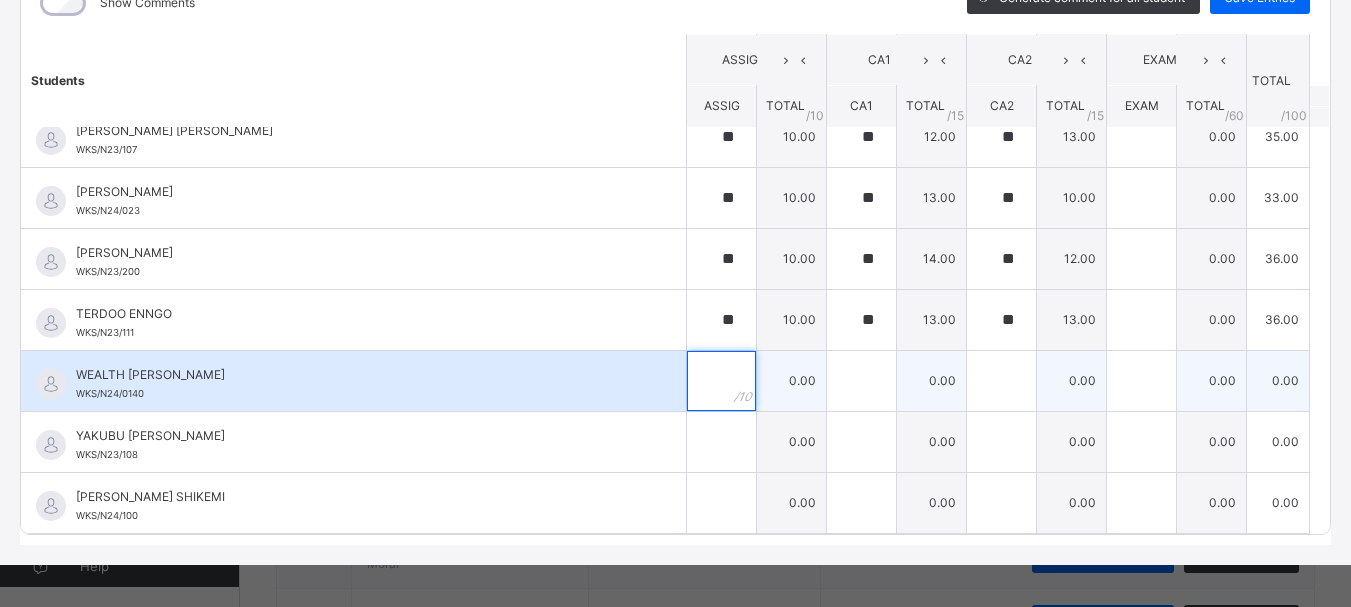 click at bounding box center [721, 381] 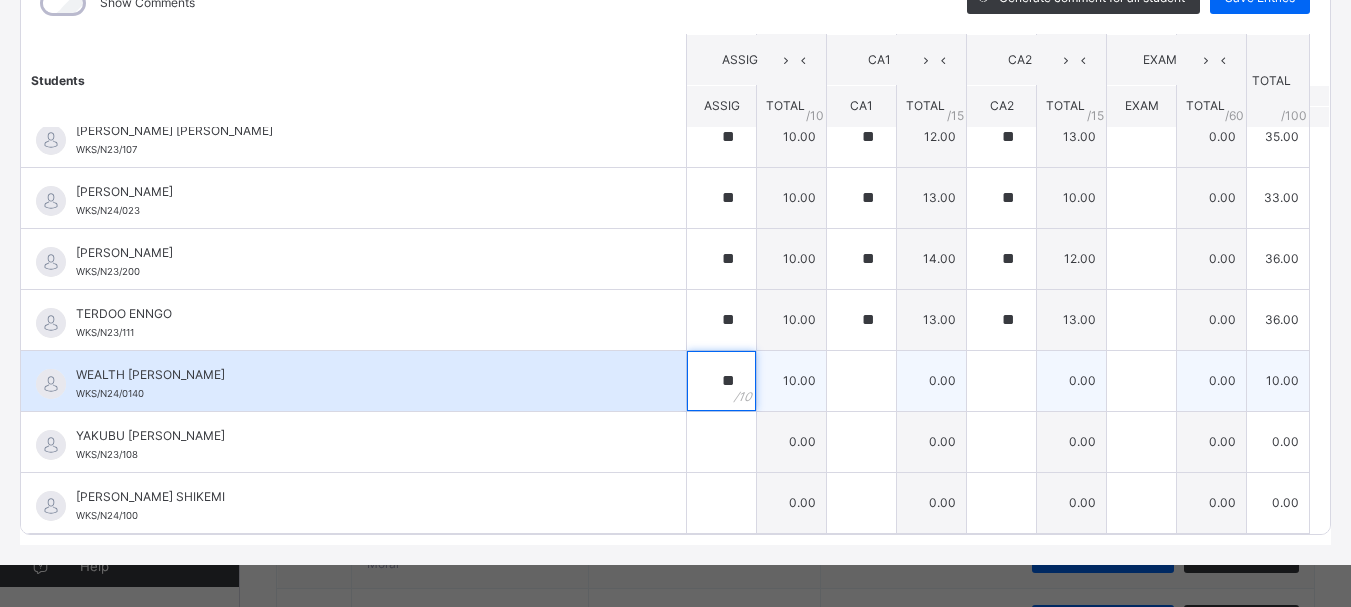 type on "**" 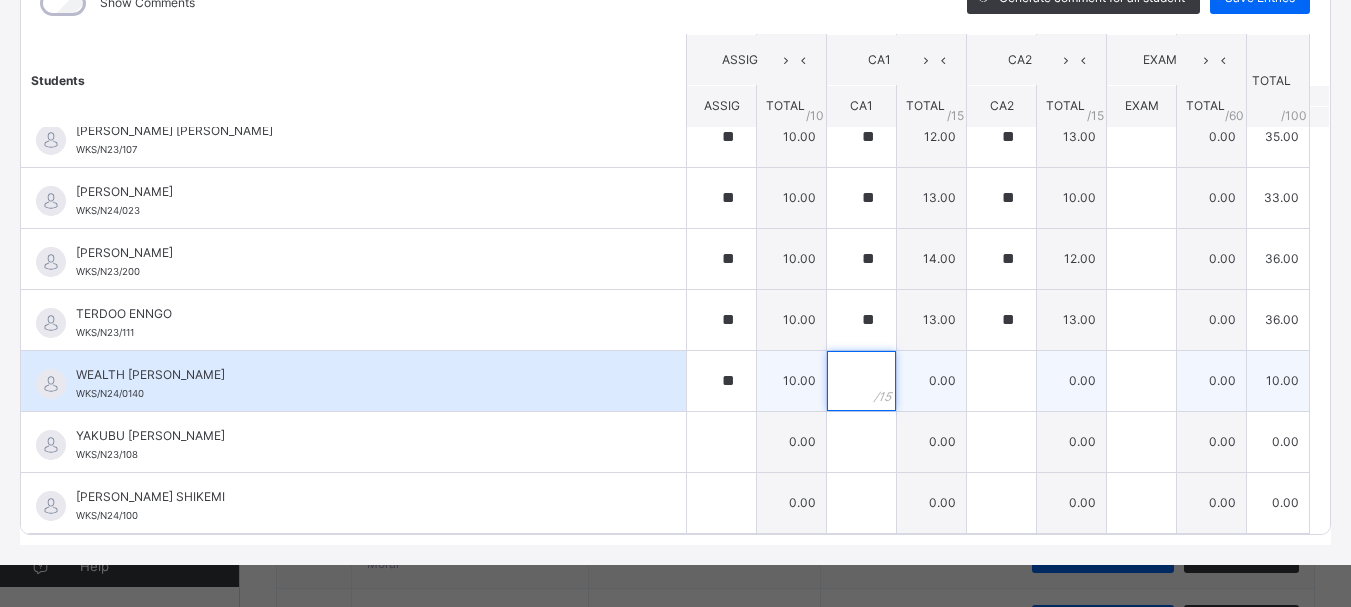 click at bounding box center (861, 381) 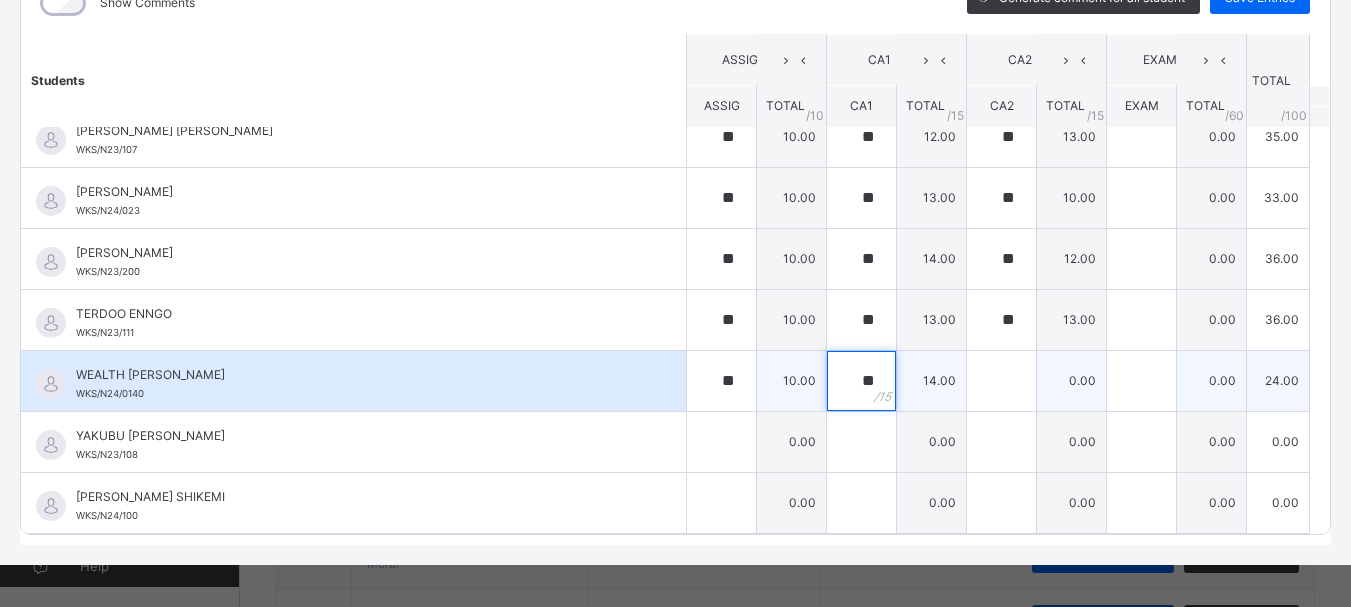 type on "**" 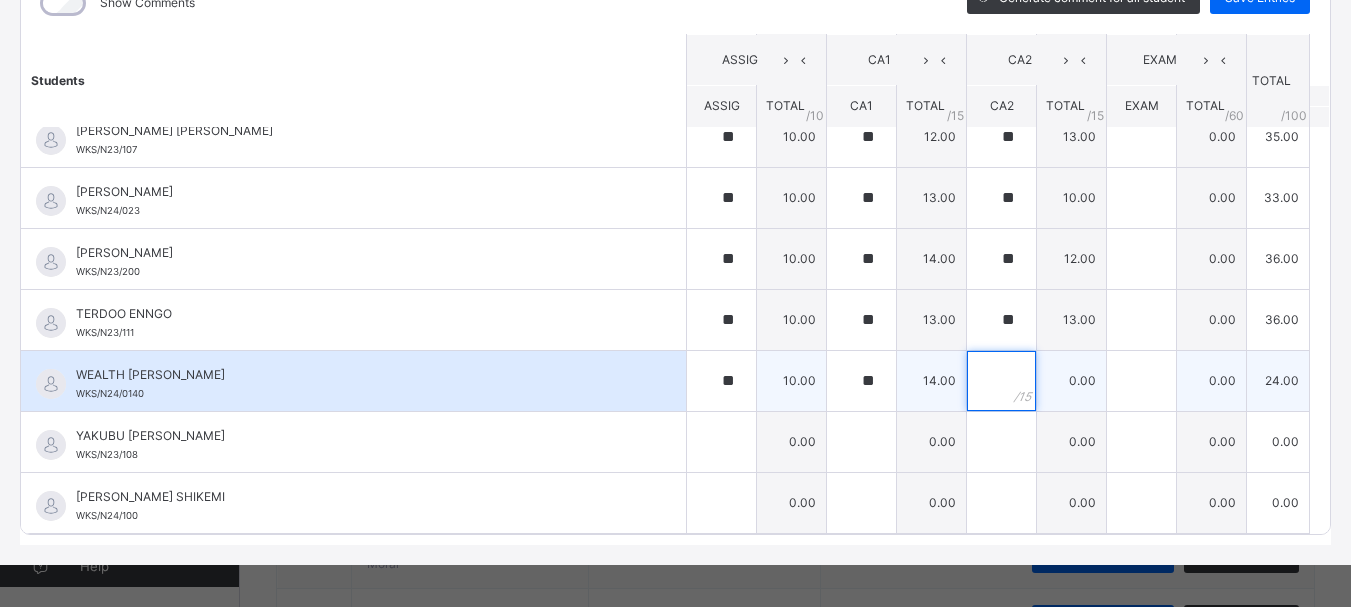 click at bounding box center (1001, 381) 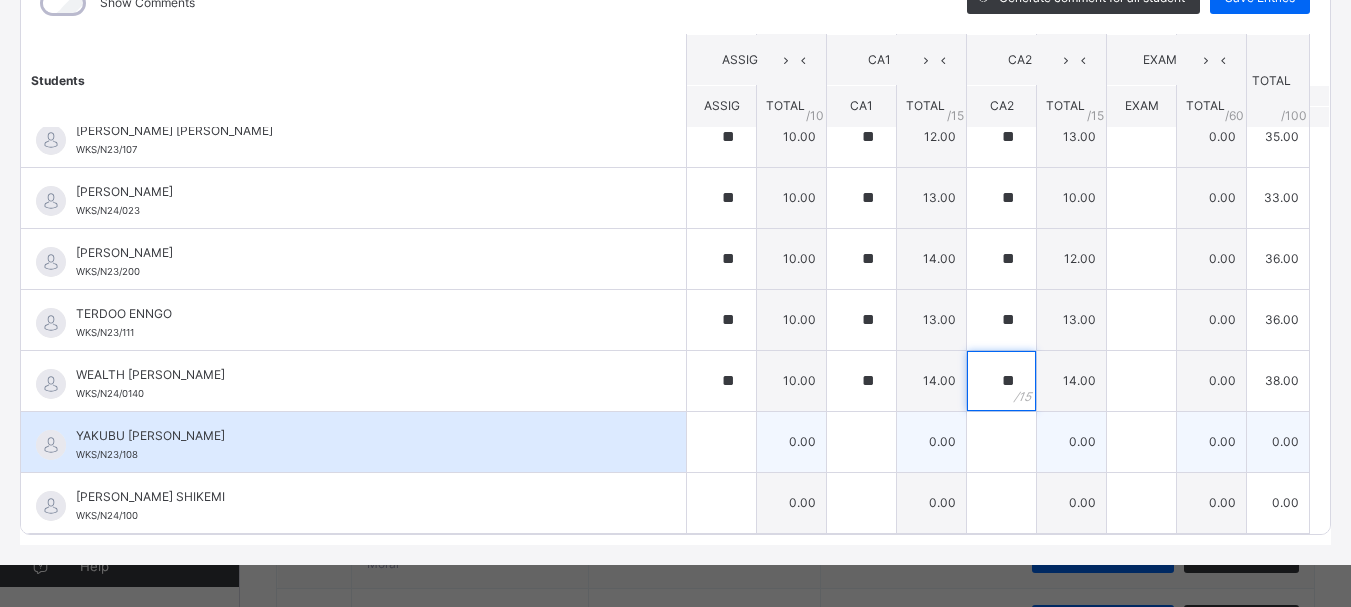 type on "**" 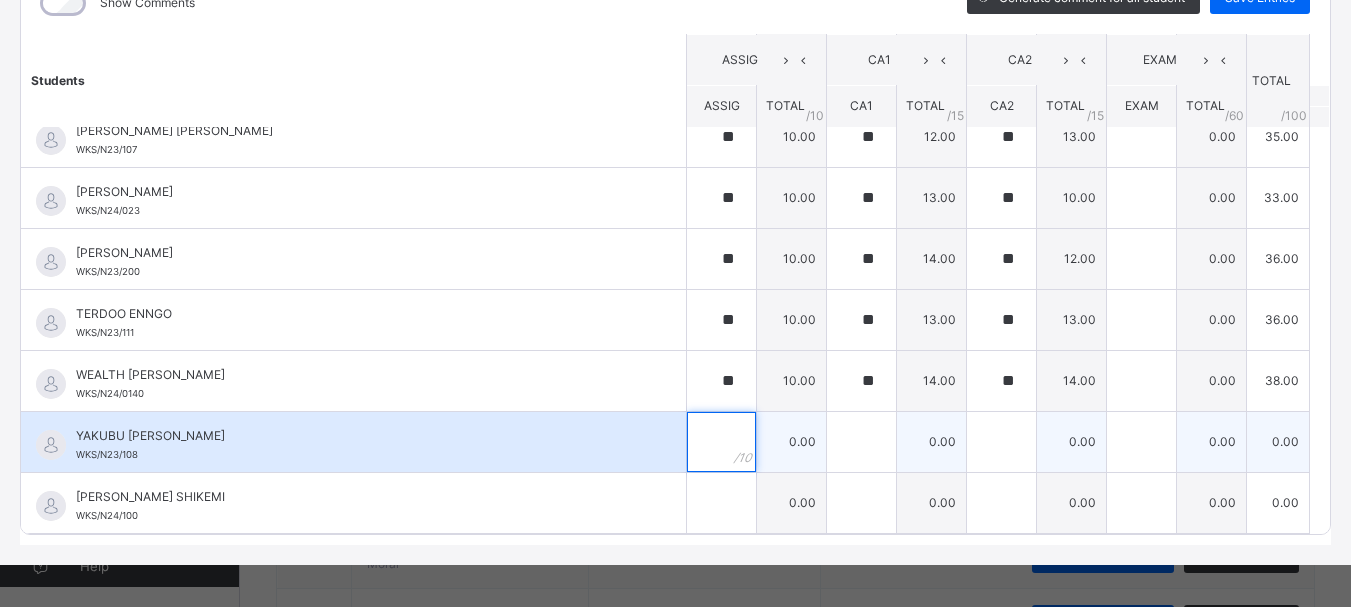 click at bounding box center (721, 442) 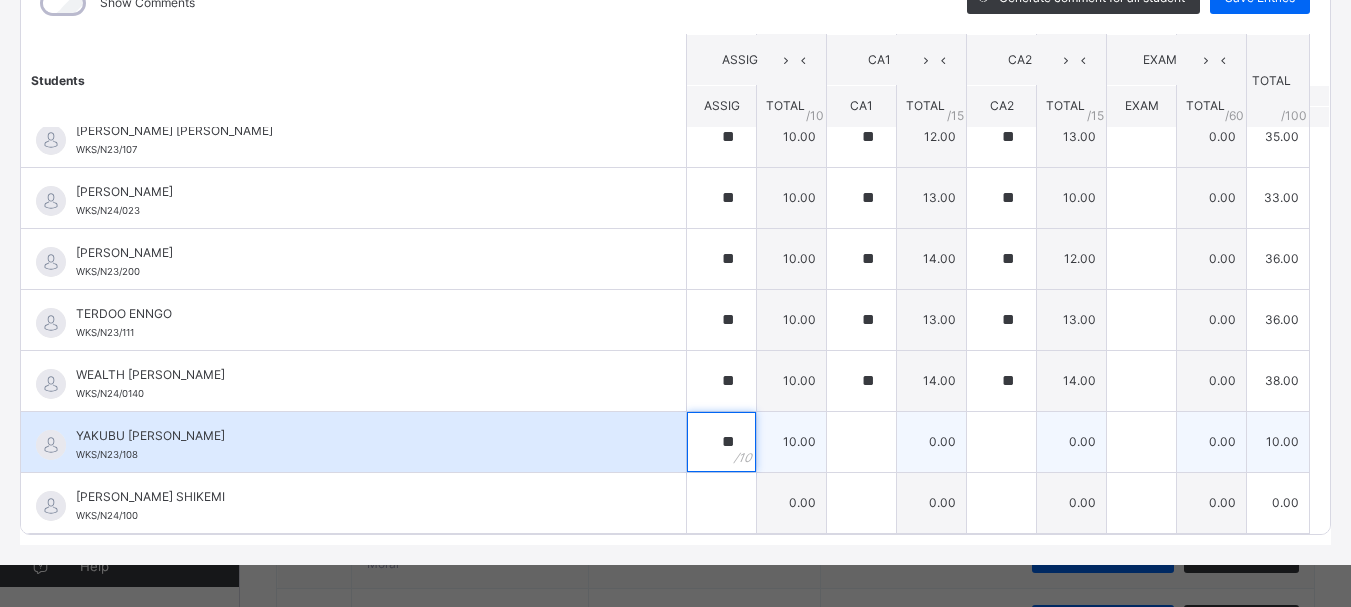type on "**" 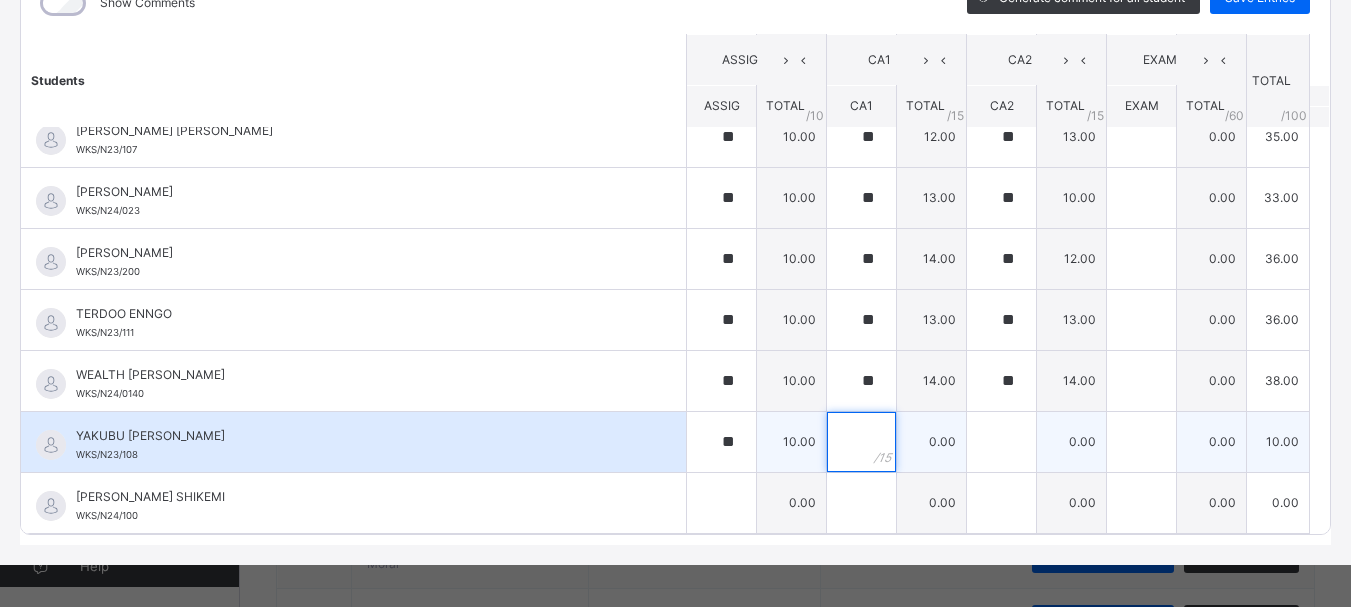click at bounding box center (861, 442) 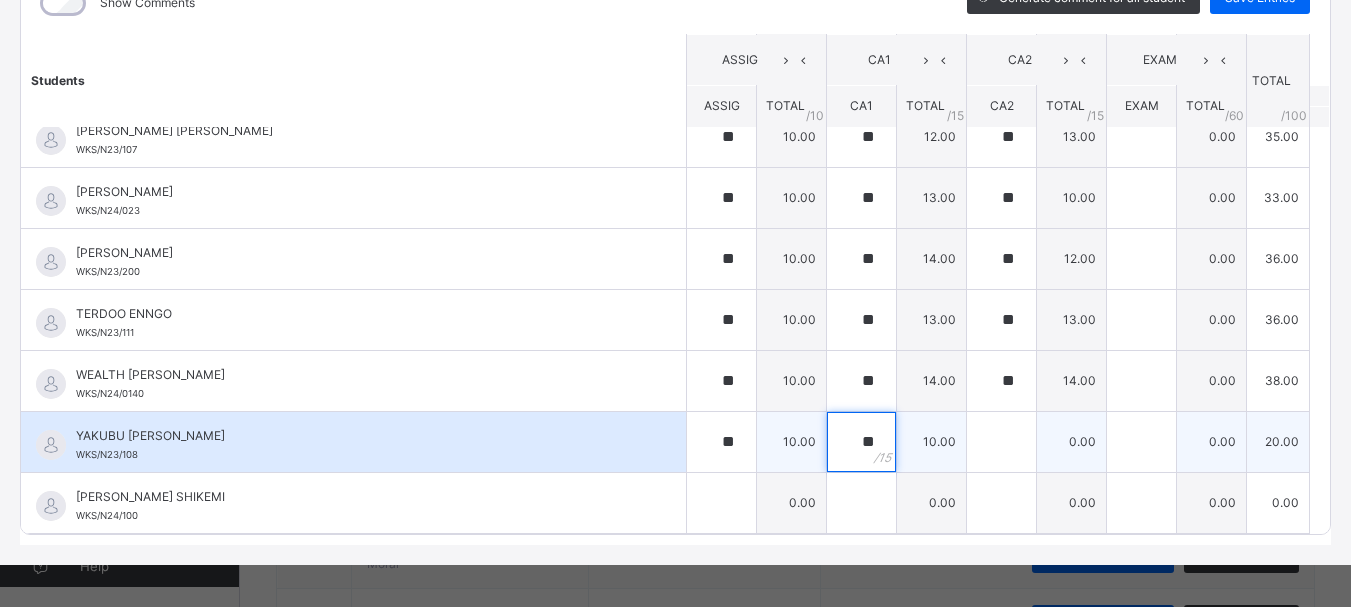 type on "**" 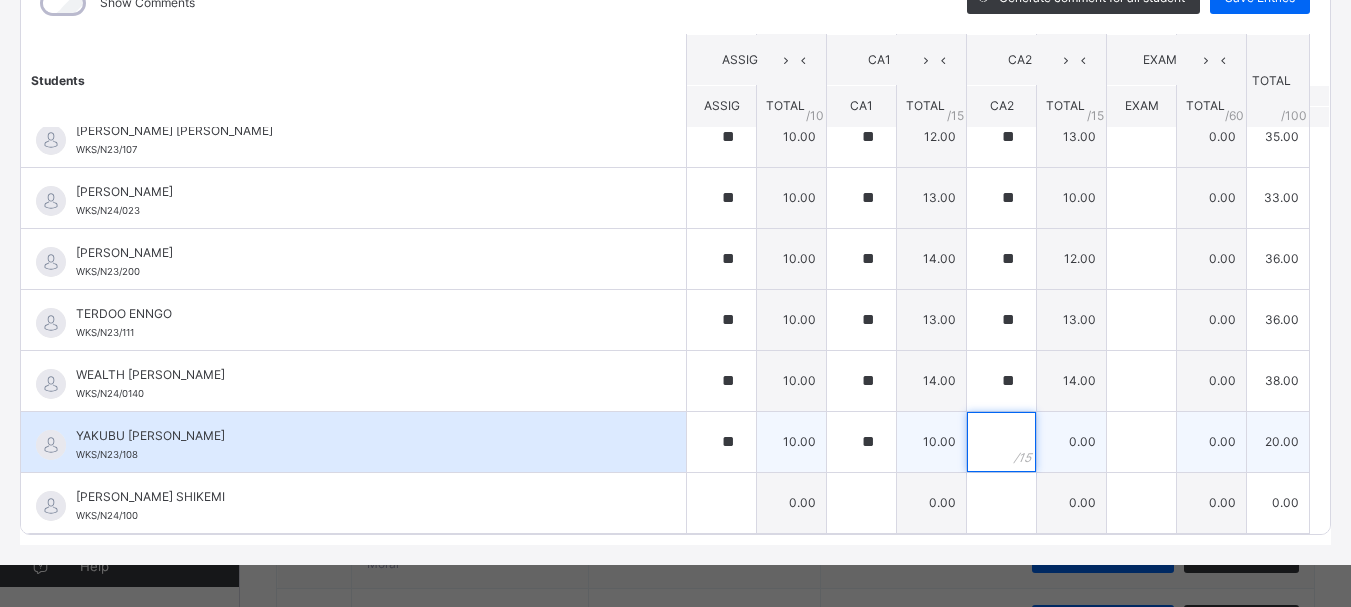 click at bounding box center [1001, 442] 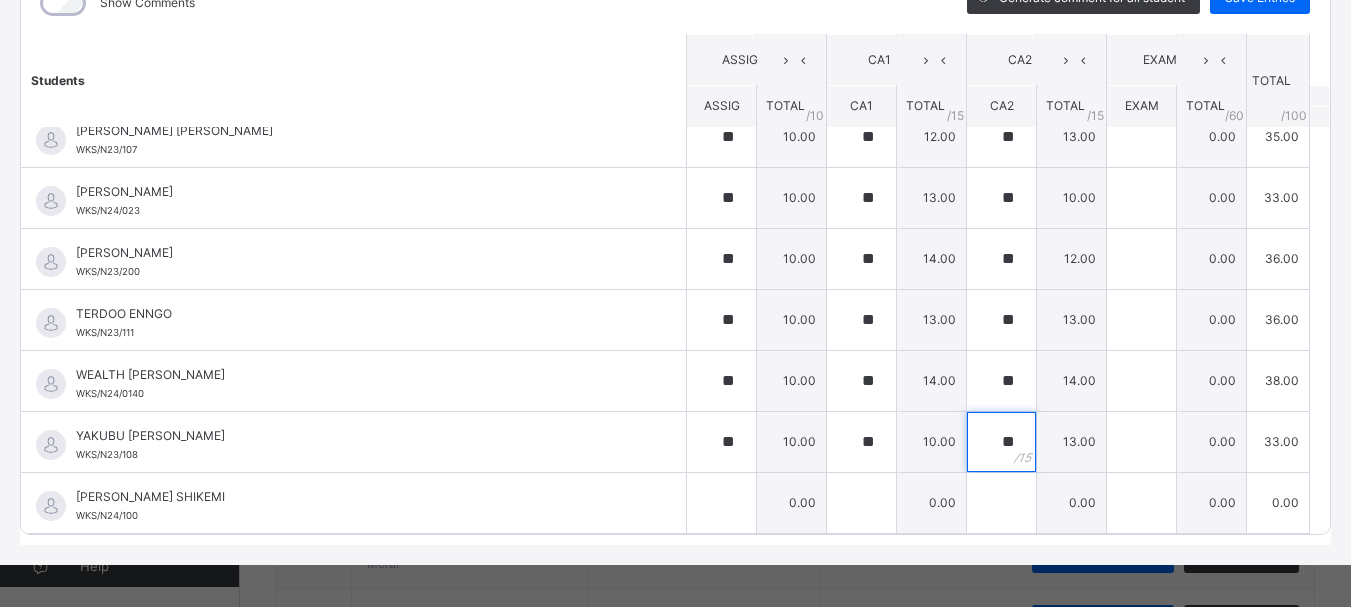 type on "**" 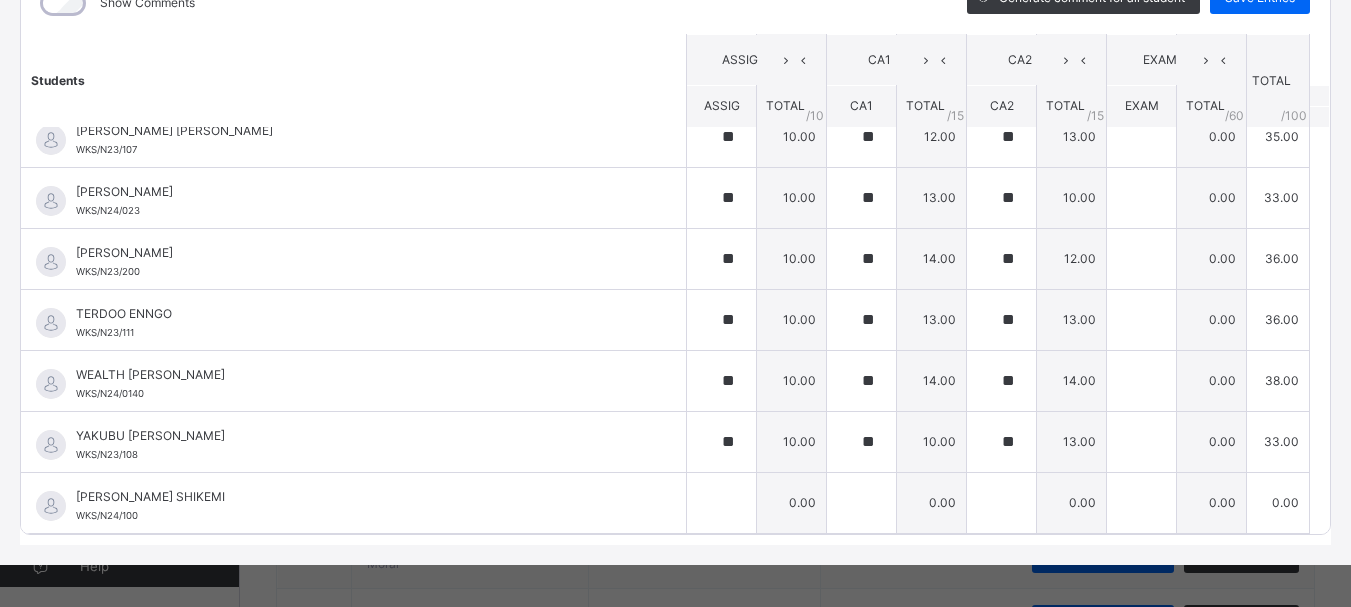 click on "Students ASSIG CA1 CA2 EXAM TOTAL /100 Comment ASSIG TOTAL / 10 CA1 TOTAL / 15 CA2 TOTAL / 15 EXAM TOTAL / 60 ABAH OLIVIA ZARAH WKS/N23/191 ABAH OLIVIA ZARAH WKS/N23/191 ** 10.00 ** 13.00 ** 15.00 0.00 38.00 Generate comment 0 / 250   ×   Subject Teacher’s Comment Generate and see in full the comment developed by the AI with an option to regenerate the comment JS ABAH OLIVIA ZARAH   WKS/N23/191   Total 38.00  / 100.00 Sims Bot   Regenerate     Use this comment   ABDULRAHEEM BELLO  WKS/N23/106 ABDULRAHEEM BELLO  WKS/N23/106 ** 10.00 ** 14.00 ** 15.00 0.00 39.00 Generate comment 0 / 250   ×   Subject Teacher’s Comment Generate and see in full the comment developed by the AI with an option to regenerate the comment JS ABDULRAHEEM BELLO    WKS/N23/106   Total 39.00  / 100.00 Sims Bot   Regenerate     Use this comment   ABUBAKAR FATIMA ZARAH WKS/N23/105 ABUBAKAR FATIMA ZARAH WKS/N23/105 ** 10.00 ** 12.00 ** 14.00 0.00 36.00 Generate comment 0 / 250   ×   Subject Teacher’s Comment JS ABUBAKAR FATIMA ZARAH" at bounding box center [675, -428] 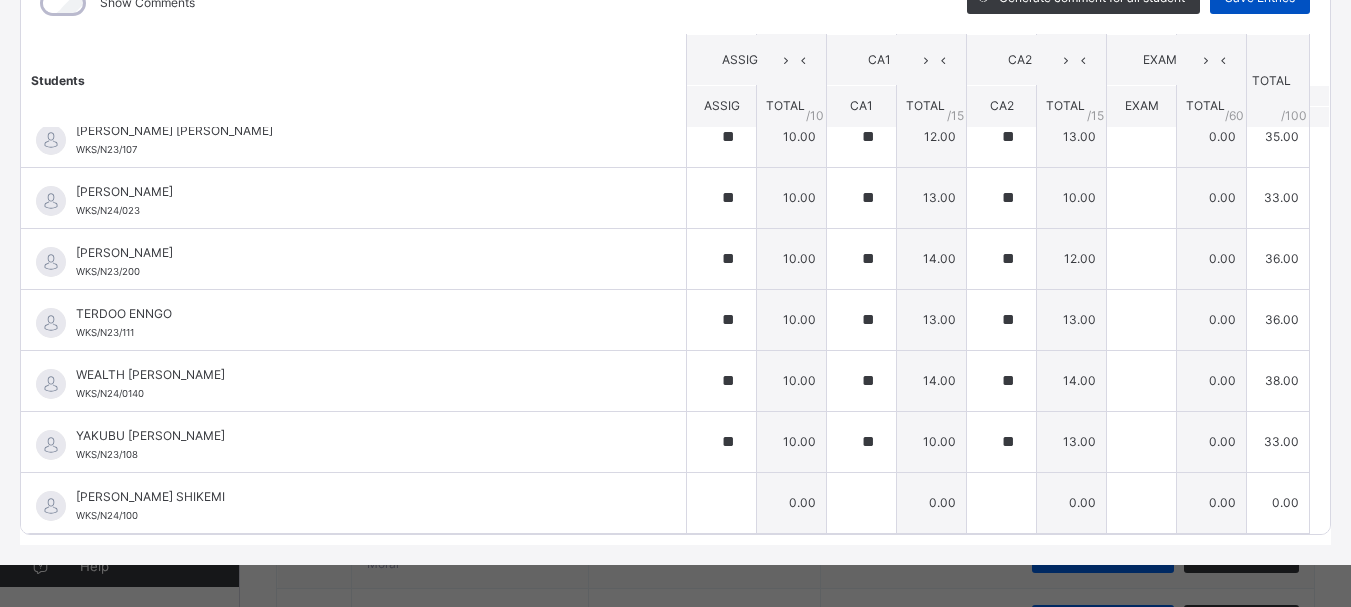 click on "Save Entries" at bounding box center [1260, -2] 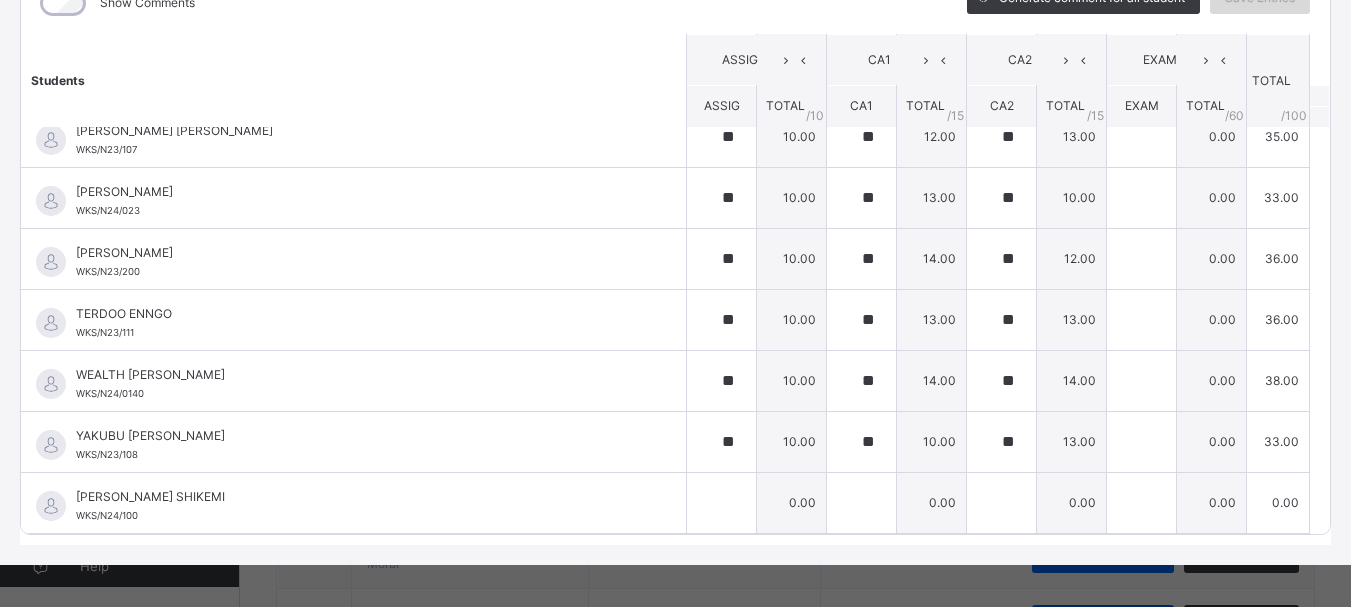 click on "Save Entries" at bounding box center [1260, -2] 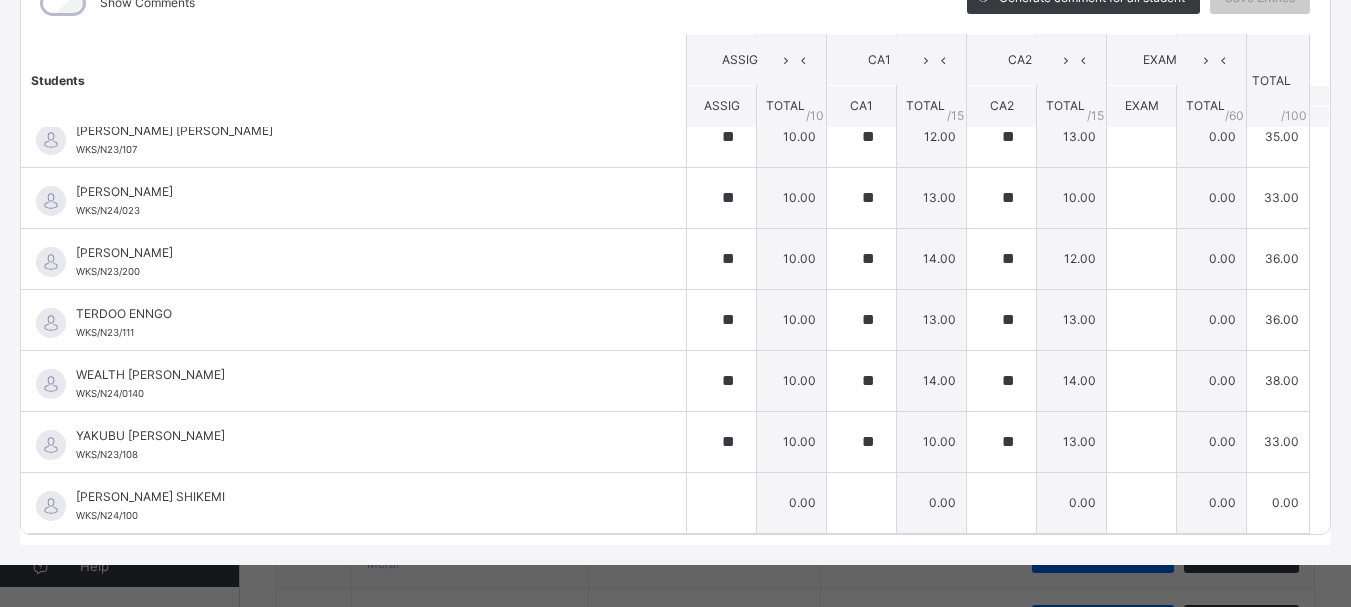 scroll, scrollTop: 1384, scrollLeft: 0, axis: vertical 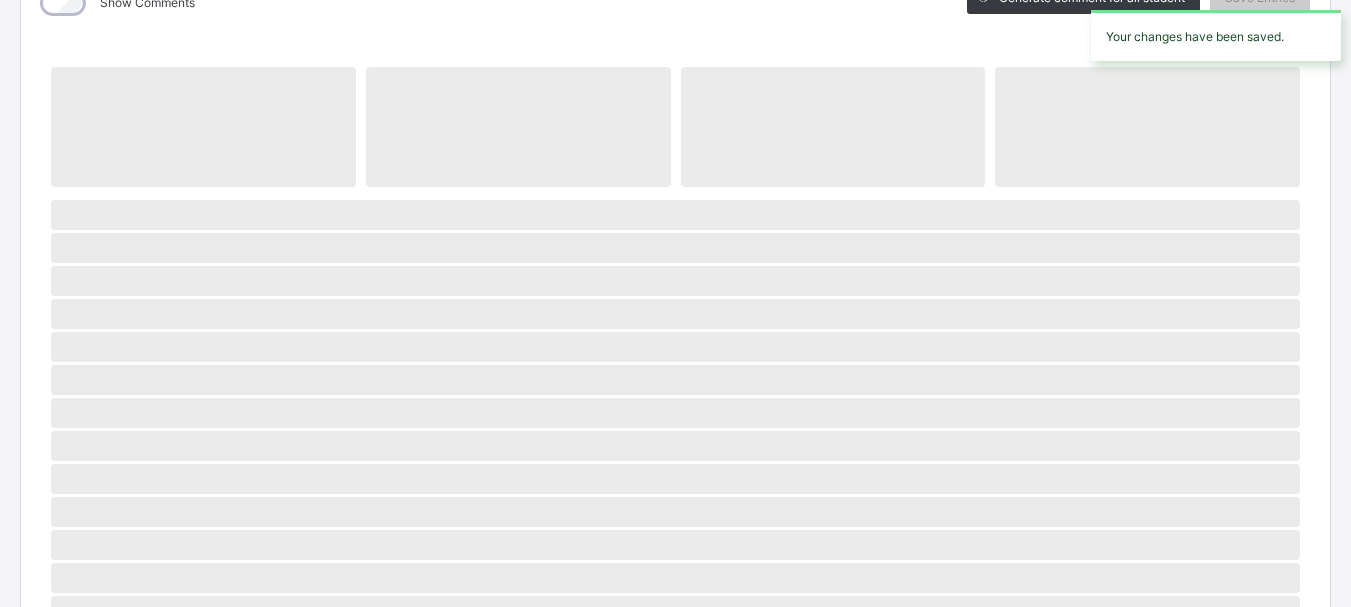 click on "Your changes have been saved." at bounding box center [1216, 35] 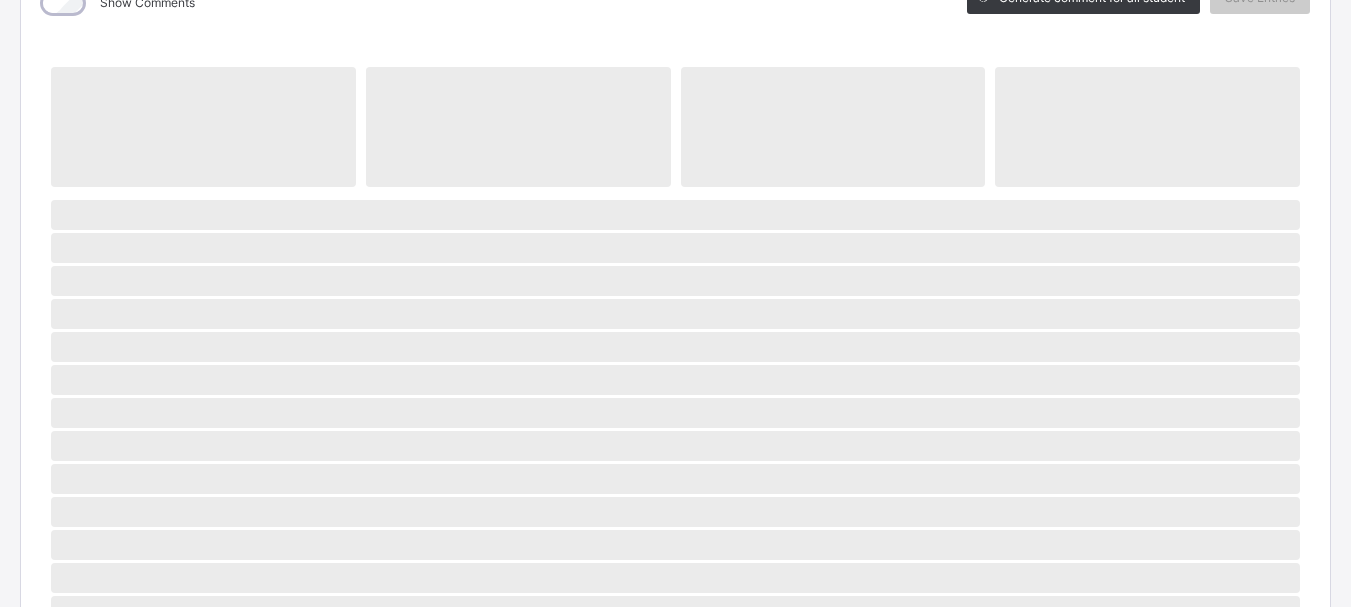 click on "Nursery 1   A :   P.Readin Offline Actions  Download Empty Score Sheet  Upload/map score sheet Subject  P.Readin WITTY KIDS' SCHOOL Date: 14th Jul 2025, 2:45:37 pm Score Sheet Score Sheet Show Comments   Generate comment for all student   Save Entries Class Level:  Nursery 1   A Subject:  P.Readin Session:  2024/2025 Session Session:  Third Term ‌ ‌ ‌ ‌ ‌ ‌ ‌ ‌ ‌ ‌ ‌ ‌ ‌ ‌ ‌ ‌ ‌ ‌ ‌ ‌ ‌ ‌ ‌ ‌ ‌ ‌ ‌ ‌ ‌   ×   Subject Teacher’s Comment Generate and see in full the comment developed by the AI with an option to regenerate the comment Sims Bot Please wait while the Sims Bot generates comments for all your students" at bounding box center (675, 452) 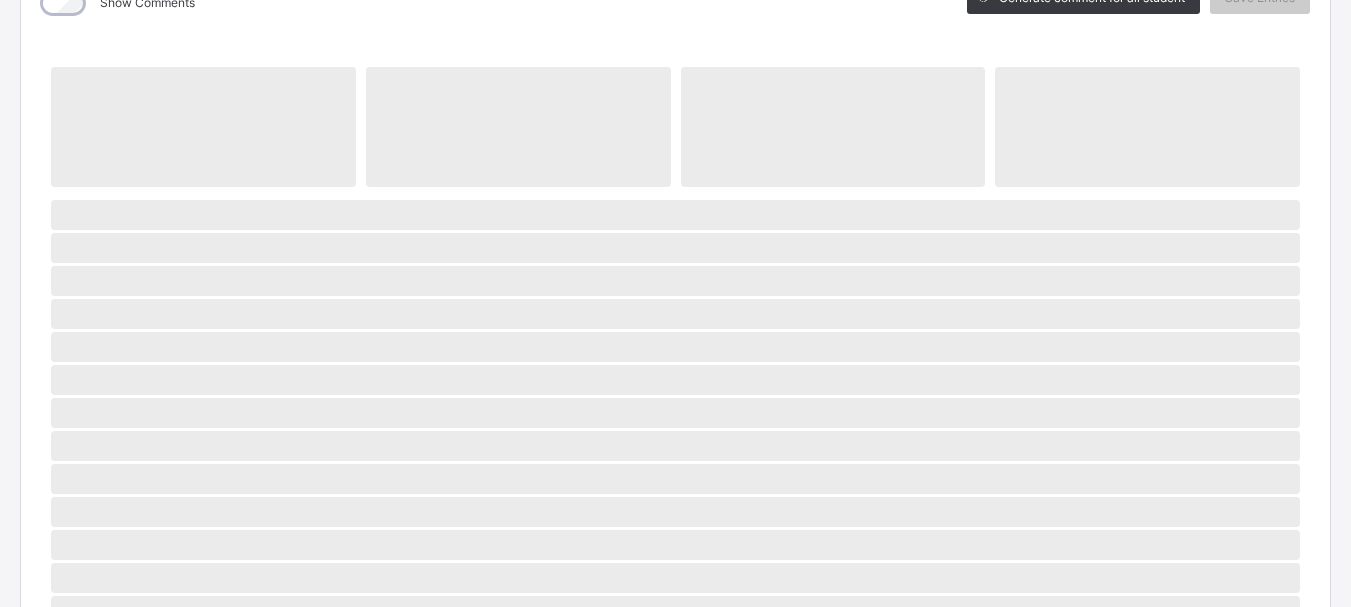 scroll, scrollTop: 0, scrollLeft: 0, axis: both 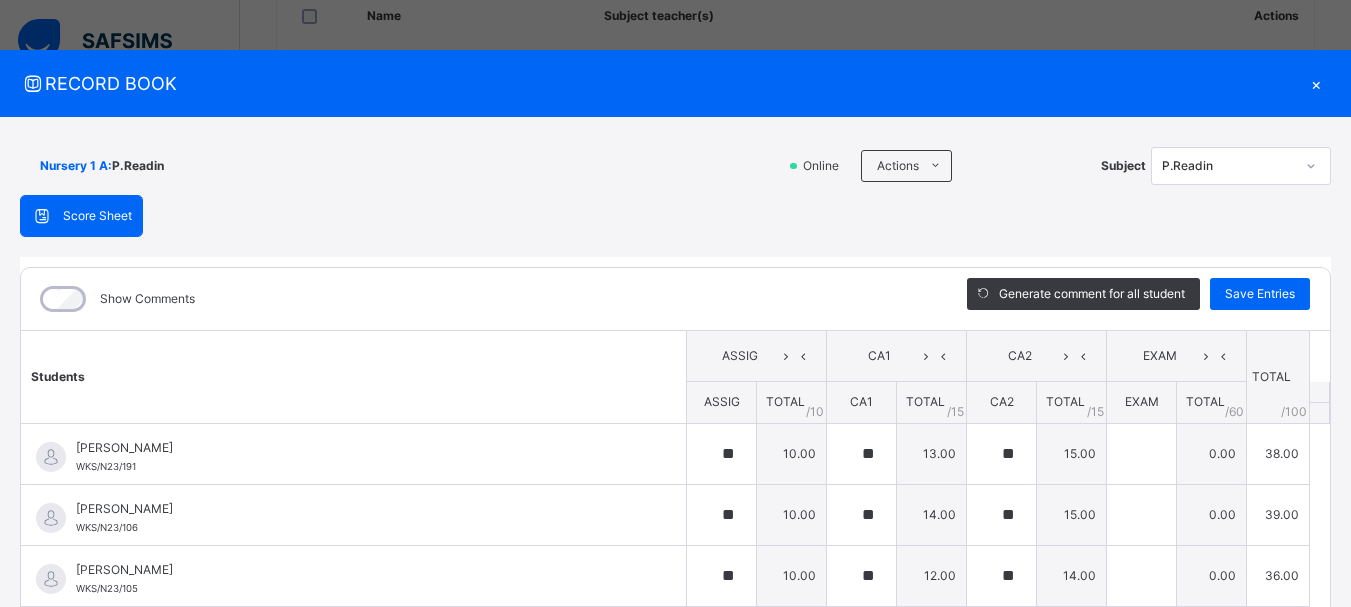 type on "**" 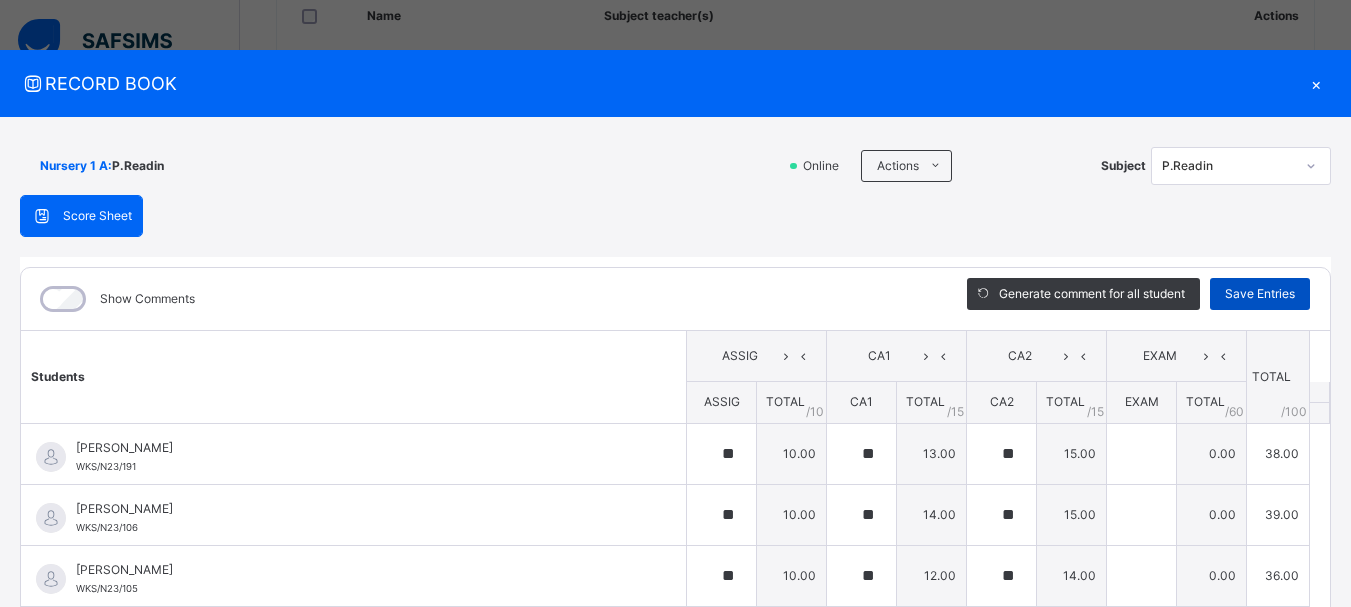 click on "Save Entries" at bounding box center [1260, 294] 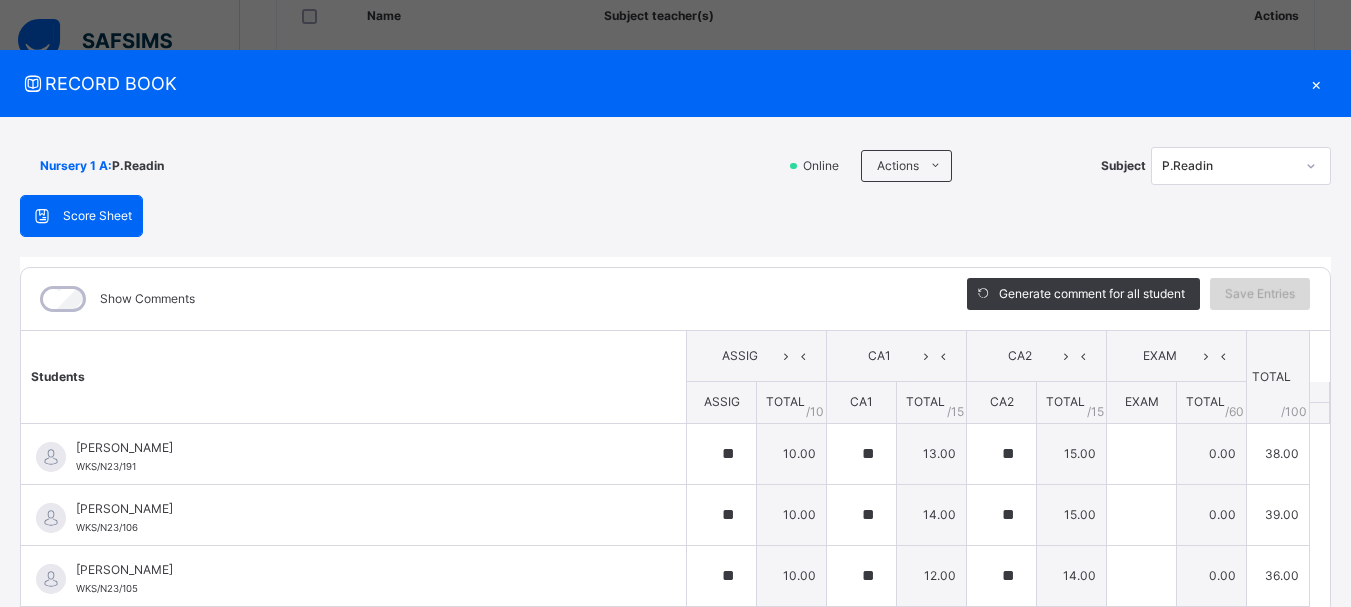 click on "Save Entries" at bounding box center [1260, 294] 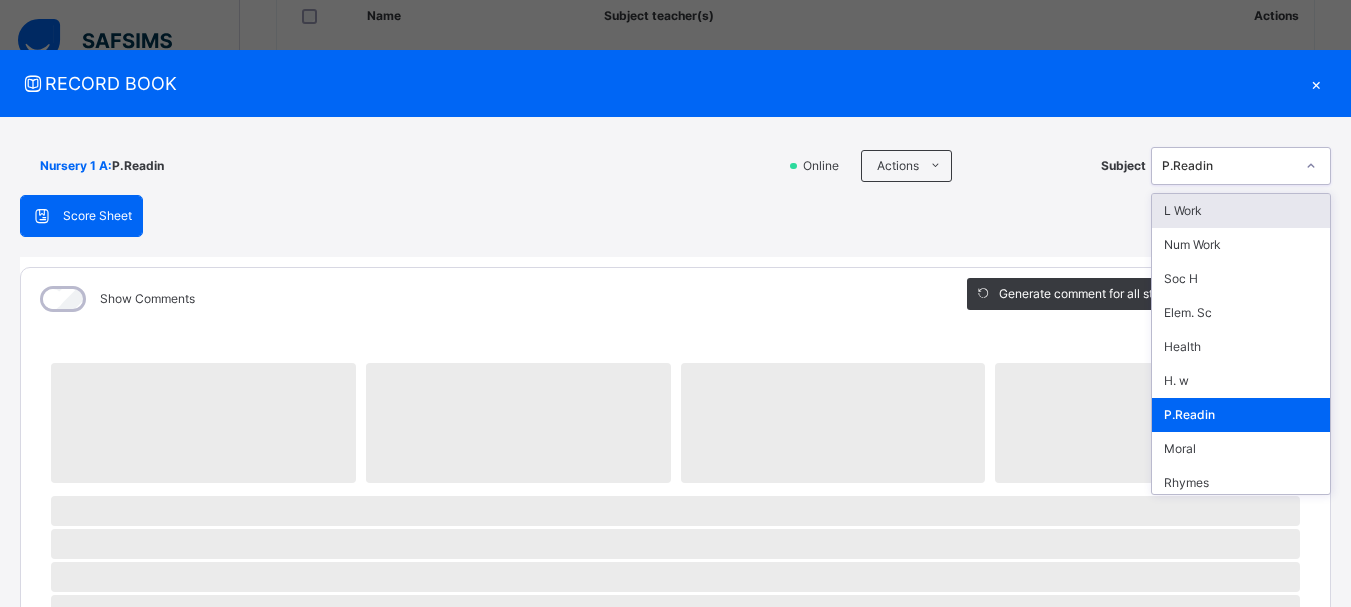 click 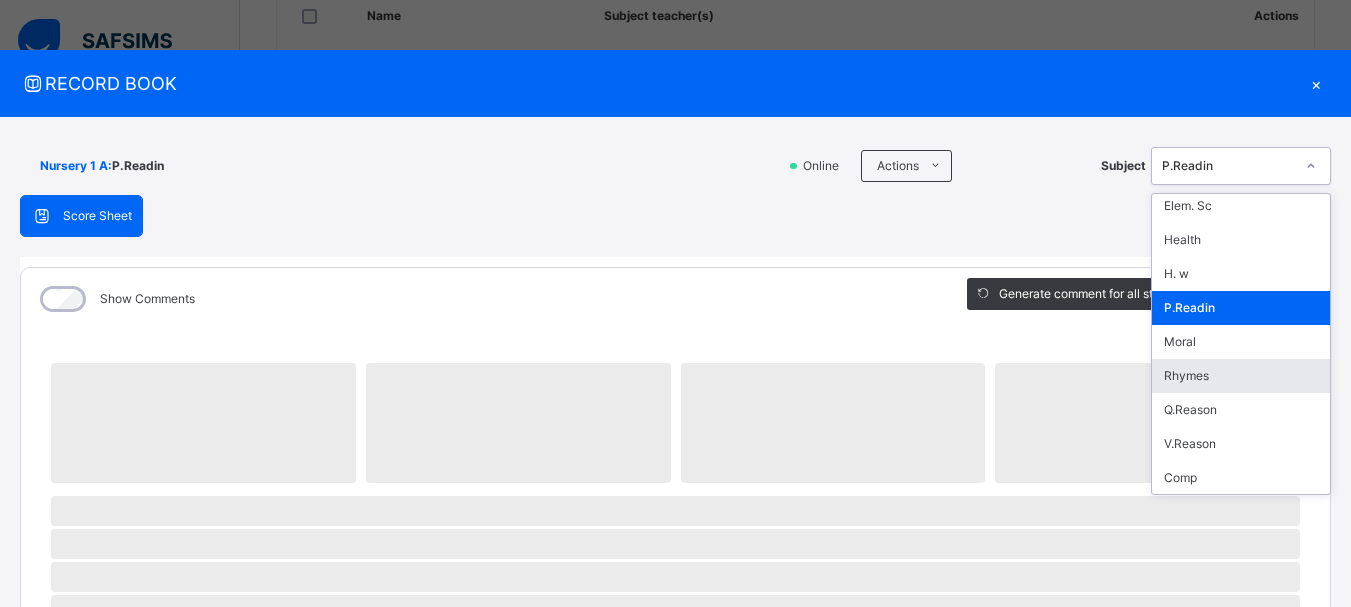 scroll, scrollTop: 120, scrollLeft: 0, axis: vertical 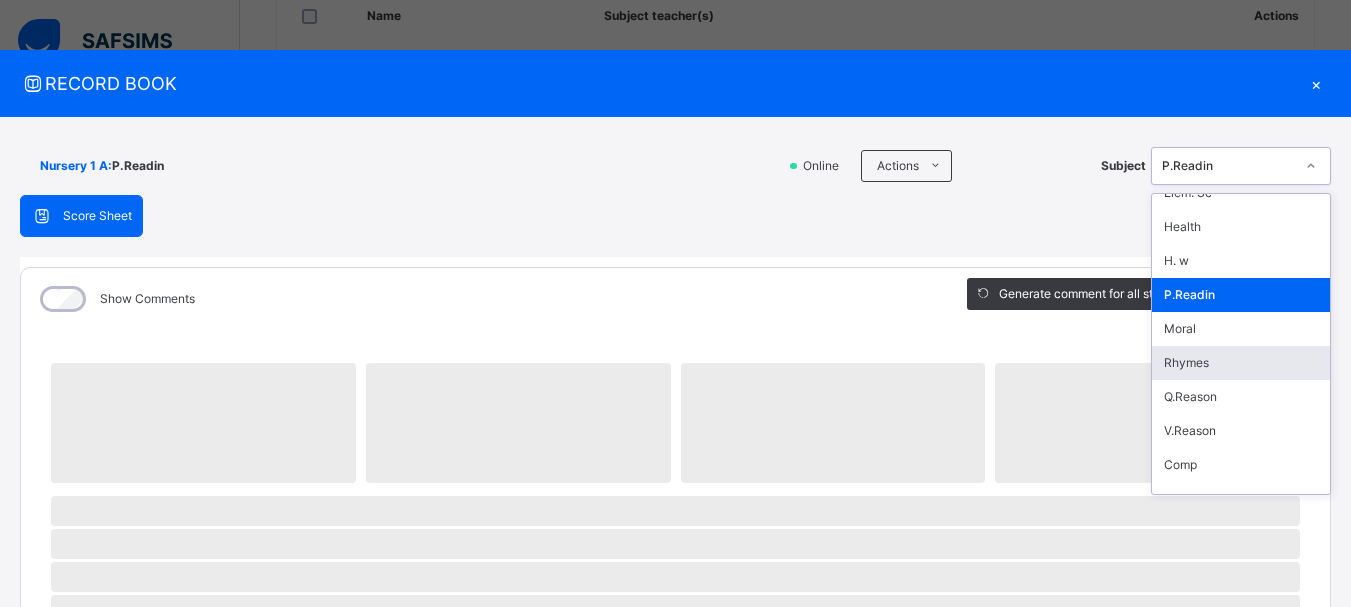 click on "Rhymes" at bounding box center [1241, 363] 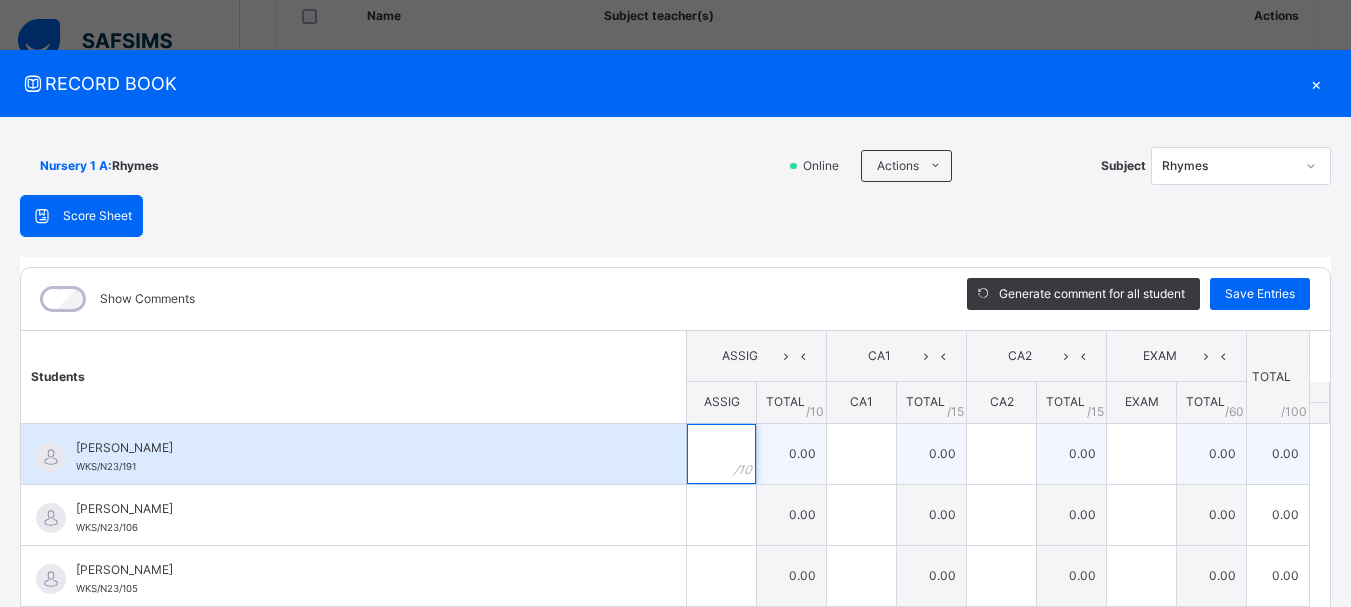 click at bounding box center (721, 454) 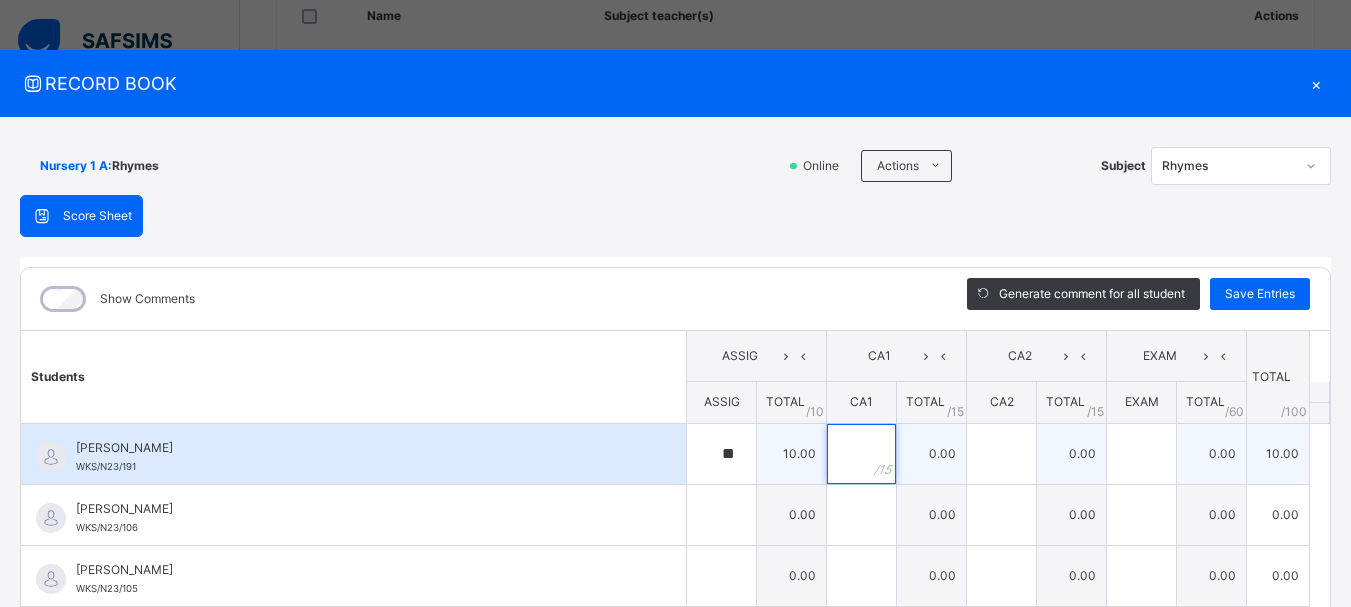 click at bounding box center (861, 454) 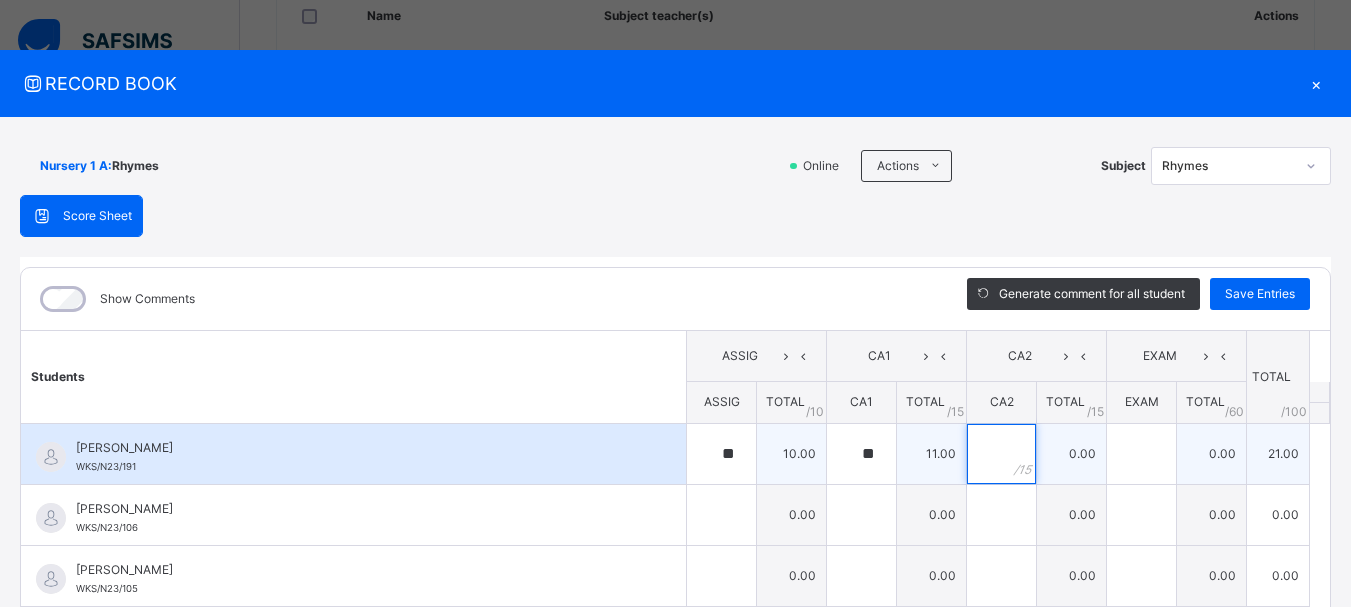 click at bounding box center [1001, 454] 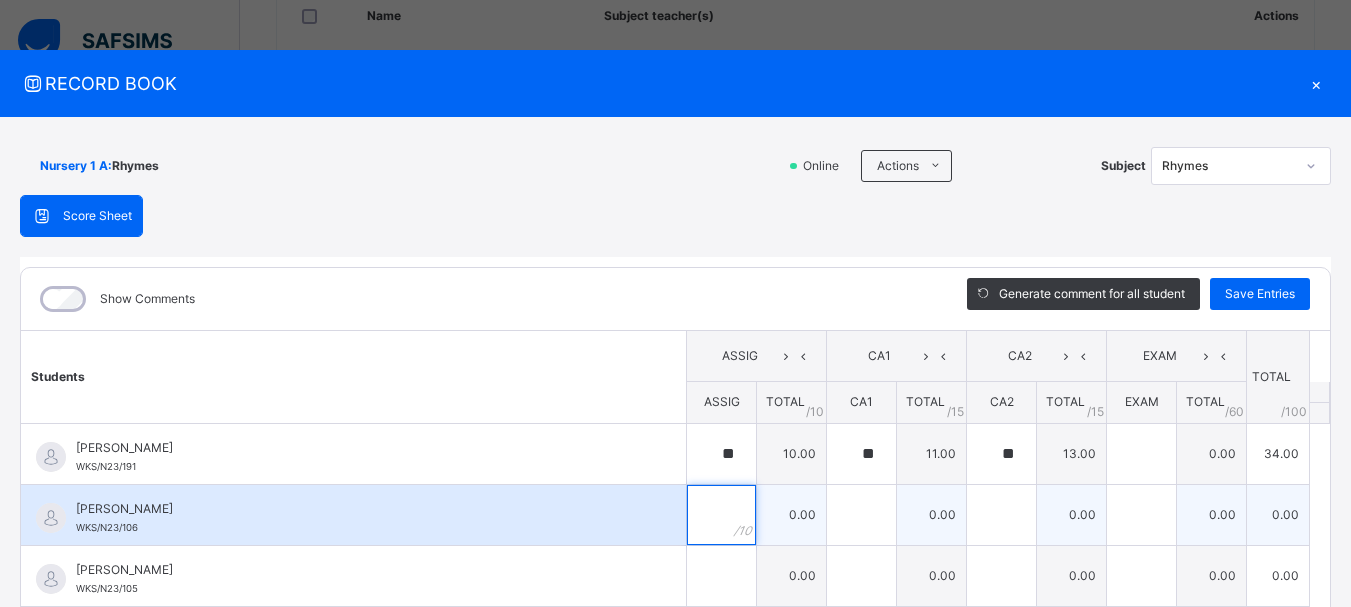 click at bounding box center [721, 515] 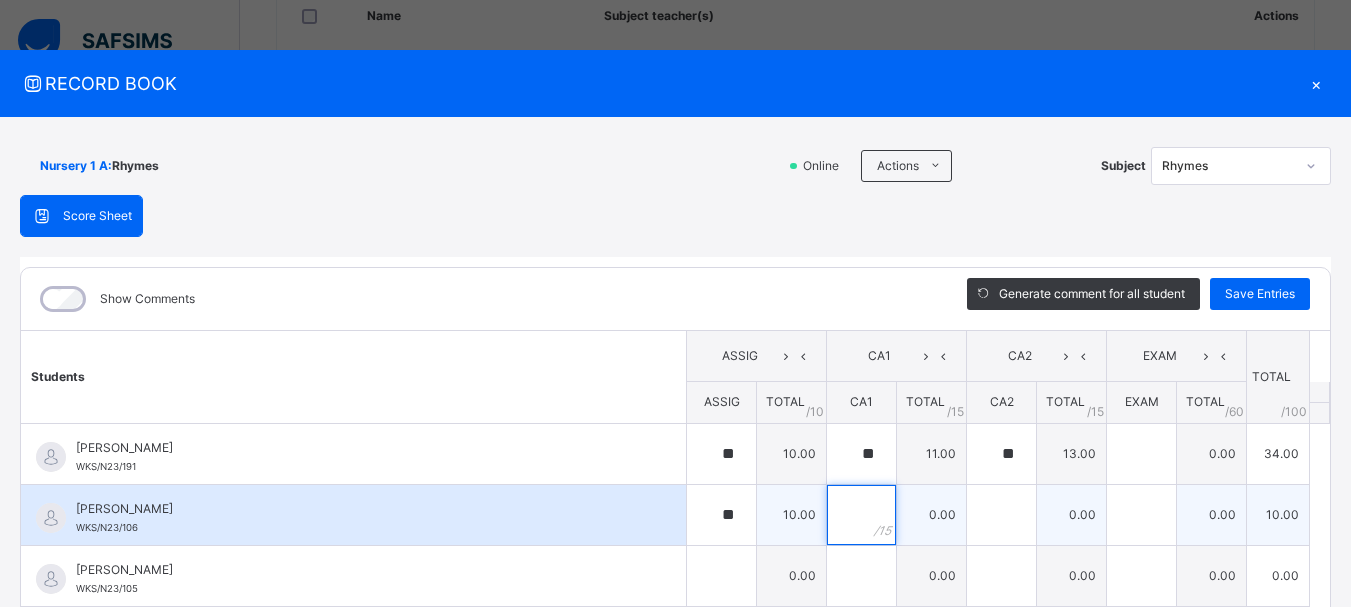 click at bounding box center (861, 515) 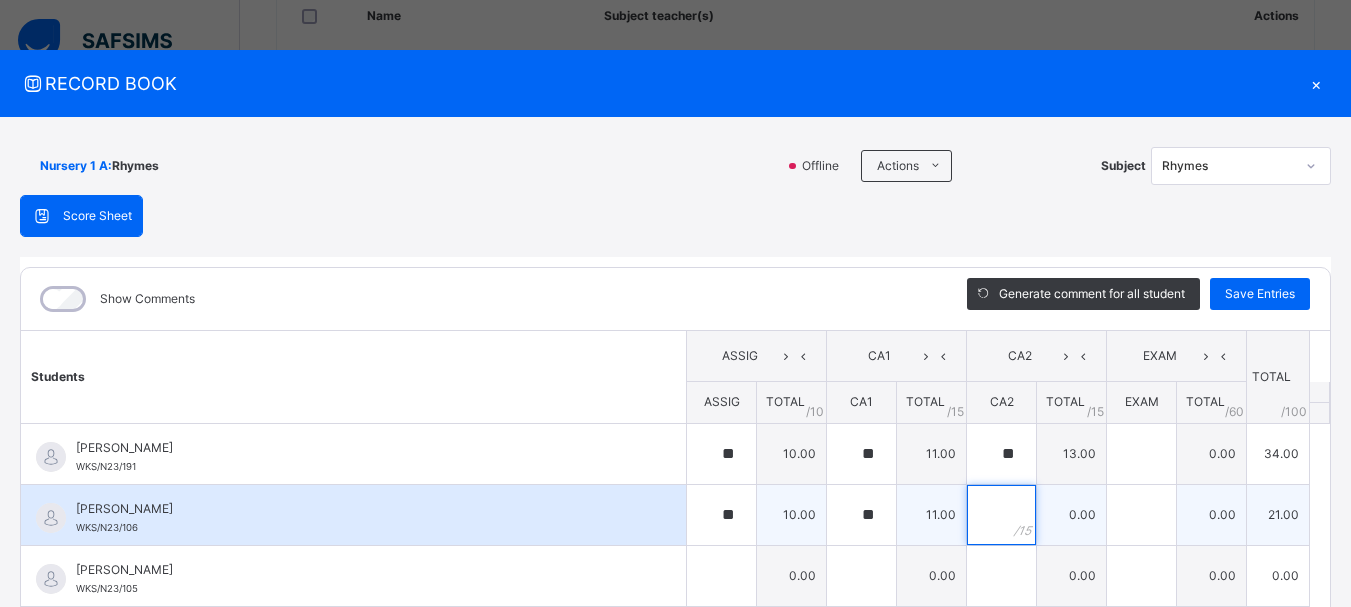 click at bounding box center [1001, 515] 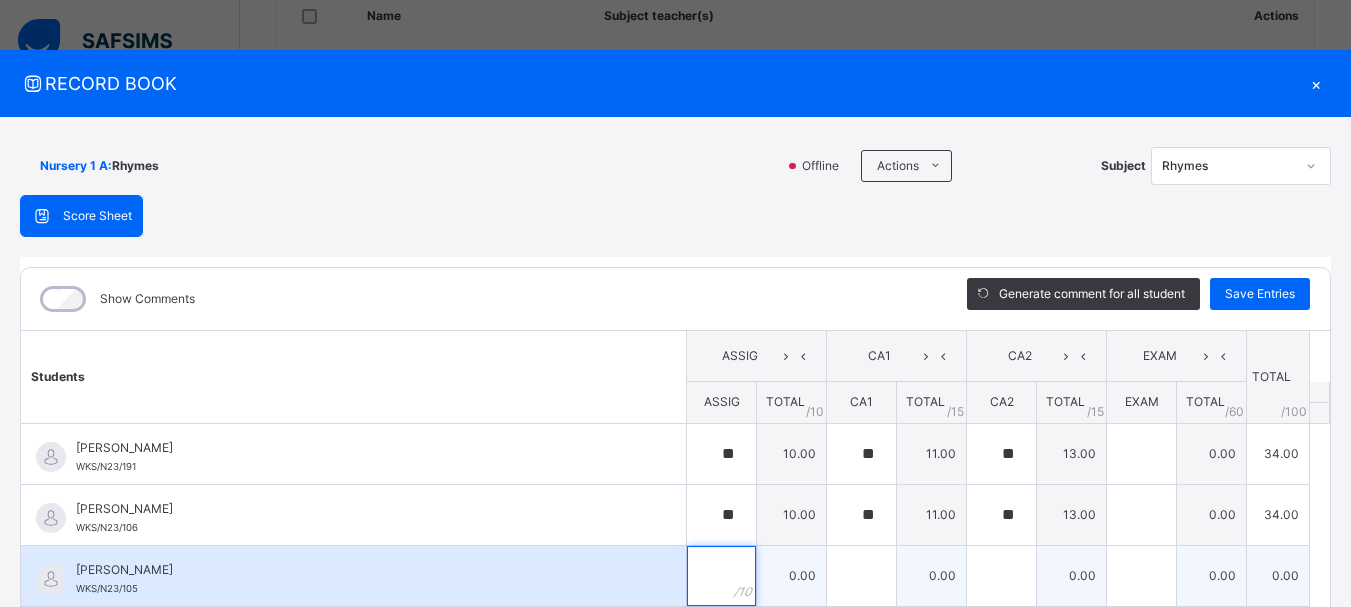 click at bounding box center [721, 576] 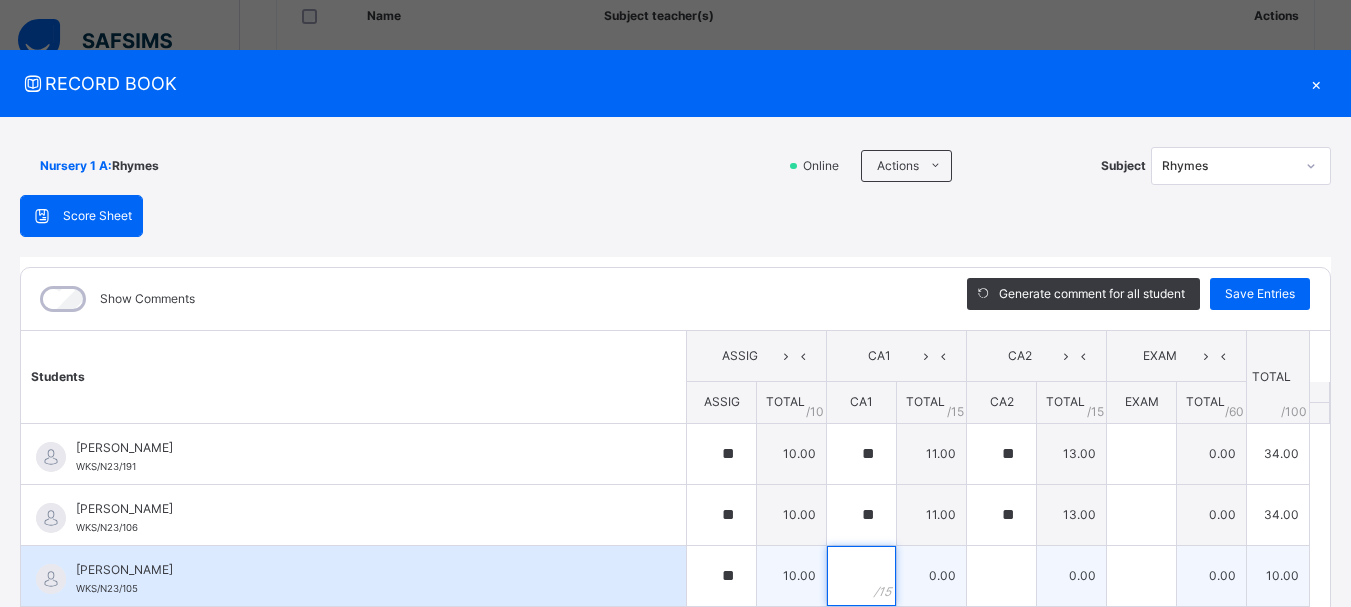 click at bounding box center (861, 576) 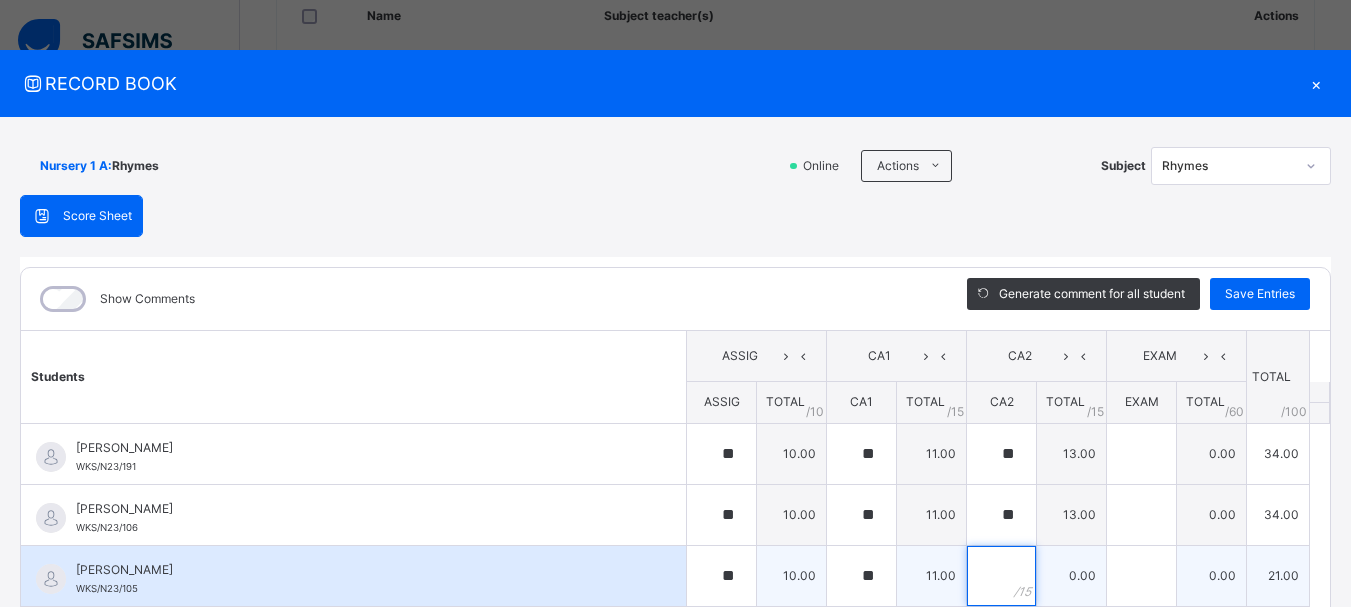 click at bounding box center [1001, 576] 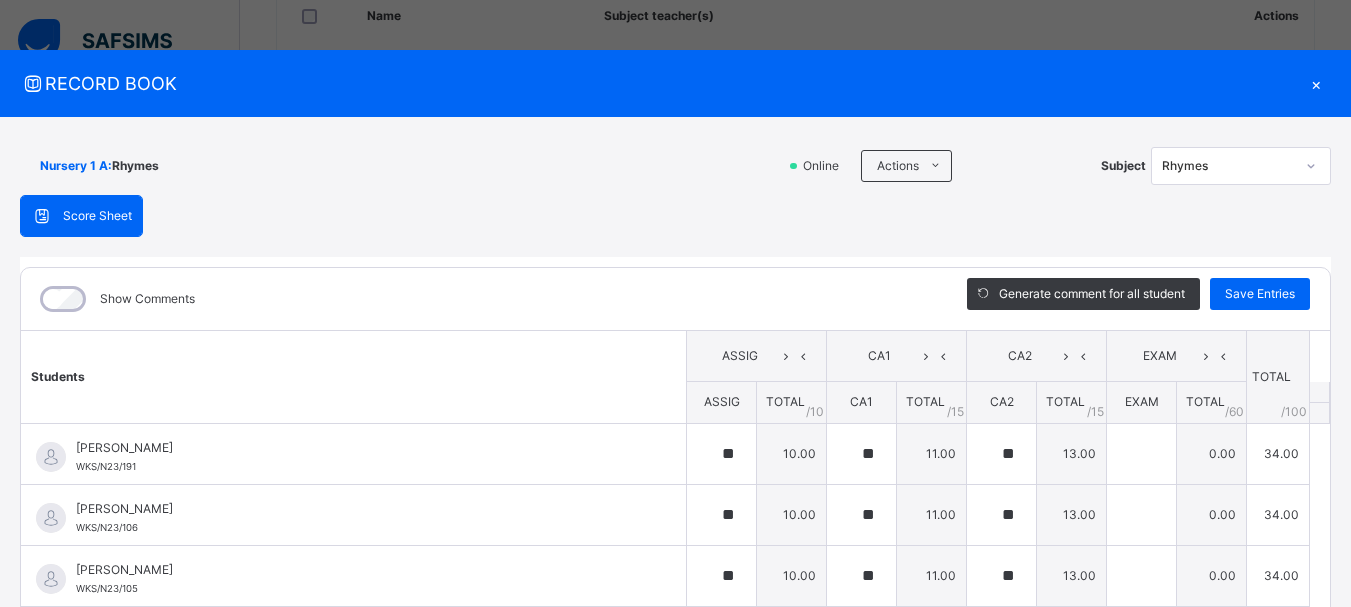 click on "Students ASSIG CA1 CA2 EXAM TOTAL /100 Comment ASSIG TOTAL / 10 CA1 TOTAL / 15 CA2 TOTAL / 15 EXAM TOTAL / 60 ABAH OLIVIA ZARAH WKS/N23/191 ABAH OLIVIA ZARAH WKS/N23/191 ** 10.00 ** 11.00 ** 13.00 0.00 34.00 Generate comment 0 / 250   ×   Subject Teacher’s Comment Generate and see in full the comment developed by the AI with an option to regenerate the comment JS ABAH OLIVIA ZARAH   WKS/N23/191   Total 34.00  / 100.00 Sims Bot   Regenerate     Use this comment   ABDULRAHEEM BELLO  WKS/N23/106 ABDULRAHEEM BELLO  WKS/N23/106 ** 10.00 ** 11.00 ** 13.00 0.00 34.00 Generate comment 0 / 250   ×   Subject Teacher’s Comment Generate and see in full the comment developed by the AI with an option to regenerate the comment JS ABDULRAHEEM BELLO    WKS/N23/106   Total 34.00  / 100.00 Sims Bot   Regenerate     Use this comment   ABUBAKAR FATIMA ZARAH WKS/N23/105 ABUBAKAR FATIMA ZARAH WKS/N23/105 ** 10.00 ** 11.00 ** 13.00 0.00 34.00 Generate comment 0 / 250   ×   Subject Teacher’s Comment JS ABUBAKAR FATIMA ZARAH" at bounding box center (675, 1292) 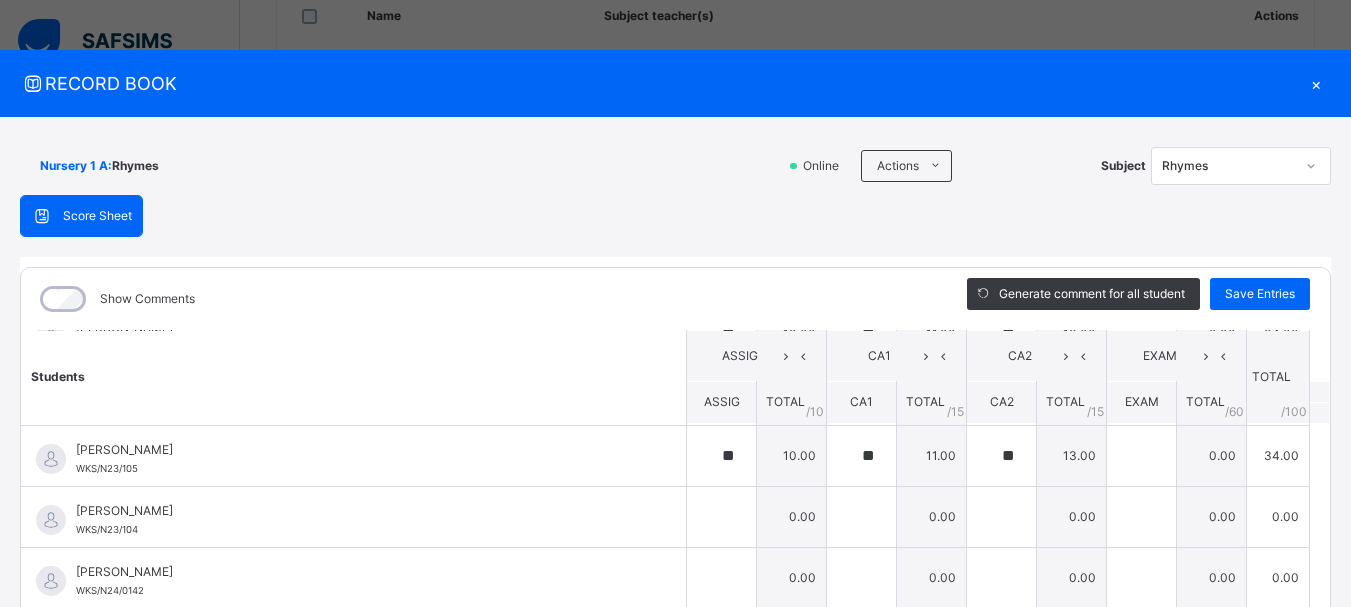 scroll, scrollTop: 160, scrollLeft: 0, axis: vertical 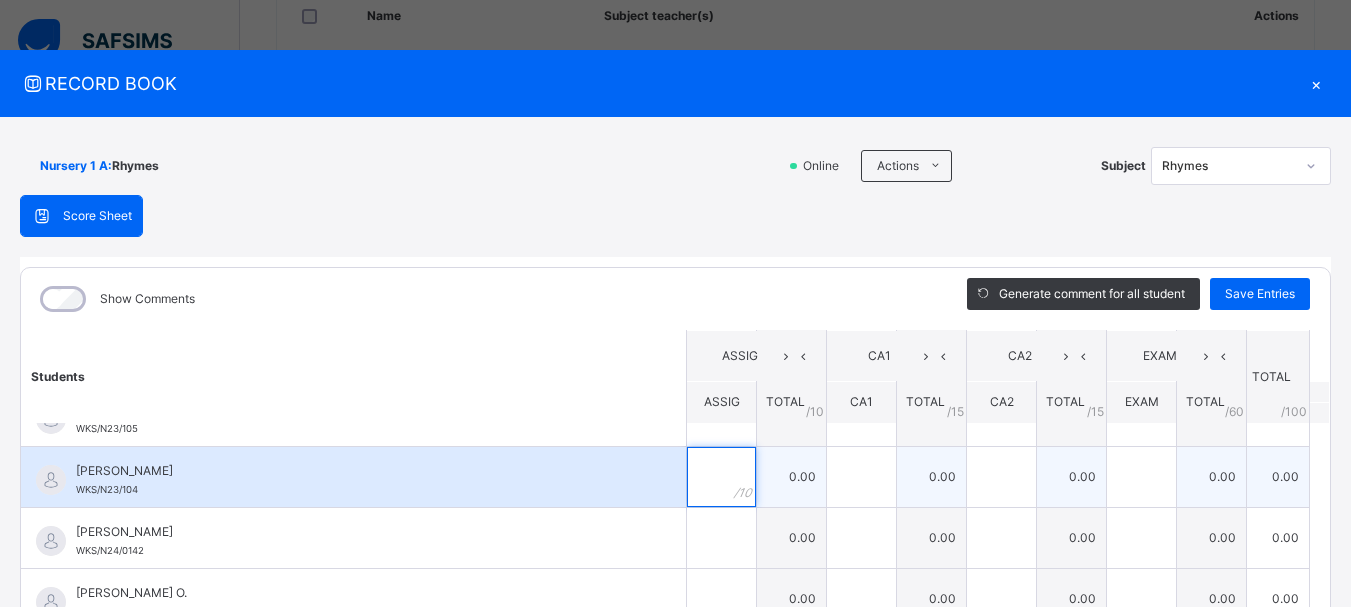 click at bounding box center [721, 477] 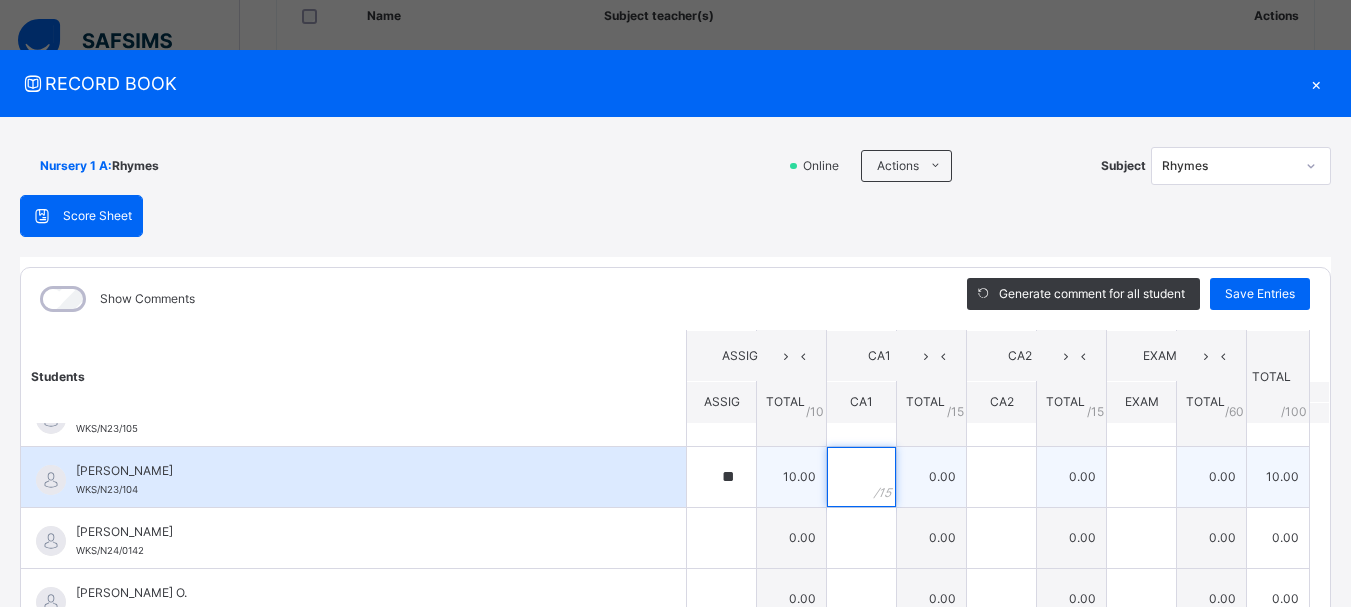 click at bounding box center [861, 477] 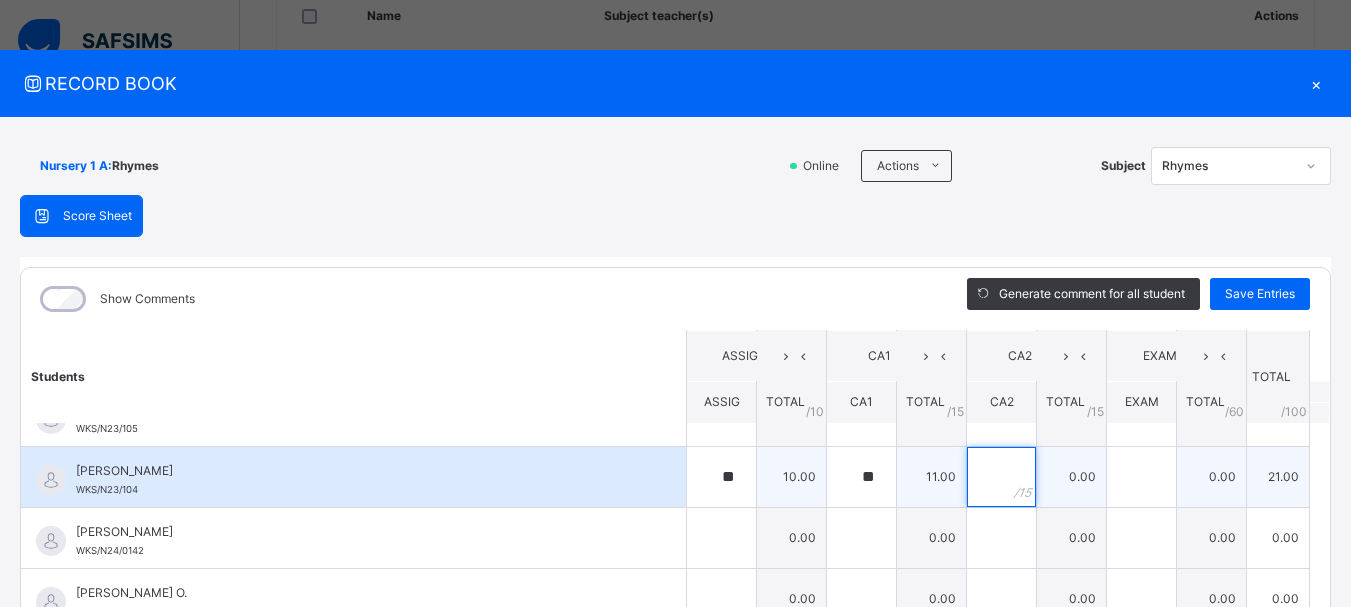 click at bounding box center [1001, 477] 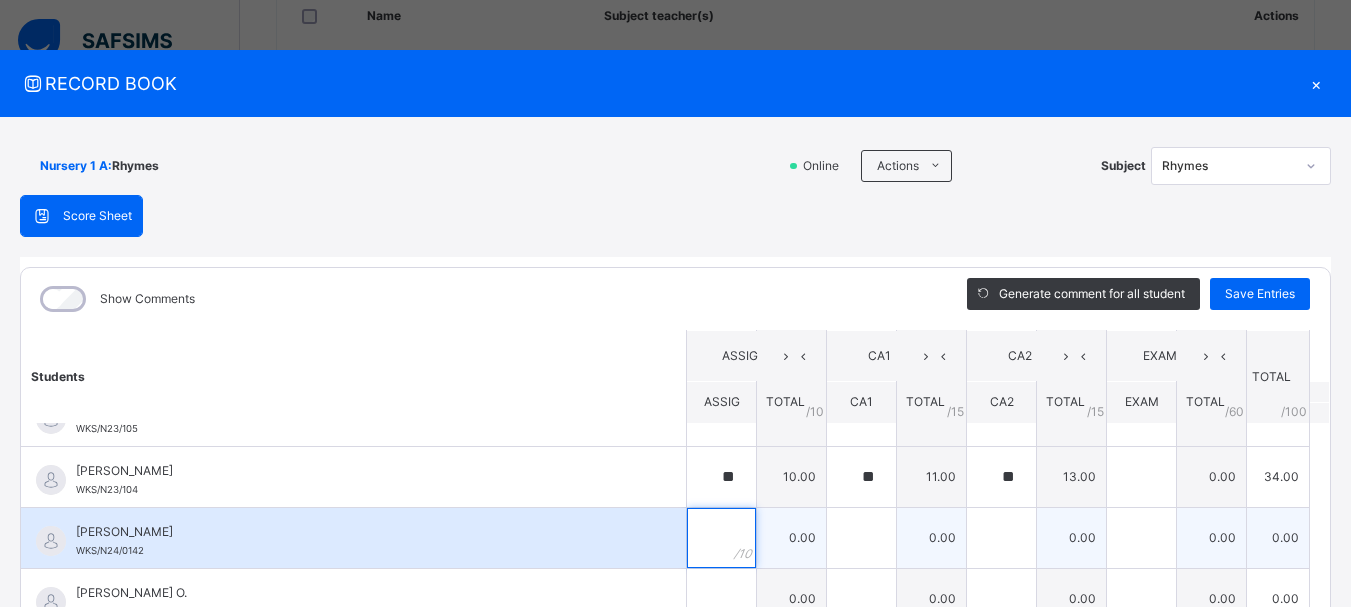 click at bounding box center (721, 538) 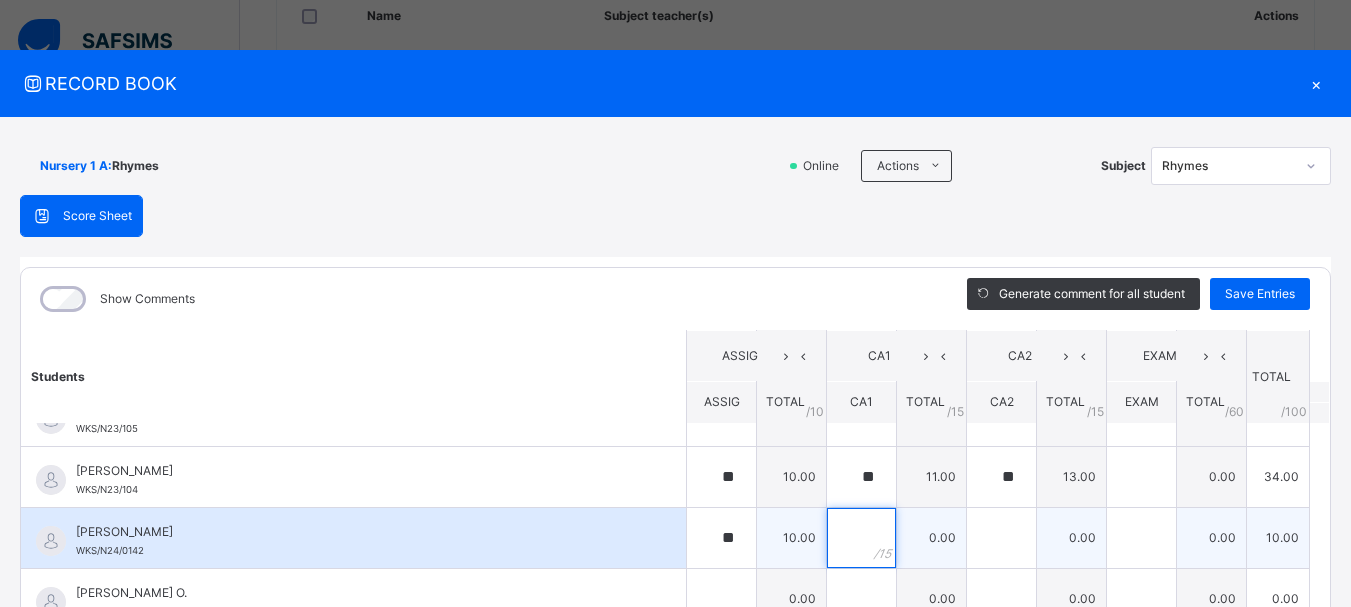 click at bounding box center [861, 538] 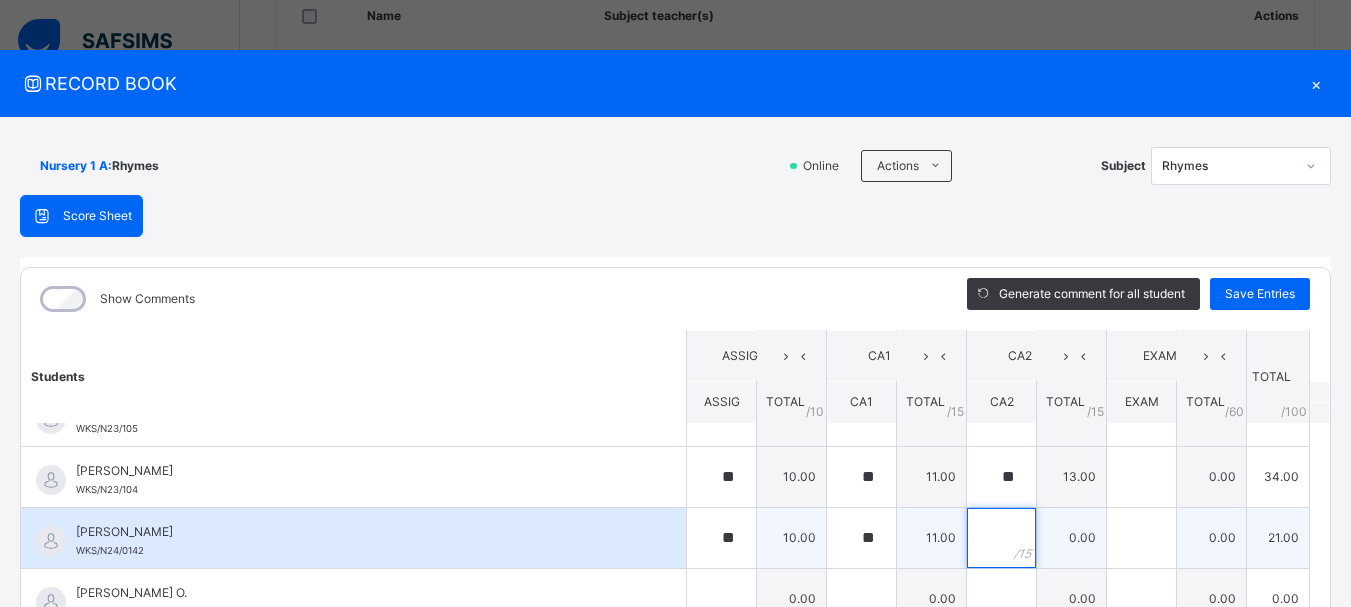 click at bounding box center (1001, 538) 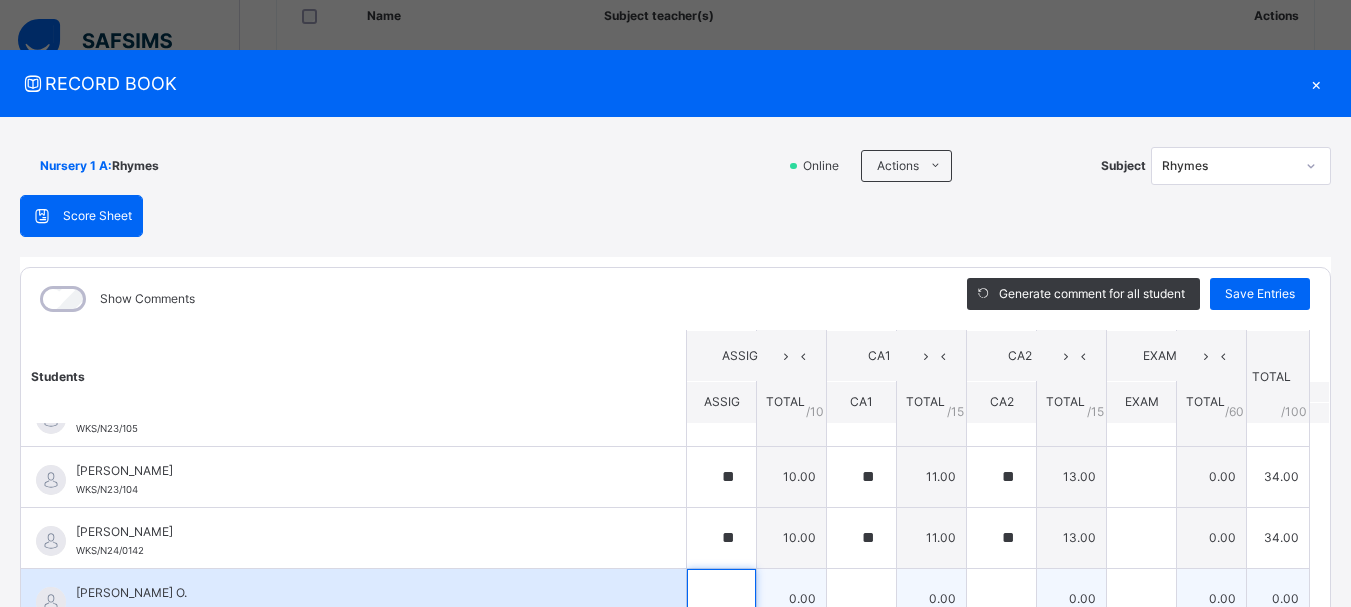 click at bounding box center (721, 599) 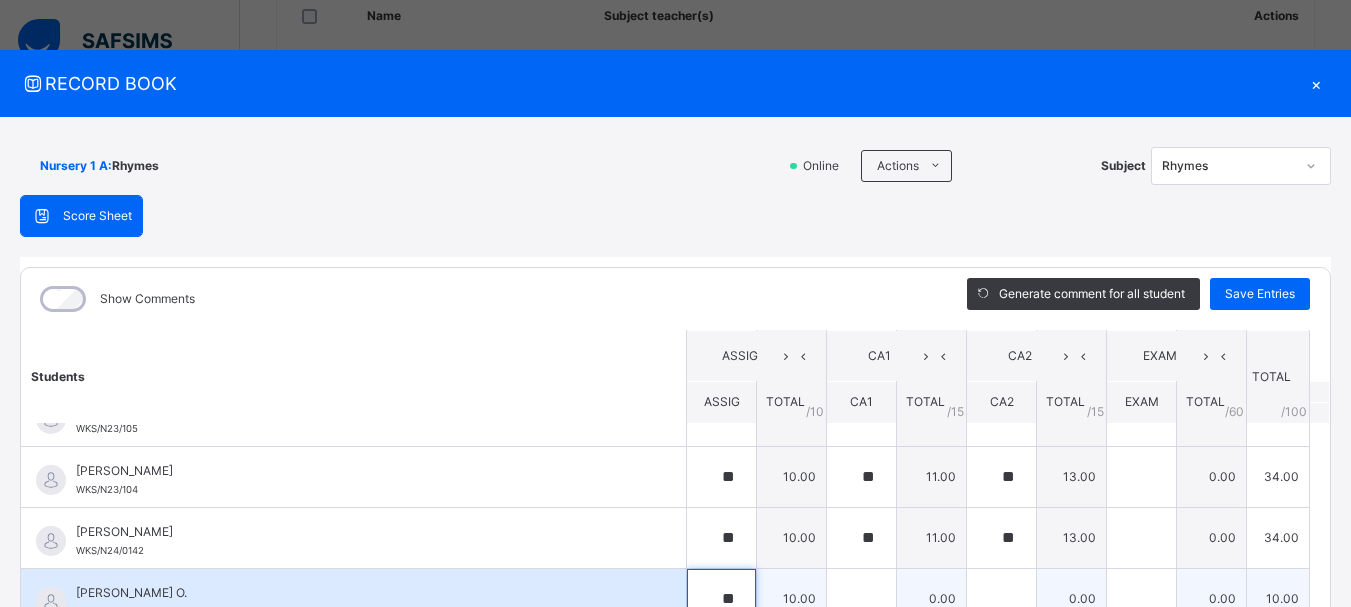 scroll, scrollTop: 2, scrollLeft: 0, axis: vertical 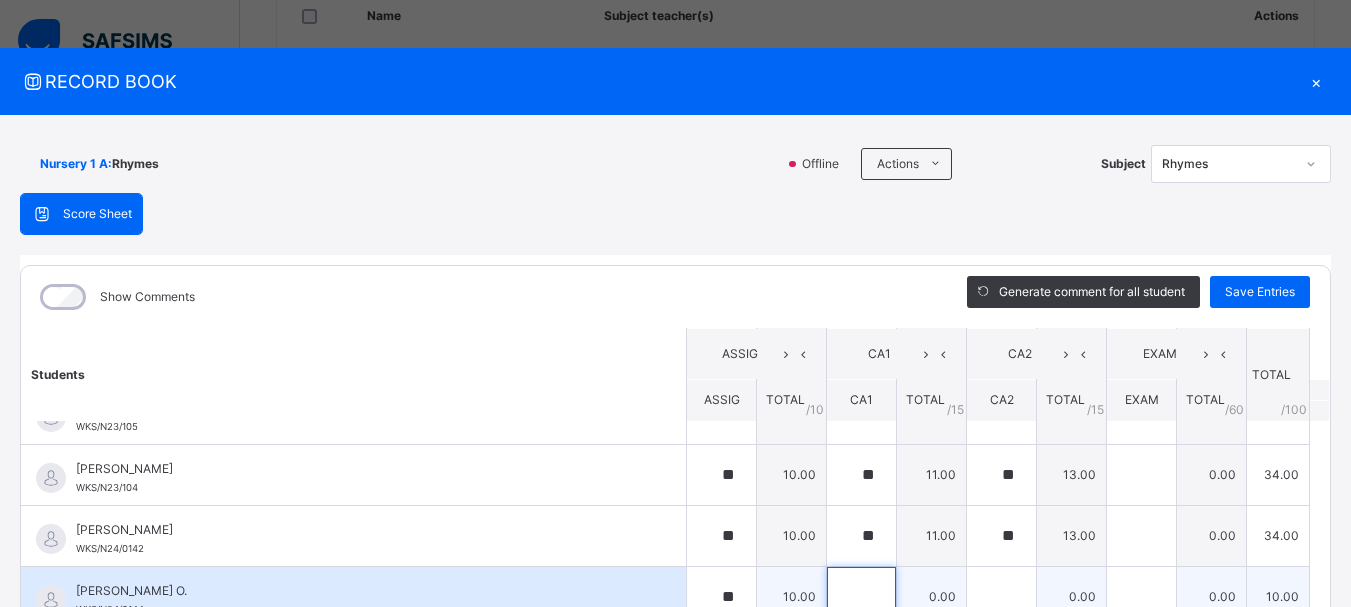 click at bounding box center (861, 597) 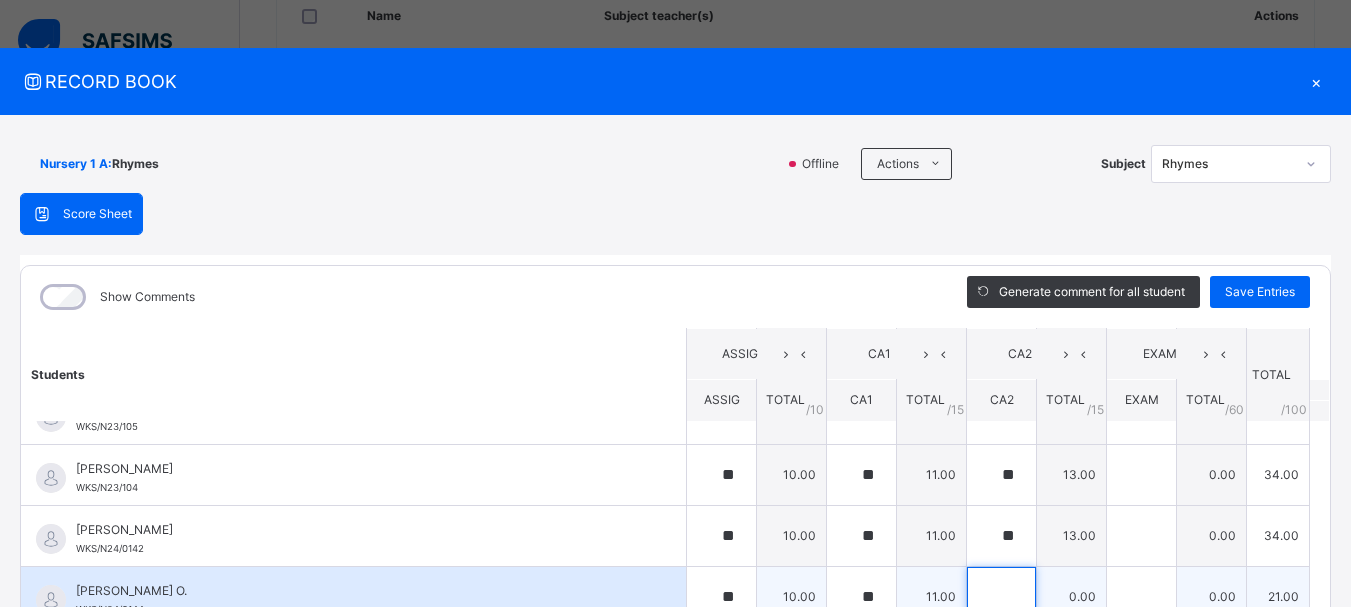 click at bounding box center (1001, 597) 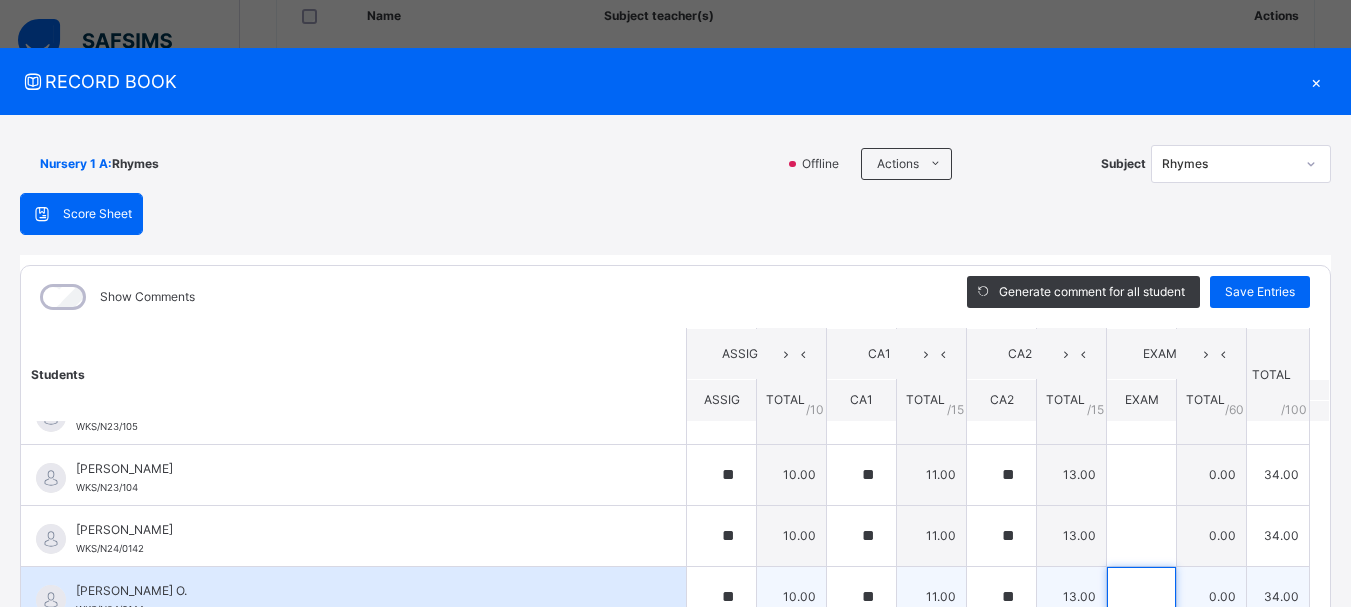 click at bounding box center [1141, 597] 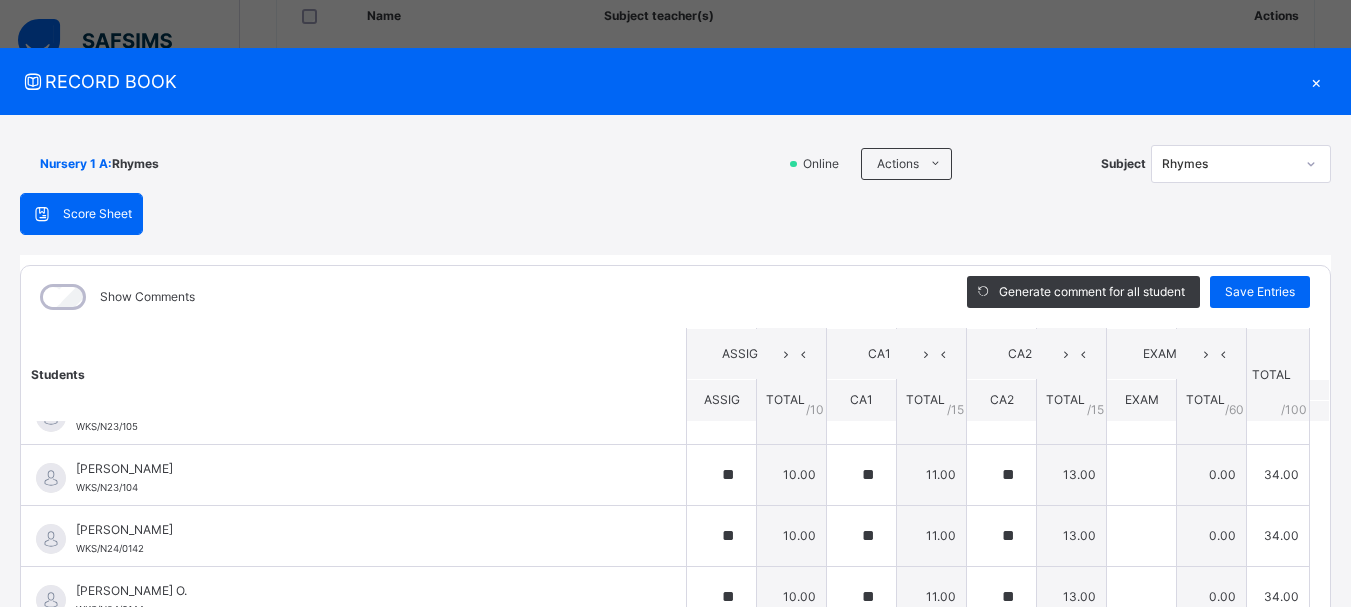 click on "Students ASSIG CA1 CA2 EXAM TOTAL /100 Comment ASSIG TOTAL / 10 CA1 TOTAL / 15 CA2 TOTAL / 15 EXAM TOTAL / 60 ABAH OLIVIA ZARAH WKS/N23/191 ABAH OLIVIA ZARAH WKS/N23/191 ** 10.00 ** 11.00 ** 13.00 0.00 34.00 Generate comment 0 / 250   ×   Subject Teacher’s Comment Generate and see in full the comment developed by the AI with an option to regenerate the comment JS ABAH OLIVIA ZARAH   WKS/N23/191   Total 34.00  / 100.00 Sims Bot   Regenerate     Use this comment   ABDULRAHEEM BELLO  WKS/N23/106 ABDULRAHEEM BELLO  WKS/N23/106 ** 10.00 ** 11.00 ** 13.00 0.00 34.00 Generate comment 0 / 250   ×   Subject Teacher’s Comment Generate and see in full the comment developed by the AI with an option to regenerate the comment JS ABDULRAHEEM BELLO    WKS/N23/106   Total 34.00  / 100.00 Sims Bot   Regenerate     Use this comment   ABUBAKAR FATIMA ZARAH WKS/N23/105 ABUBAKAR FATIMA ZARAH WKS/N23/105 ** 10.00 ** 11.00 ** 13.00 0.00 34.00 Generate comment 0 / 250   ×   Subject Teacher’s Comment JS ABUBAKAR FATIMA ZARAH" at bounding box center [675, 1130] 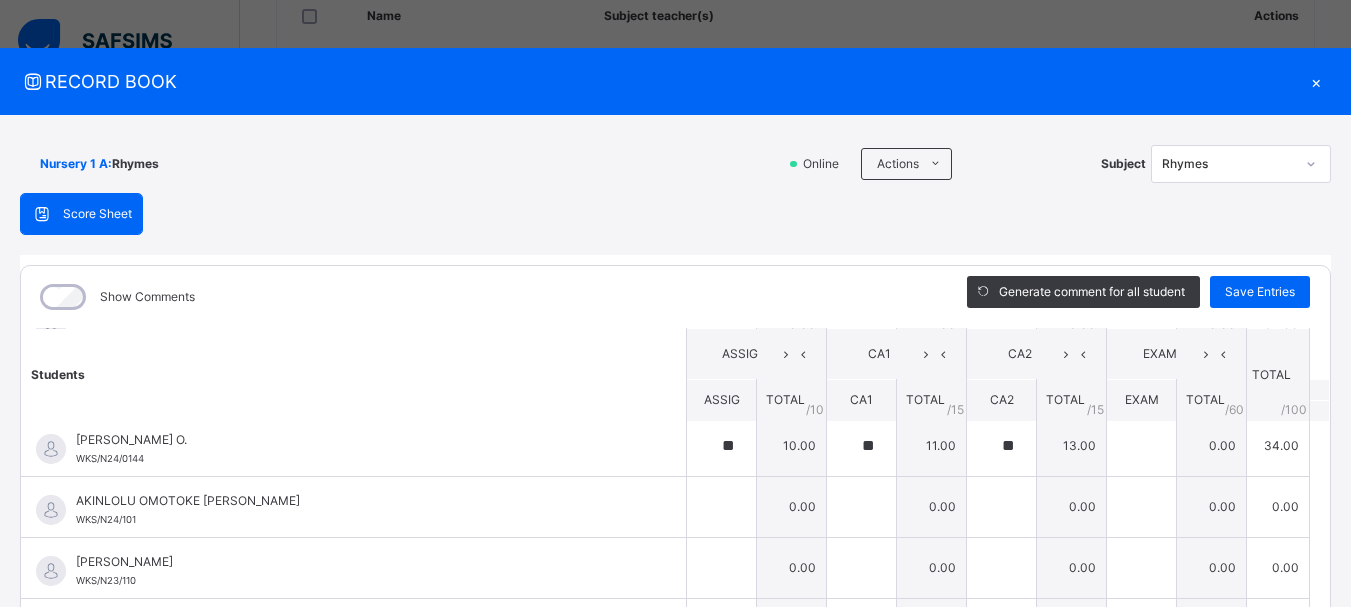 scroll, scrollTop: 320, scrollLeft: 0, axis: vertical 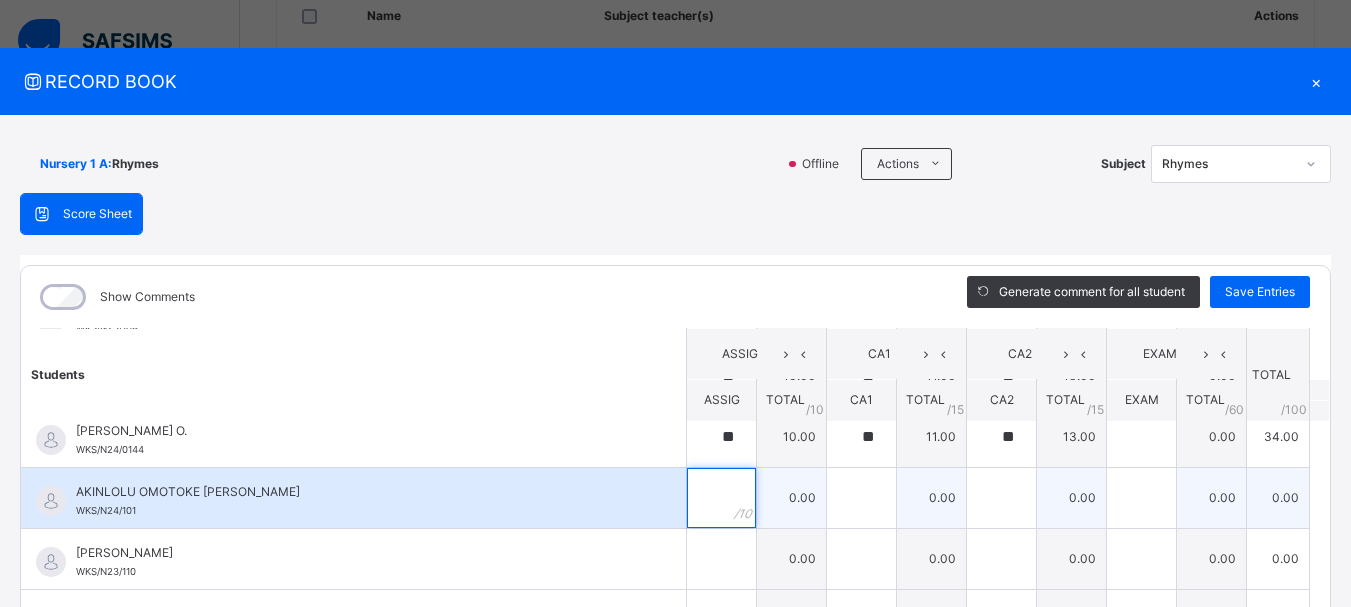 click at bounding box center [721, 498] 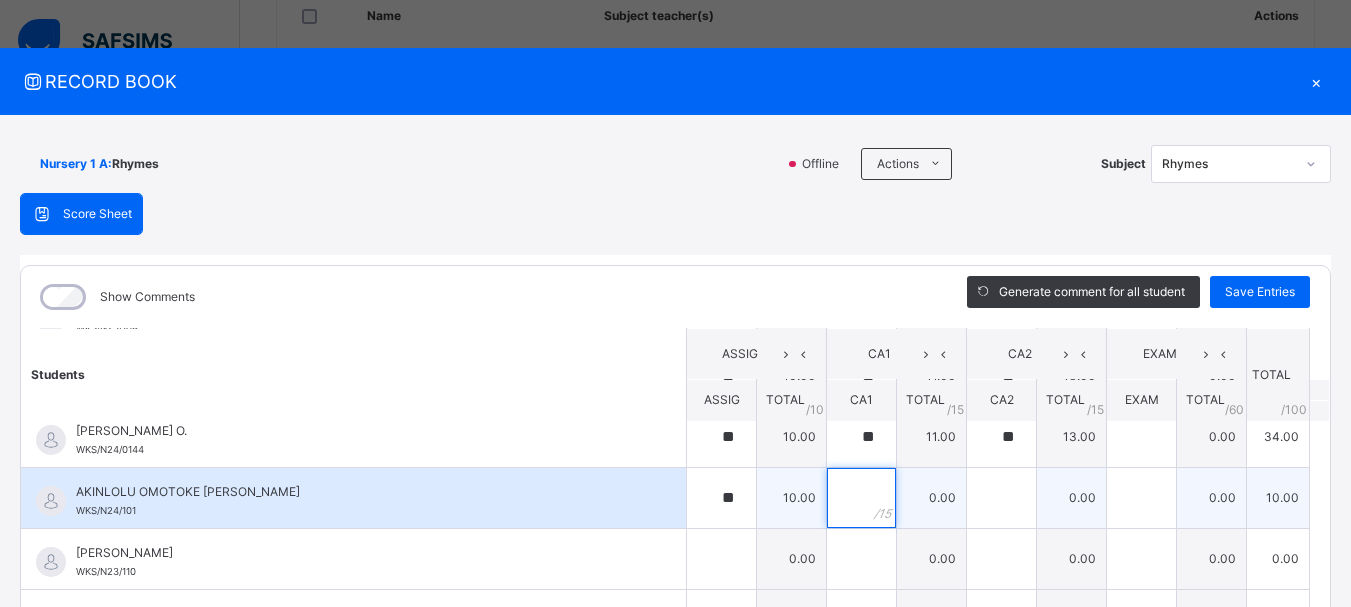 click at bounding box center (861, 498) 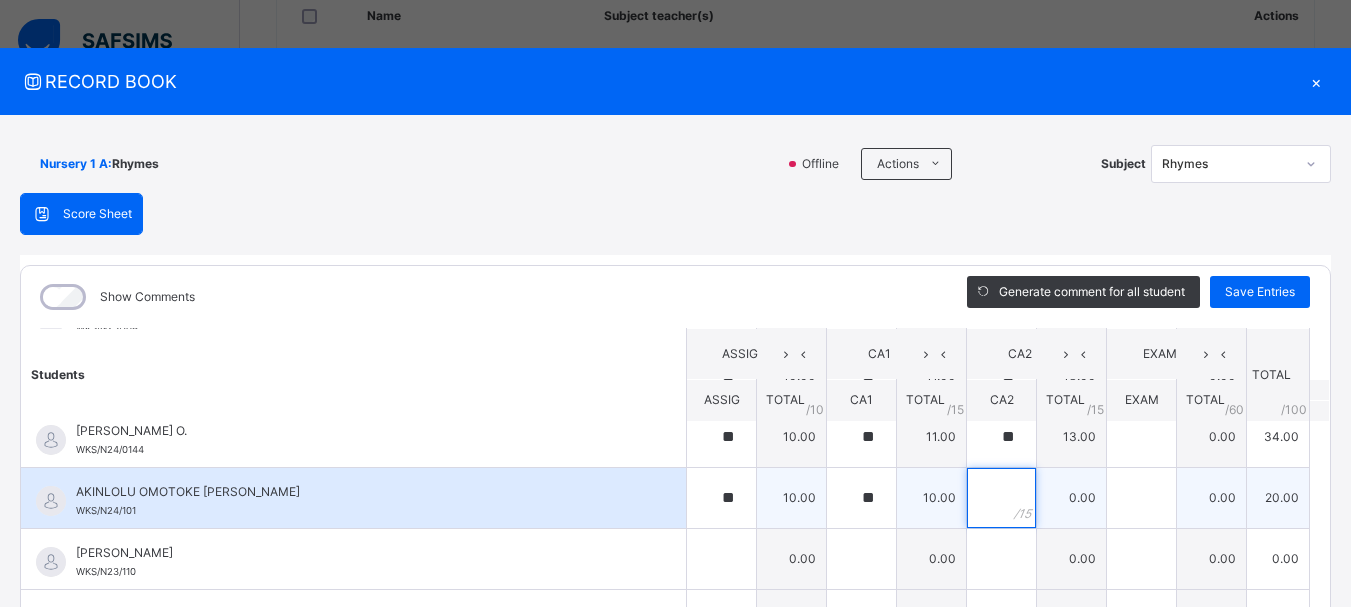 click at bounding box center (1001, 498) 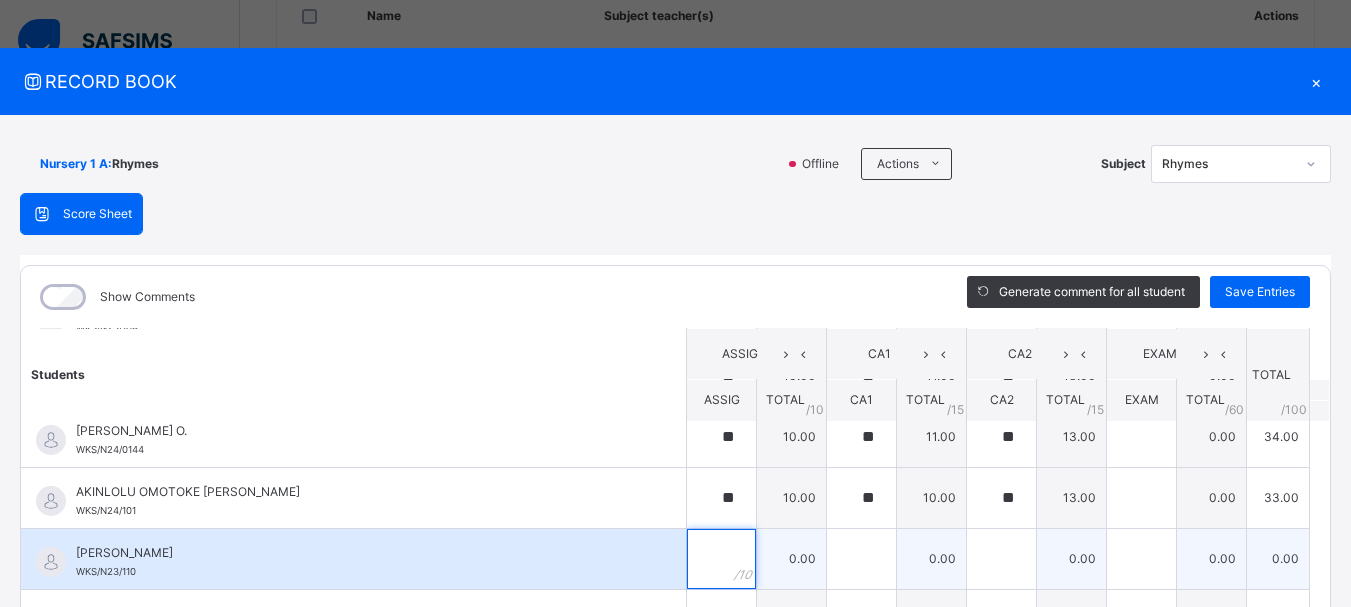 click at bounding box center (721, 559) 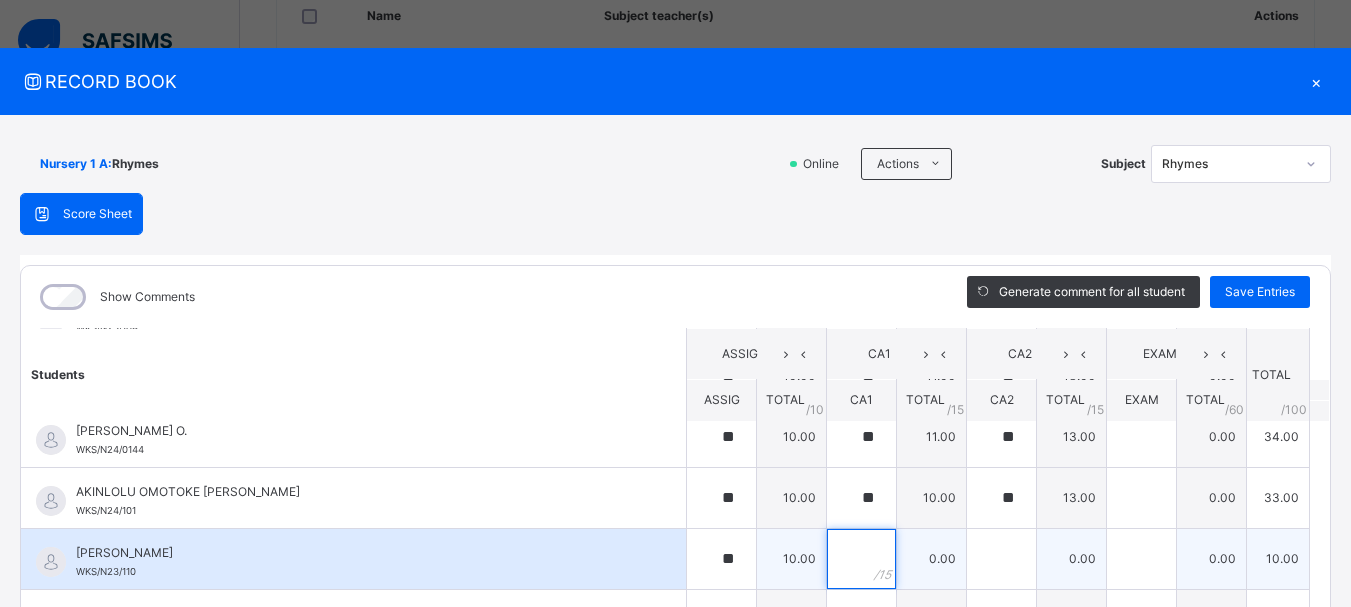 click at bounding box center (861, 559) 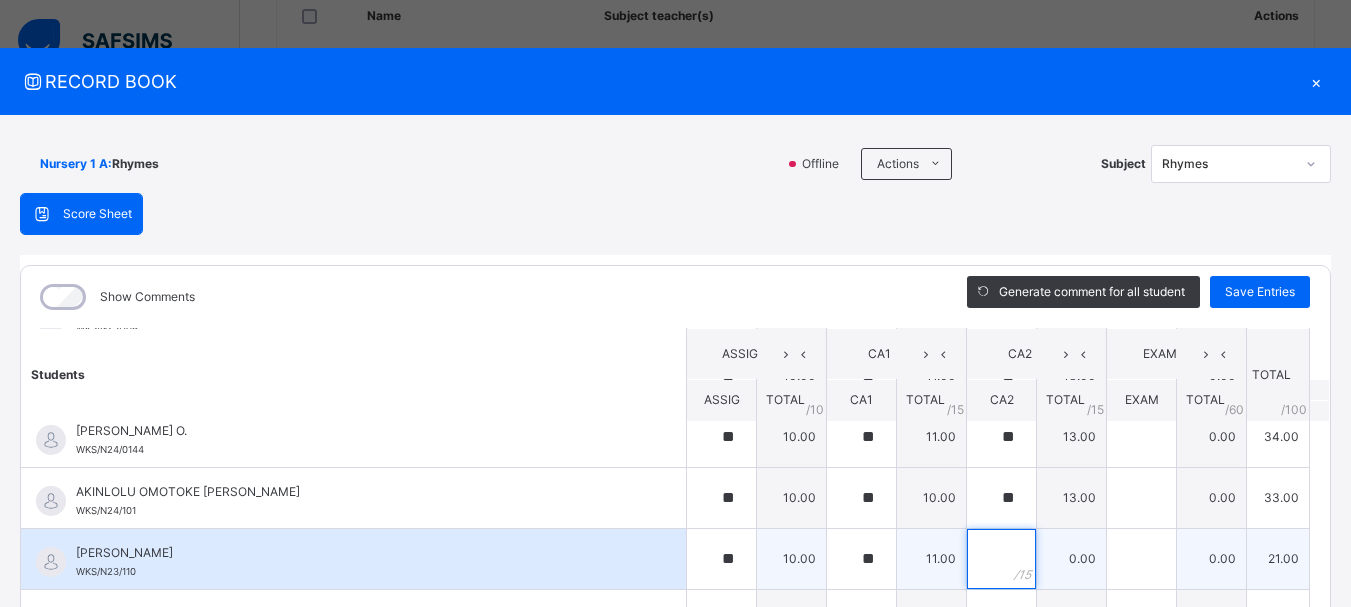 click at bounding box center (1001, 559) 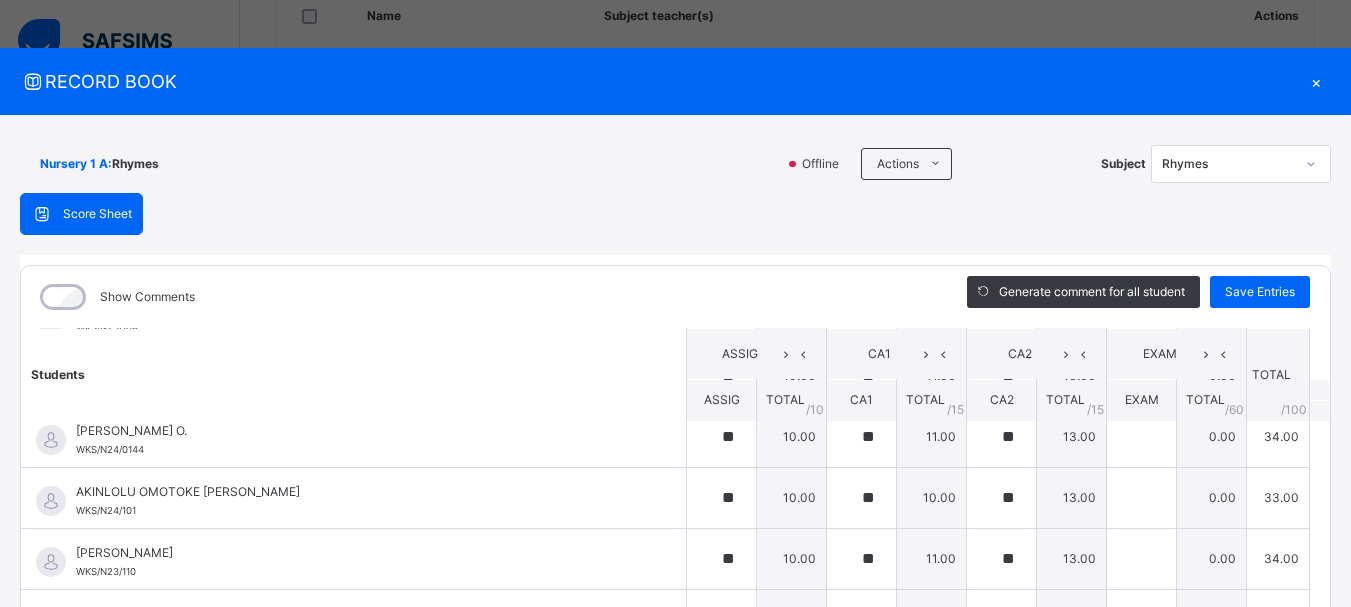 click on "Students ASSIG CA1 CA2 EXAM TOTAL /100 Comment ASSIG TOTAL / 10 CA1 TOTAL / 15 CA2 TOTAL / 15 EXAM TOTAL / 60 ABAH OLIVIA ZARAH WKS/N23/191 ABAH OLIVIA ZARAH WKS/N23/191 ** 10.00 ** 11.00 ** 13.00 0.00 34.00 Generate comment 0 / 250   ×   Subject Teacher’s Comment Generate and see in full the comment developed by the AI with an option to regenerate the comment JS ABAH OLIVIA ZARAH   WKS/N23/191   Total 34.00  / 100.00 Sims Bot   Regenerate     Use this comment   ABDULRAHEEM BELLO  WKS/N23/106 ABDULRAHEEM BELLO  WKS/N23/106 ** 10.00 ** 11.00 ** 13.00 0.00 34.00 Generate comment 0 / 250   ×   Subject Teacher’s Comment Generate and see in full the comment developed by the AI with an option to regenerate the comment JS ABDULRAHEEM BELLO    WKS/N23/106   Total 34.00  / 100.00 Sims Bot   Regenerate     Use this comment   ABUBAKAR FATIMA ZARAH WKS/N23/105 ABUBAKAR FATIMA ZARAH WKS/N23/105 ** 10.00 ** 11.00 ** 13.00 0.00 34.00 Generate comment 0 / 250   ×   Subject Teacher’s Comment JS ABUBAKAR FATIMA ZARAH" at bounding box center [675, 970] 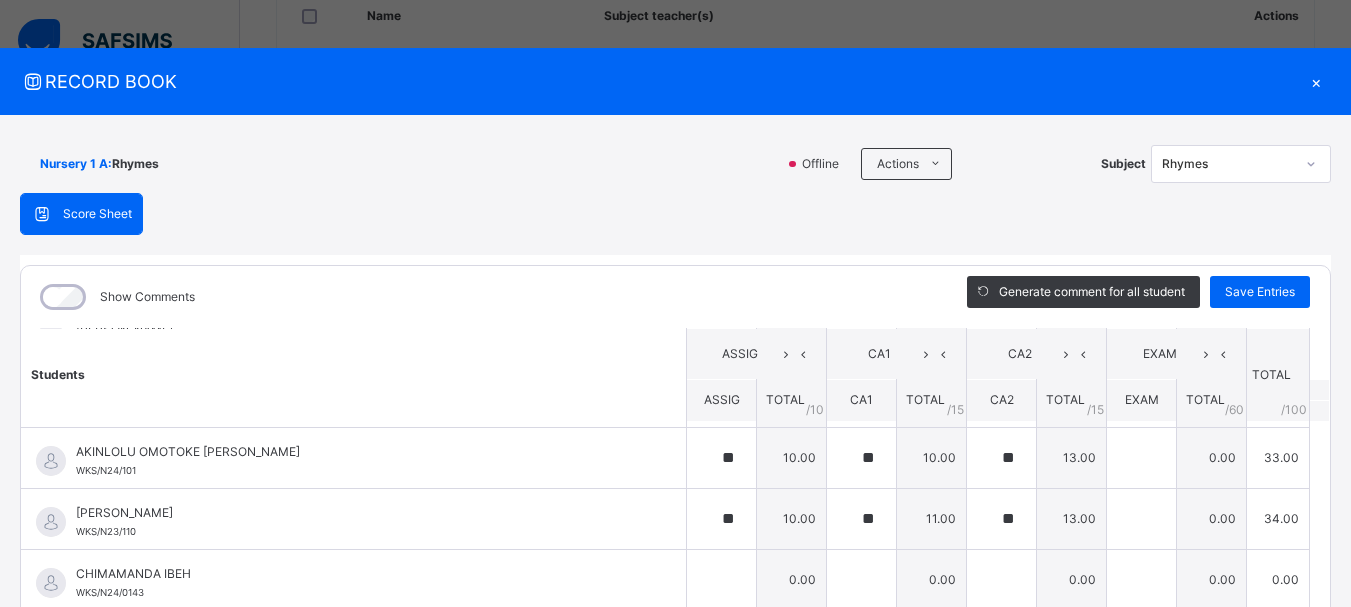 scroll, scrollTop: 400, scrollLeft: 0, axis: vertical 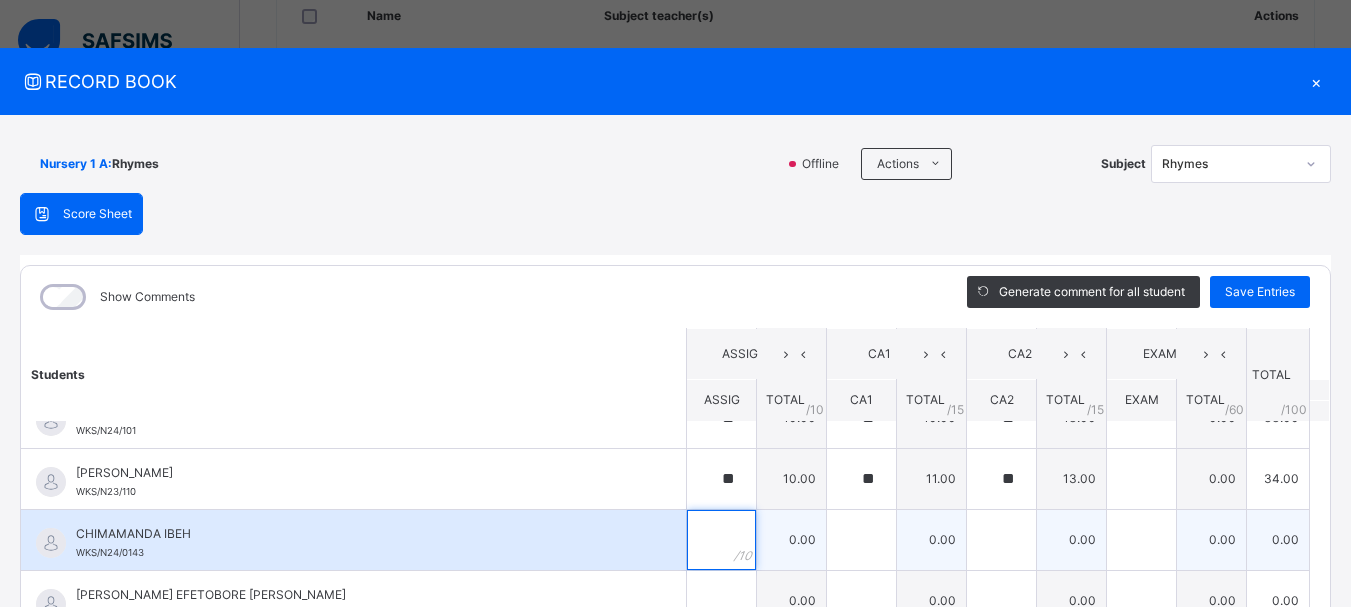 click at bounding box center [721, 540] 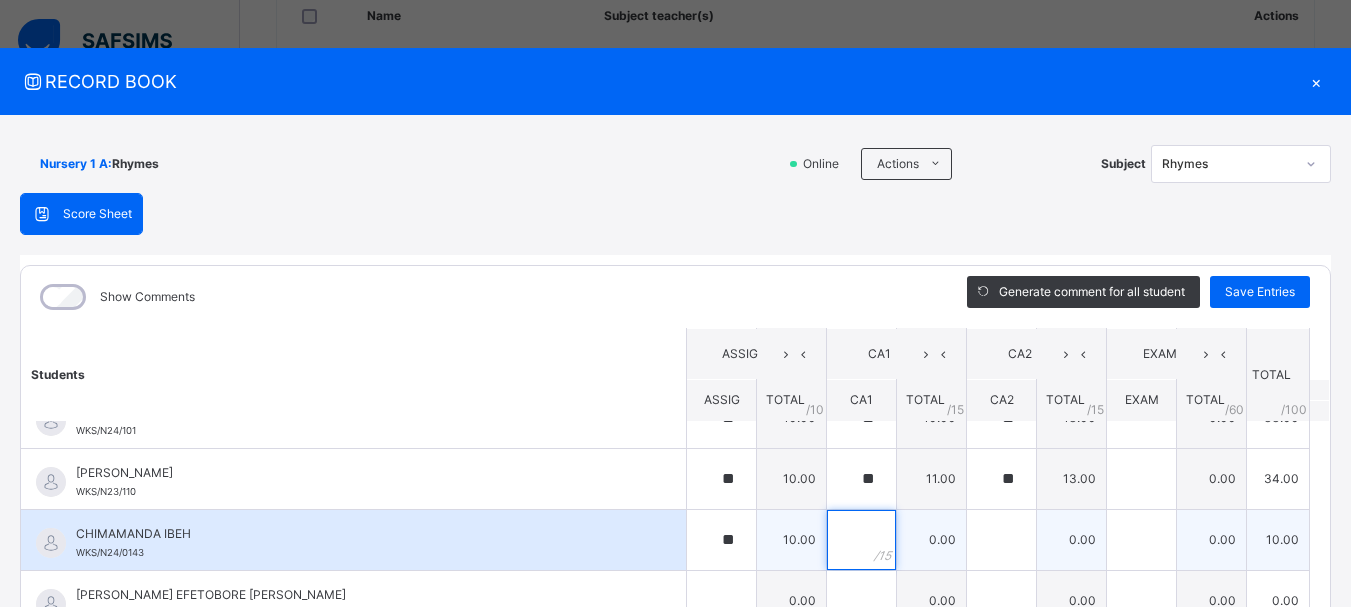 click at bounding box center (861, 540) 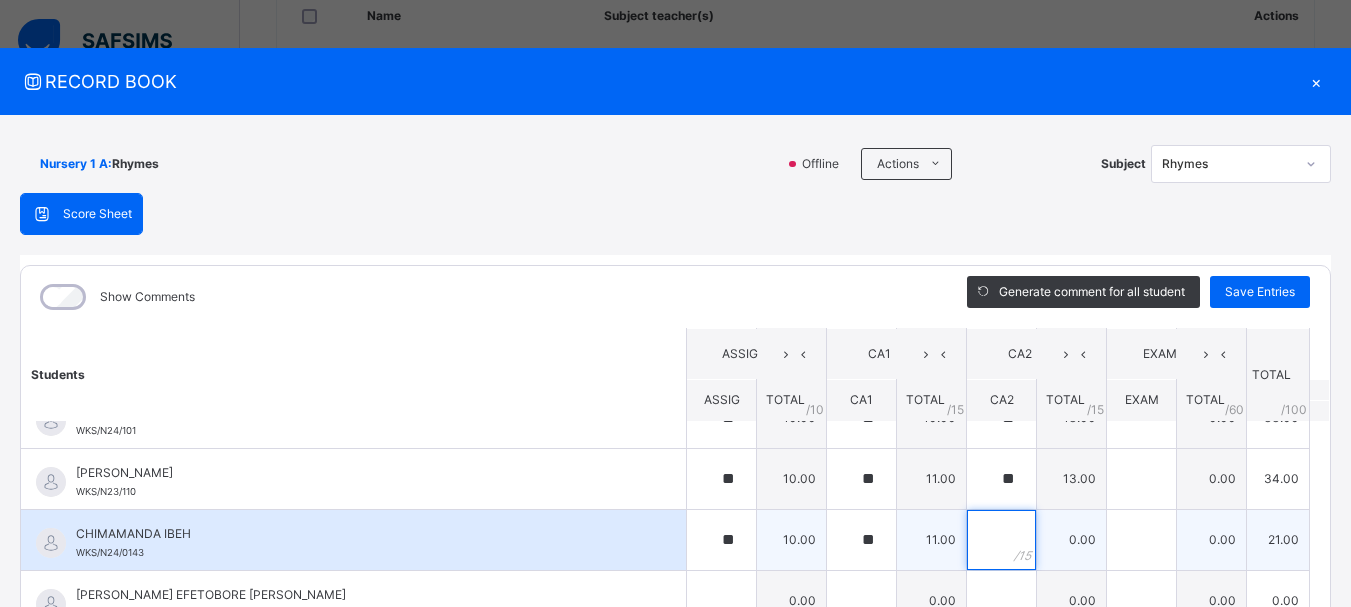 click at bounding box center (1001, 540) 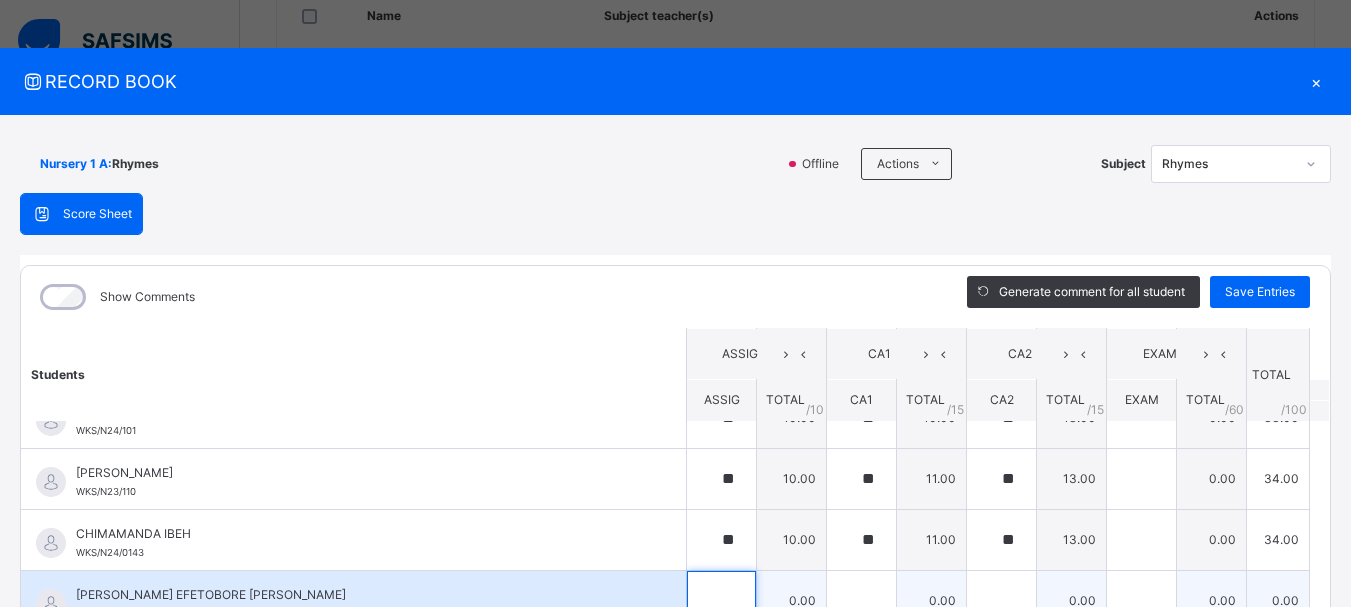 click at bounding box center (721, 601) 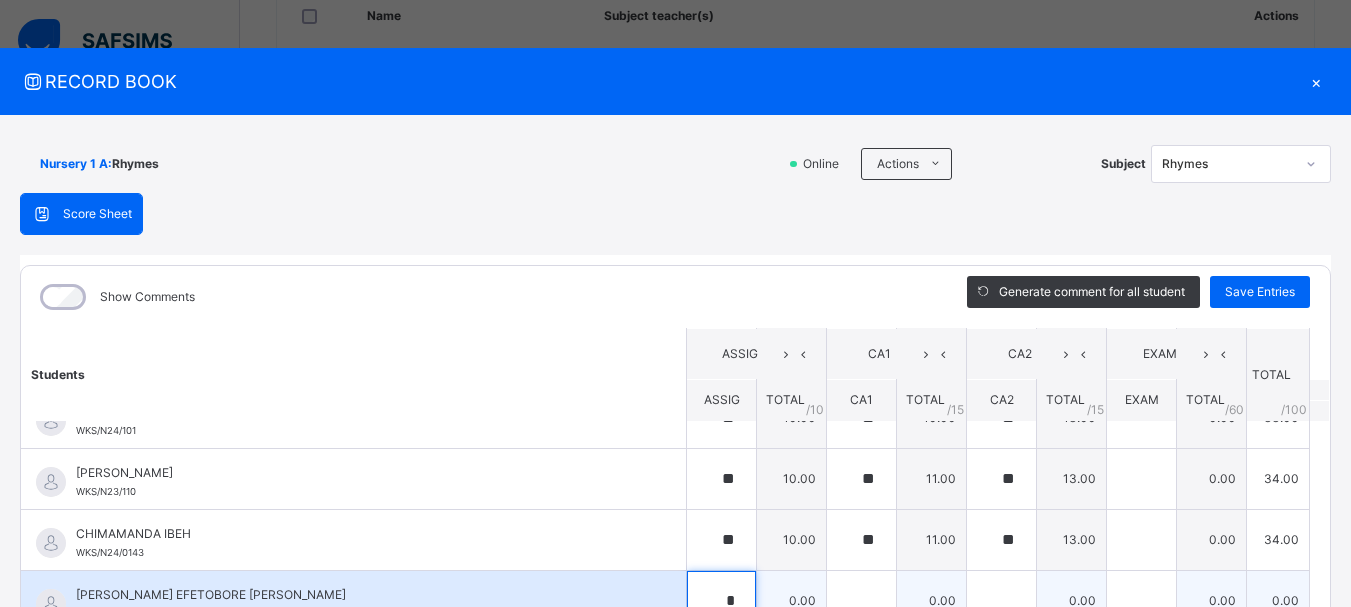 scroll, scrollTop: 6, scrollLeft: 0, axis: vertical 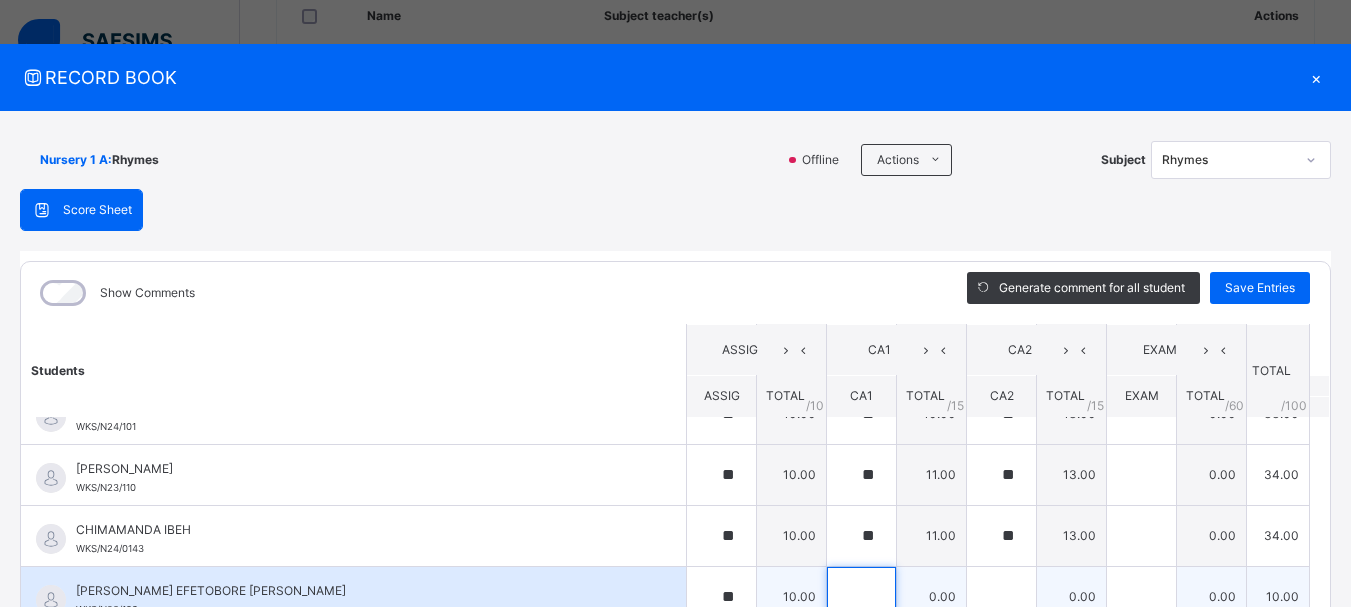 click at bounding box center (861, 597) 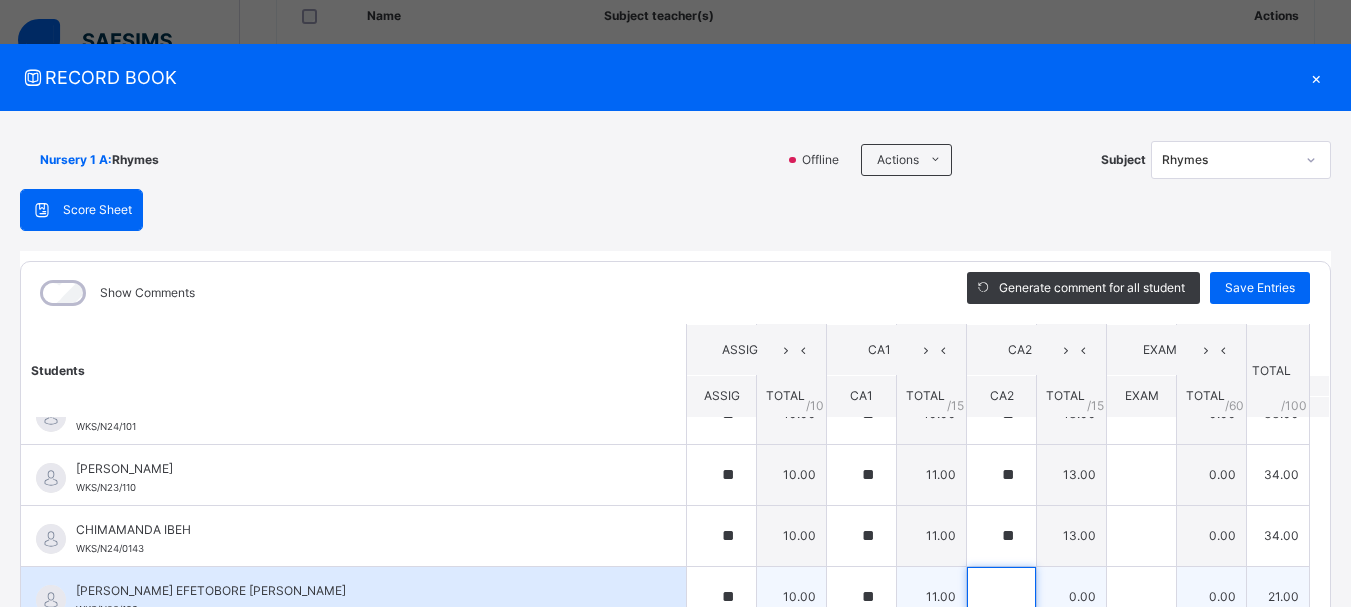 click at bounding box center (1001, 597) 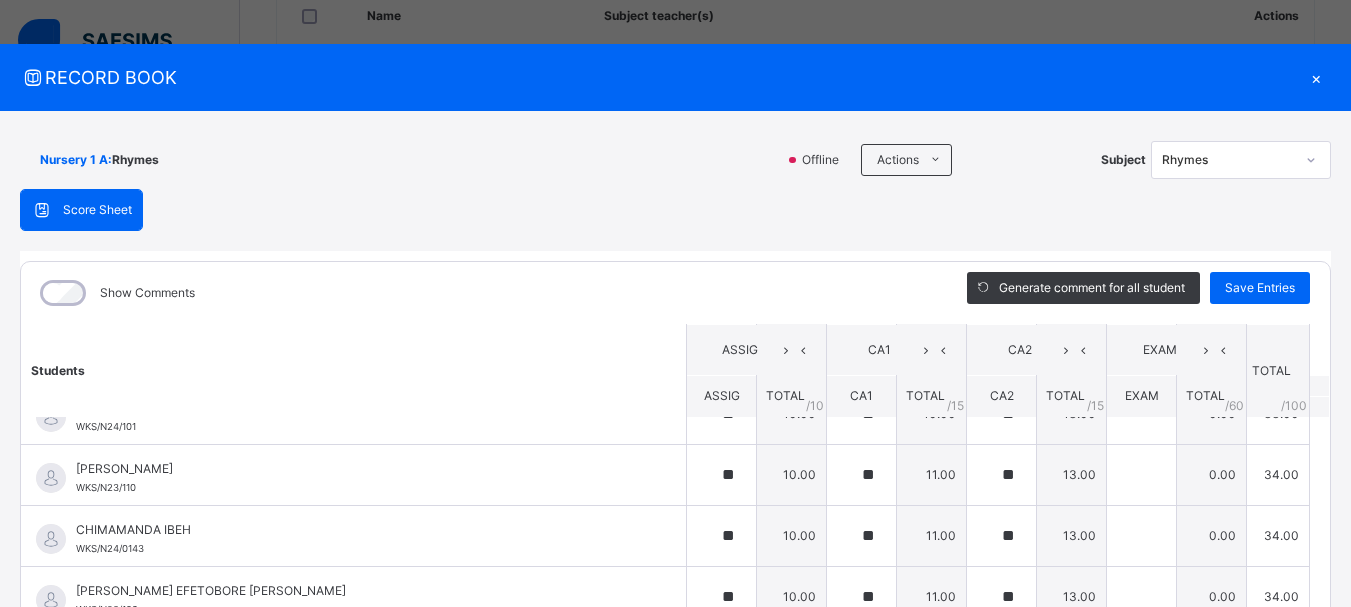 click on "Students ASSIG CA1 CA2 EXAM TOTAL /100 Comment ASSIG TOTAL / 10 CA1 TOTAL / 15 CA2 TOTAL / 15 EXAM TOTAL / 60 ABAH OLIVIA ZARAH WKS/N23/191 ABAH OLIVIA ZARAH WKS/N23/191 ** 10.00 ** 11.00 ** 13.00 0.00 34.00 Generate comment 0 / 250   ×   Subject Teacher’s Comment Generate and see in full the comment developed by the AI with an option to regenerate the comment JS ABAH OLIVIA ZARAH   WKS/N23/191   Total 34.00  / 100.00 Sims Bot   Regenerate     Use this comment   ABDULRAHEEM BELLO  WKS/N23/106 ABDULRAHEEM BELLO  WKS/N23/106 ** 10.00 ** 11.00 ** 13.00 0.00 34.00 Generate comment 0 / 250   ×   Subject Teacher’s Comment Generate and see in full the comment developed by the AI with an option to regenerate the comment JS ABDULRAHEEM BELLO    WKS/N23/106   Total 34.00  / 100.00 Sims Bot   Regenerate     Use this comment   ABUBAKAR FATIMA ZARAH WKS/N23/105 ABUBAKAR FATIMA ZARAH WKS/N23/105 ** 10.00 ** 11.00 ** 13.00 0.00 34.00 Generate comment 0 / 250   ×   Subject Teacher’s Comment JS ABUBAKAR FATIMA ZARAH" at bounding box center (675, 886) 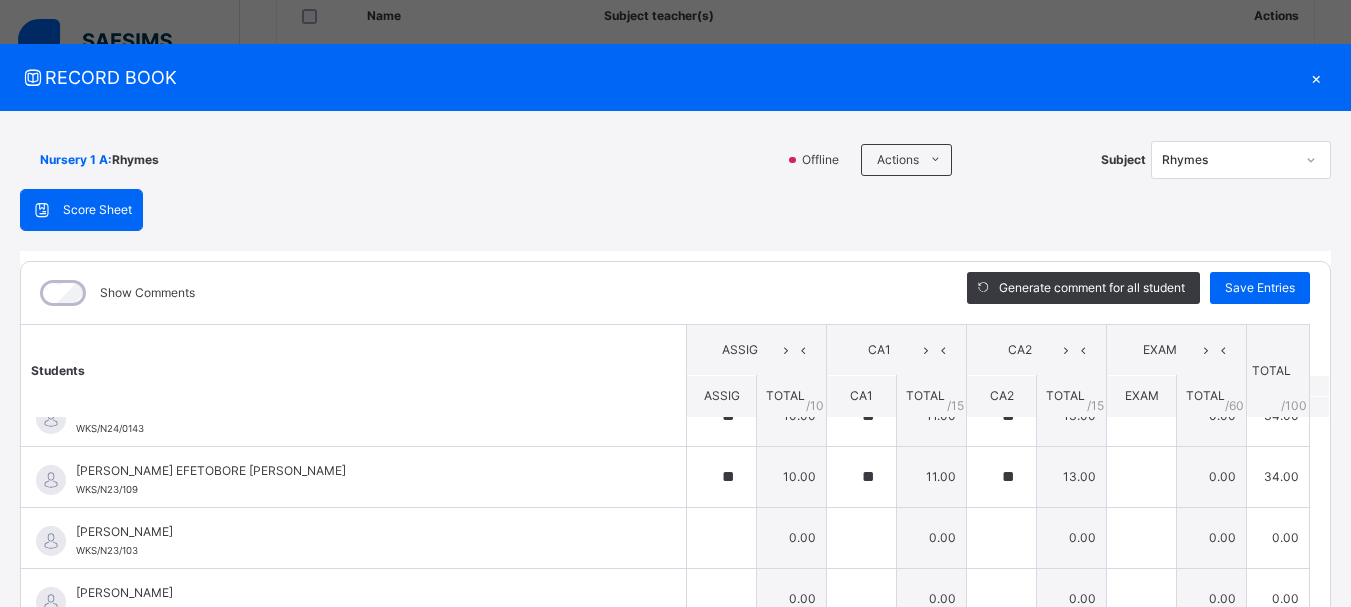 scroll, scrollTop: 560, scrollLeft: 0, axis: vertical 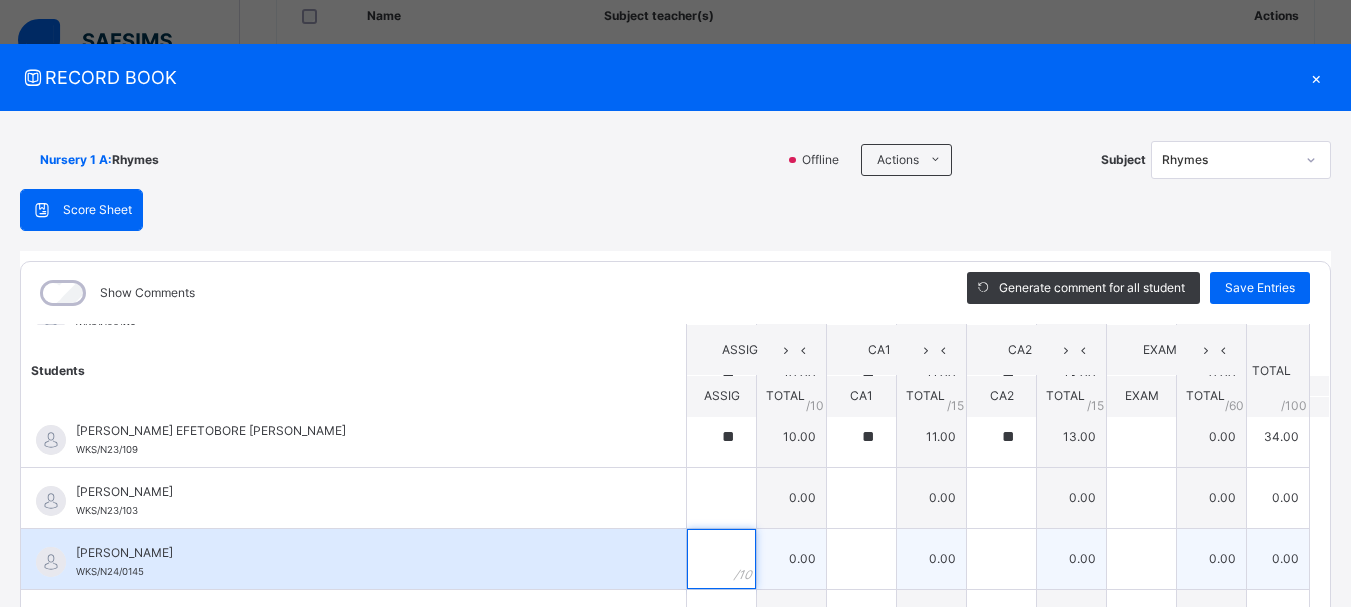 click at bounding box center [721, 559] 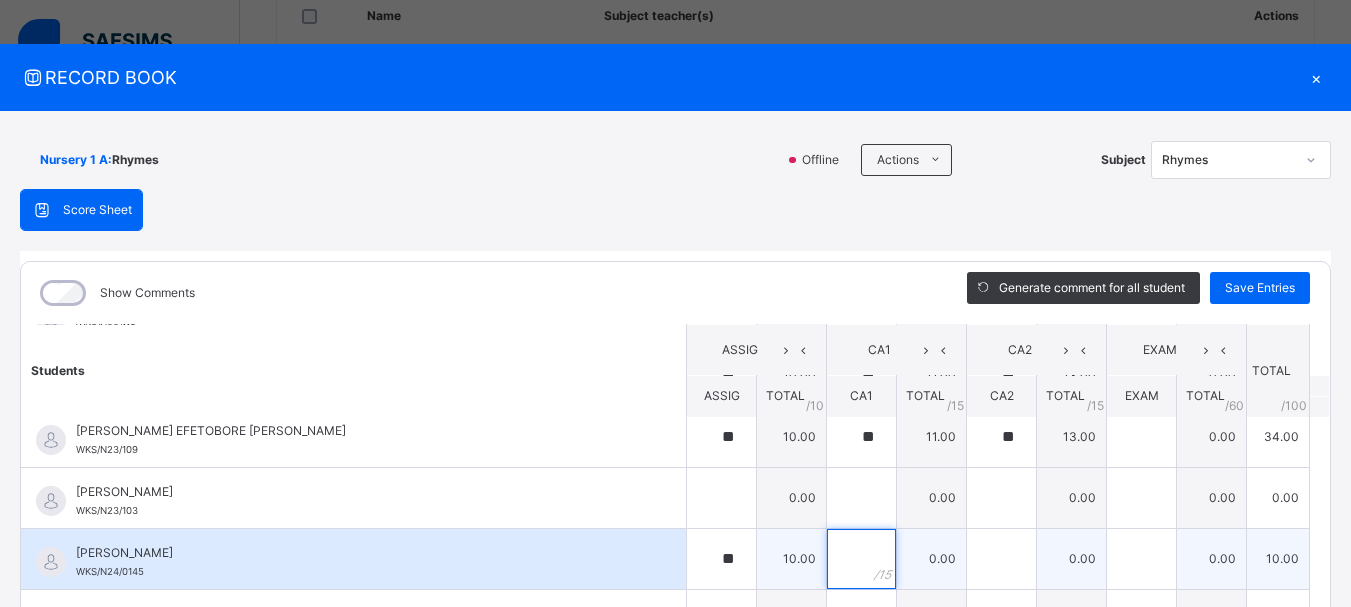 click at bounding box center [861, 559] 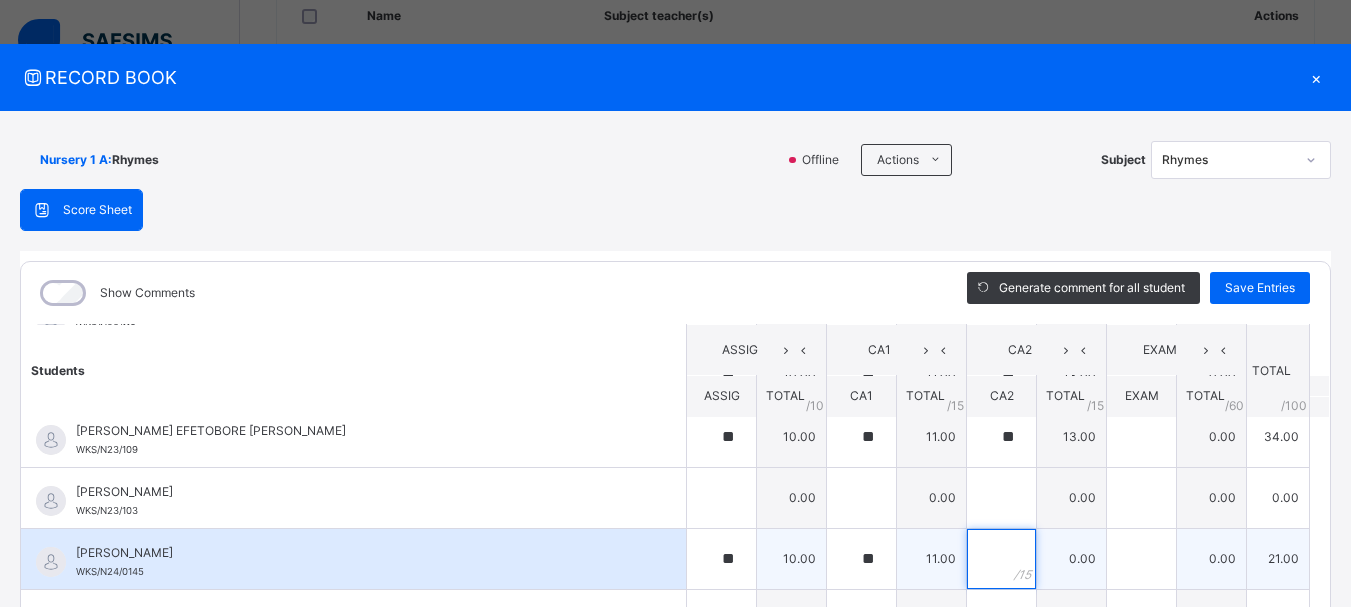 click at bounding box center (1001, 559) 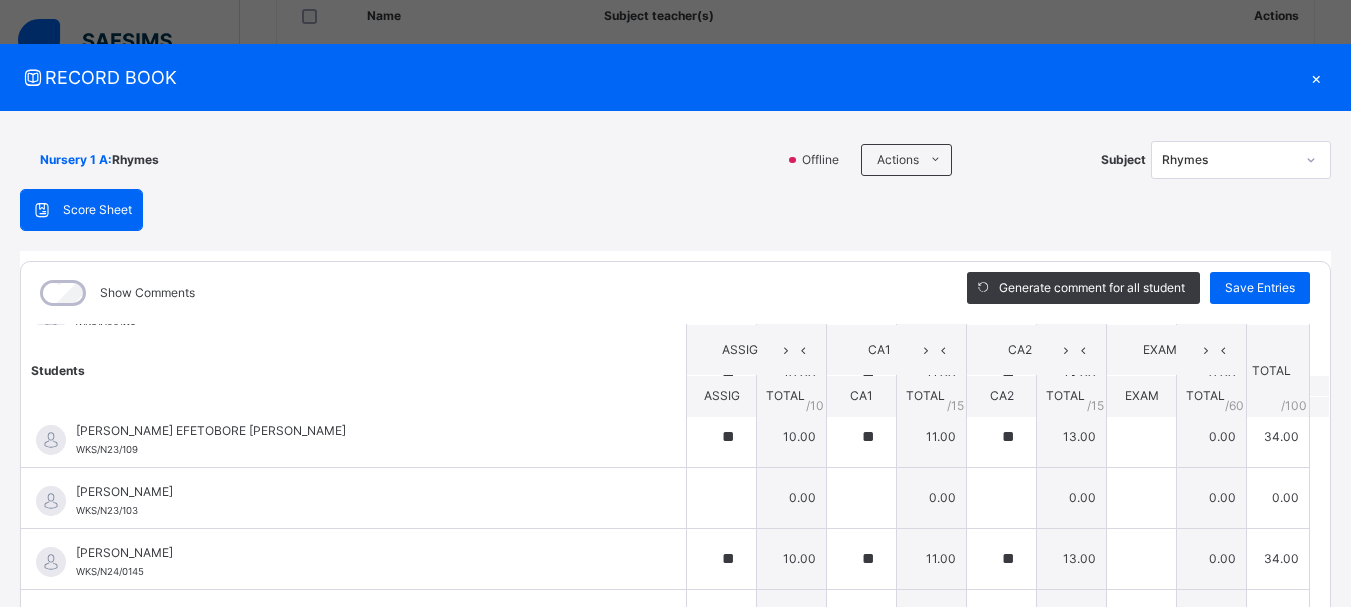 click on "Students ASSIG CA1 CA2 EXAM TOTAL /100 Comment ASSIG TOTAL / 10 CA1 TOTAL / 15 CA2 TOTAL / 15 EXAM TOTAL / 60 ABAH OLIVIA ZARAH WKS/N23/191 ABAH OLIVIA ZARAH WKS/N23/191 ** 10.00 ** 11.00 ** 13.00 0.00 34.00 Generate comment 0 / 250   ×   Subject Teacher’s Comment Generate and see in full the comment developed by the AI with an option to regenerate the comment JS ABAH OLIVIA ZARAH   WKS/N23/191   Total 34.00  / 100.00 Sims Bot   Regenerate     Use this comment   ABDULRAHEEM BELLO  WKS/N23/106 ABDULRAHEEM BELLO  WKS/N23/106 ** 10.00 ** 11.00 ** 13.00 0.00 34.00 Generate comment 0 / 250   ×   Subject Teacher’s Comment Generate and see in full the comment developed by the AI with an option to regenerate the comment JS ABDULRAHEEM BELLO    WKS/N23/106   Total 34.00  / 100.00 Sims Bot   Regenerate     Use this comment   ABUBAKAR FATIMA ZARAH WKS/N23/105 ABUBAKAR FATIMA ZARAH WKS/N23/105 ** 10.00 ** 11.00 ** 13.00 0.00 34.00 Generate comment 0 / 250   ×   Subject Teacher’s Comment JS ABUBAKAR FATIMA ZARAH" at bounding box center (675, 726) 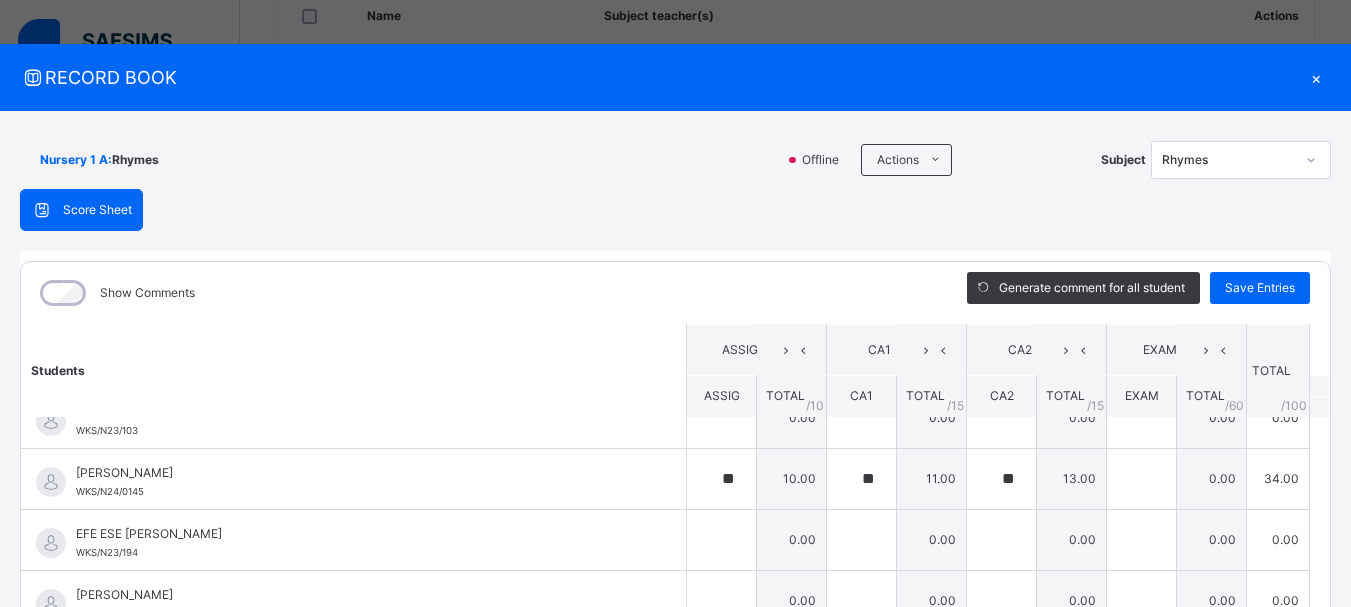 scroll, scrollTop: 680, scrollLeft: 0, axis: vertical 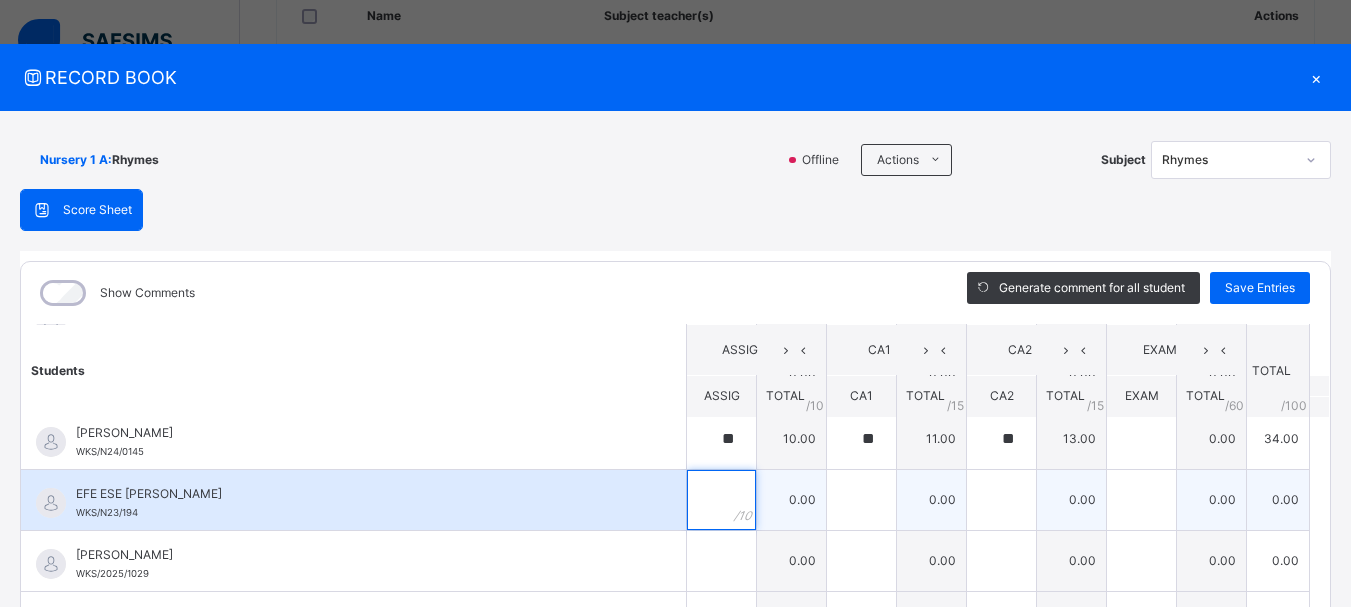 click at bounding box center (721, 500) 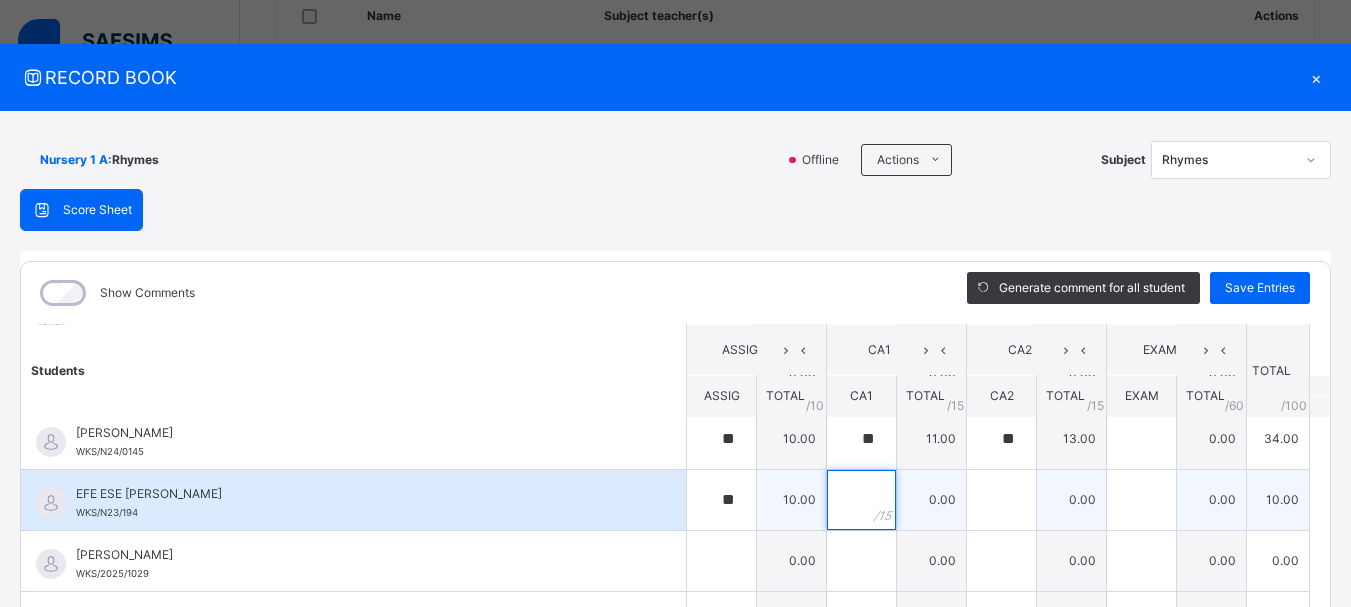 click at bounding box center [861, 500] 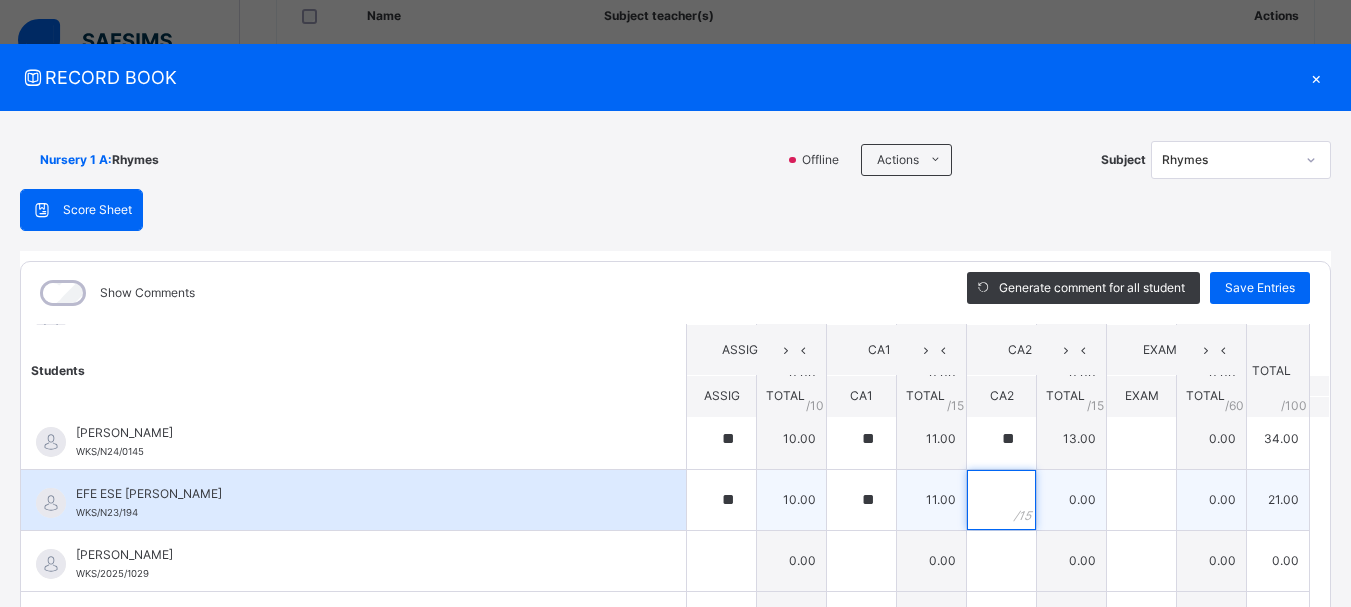 click at bounding box center [1001, 500] 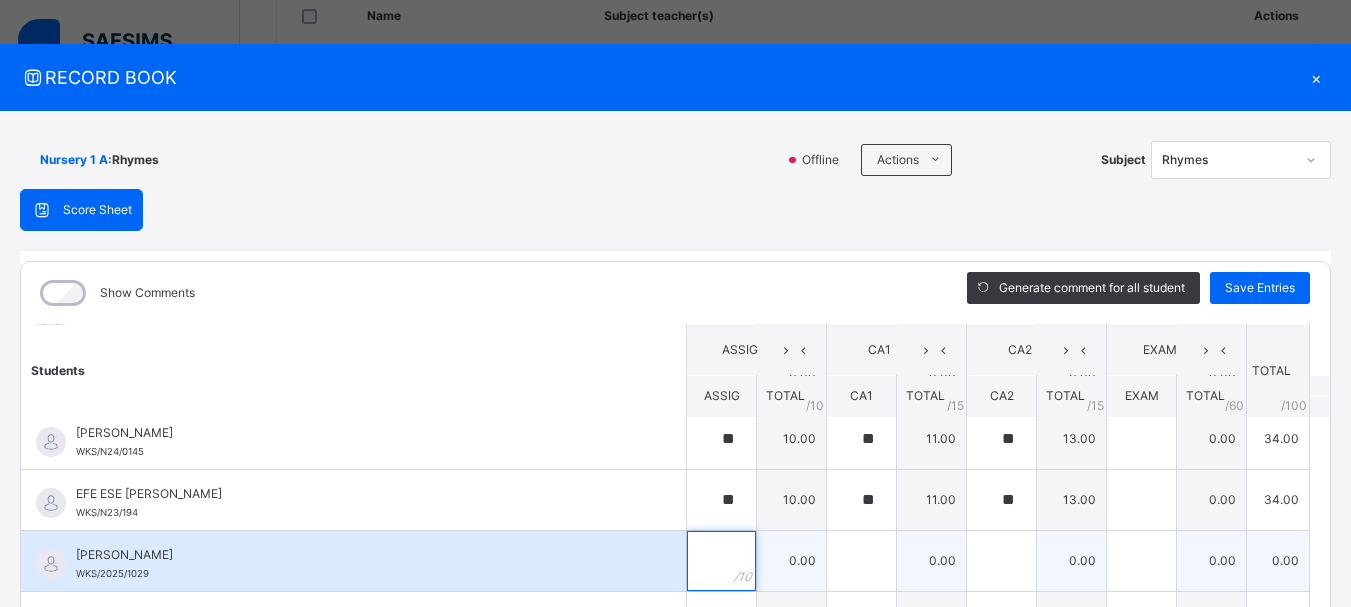 click at bounding box center (721, 561) 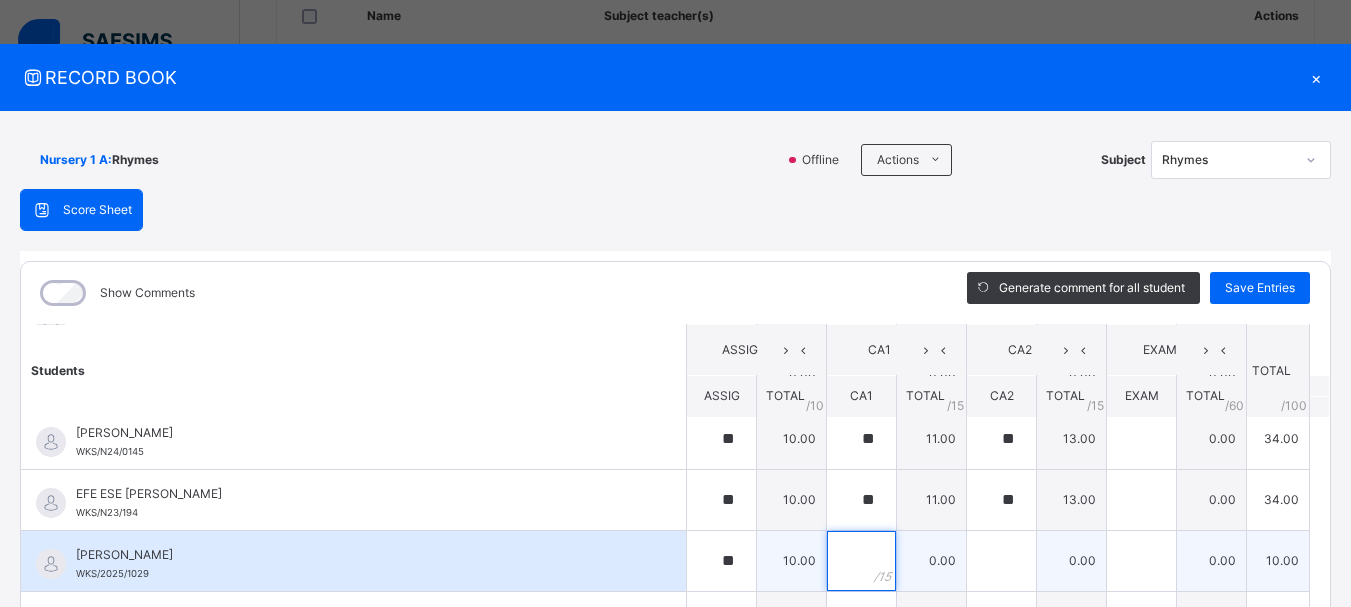 click at bounding box center (861, 561) 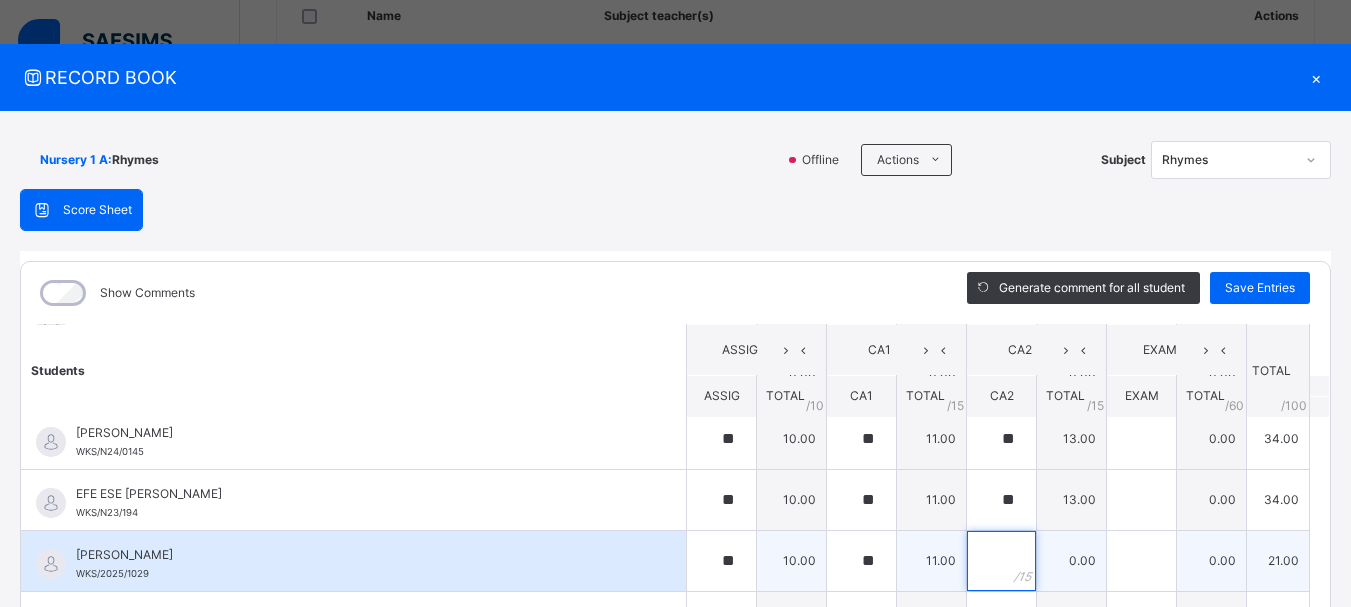 click at bounding box center (1001, 561) 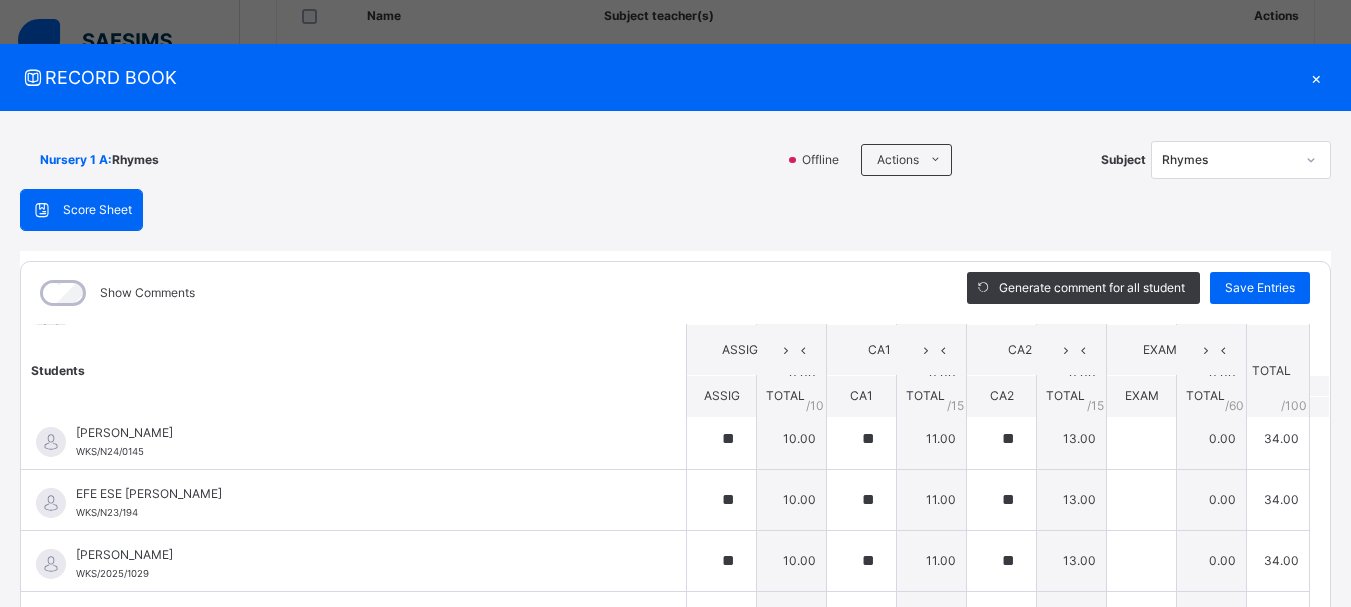 click on "Students ASSIG CA1 CA2 EXAM TOTAL /100 Comment ASSIG TOTAL / 10 CA1 TOTAL / 15 CA2 TOTAL / 15 EXAM TOTAL / 60 ABAH OLIVIA ZARAH WKS/N23/191 ABAH OLIVIA ZARAH WKS/N23/191 ** 10.00 ** 11.00 ** 13.00 0.00 34.00 Generate comment 0 / 250   ×   Subject Teacher’s Comment Generate and see in full the comment developed by the AI with an option to regenerate the comment JS ABAH OLIVIA ZARAH   WKS/N23/191   Total 34.00  / 100.00 Sims Bot   Regenerate     Use this comment   ABDULRAHEEM BELLO  WKS/N23/106 ABDULRAHEEM BELLO  WKS/N23/106 ** 10.00 ** 11.00 ** 13.00 0.00 34.00 Generate comment 0 / 250   ×   Subject Teacher’s Comment Generate and see in full the comment developed by the AI with an option to regenerate the comment JS ABDULRAHEEM BELLO    WKS/N23/106   Total 34.00  / 100.00 Sims Bot   Regenerate     Use this comment   ABUBAKAR FATIMA ZARAH WKS/N23/105 ABUBAKAR FATIMA ZARAH WKS/N23/105 ** 10.00 ** 11.00 ** 13.00 0.00 34.00 Generate comment 0 / 250   ×   Subject Teacher’s Comment JS ABUBAKAR FATIMA ZARAH" at bounding box center (675, 606) 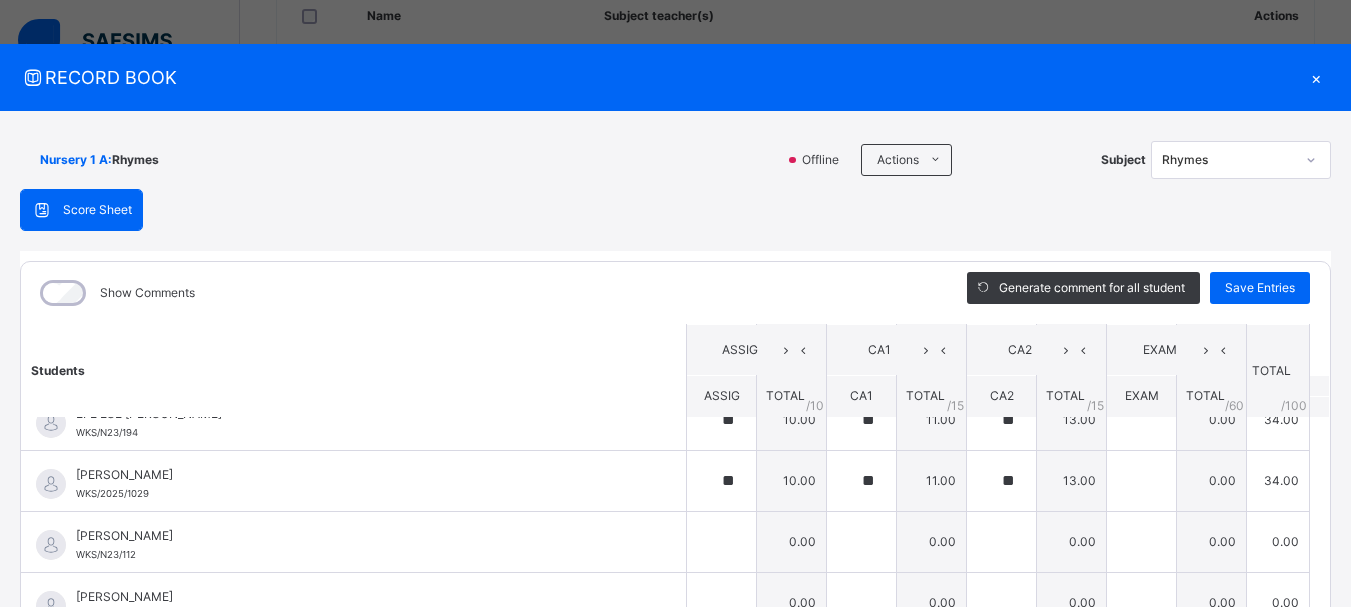 scroll, scrollTop: 800, scrollLeft: 0, axis: vertical 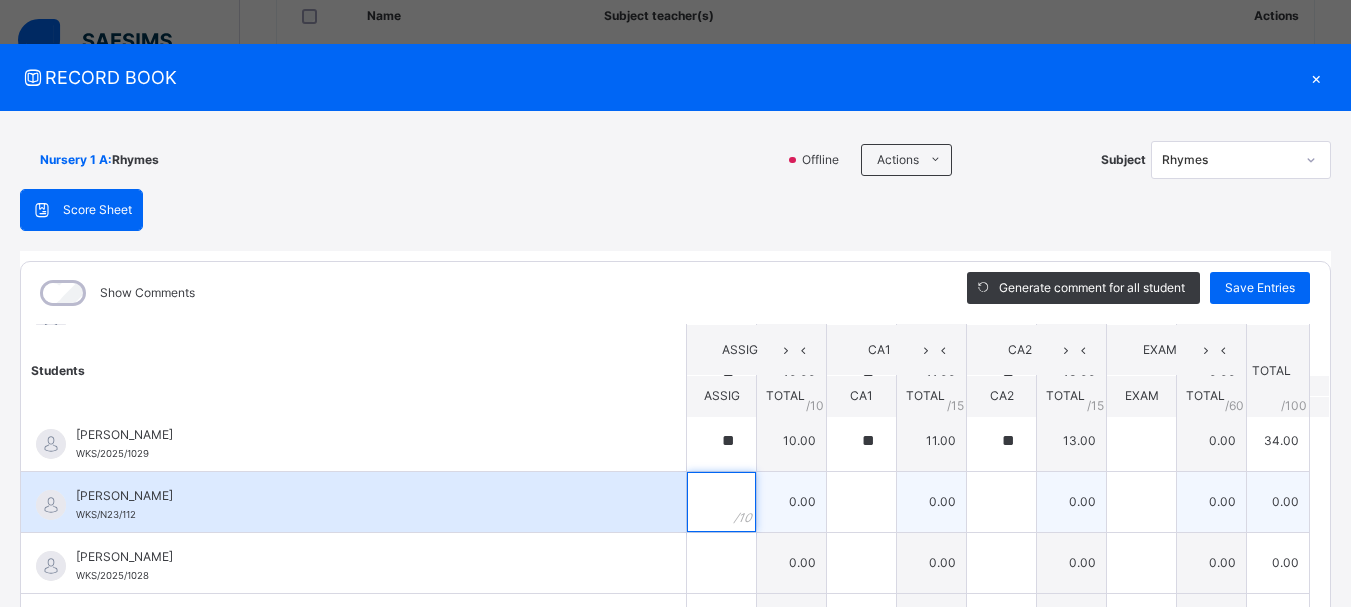 click at bounding box center [721, 502] 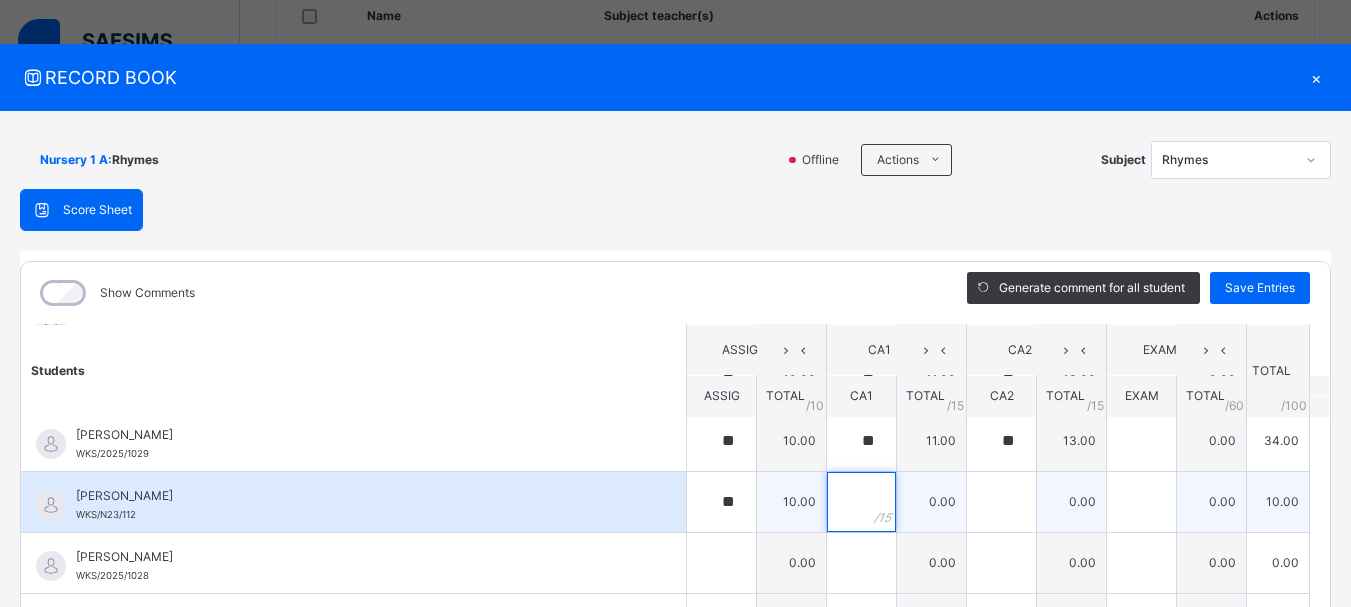 click at bounding box center [861, 502] 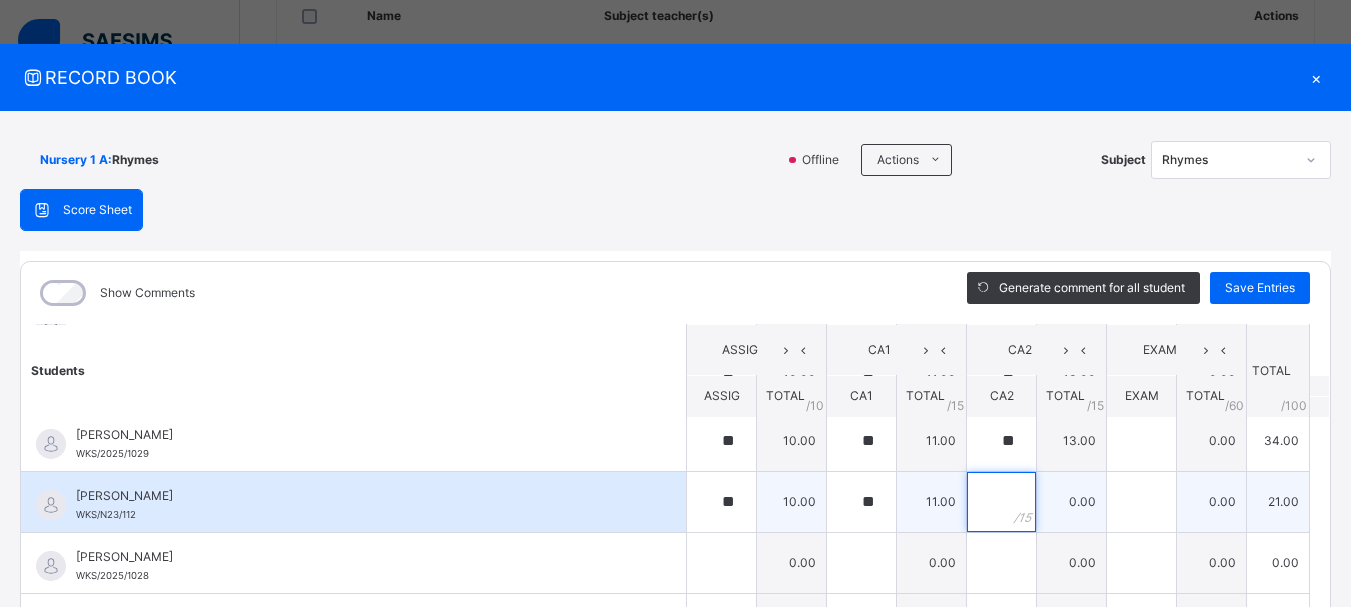 click at bounding box center [1001, 502] 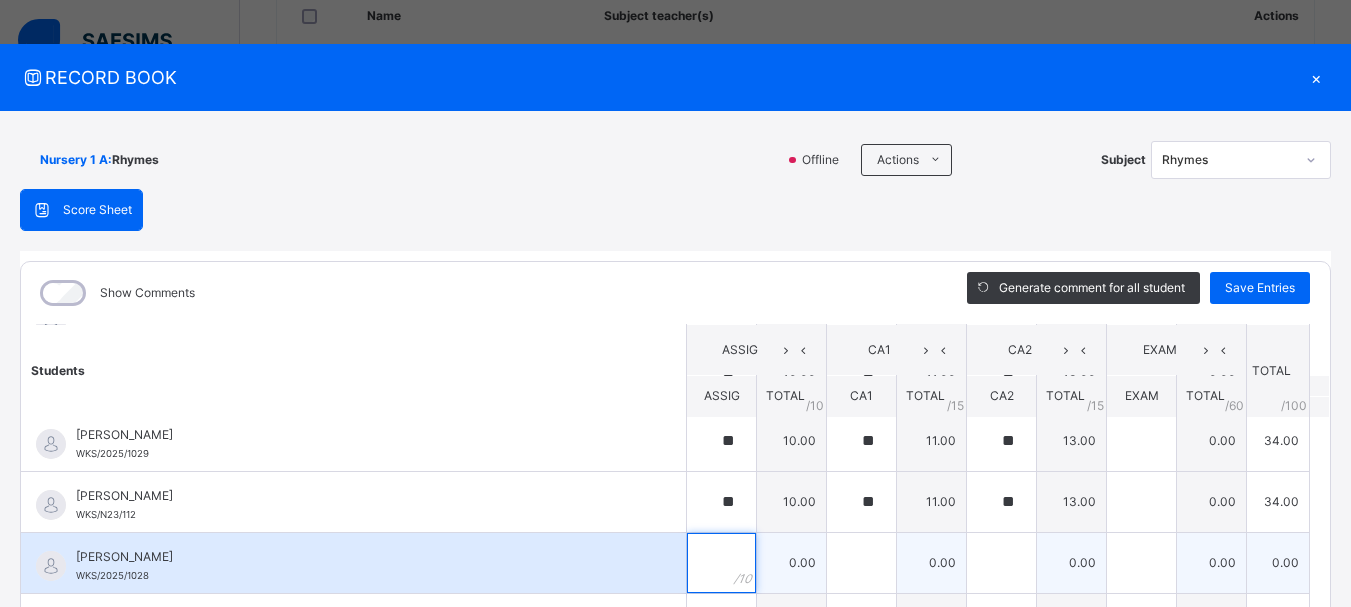 click at bounding box center [721, 563] 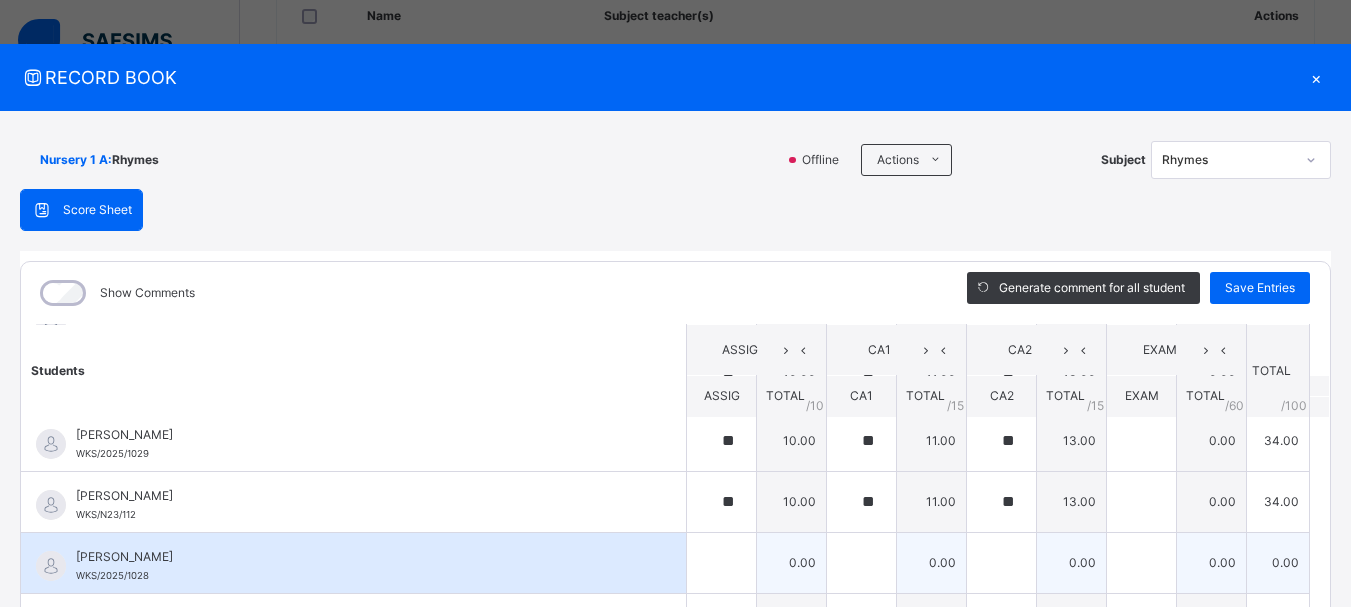 click at bounding box center (721, 563) 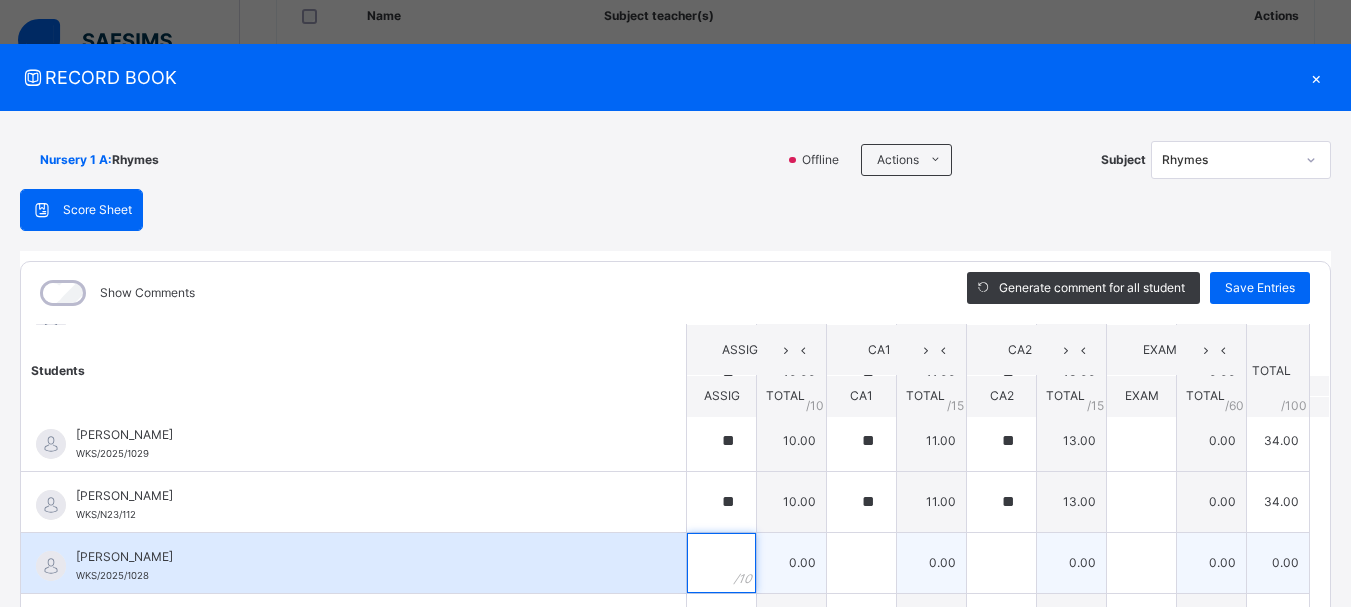 click at bounding box center (721, 563) 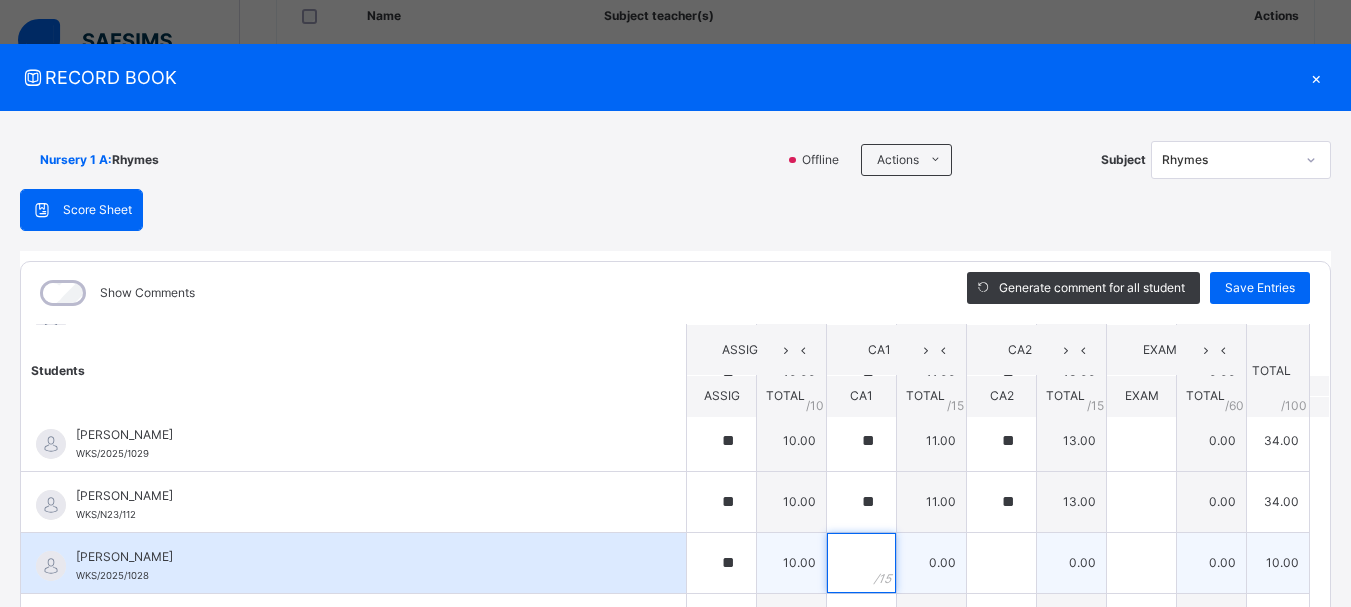 click at bounding box center [861, 563] 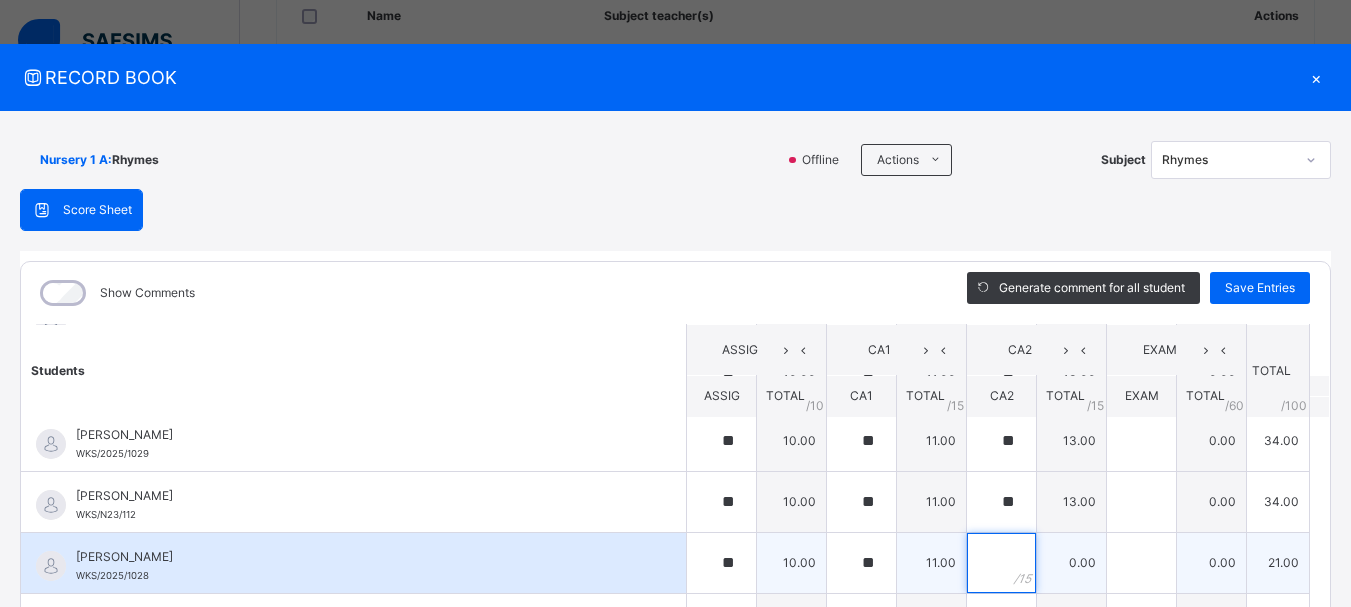 click at bounding box center (1001, 563) 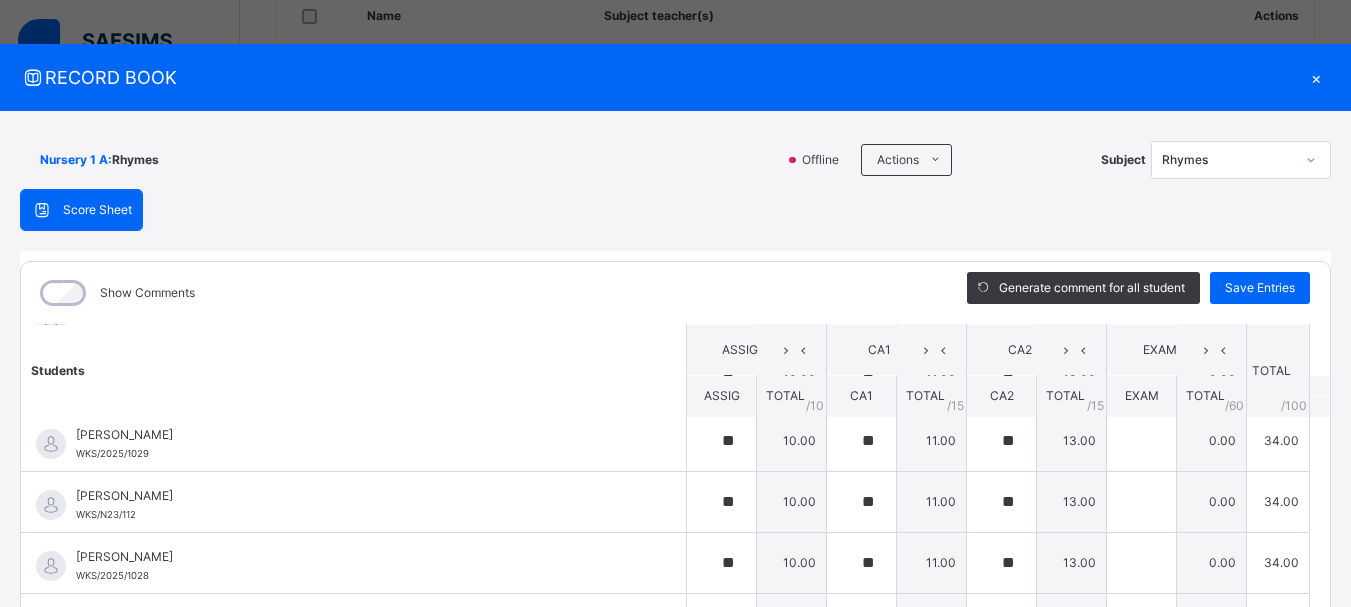 click on "Students ASSIG CA1 CA2 EXAM TOTAL /100 Comment ASSIG TOTAL / 10 CA1 TOTAL / 15 CA2 TOTAL / 15 EXAM TOTAL / 60 ABAH OLIVIA ZARAH WKS/N23/191 ABAH OLIVIA ZARAH WKS/N23/191 ** 10.00 ** 11.00 ** 13.00 0.00 34.00 Generate comment 0 / 250   ×   Subject Teacher’s Comment Generate and see in full the comment developed by the AI with an option to regenerate the comment JS ABAH OLIVIA ZARAH   WKS/N23/191   Total 34.00  / 100.00 Sims Bot   Regenerate     Use this comment   ABDULRAHEEM BELLO  WKS/N23/106 ABDULRAHEEM BELLO  WKS/N23/106 ** 10.00 ** 11.00 ** 13.00 0.00 34.00 Generate comment 0 / 250   ×   Subject Teacher’s Comment Generate and see in full the comment developed by the AI with an option to regenerate the comment JS ABDULRAHEEM BELLO    WKS/N23/106   Total 34.00  / 100.00 Sims Bot   Regenerate     Use this comment   ABUBAKAR FATIMA ZARAH WKS/N23/105 ABUBAKAR FATIMA ZARAH WKS/N23/105 ** 10.00 ** 11.00 ** 13.00 0.00 34.00 Generate comment 0 / 250   ×   Subject Teacher’s Comment JS ABUBAKAR FATIMA ZARAH" at bounding box center (675, 486) 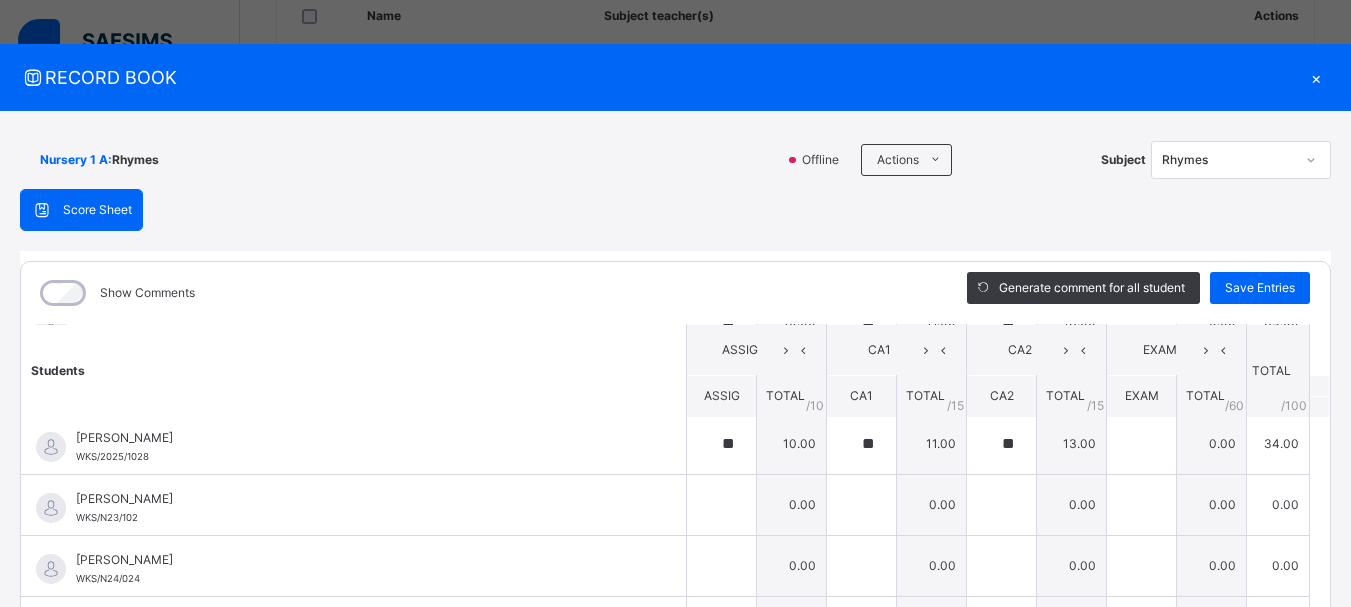 scroll, scrollTop: 920, scrollLeft: 0, axis: vertical 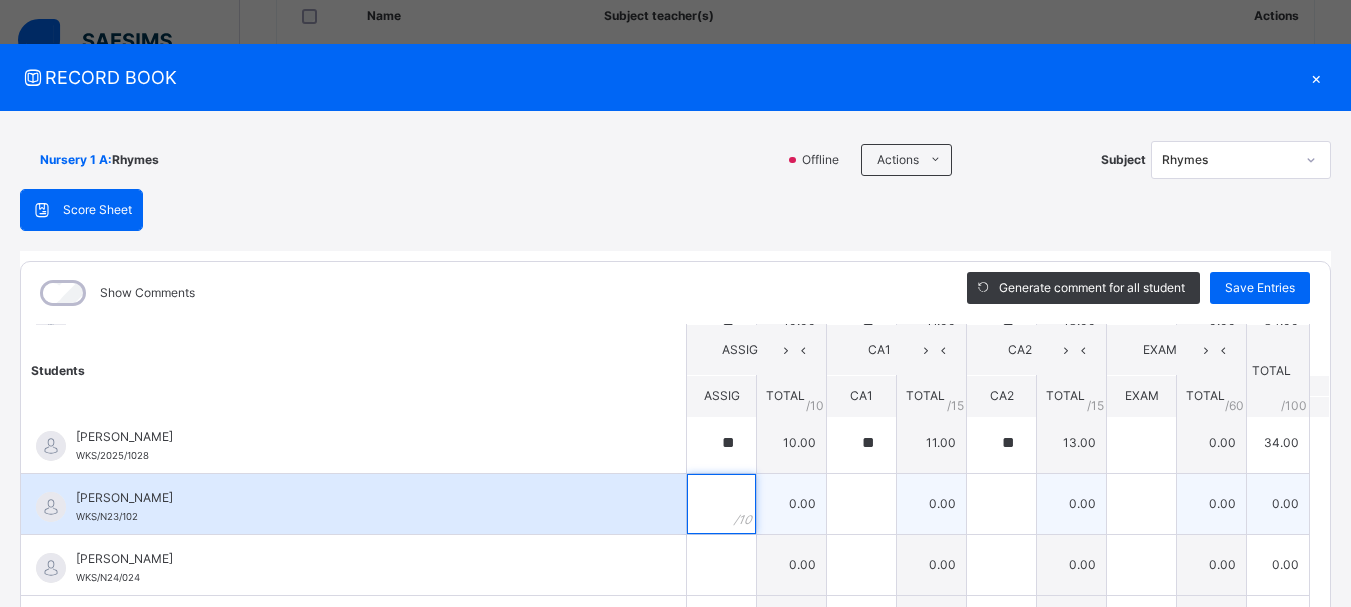 click at bounding box center (721, 504) 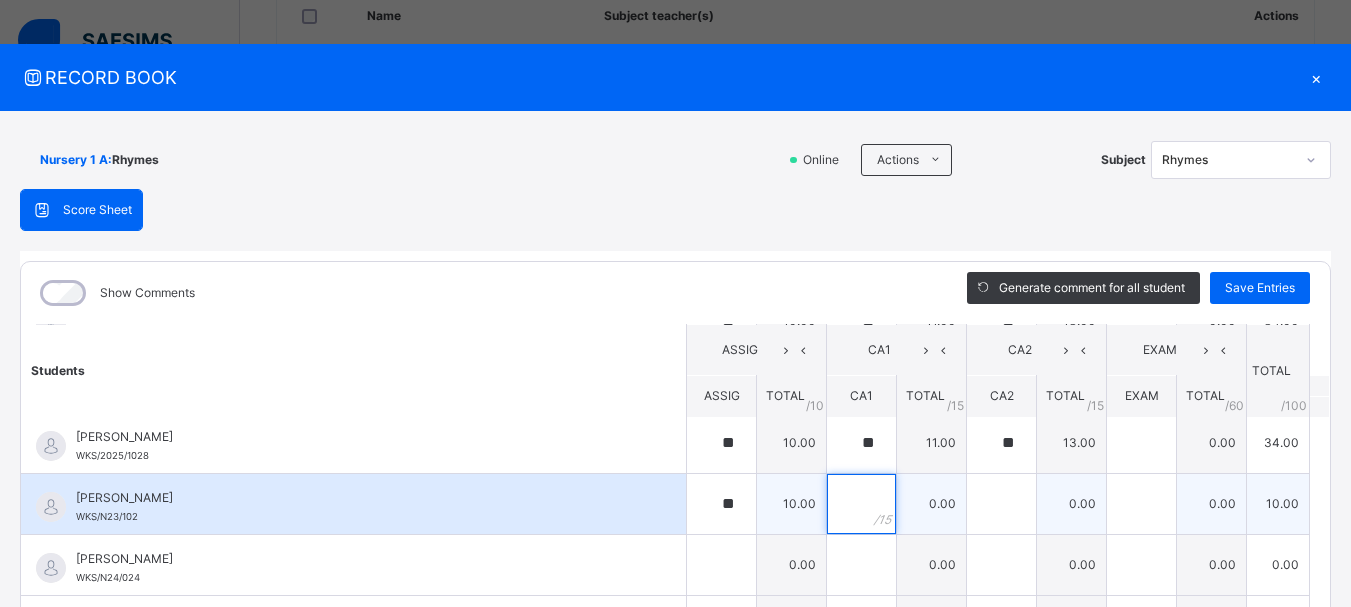 click at bounding box center [861, 504] 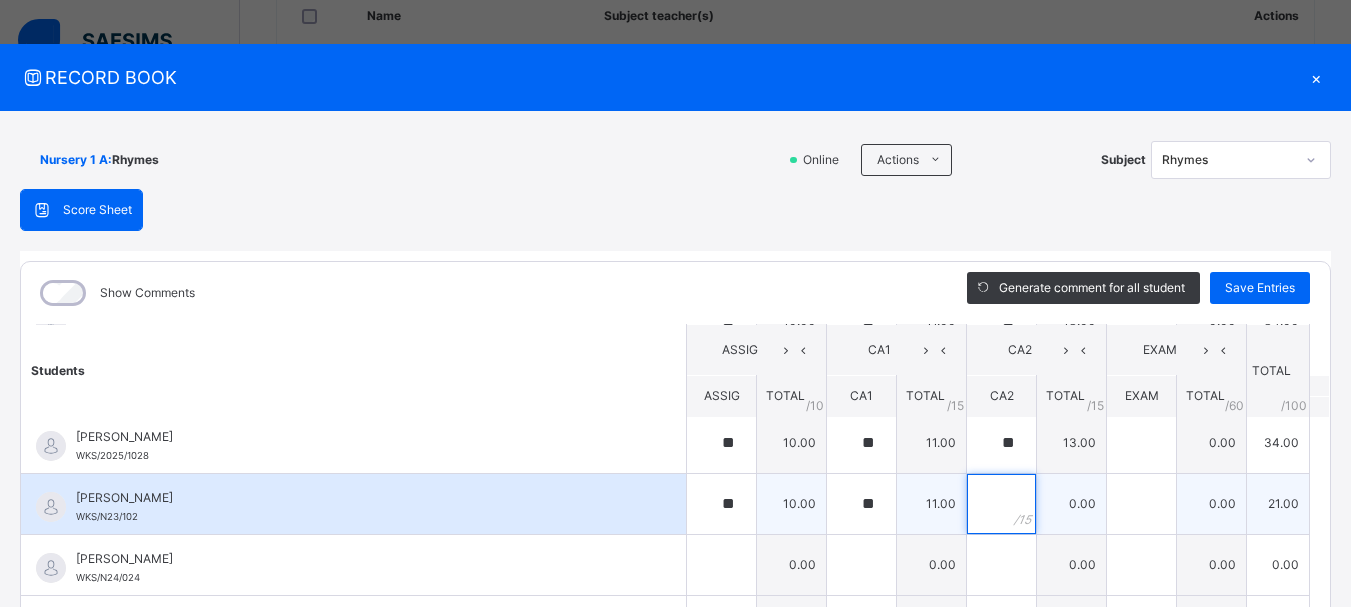 click at bounding box center [1001, 504] 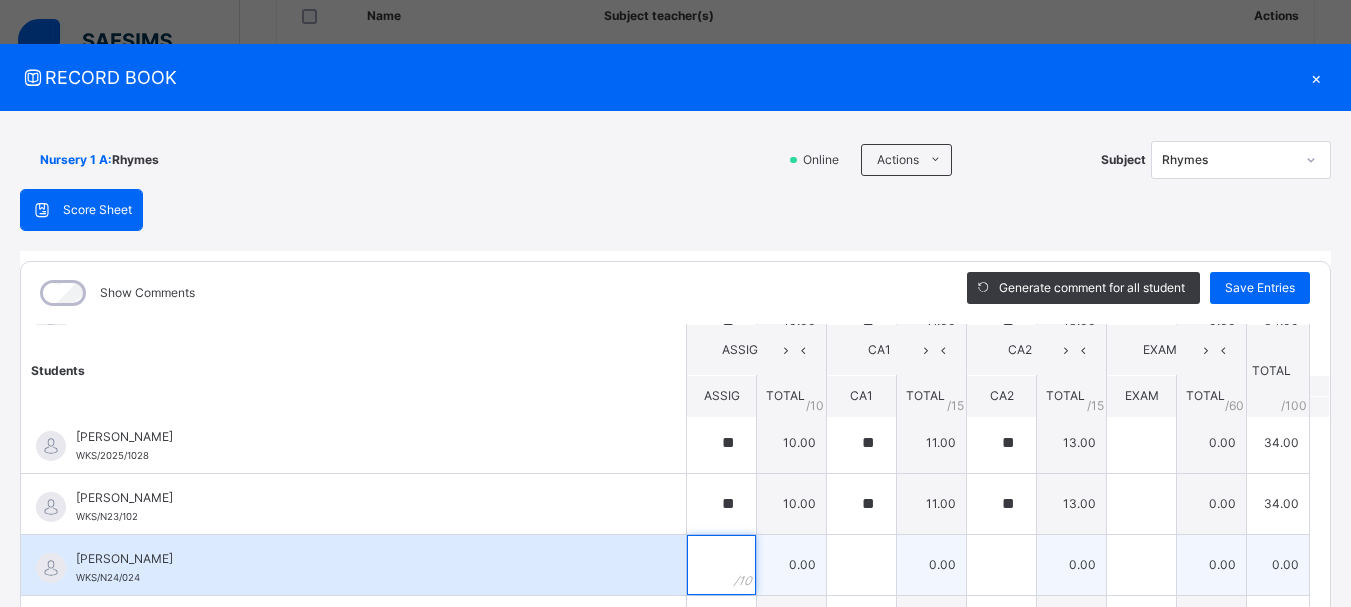click at bounding box center [721, 565] 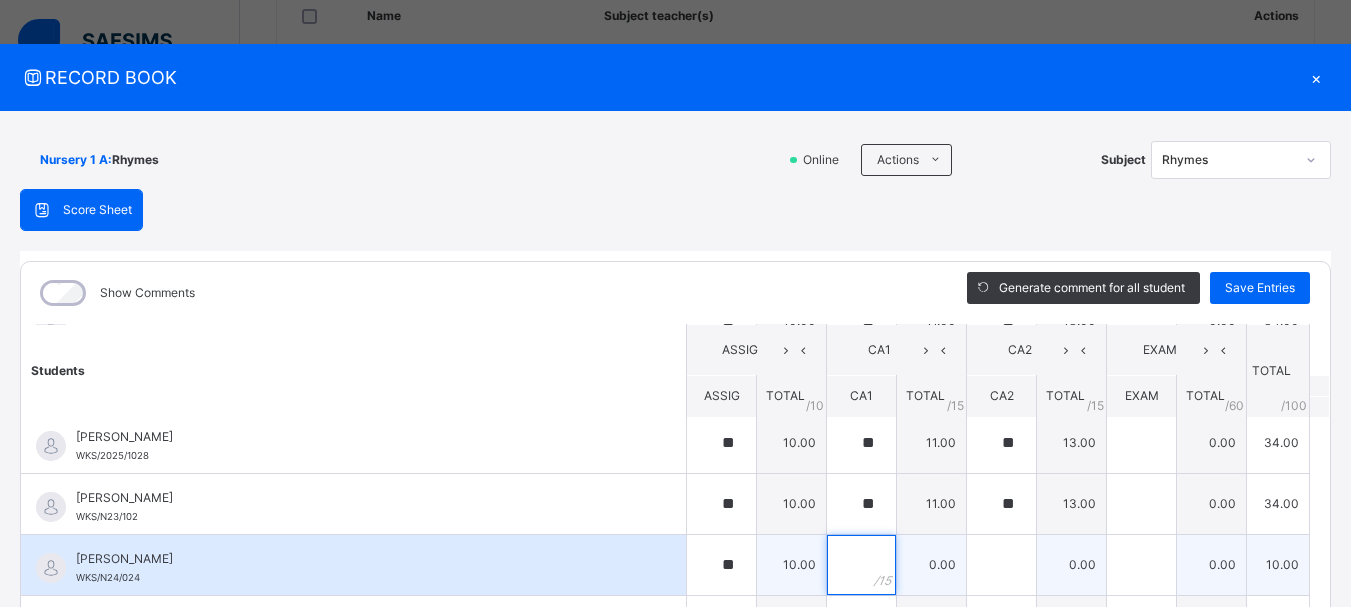 click at bounding box center (861, 565) 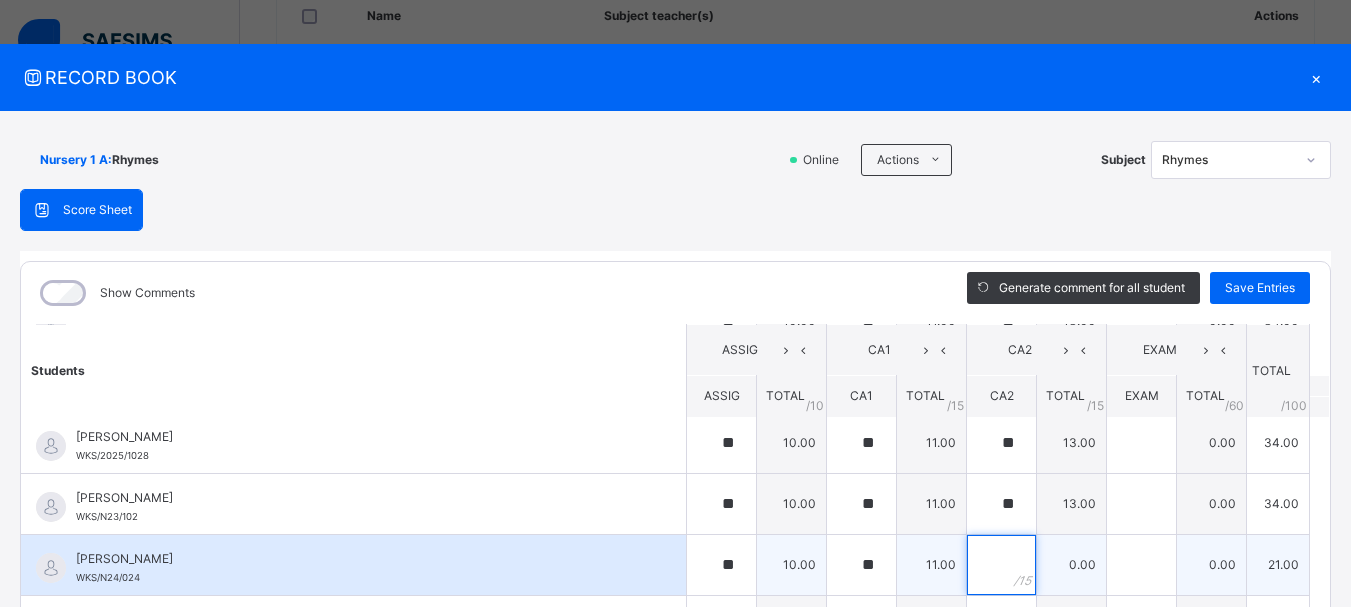 click at bounding box center [1001, 565] 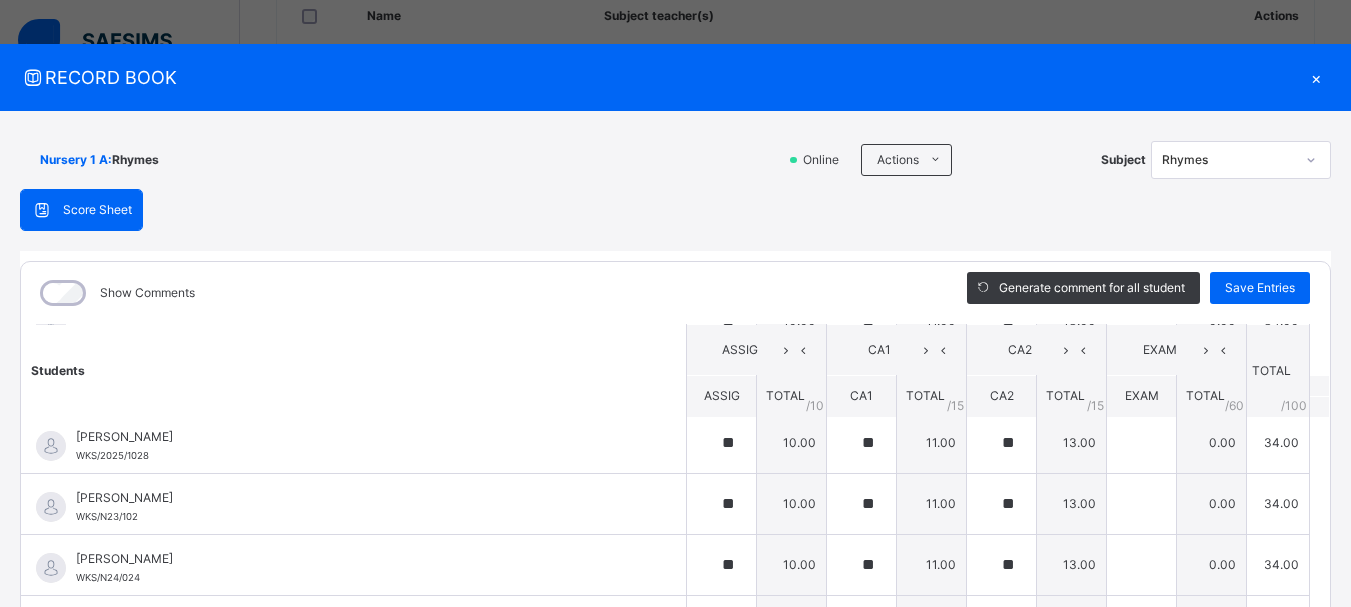 click on "Students ASSIG CA1 CA2 EXAM TOTAL /100 Comment ASSIG TOTAL / 10 CA1 TOTAL / 15 CA2 TOTAL / 15 EXAM TOTAL / 60 ABAH OLIVIA ZARAH WKS/N23/191 ABAH OLIVIA ZARAH WKS/N23/191 ** 10.00 ** 11.00 ** 13.00 0.00 34.00 Generate comment 0 / 250   ×   Subject Teacher’s Comment Generate and see in full the comment developed by the AI with an option to regenerate the comment JS ABAH OLIVIA ZARAH   WKS/N23/191   Total 34.00  / 100.00 Sims Bot   Regenerate     Use this comment   ABDULRAHEEM BELLO  WKS/N23/106 ABDULRAHEEM BELLO  WKS/N23/106 ** 10.00 ** 11.00 ** 13.00 0.00 34.00 Generate comment 0 / 250   ×   Subject Teacher’s Comment Generate and see in full the comment developed by the AI with an option to regenerate the comment JS ABDULRAHEEM BELLO    WKS/N23/106   Total 34.00  / 100.00 Sims Bot   Regenerate     Use this comment   ABUBAKAR FATIMA ZARAH WKS/N23/105 ABUBAKAR FATIMA ZARAH WKS/N23/105 ** 10.00 ** 11.00 ** 13.00 0.00 34.00 Generate comment 0 / 250   ×   Subject Teacher’s Comment JS ABUBAKAR FATIMA ZARAH" at bounding box center (675, 366) 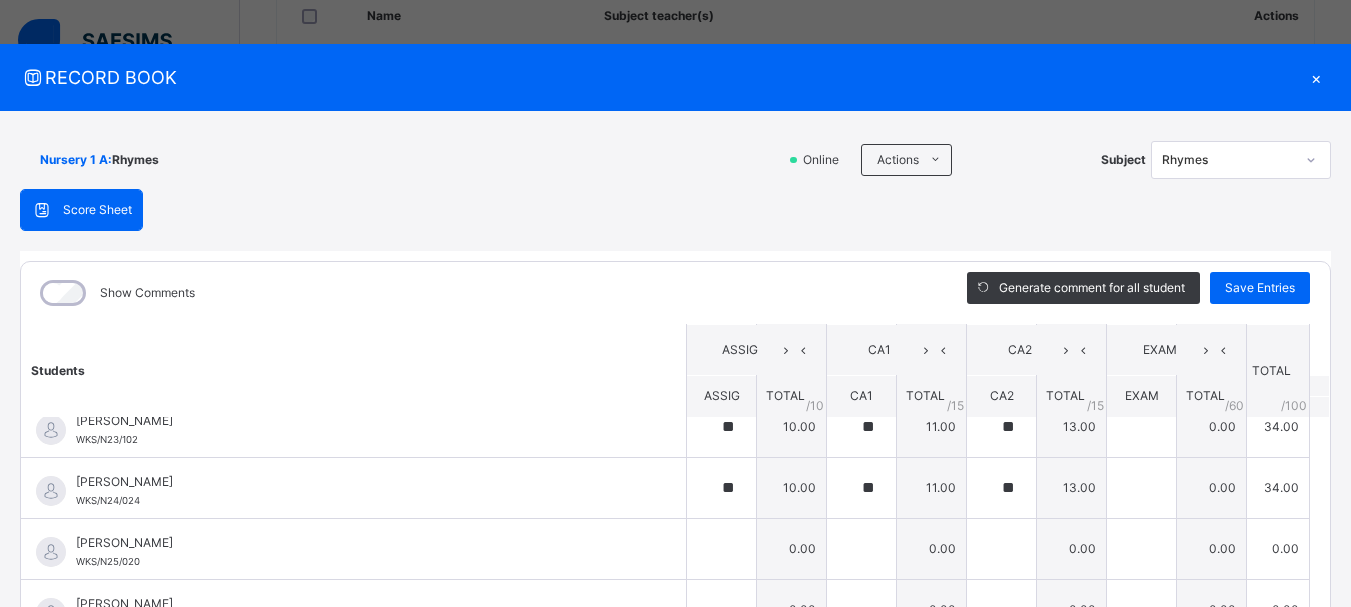 scroll, scrollTop: 1000, scrollLeft: 0, axis: vertical 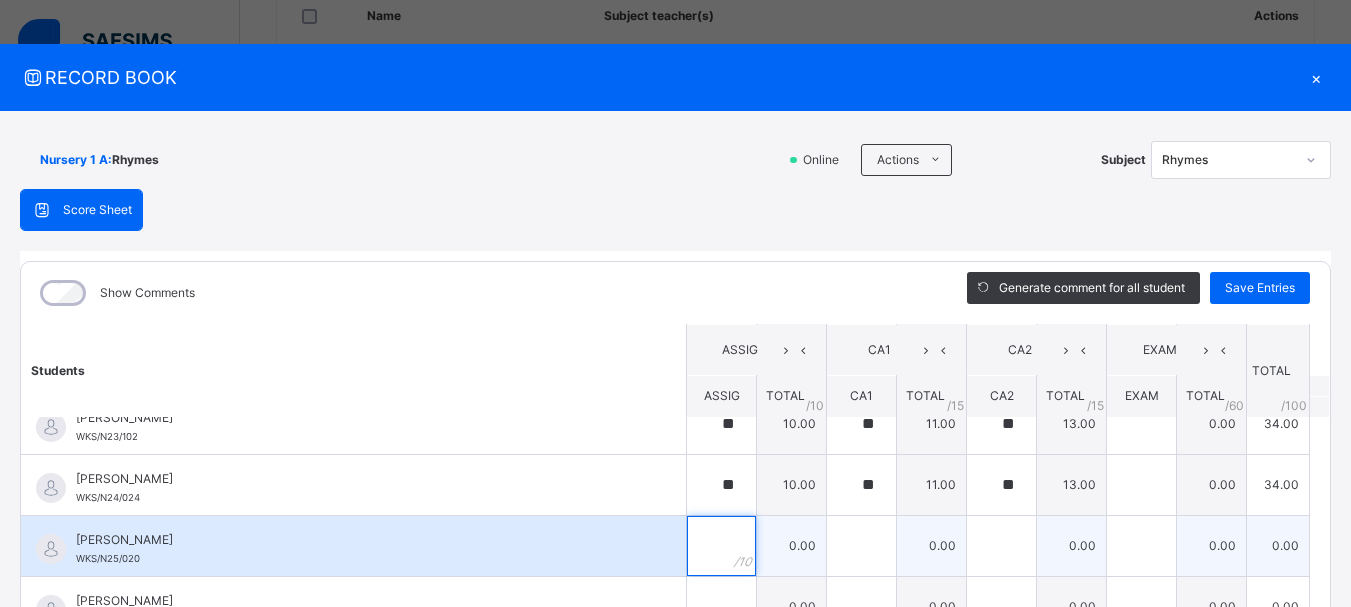 click at bounding box center [721, 546] 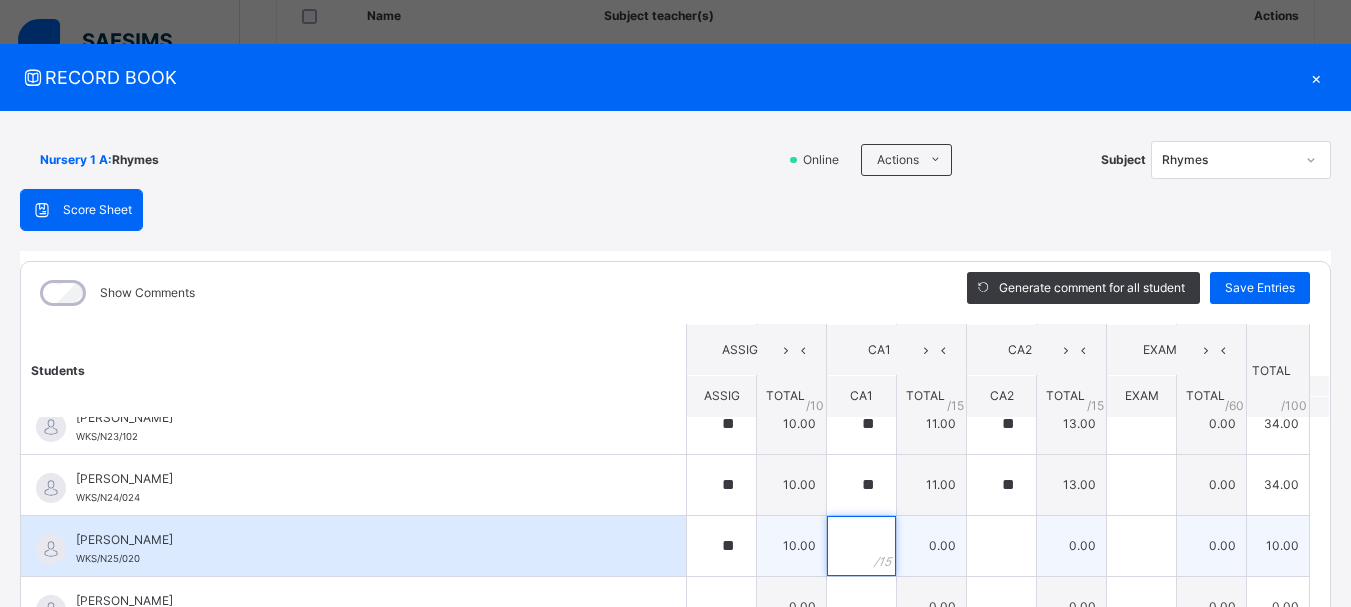 click at bounding box center (861, 546) 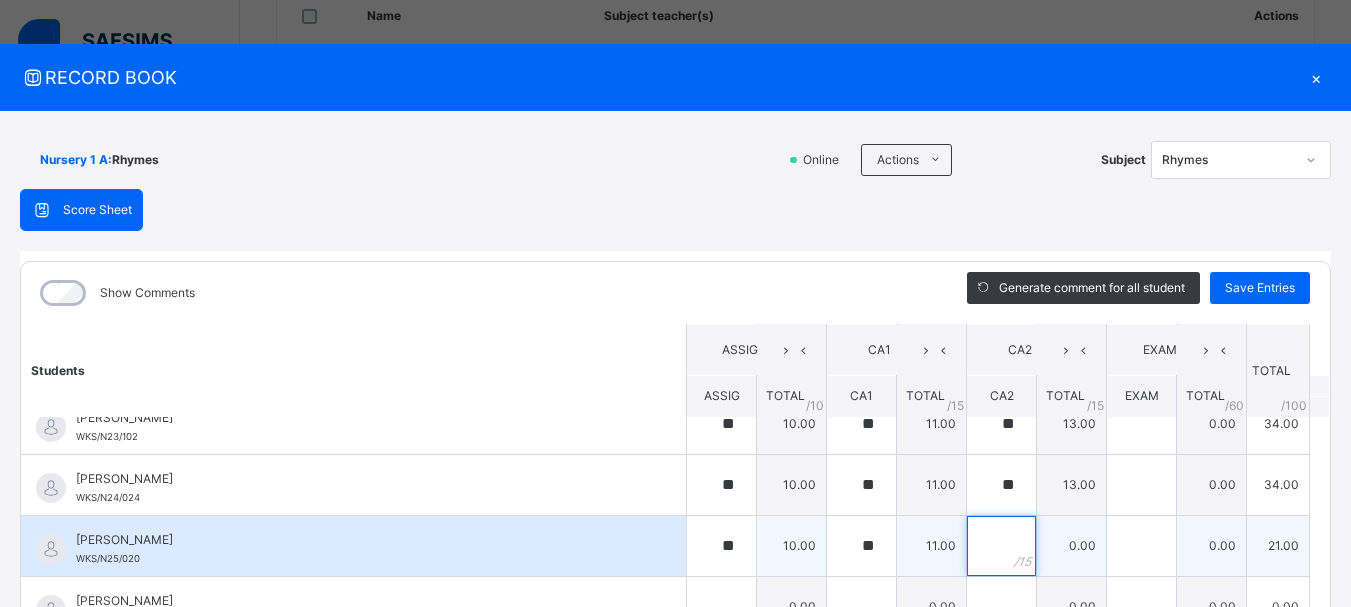 click at bounding box center [1001, 546] 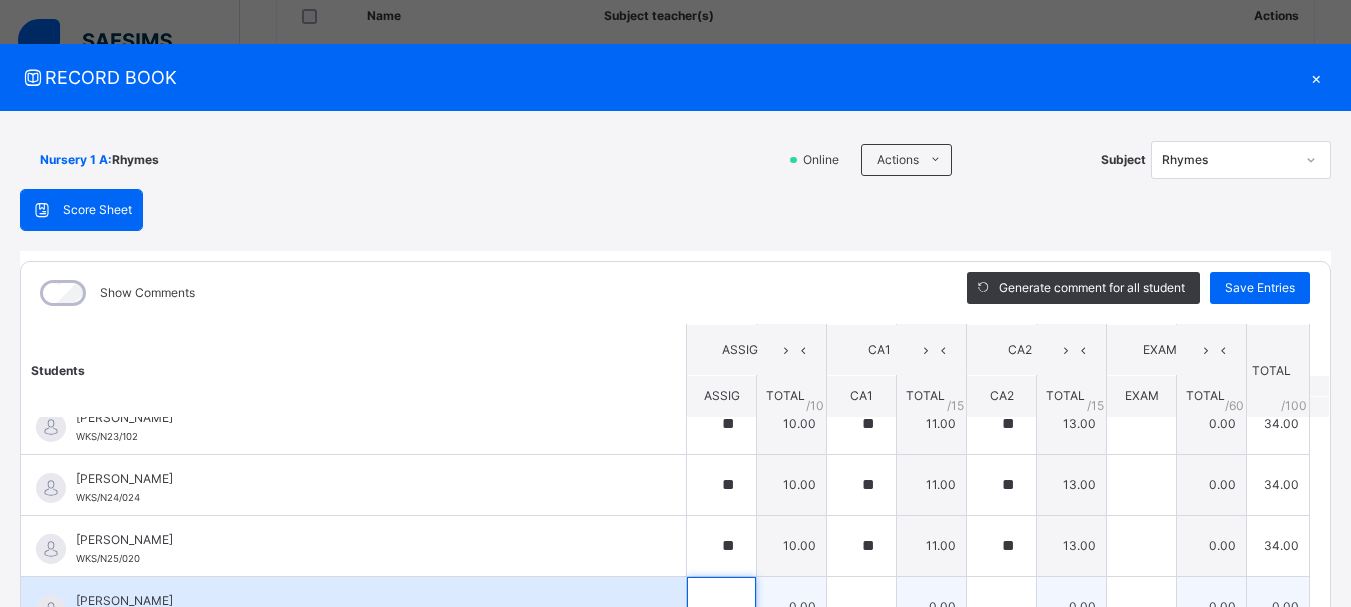 click at bounding box center (721, 607) 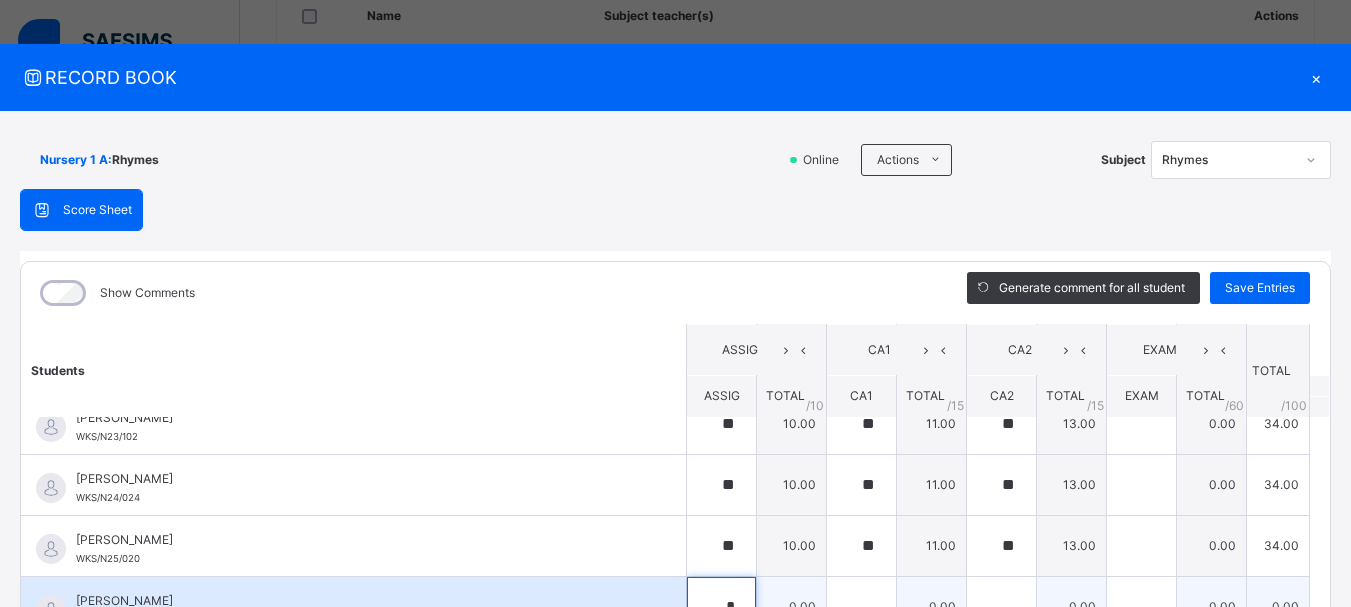 scroll, scrollTop: 16, scrollLeft: 0, axis: vertical 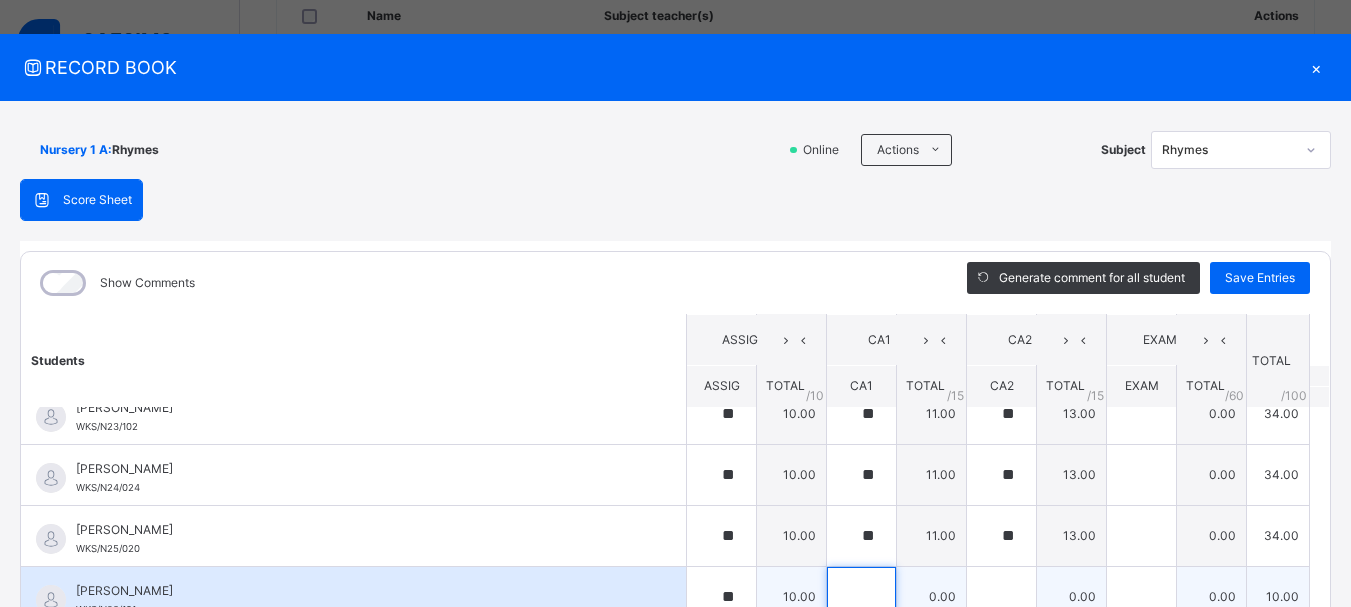click at bounding box center [861, 597] 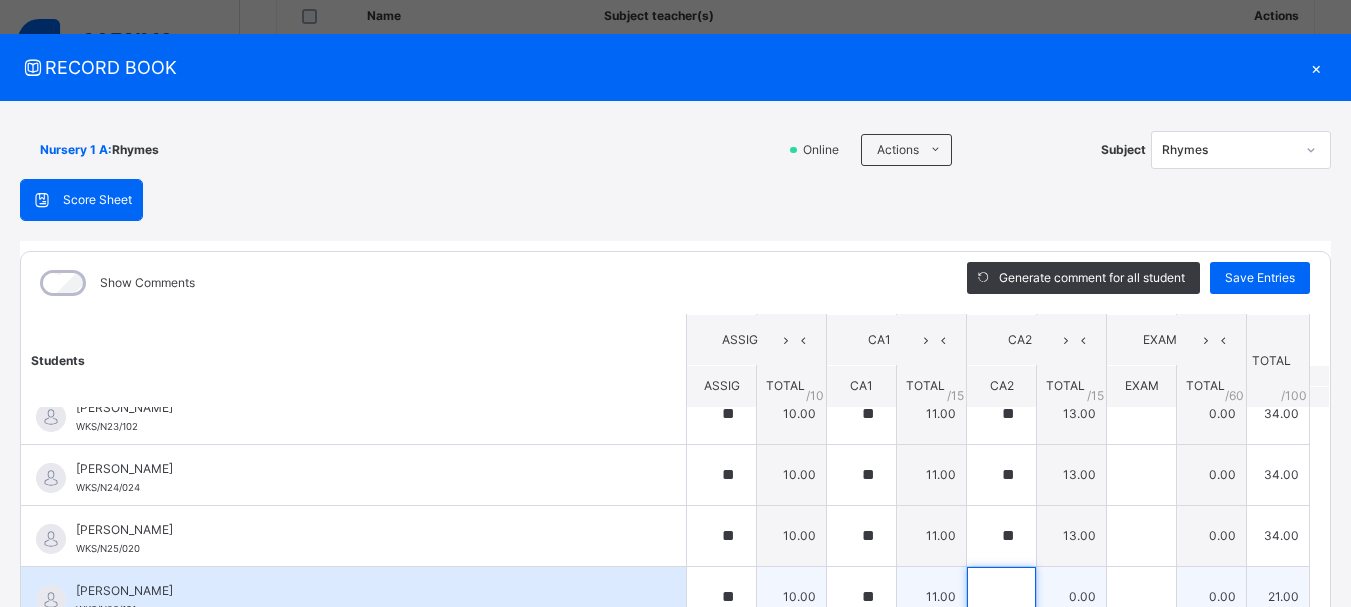 click at bounding box center (1001, 597) 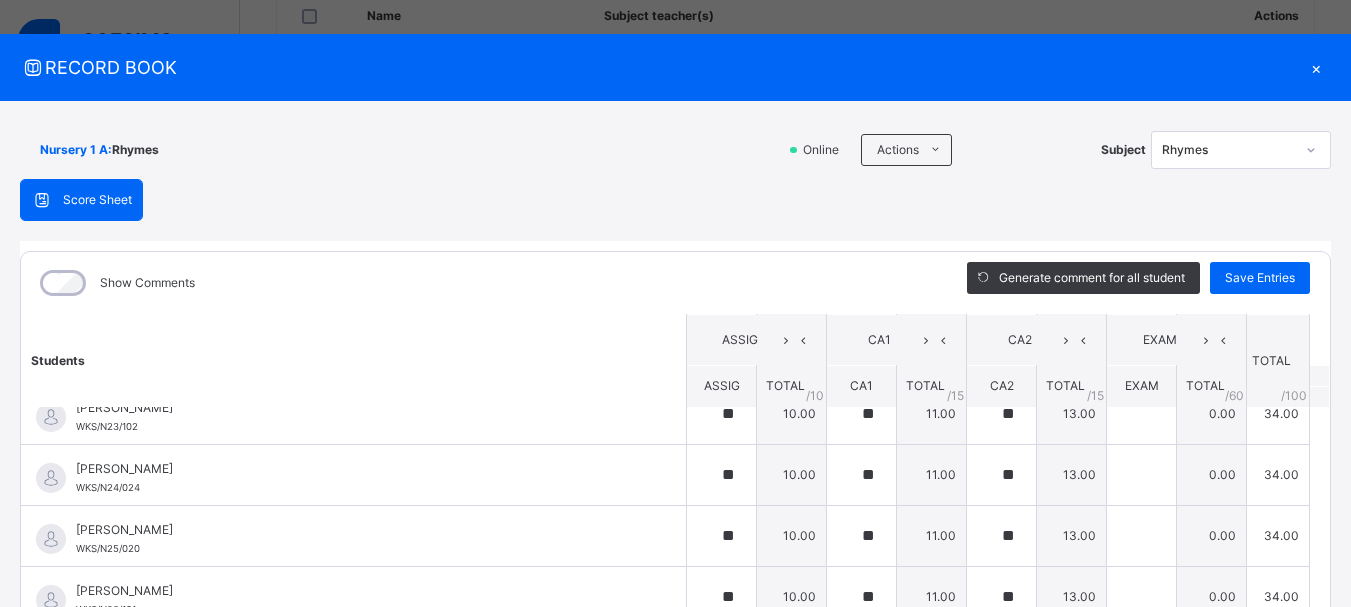 click on "Students ASSIG CA1 CA2 EXAM TOTAL /100 Comment ASSIG TOTAL / 10 CA1 TOTAL / 15 CA2 TOTAL / 15 EXAM TOTAL / 60 ABAH OLIVIA ZARAH WKS/N23/191 ABAH OLIVIA ZARAH WKS/N23/191 ** 10.00 ** 11.00 ** 13.00 0.00 34.00 Generate comment 0 / 250   ×   Subject Teacher’s Comment Generate and see in full the comment developed by the AI with an option to regenerate the comment JS ABAH OLIVIA ZARAH   WKS/N23/191   Total 34.00  / 100.00 Sims Bot   Regenerate     Use this comment   ABDULRAHEEM BELLO  WKS/N23/106 ABDULRAHEEM BELLO  WKS/N23/106 ** 10.00 ** 11.00 ** 13.00 0.00 34.00 Generate comment 0 / 250   ×   Subject Teacher’s Comment Generate and see in full the comment developed by the AI with an option to regenerate the comment JS ABDULRAHEEM BELLO    WKS/N23/106   Total 34.00  / 100.00 Sims Bot   Regenerate     Use this comment   ABUBAKAR FATIMA ZARAH WKS/N23/105 ABUBAKAR FATIMA ZARAH WKS/N23/105 ** 10.00 ** 11.00 ** 13.00 0.00 34.00 Generate comment 0 / 250   ×   Subject Teacher’s Comment JS ABUBAKAR FATIMA ZARAH" at bounding box center (675, 276) 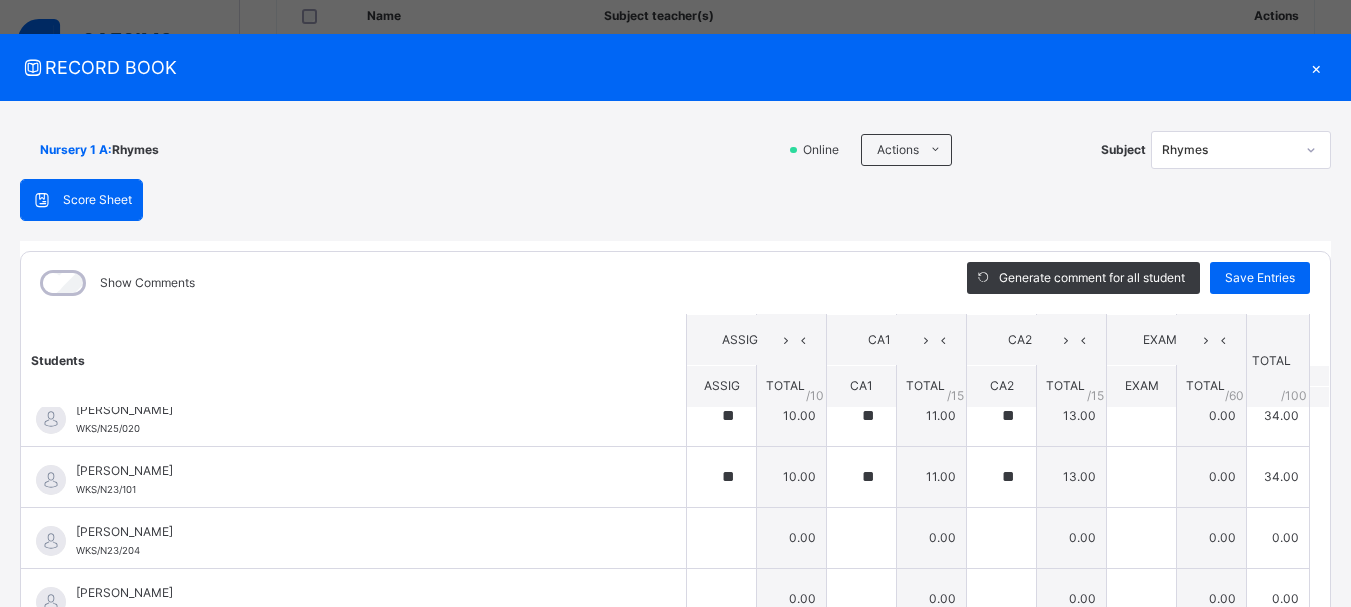 scroll, scrollTop: 1160, scrollLeft: 0, axis: vertical 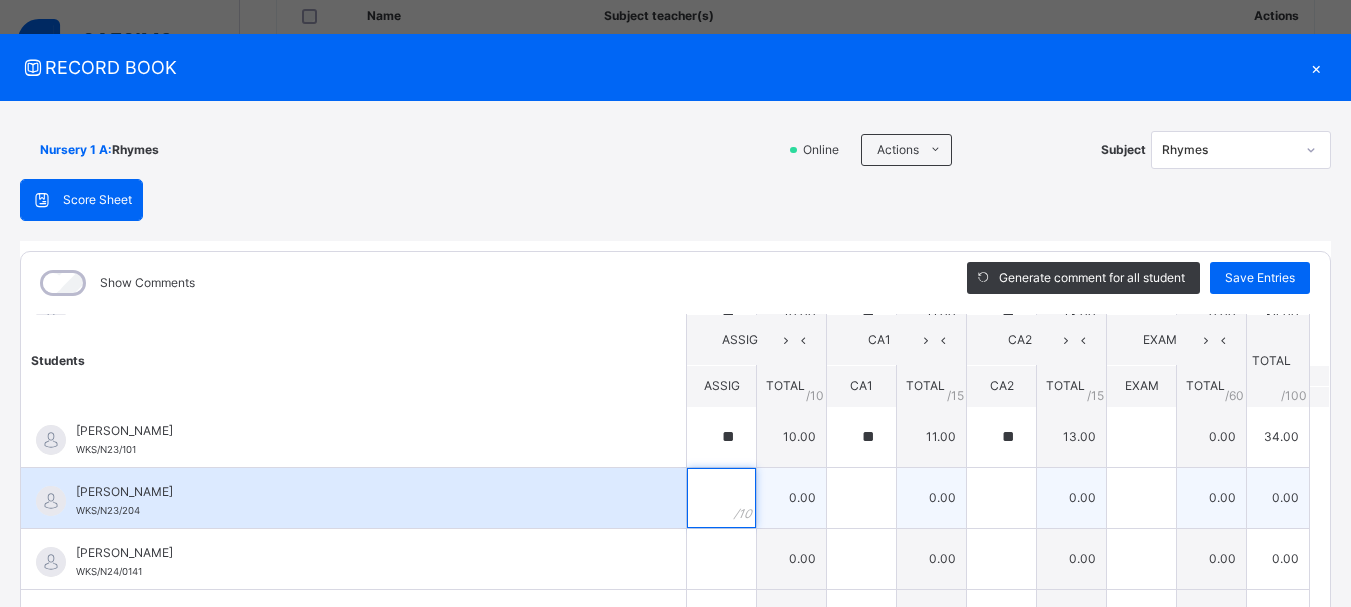 click at bounding box center [721, 498] 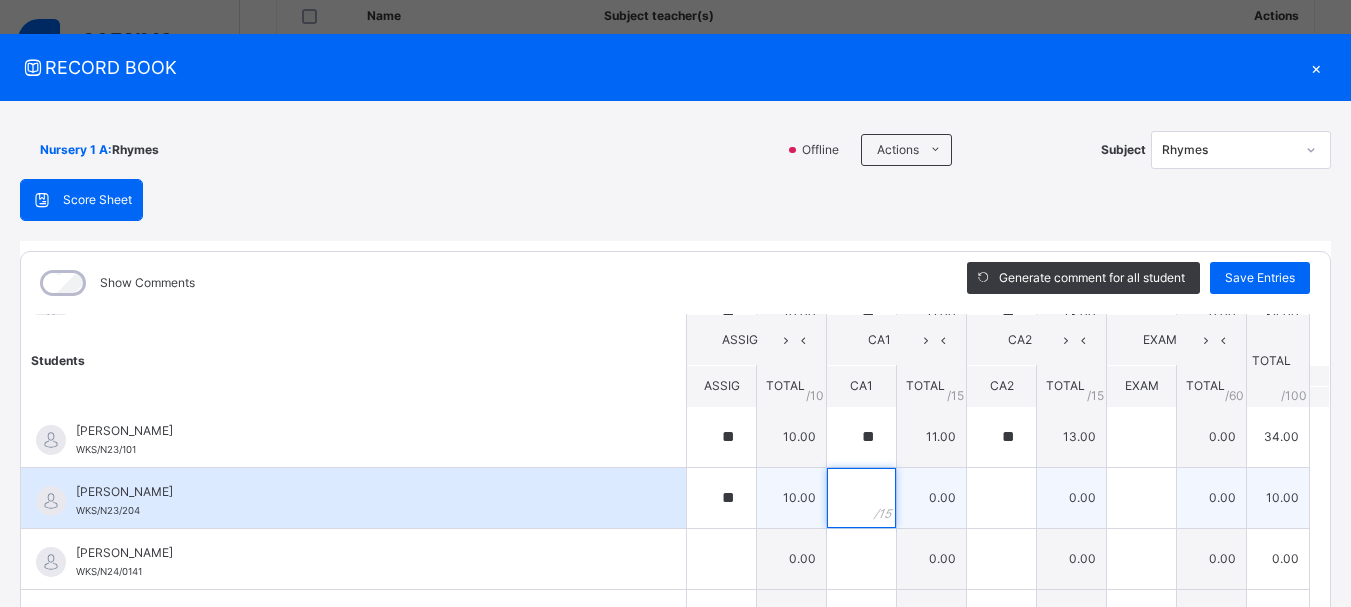 click at bounding box center [861, 498] 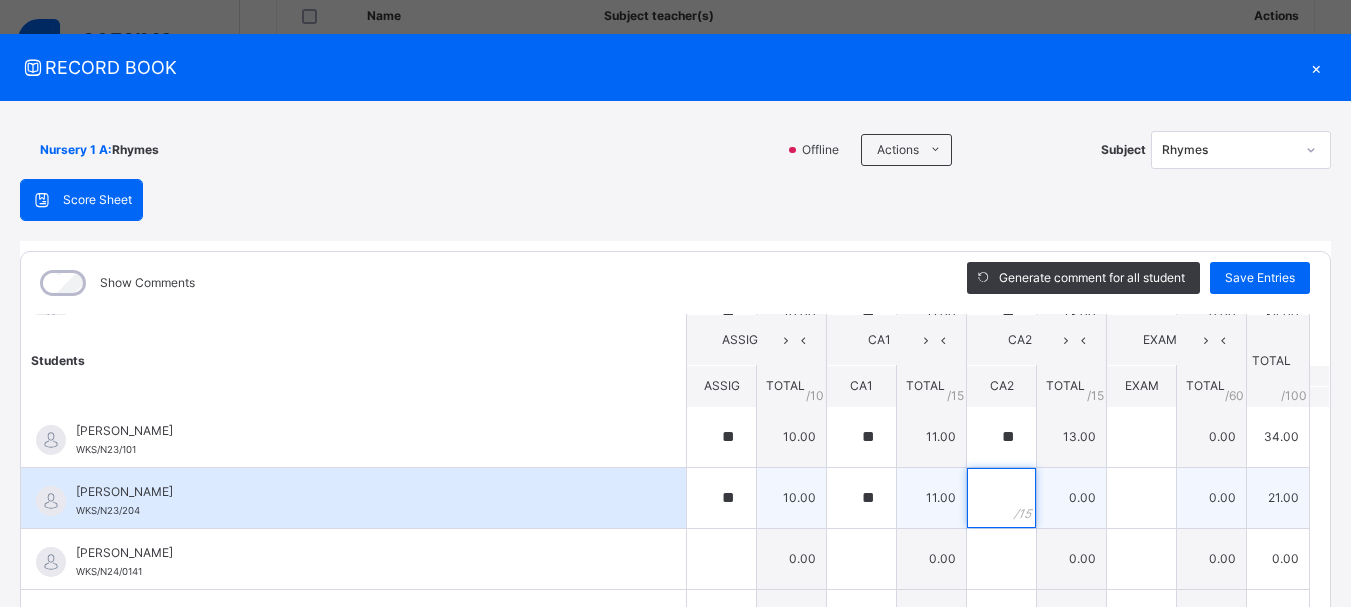 click at bounding box center [1001, 498] 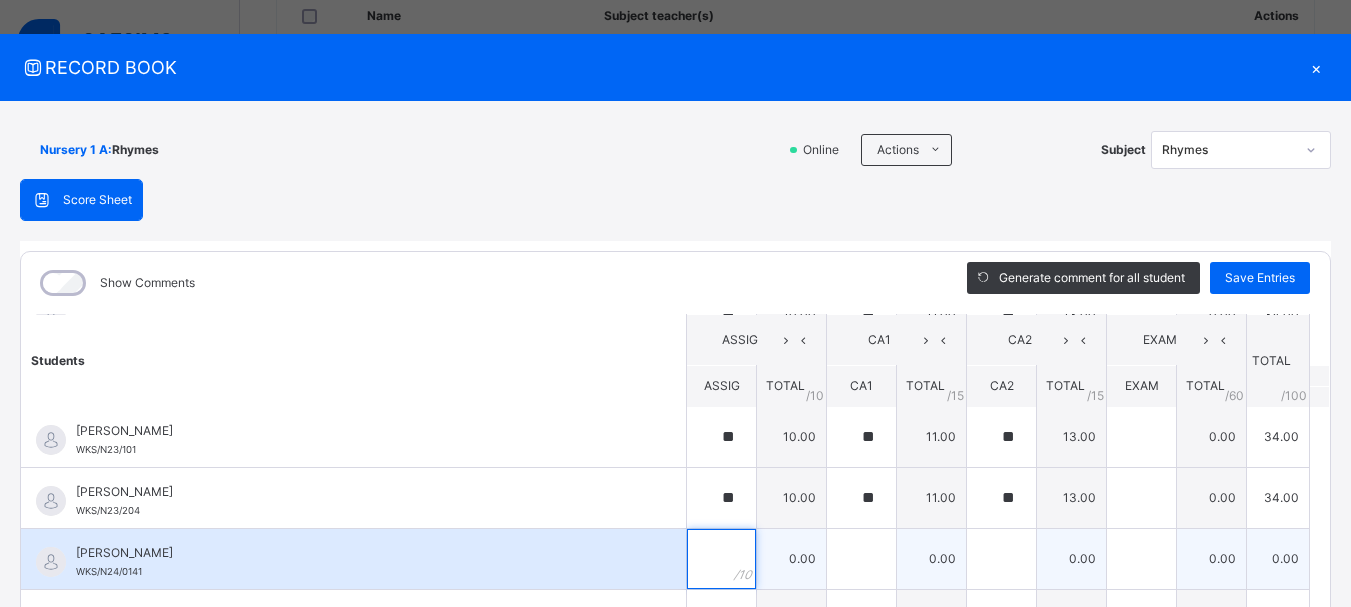 click at bounding box center (721, 559) 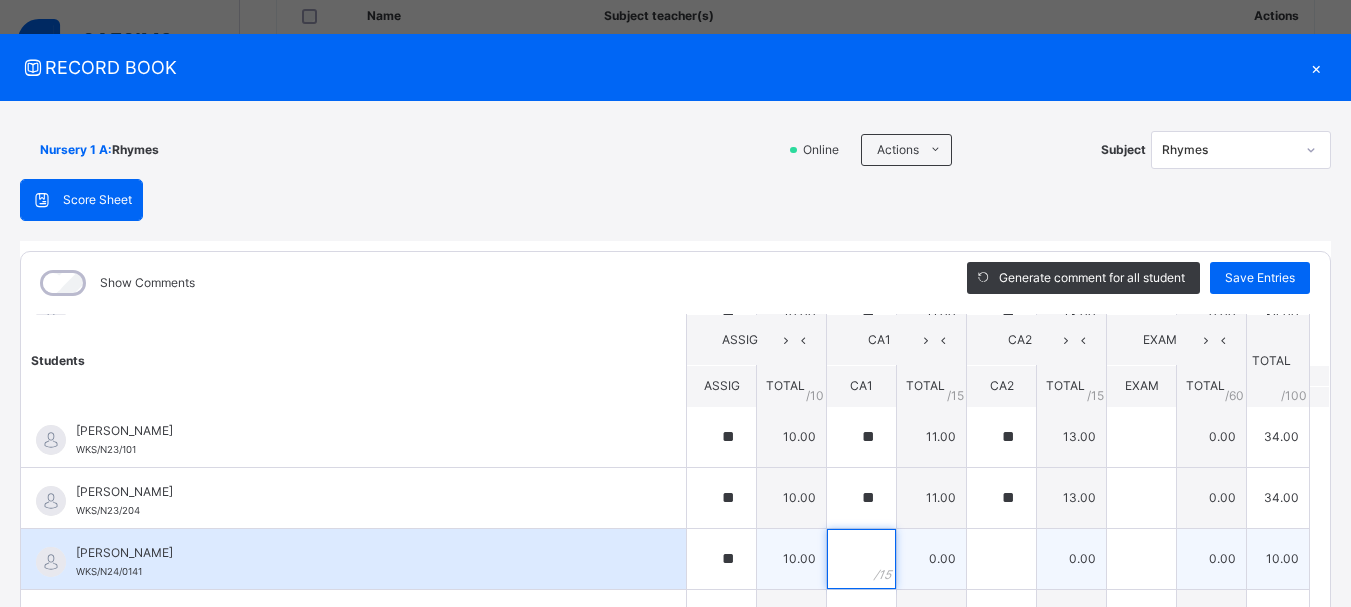 click at bounding box center (861, 559) 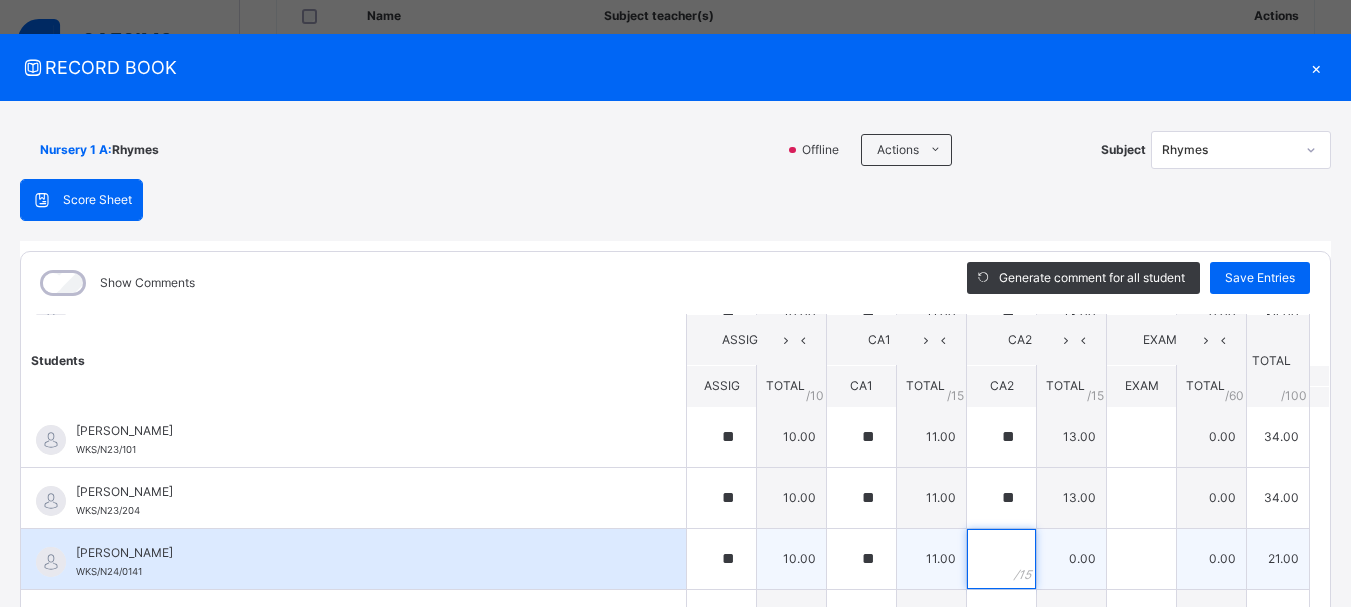 click at bounding box center (1001, 559) 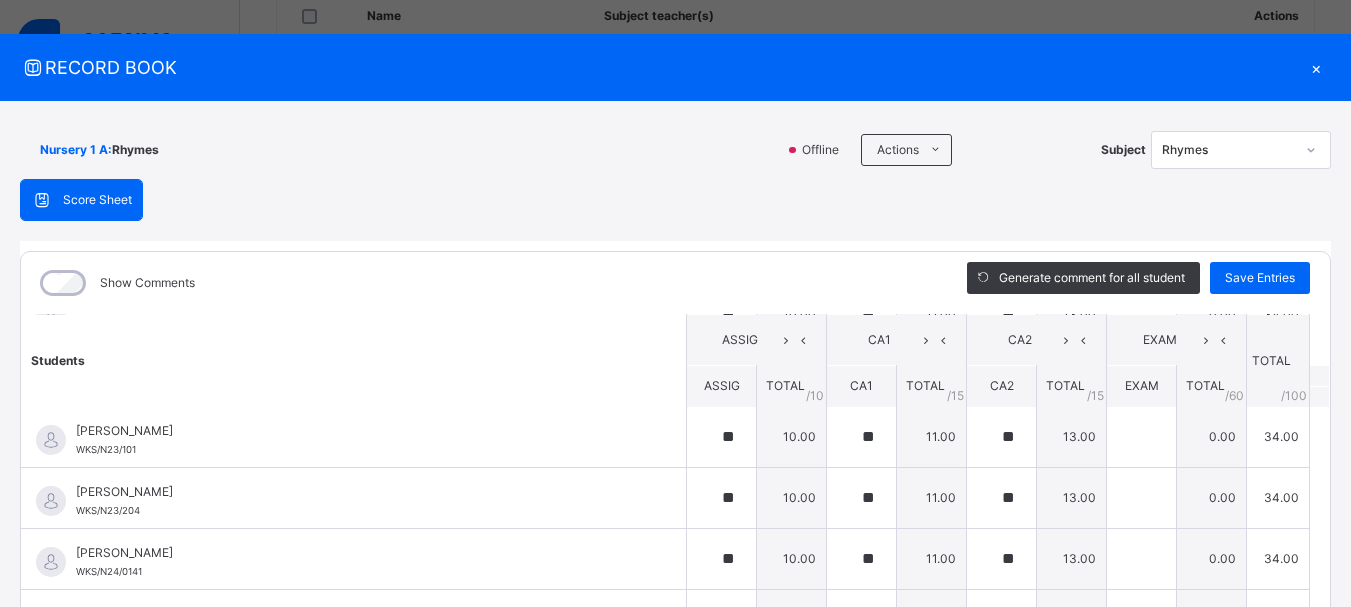 click on "Students ASSIG CA1 CA2 EXAM TOTAL /100 Comment ASSIG TOTAL / 10 CA1 TOTAL / 15 CA2 TOTAL / 15 EXAM TOTAL / 60 ABAH OLIVIA ZARAH WKS/N23/191 ABAH OLIVIA ZARAH WKS/N23/191 ** 10.00 ** 11.00 ** 13.00 0.00 34.00 Generate comment 0 / 250   ×   Subject Teacher’s Comment Generate and see in full the comment developed by the AI with an option to regenerate the comment JS ABAH OLIVIA ZARAH   WKS/N23/191   Total 34.00  / 100.00 Sims Bot   Regenerate     Use this comment   ABDULRAHEEM BELLO  WKS/N23/106 ABDULRAHEEM BELLO  WKS/N23/106 ** 10.00 ** 11.00 ** 13.00 0.00 34.00 Generate comment 0 / 250   ×   Subject Teacher’s Comment Generate and see in full the comment developed by the AI with an option to regenerate the comment JS ABDULRAHEEM BELLO    WKS/N23/106   Total 34.00  / 100.00 Sims Bot   Regenerate     Use this comment   ABUBAKAR FATIMA ZARAH WKS/N23/105 ABUBAKAR FATIMA ZARAH WKS/N23/105 ** 10.00 ** 11.00 ** 13.00 0.00 34.00 Generate comment 0 / 250   ×   Subject Teacher’s Comment JS ABUBAKAR FATIMA ZARAH" at bounding box center [675, 116] 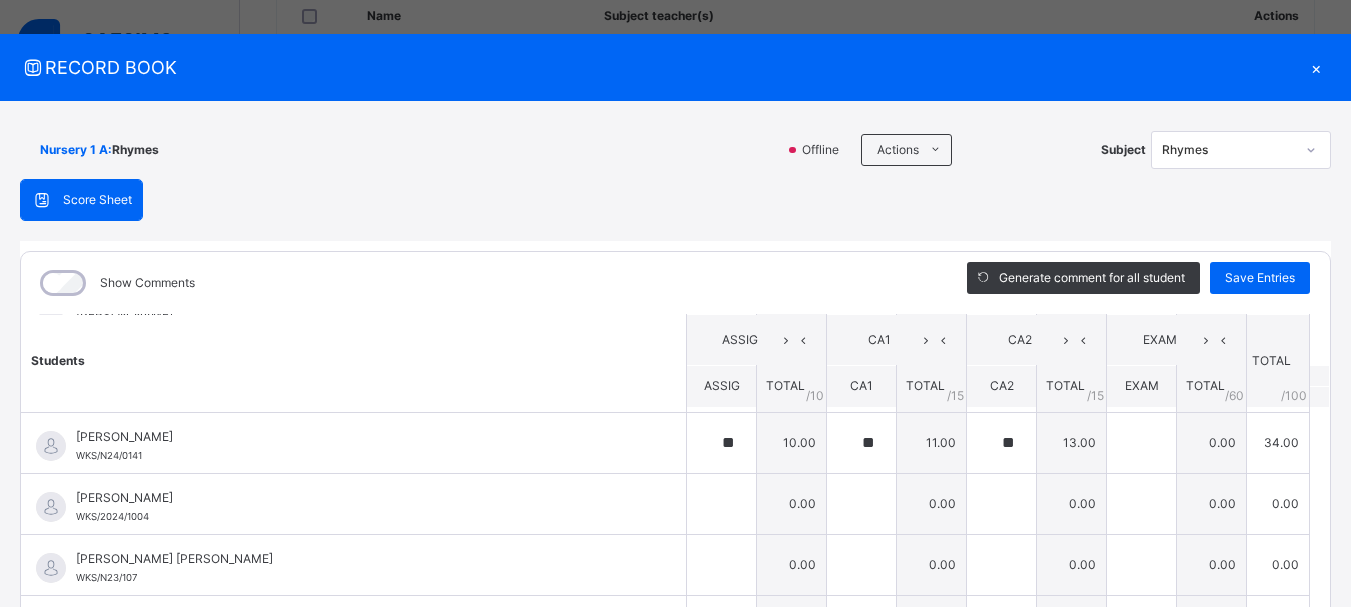 scroll, scrollTop: 1280, scrollLeft: 0, axis: vertical 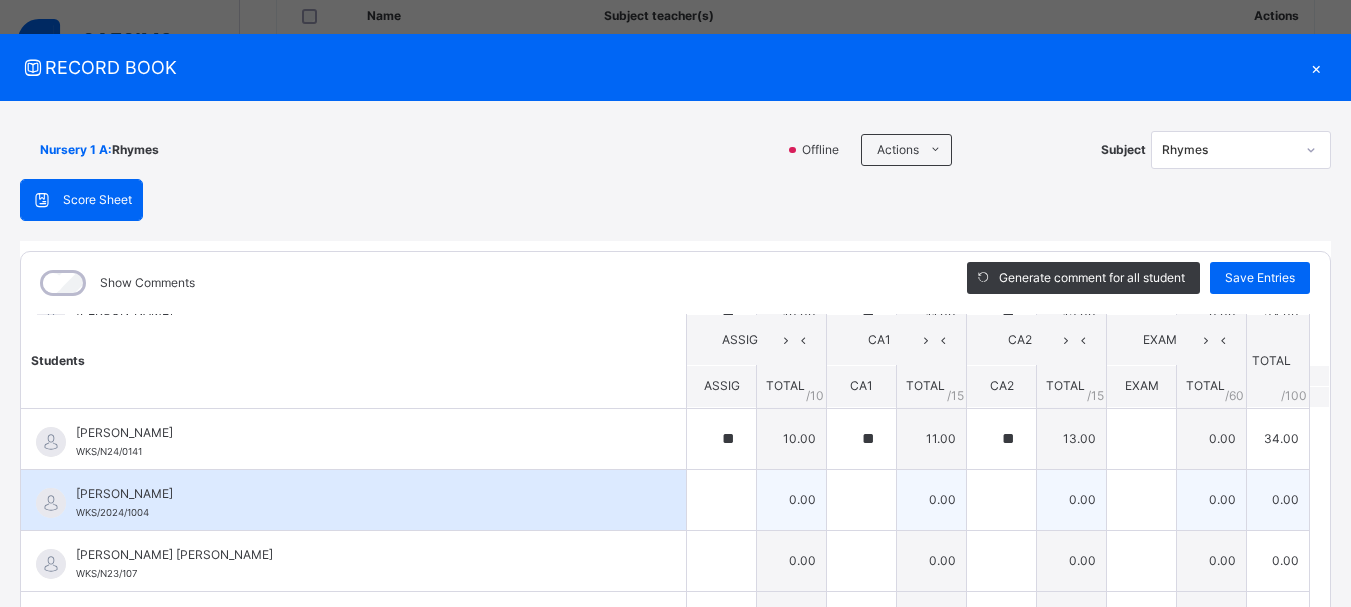 click on "0.00" at bounding box center (1212, 499) 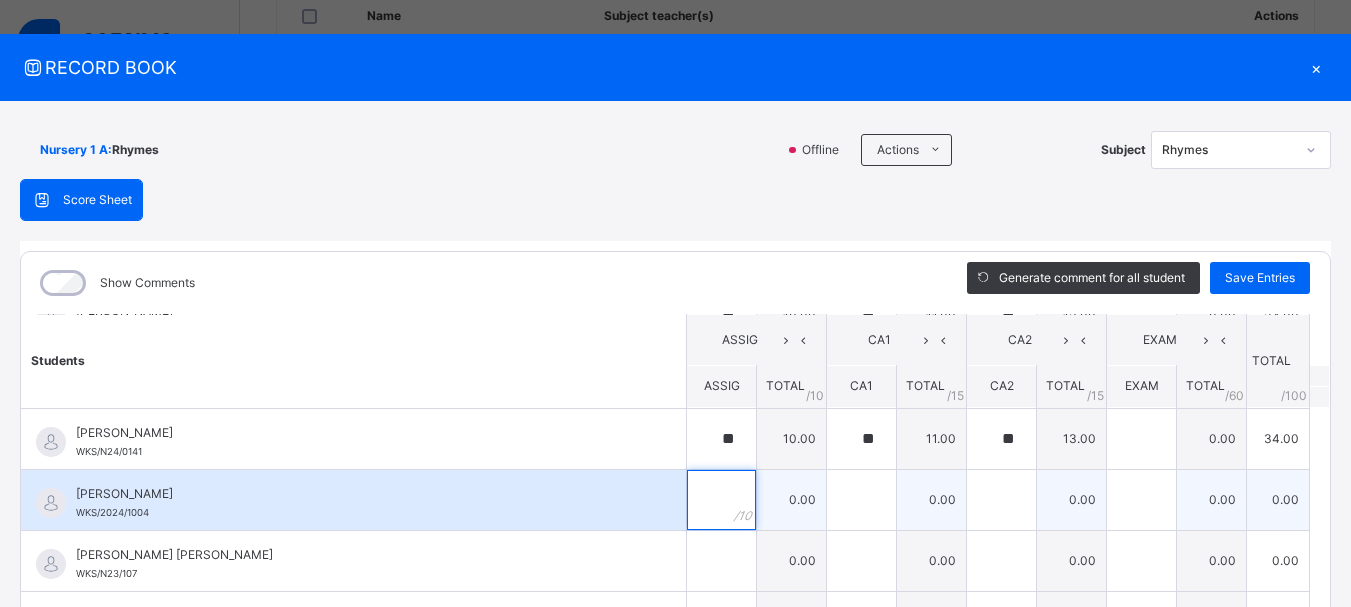 click at bounding box center (721, 500) 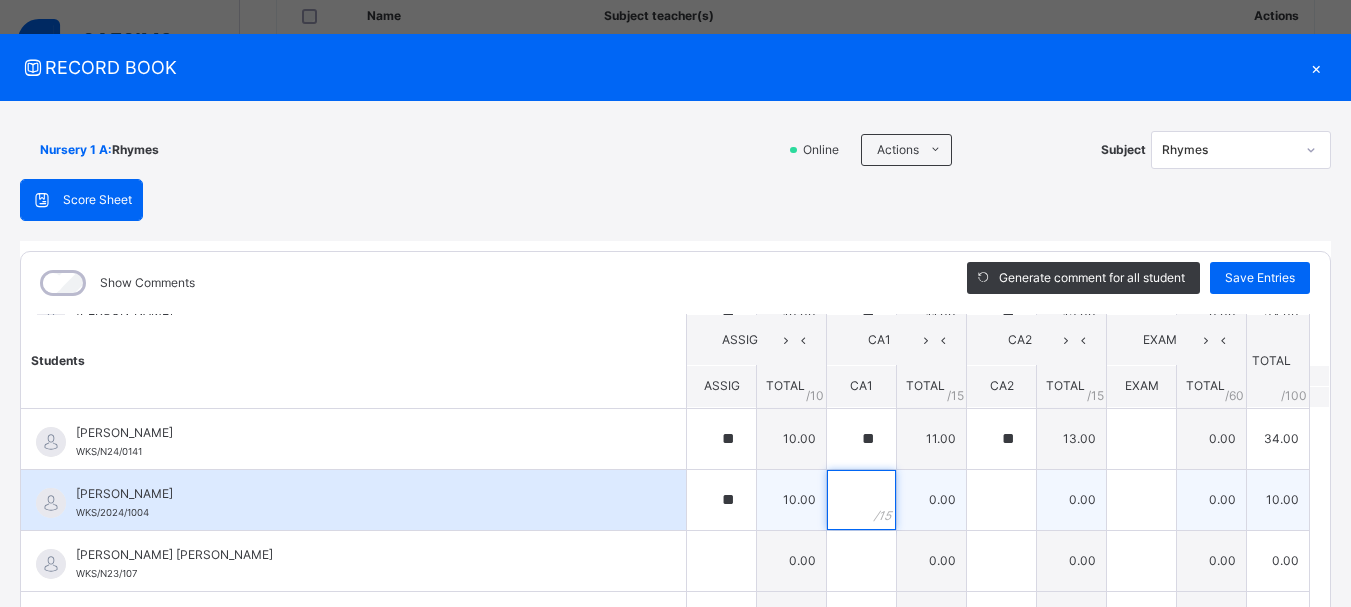 click at bounding box center (861, 500) 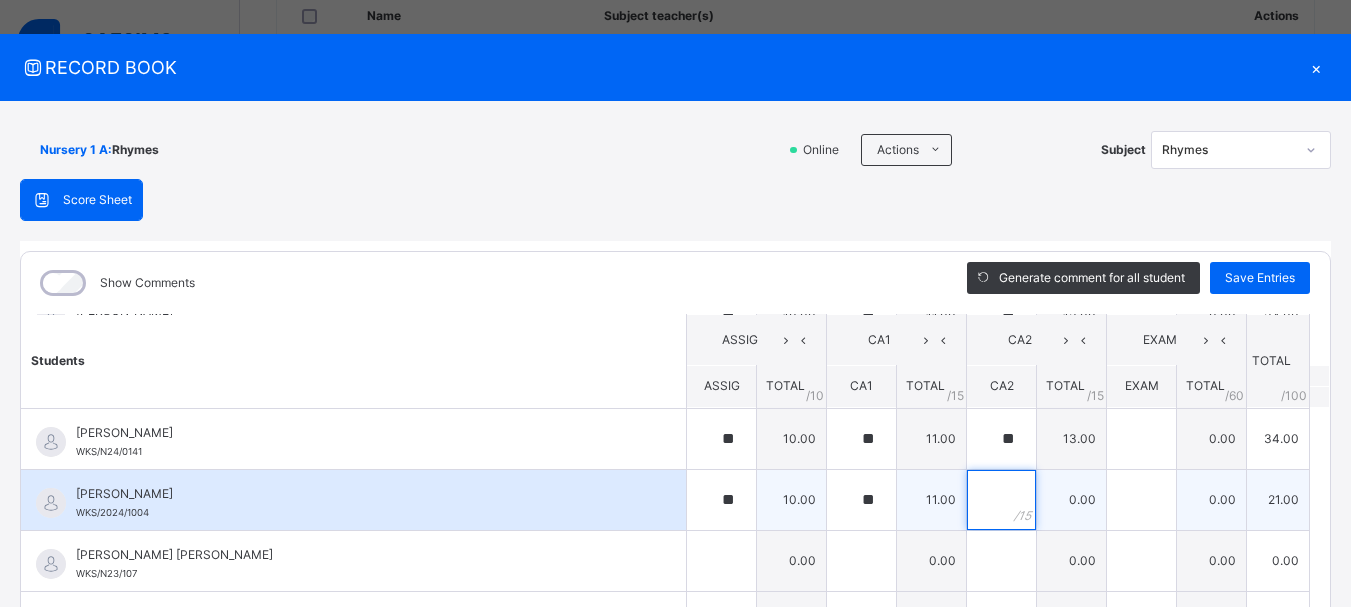 click at bounding box center [1001, 500] 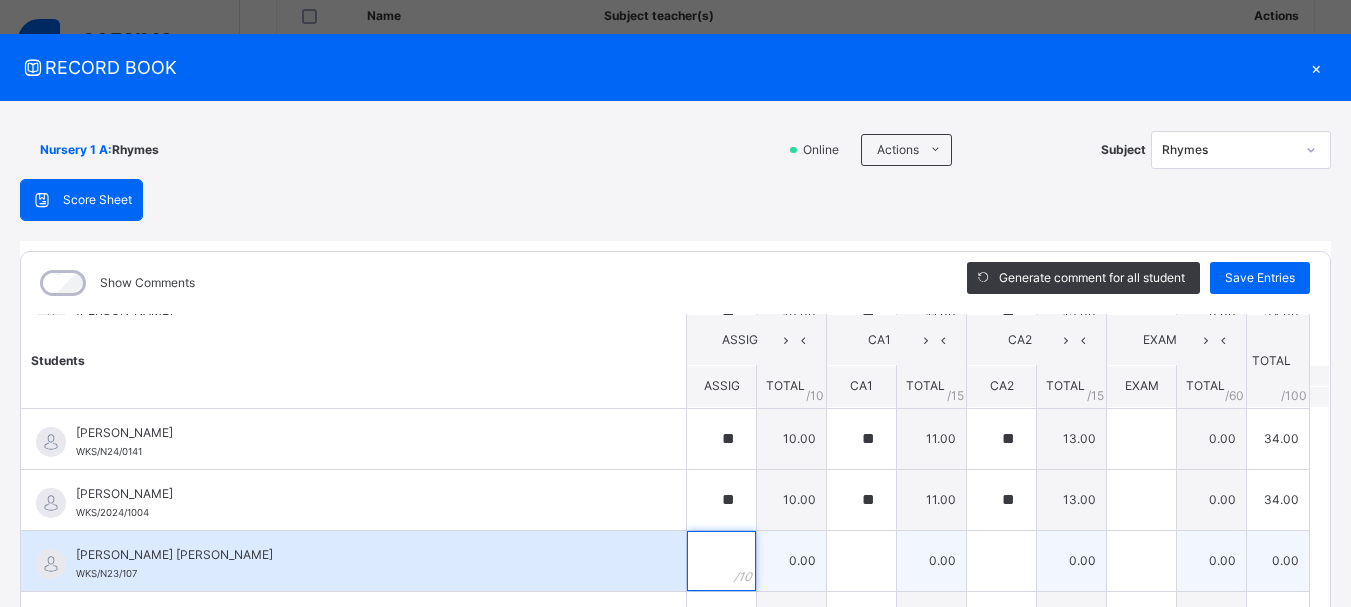 click at bounding box center (721, 561) 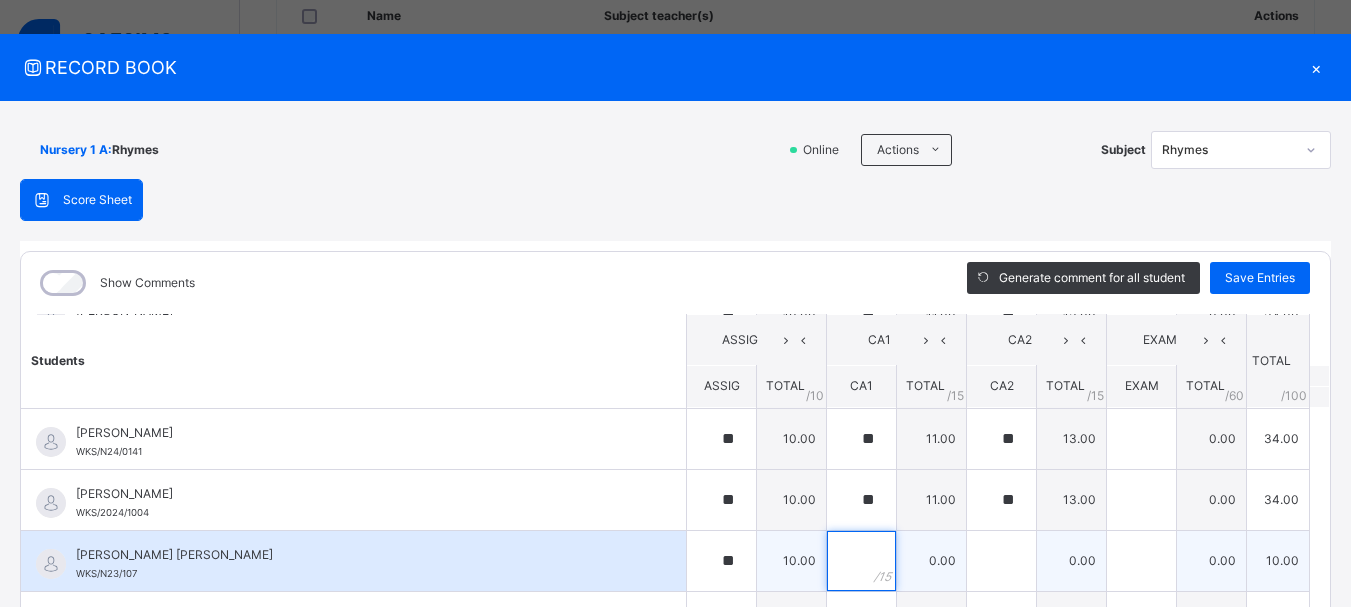 click at bounding box center [861, 561] 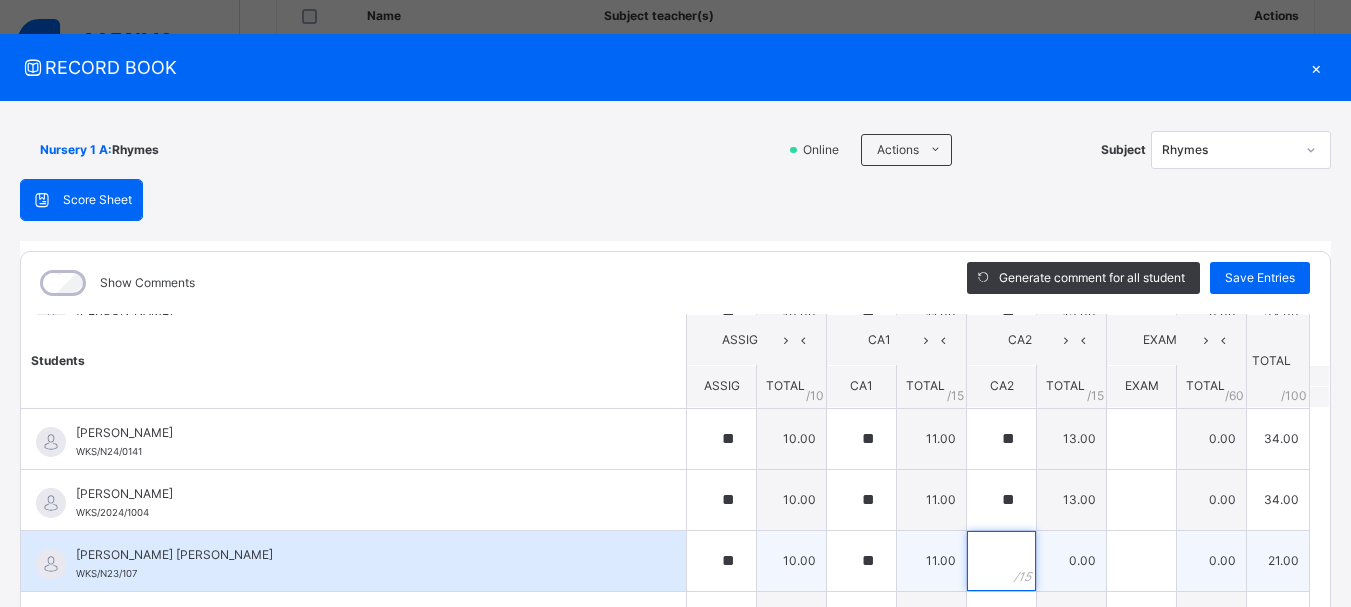 click at bounding box center [1001, 561] 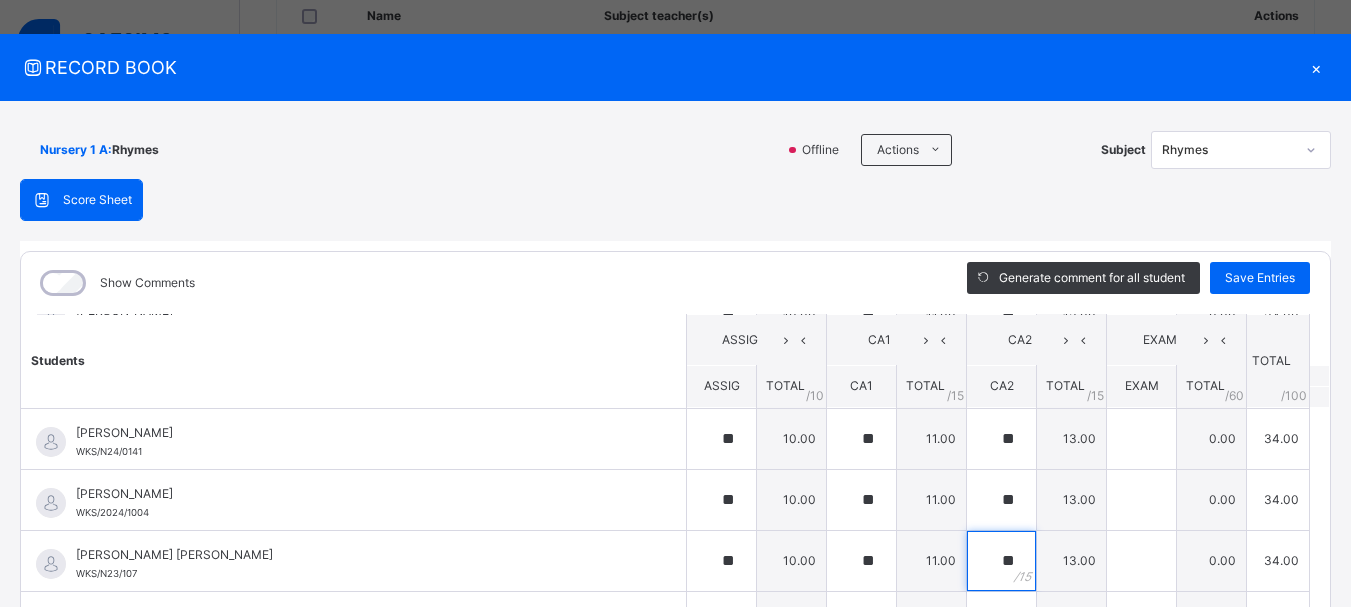 scroll, scrollTop: 843, scrollLeft: 0, axis: vertical 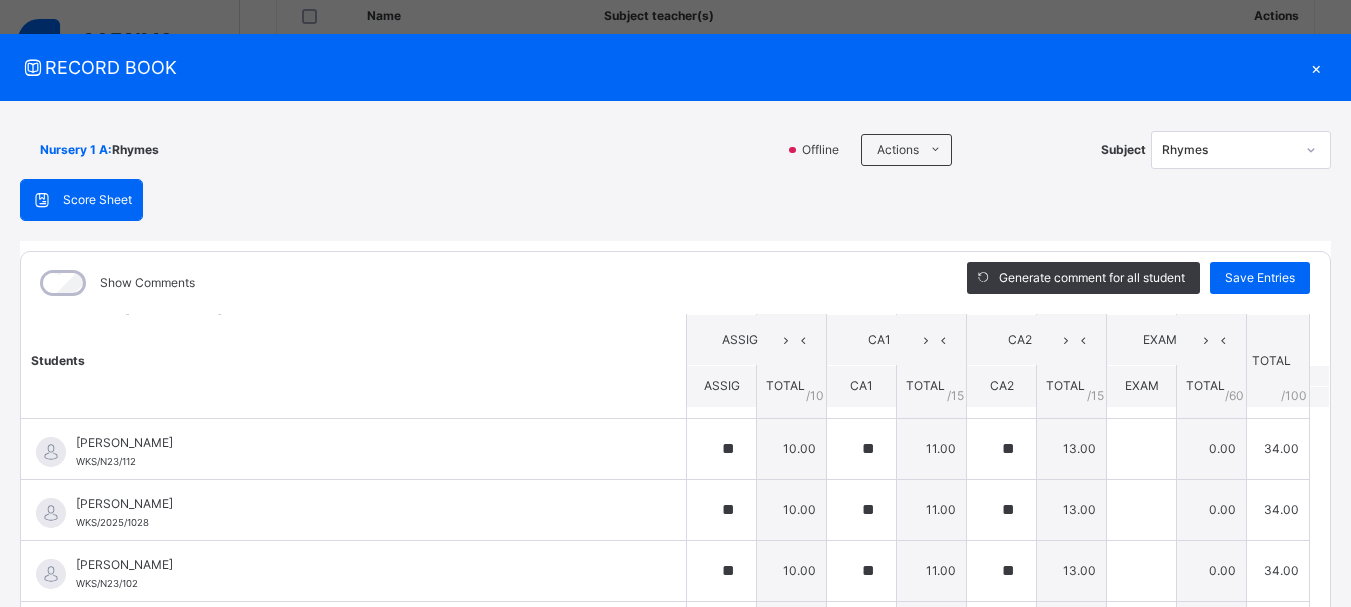 click on "Students ASSIG CA1 CA2 EXAM TOTAL /100 Comment ASSIG TOTAL / 10 CA1 TOTAL / 15 CA2 TOTAL / 15 EXAM TOTAL / 60 ABAH OLIVIA ZARAH WKS/N23/191 ABAH OLIVIA ZARAH WKS/N23/191 ** 10.00 ** 11.00 ** 13.00 0.00 34.00 Generate comment 0 / 250   ×   Subject Teacher’s Comment Generate and see in full the comment developed by the AI with an option to regenerate the comment JS ABAH OLIVIA ZARAH   WKS/N23/191   Total 34.00  / 100.00 Sims Bot   Regenerate     Use this comment   ABDULRAHEEM BELLO  WKS/N23/106 ABDULRAHEEM BELLO  WKS/N23/106 ** 10.00 ** 11.00 ** 13.00 0.00 34.00 Generate comment 0 / 250   ×   Subject Teacher’s Comment Generate and see in full the comment developed by the AI with an option to regenerate the comment JS ABDULRAHEEM BELLO    WKS/N23/106   Total 34.00  / 100.00 Sims Bot   Regenerate     Use this comment   ABUBAKAR FATIMA ZARAH WKS/N23/105 ABUBAKAR FATIMA ZARAH WKS/N23/105 ** 10.00 ** 11.00 ** 13.00 0.00 34.00 Generate comment 0 / 250   ×   Subject Teacher’s Comment JS ABUBAKAR FATIMA ZARAH" at bounding box center (675, 433) 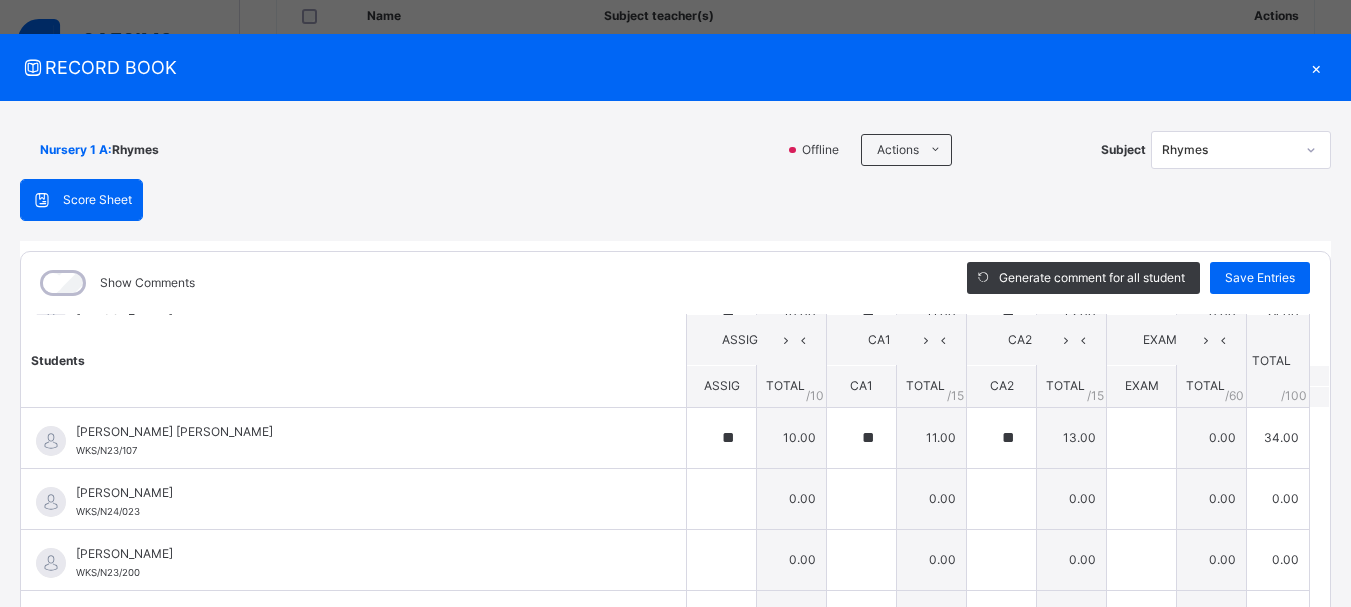 scroll, scrollTop: 1424, scrollLeft: 0, axis: vertical 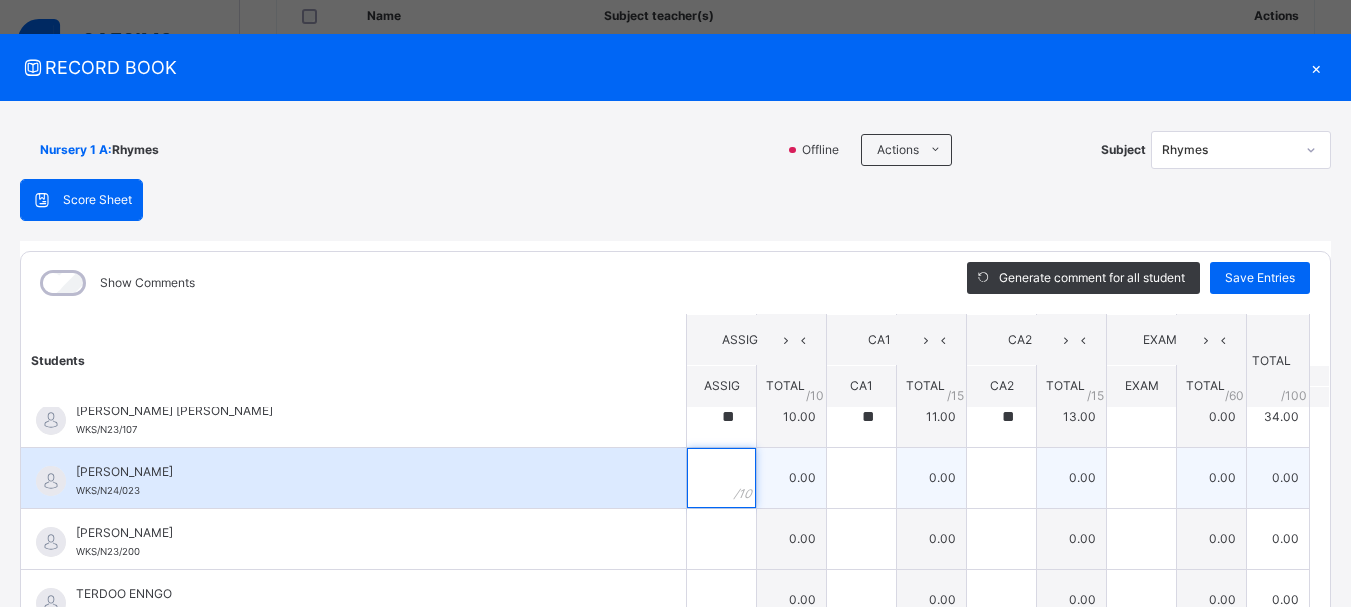 click at bounding box center [721, 478] 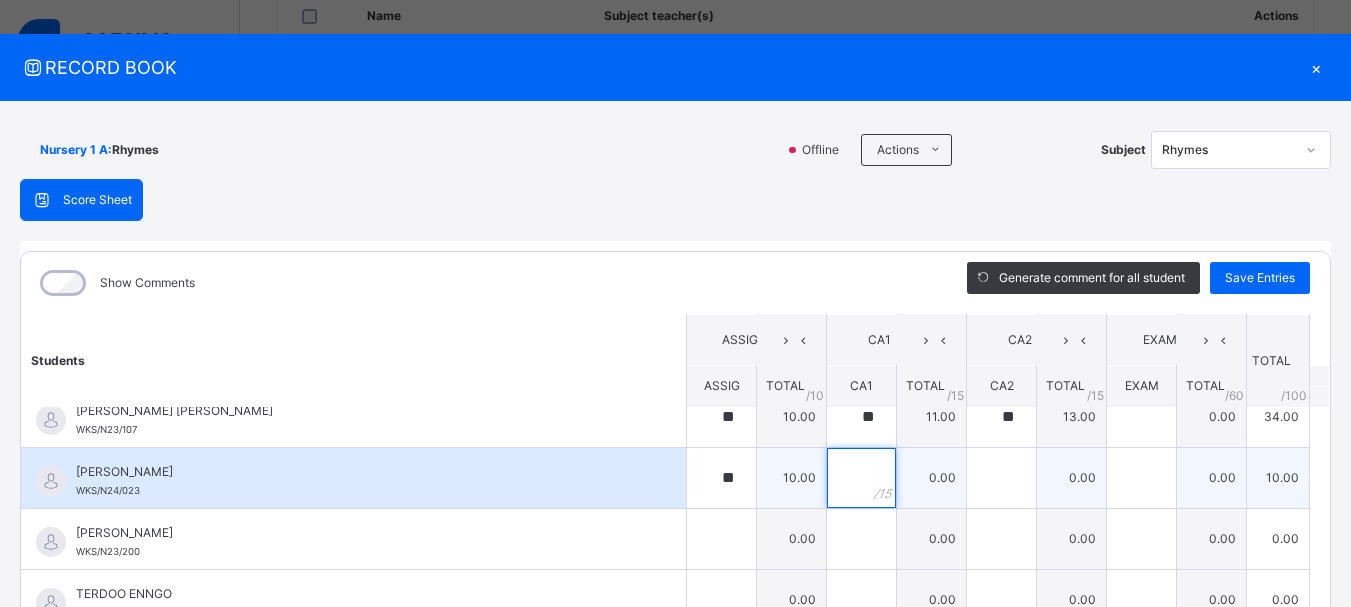 click at bounding box center (861, 478) 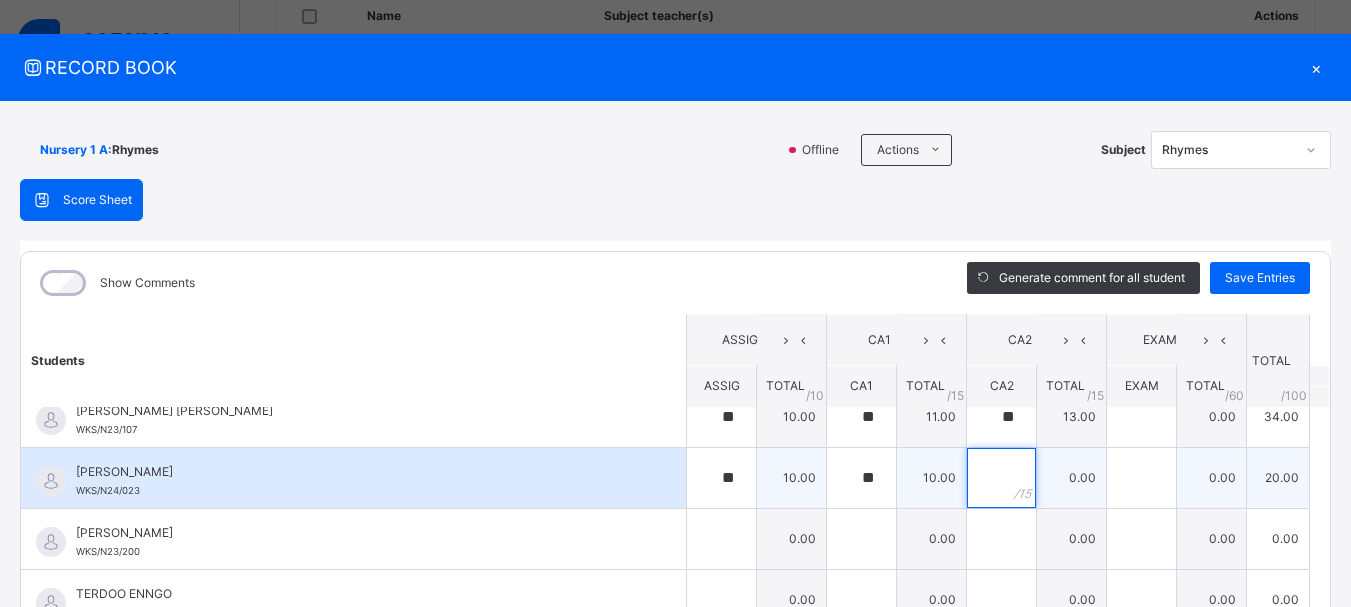 click at bounding box center (1001, 478) 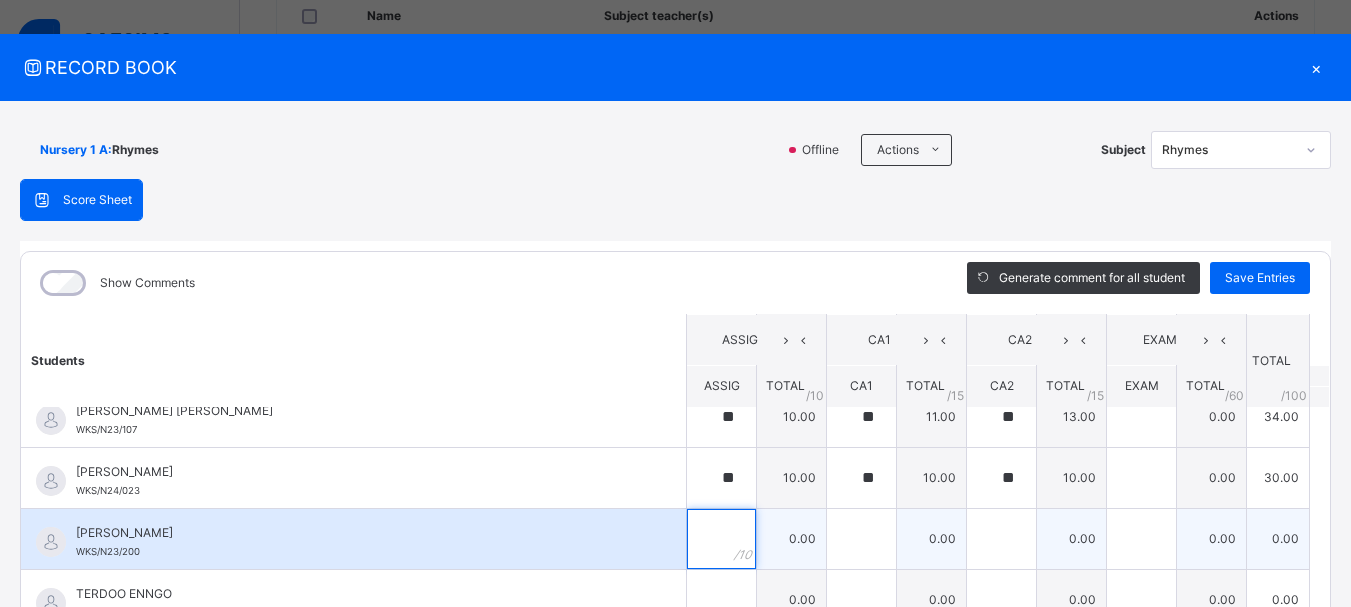 click at bounding box center [721, 539] 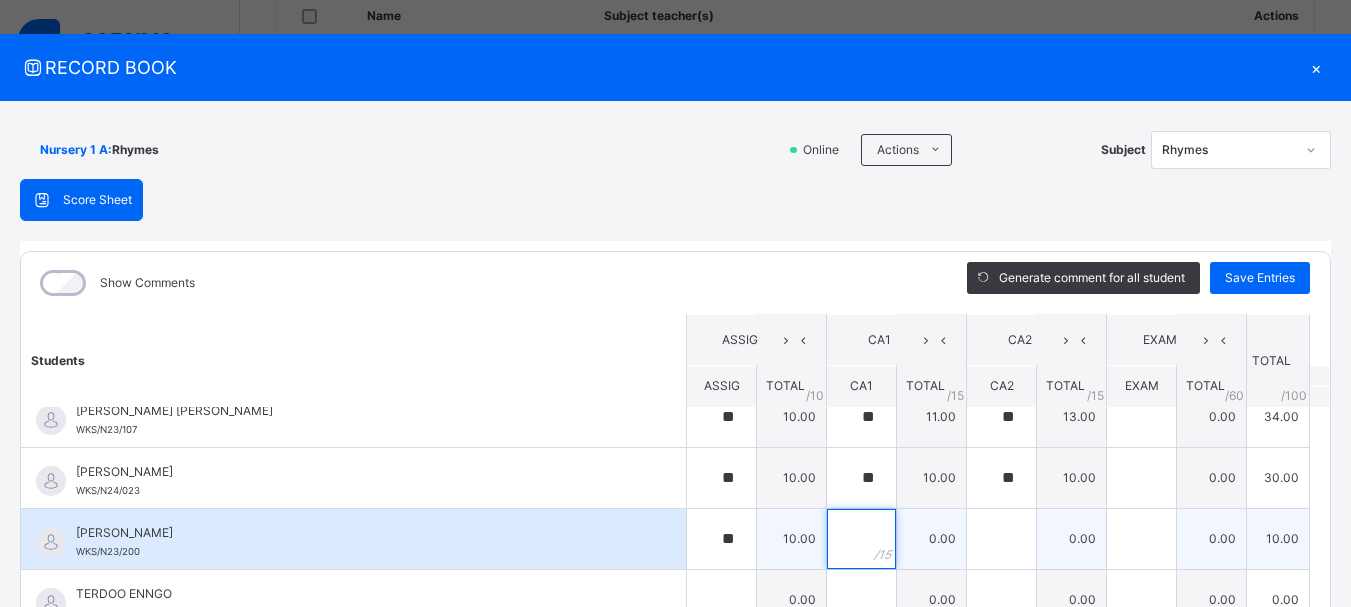 click at bounding box center [861, 539] 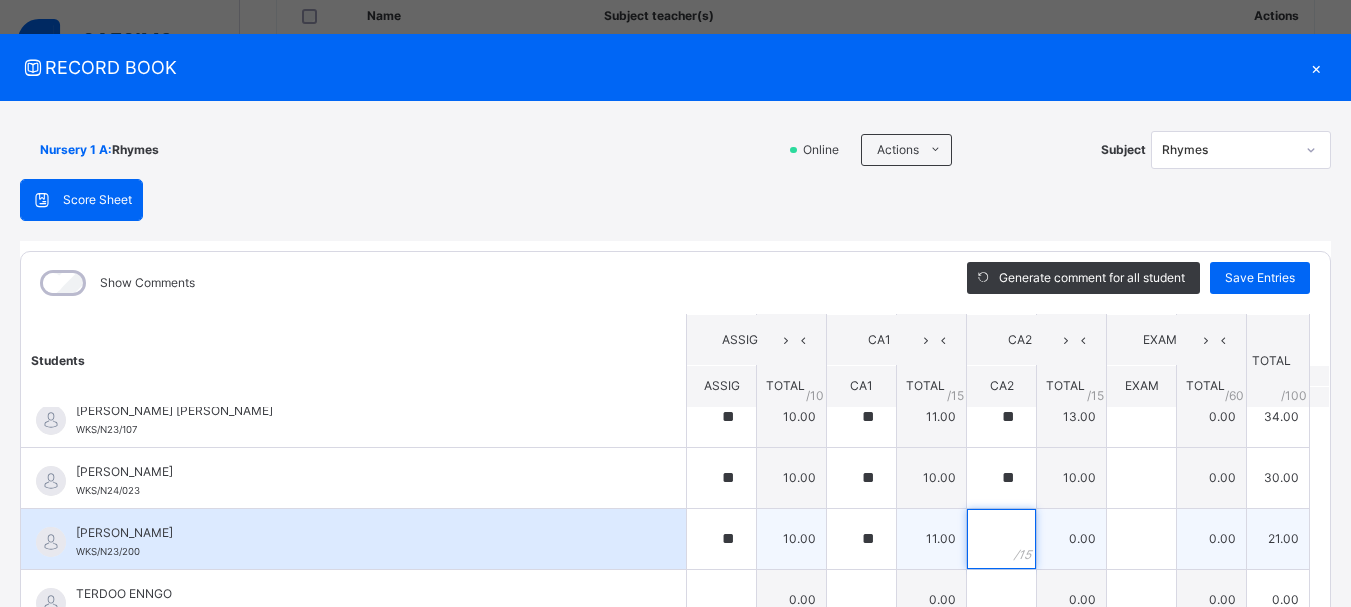 click at bounding box center (1001, 539) 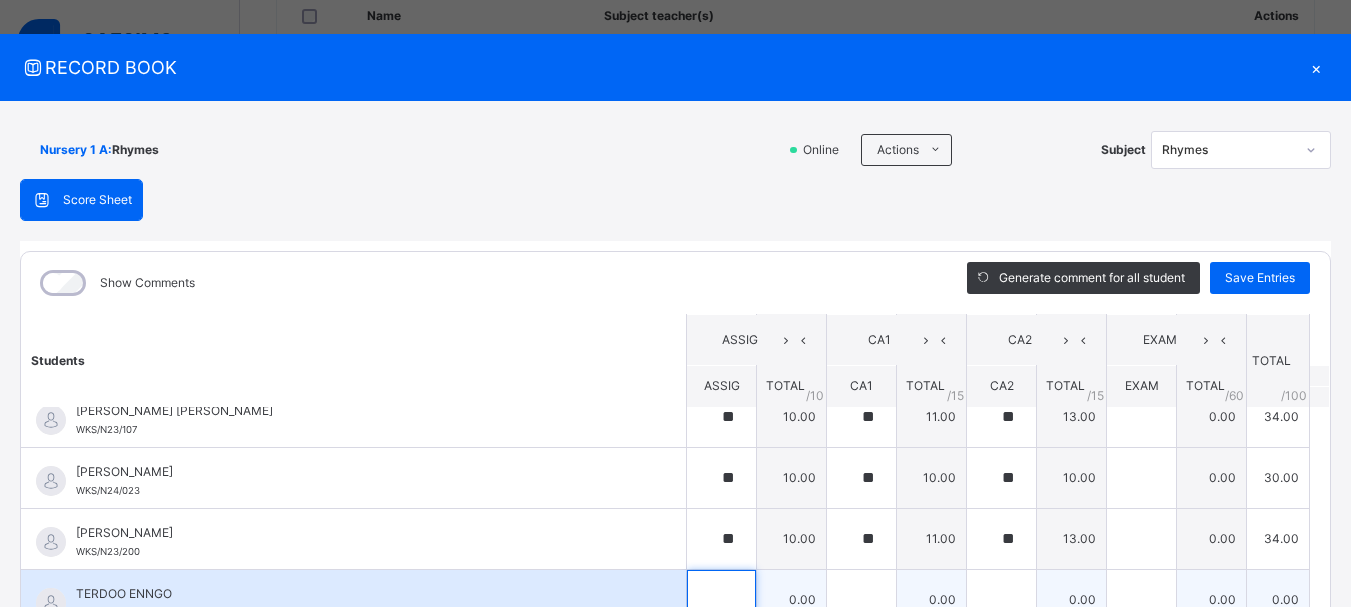 click at bounding box center [721, 600] 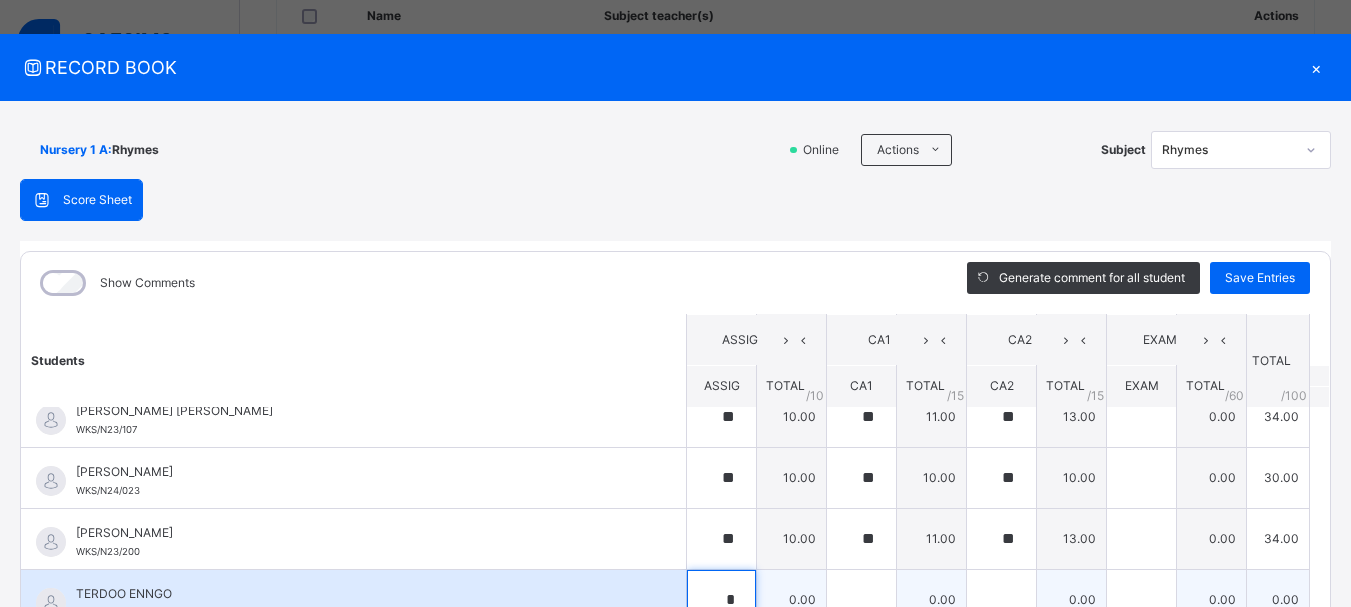 scroll, scrollTop: 19, scrollLeft: 0, axis: vertical 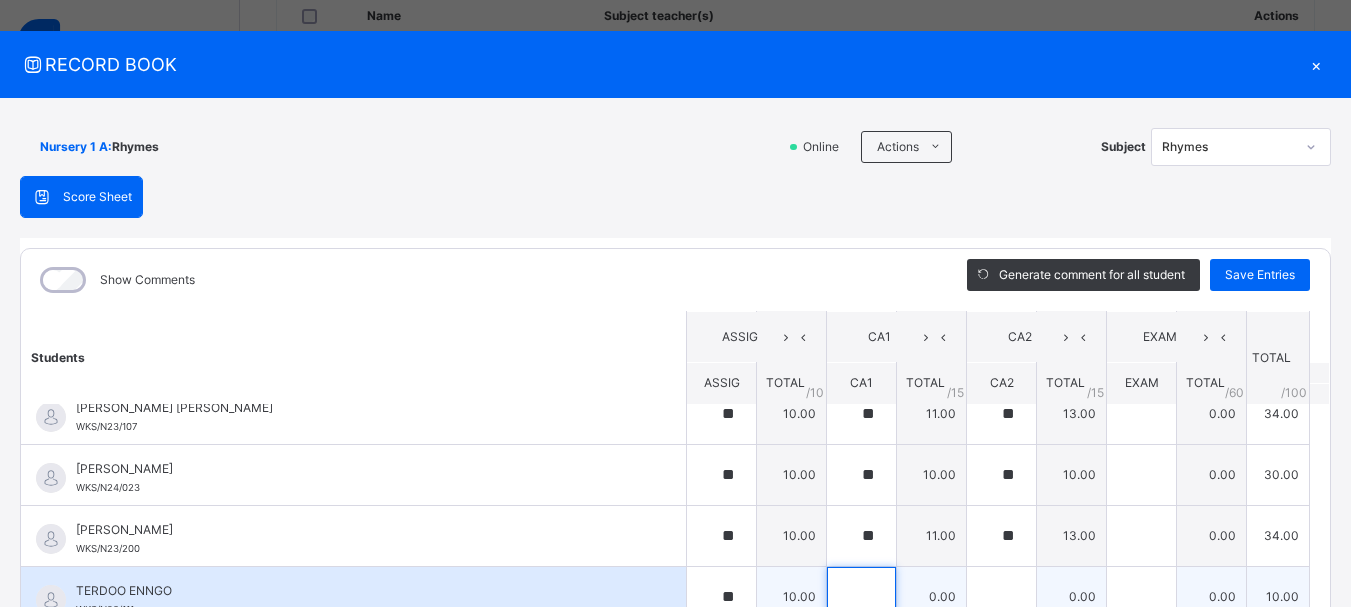 click at bounding box center (861, 597) 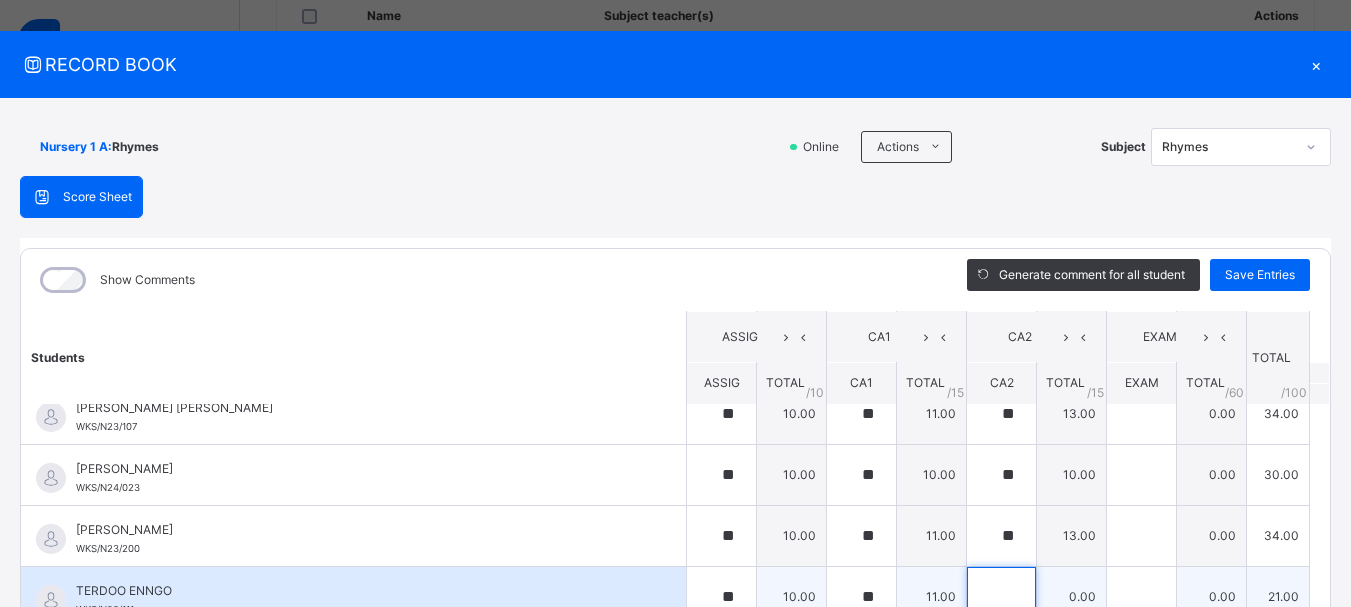 click at bounding box center (1001, 597) 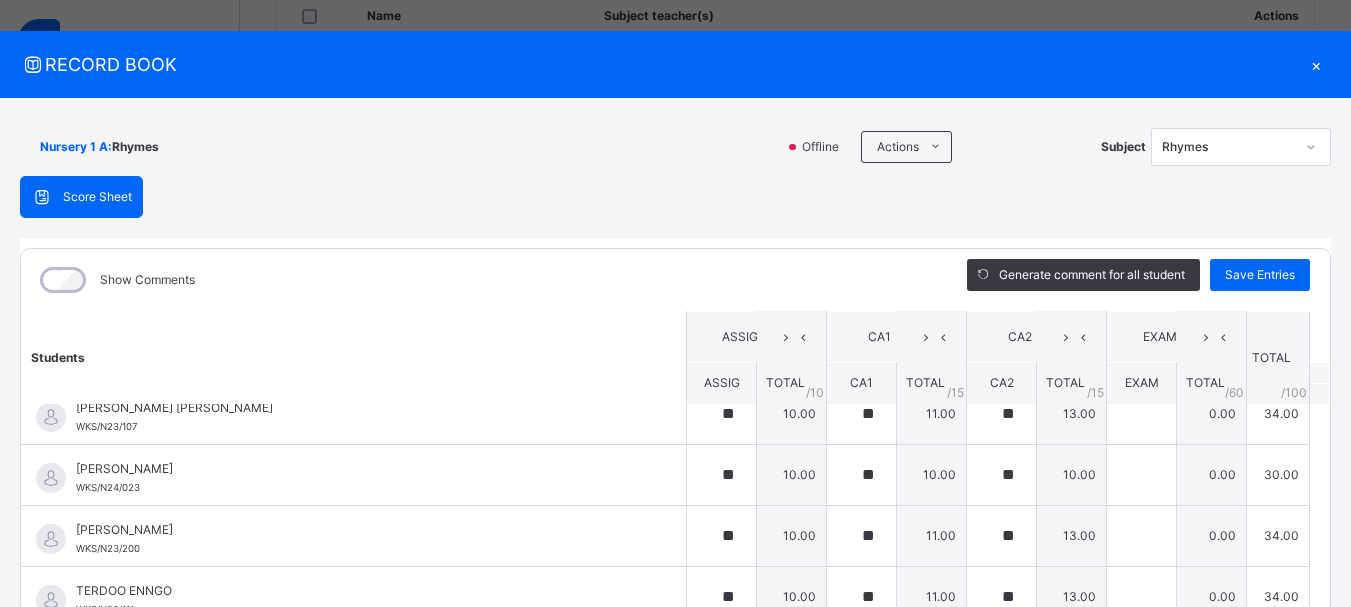 click on "Students ASSIG CA1 CA2 EXAM TOTAL /100 Comment ASSIG TOTAL / 10 CA1 TOTAL / 15 CA2 TOTAL / 15 EXAM TOTAL / 60 ABAH OLIVIA ZARAH WKS/N23/191 ABAH OLIVIA ZARAH WKS/N23/191 ** 10.00 ** 11.00 ** 13.00 0.00 34.00 Generate comment 0 / 250   ×   Subject Teacher’s Comment Generate and see in full the comment developed by the AI with an option to regenerate the comment JS ABAH OLIVIA ZARAH   WKS/N23/191   Total 34.00  / 100.00 Sims Bot   Regenerate     Use this comment   ABDULRAHEEM BELLO  WKS/N23/106 ABDULRAHEEM BELLO  WKS/N23/106 ** 10.00 ** 11.00 ** 13.00 0.00 34.00 Generate comment 0 / 250   ×   Subject Teacher’s Comment Generate and see in full the comment developed by the AI with an option to regenerate the comment JS ABDULRAHEEM BELLO    WKS/N23/106   Total 34.00  / 100.00 Sims Bot   Regenerate     Use this comment   ABUBAKAR FATIMA ZARAH WKS/N23/105 ABUBAKAR FATIMA ZARAH WKS/N23/105 ** 10.00 ** 11.00 ** 13.00 0.00 34.00 Generate comment 0 / 250   ×   Subject Teacher’s Comment JS ABUBAKAR FATIMA ZARAH" at bounding box center (675, -151) 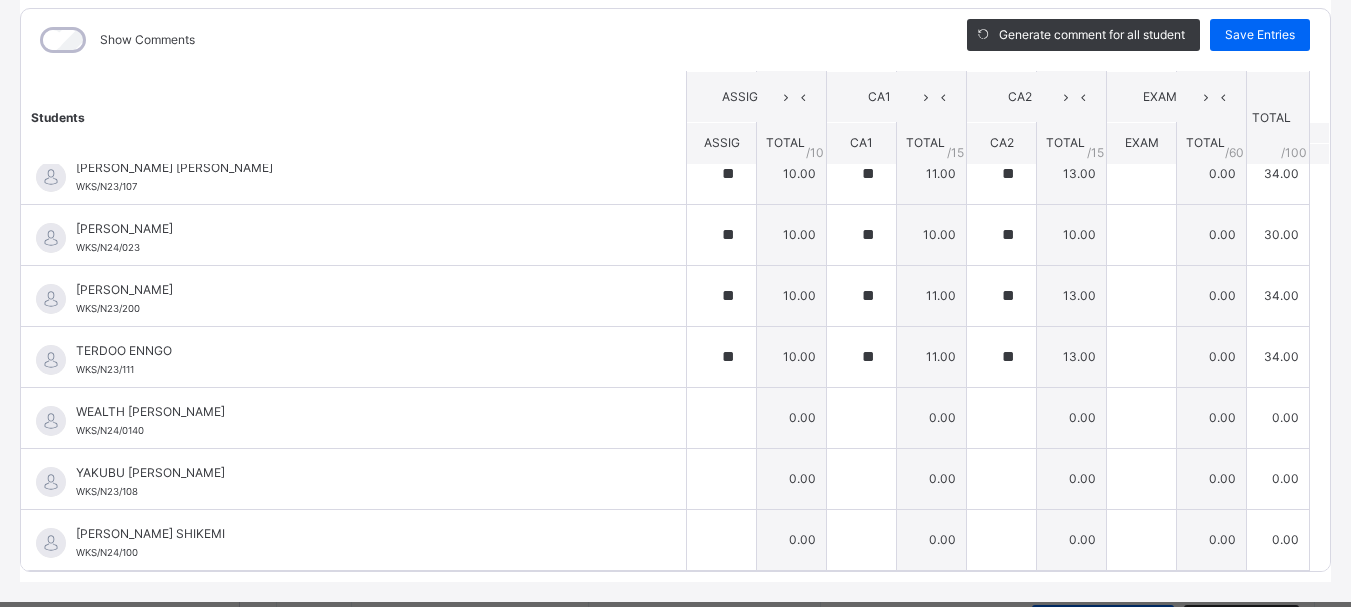 scroll, scrollTop: 299, scrollLeft: 0, axis: vertical 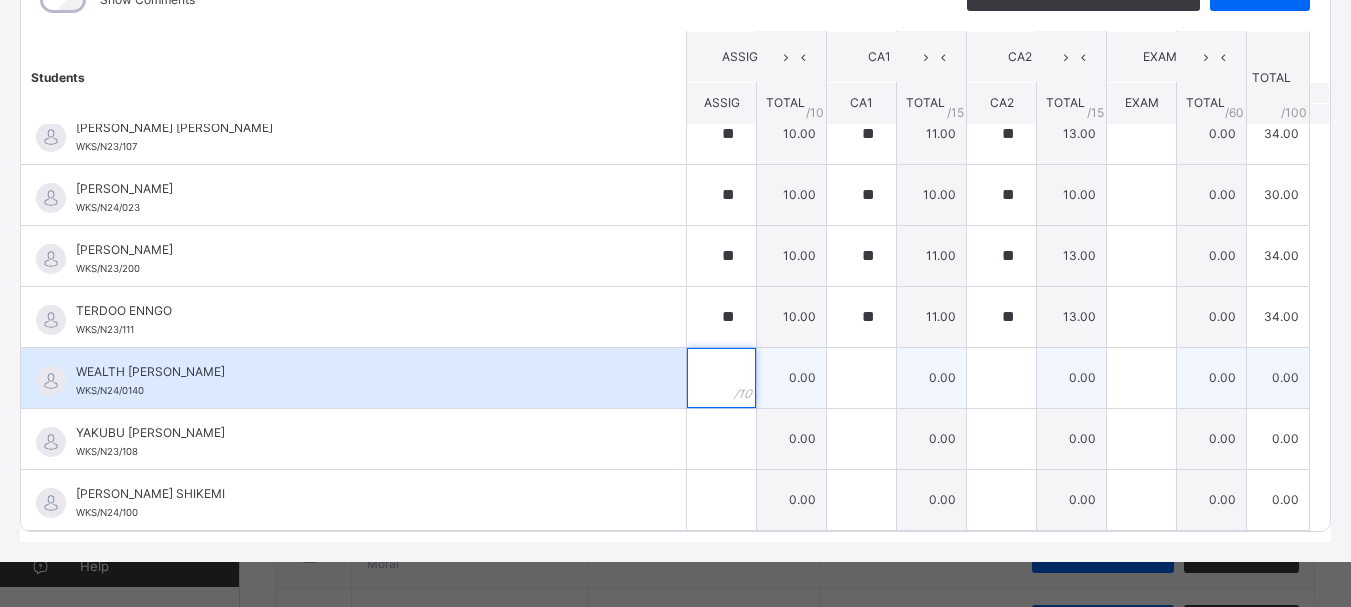 click at bounding box center (721, 378) 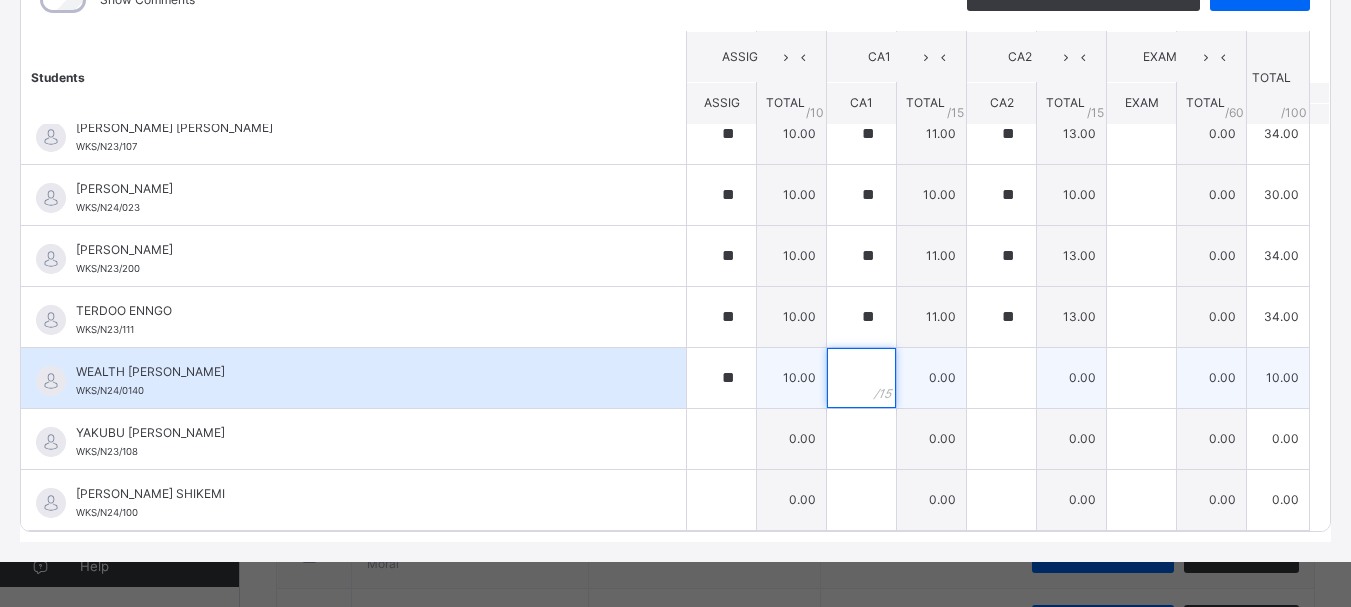 click at bounding box center (861, 378) 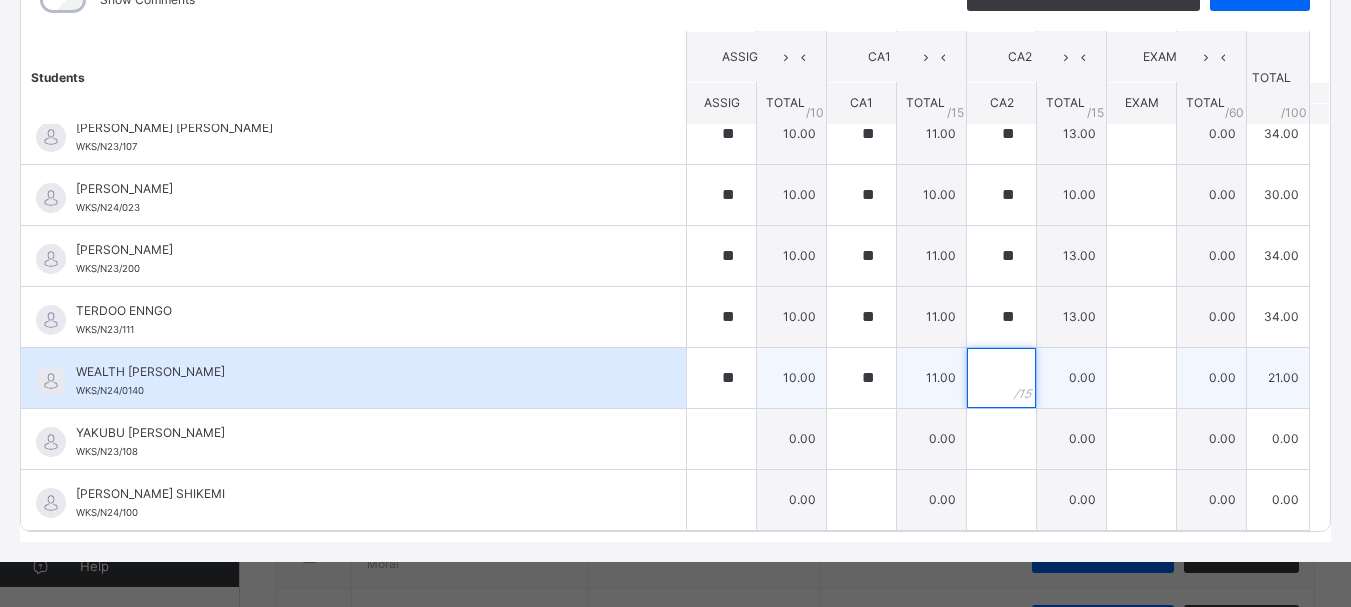click at bounding box center [1001, 378] 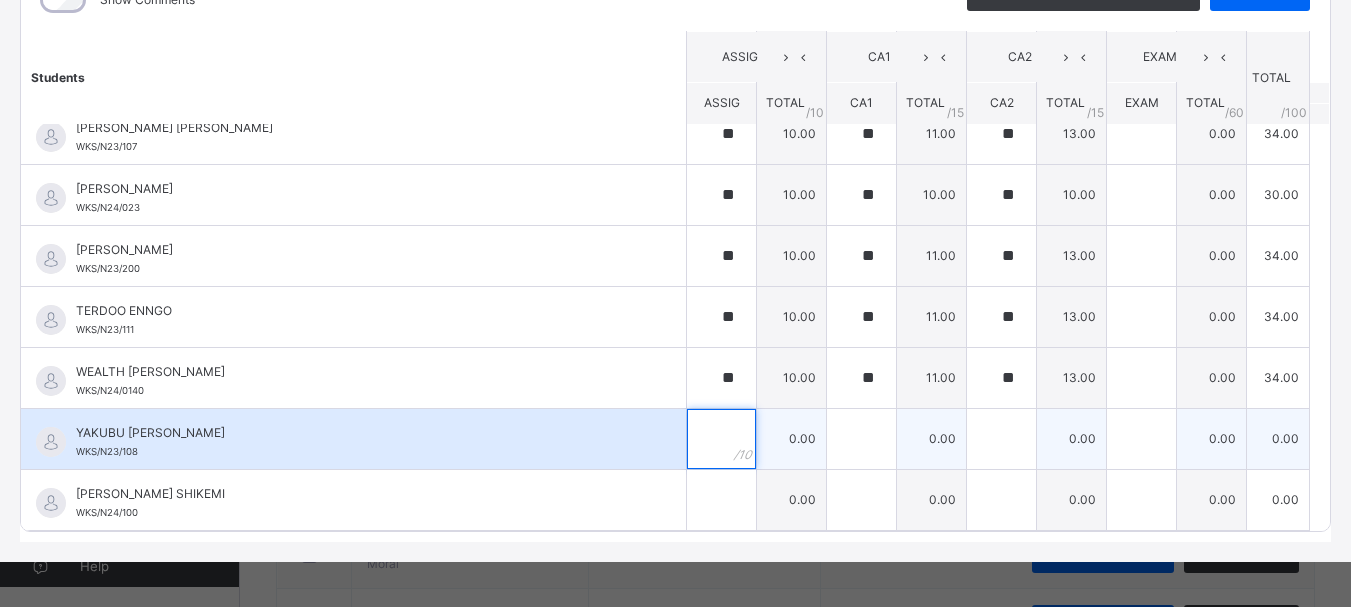 click at bounding box center (721, 439) 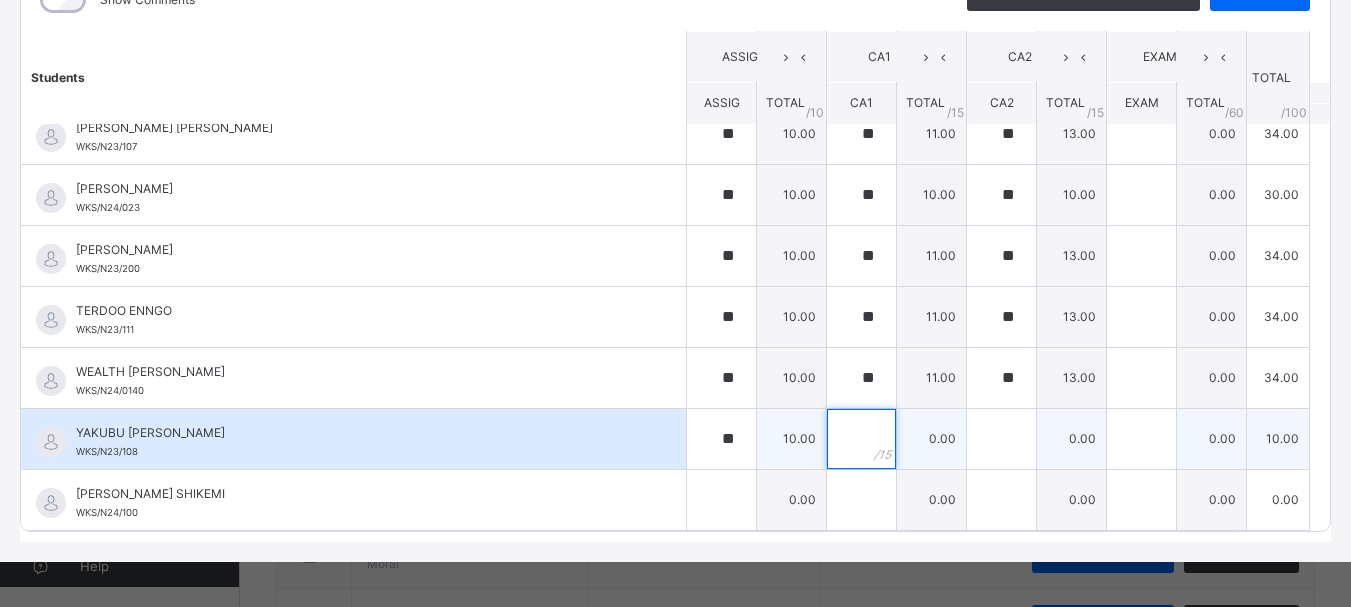 click at bounding box center [861, 439] 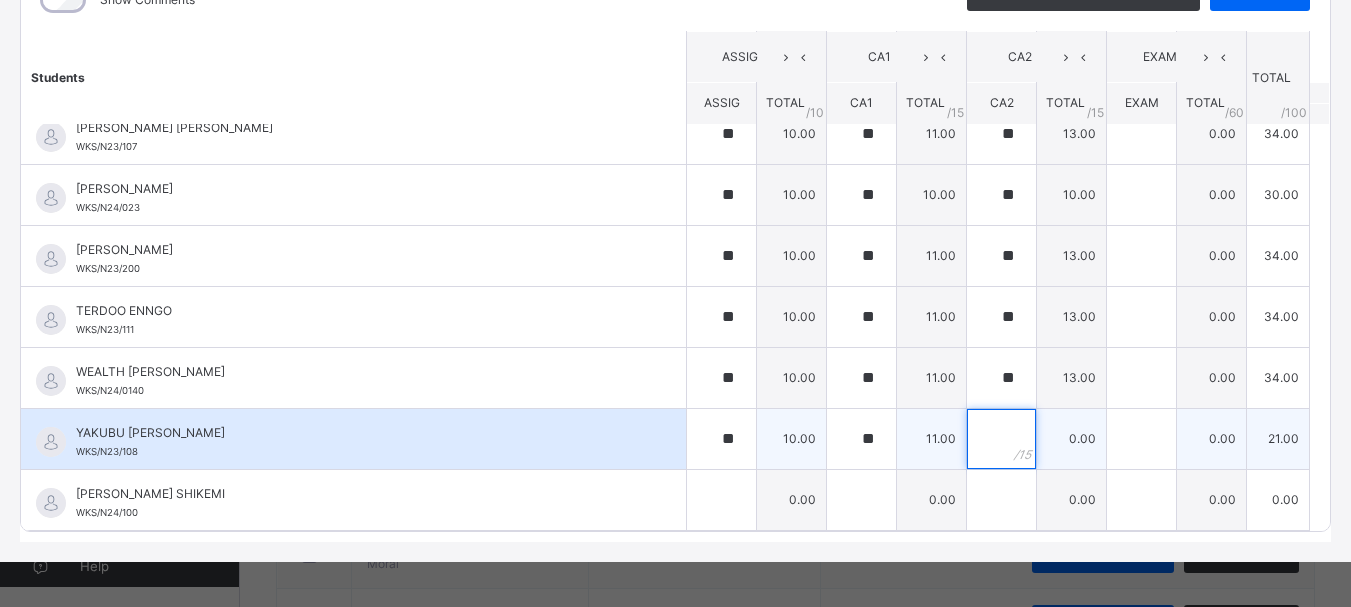click at bounding box center [1001, 439] 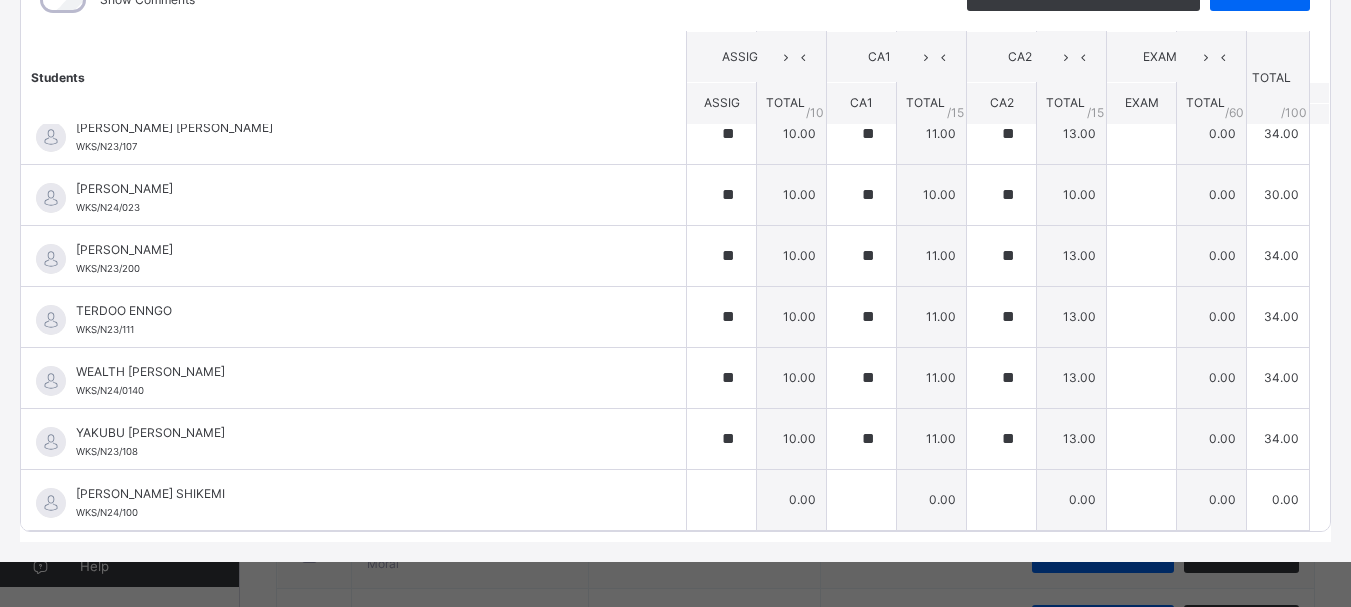 click on "Students ASSIG CA1 CA2 EXAM TOTAL /100 Comment ASSIG TOTAL / 10 CA1 TOTAL / 15 CA2 TOTAL / 15 EXAM TOTAL / 60 ABAH OLIVIA ZARAH WKS/N23/191 ABAH OLIVIA ZARAH WKS/N23/191 ** 10.00 ** 11.00 ** 13.00 0.00 34.00 Generate comment 0 / 250   ×   Subject Teacher’s Comment Generate and see in full the comment developed by the AI with an option to regenerate the comment JS ABAH OLIVIA ZARAH   WKS/N23/191   Total 34.00  / 100.00 Sims Bot   Regenerate     Use this comment   ABDULRAHEEM BELLO  WKS/N23/106 ABDULRAHEEM BELLO  WKS/N23/106 ** 10.00 ** 11.00 ** 13.00 0.00 34.00 Generate comment 0 / 250   ×   Subject Teacher’s Comment Generate and see in full the comment developed by the AI with an option to regenerate the comment JS ABDULRAHEEM BELLO    WKS/N23/106   Total 34.00  / 100.00 Sims Bot   Regenerate     Use this comment   ABUBAKAR FATIMA ZARAH WKS/N23/105 ABUBAKAR FATIMA ZARAH WKS/N23/105 ** 10.00 ** 11.00 ** 13.00 0.00 34.00 Generate comment 0 / 250   ×   Subject Teacher’s Comment JS ABUBAKAR FATIMA ZARAH" at bounding box center [675, -431] 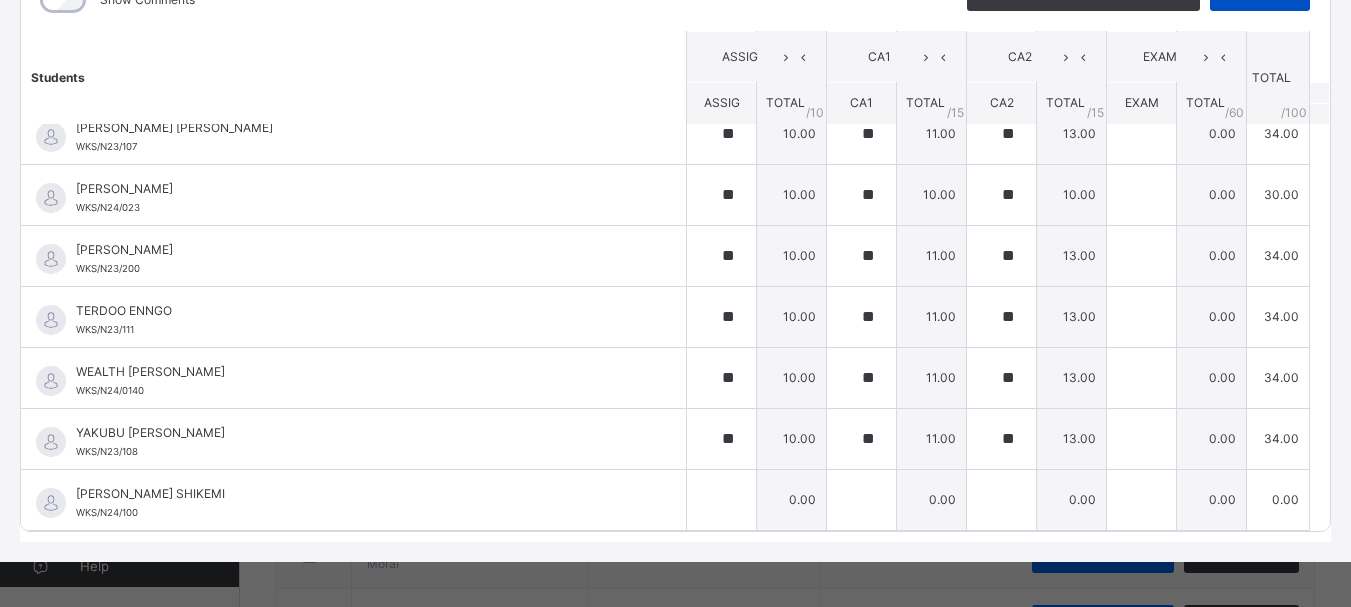 click on "Save Entries" at bounding box center [1260, -5] 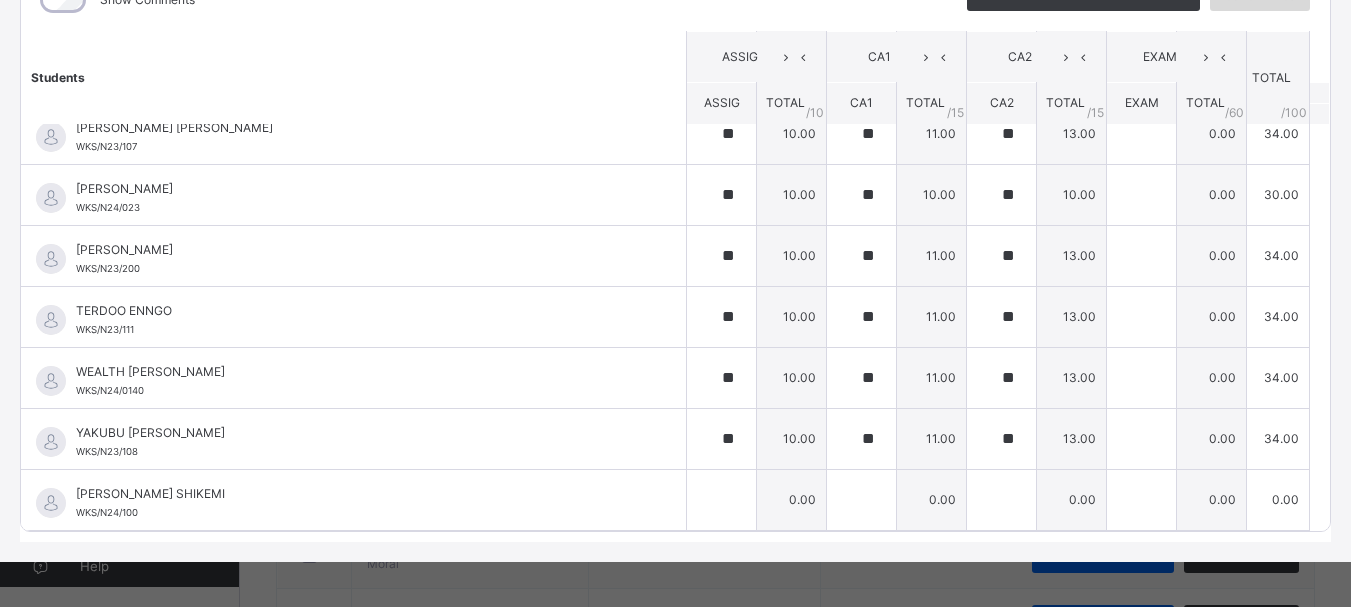 click on "Save Entries" at bounding box center [1260, -5] 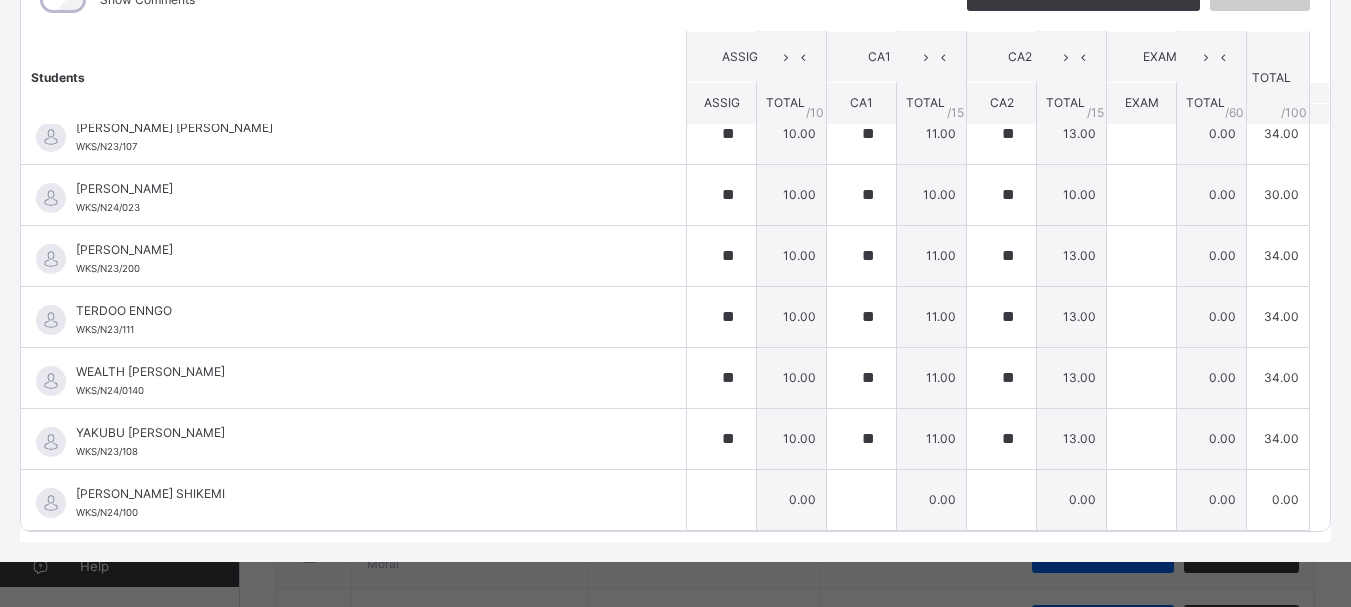 click on "Nursery 1   A :   Rhymes  Online Actions  Download Empty Score Sheet  Upload/map score sheet Subject  Rhymes  WITTY KIDS' SCHOOL Date: 14th Jul 2025, 2:46:38 pm Score Sheet Score Sheet Show Comments   Generate comment for all student   Save Entries Class Level:  Nursery 1   A Subject:  Rhymes  Session:  2024/2025 Session Session:  Third Term Students ASSIG CA1 CA2 EXAM TOTAL /100 Comment ASSIG TOTAL / 10 CA1 TOTAL / 15 CA2 TOTAL / 15 EXAM TOTAL / 60 ABAH OLIVIA ZARAH WKS/N23/191 ABAH OLIVIA ZARAH WKS/N23/191 ** 10.00 ** 11.00 ** 13.00 0.00 34.00 Generate comment 0 / 250   ×   Subject Teacher’s Comment Generate and see in full the comment developed by the AI with an option to regenerate the comment JS ABAH OLIVIA ZARAH   WKS/N23/191   Total 34.00  / 100.00 Sims Bot   Regenerate     Use this comment   ABDULRAHEEM BELLO  WKS/N23/106 ABDULRAHEEM BELLO  WKS/N23/106 ** 10.00 ** 11.00 ** 13.00 0.00 34.00 Generate comment 0 / 250   ×   Subject Teacher’s Comment JS ABDULRAHEEM BELLO    WKS/N23/106   Total 34.00" at bounding box center [675, 190] 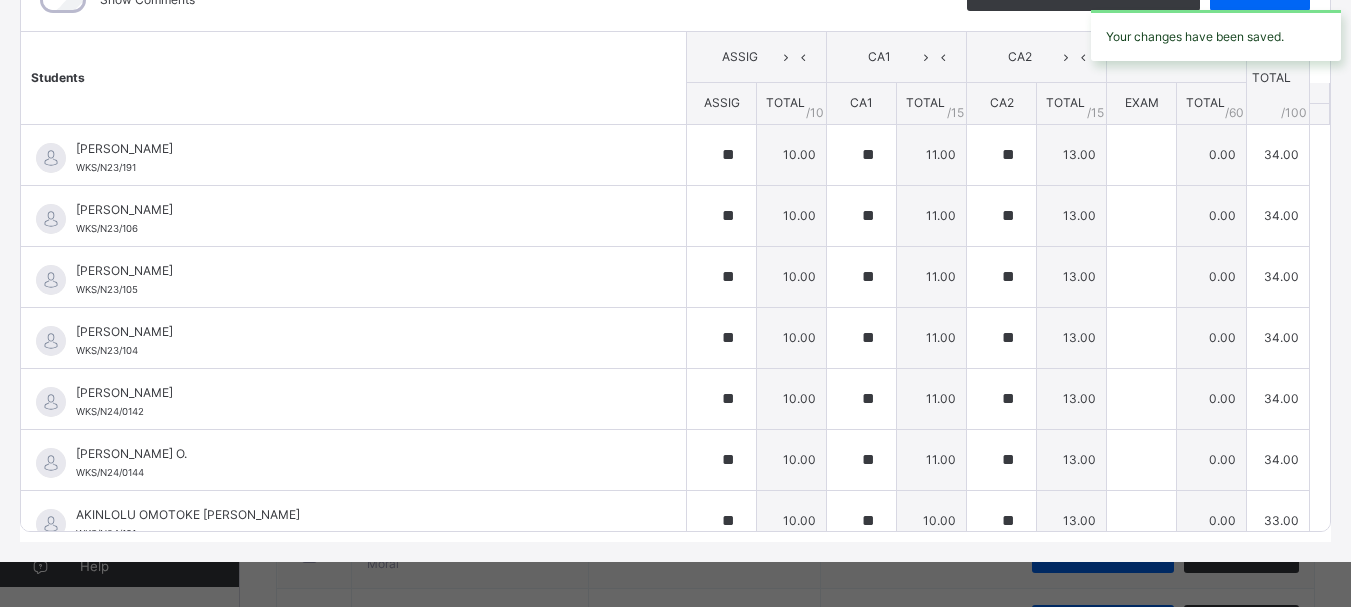 click on "Your changes have been saved." at bounding box center (1216, 35) 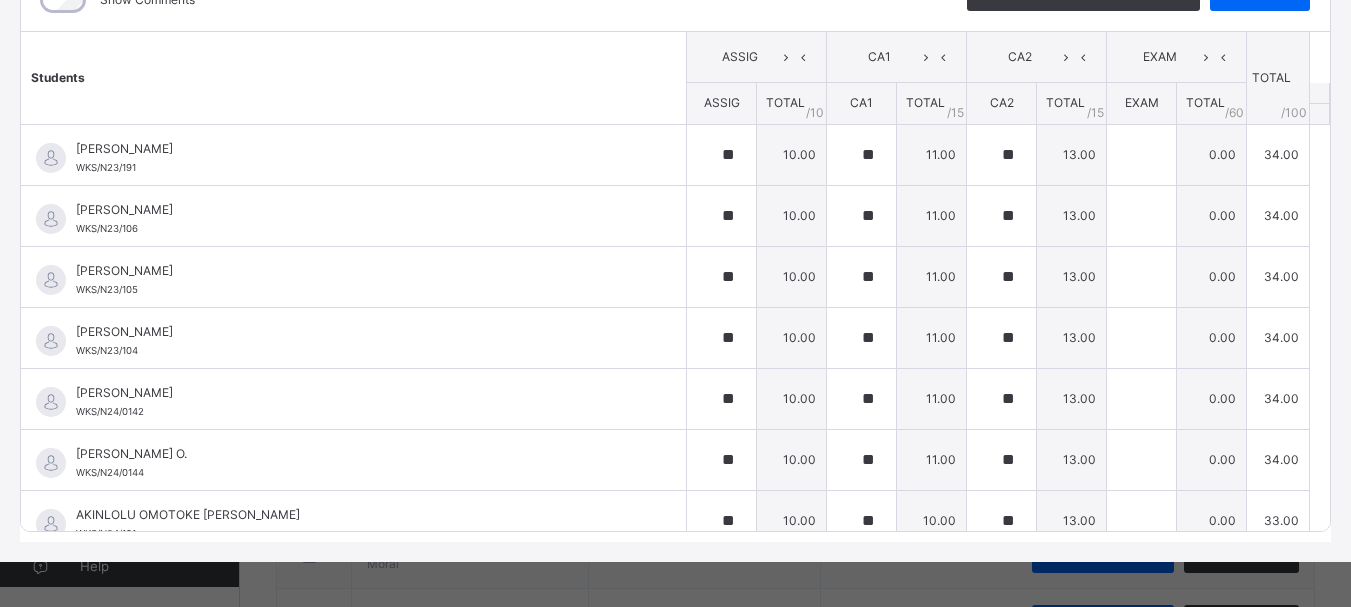 click on "Nursery 1   A :   Rhymes  Offline Actions  Download Empty Score Sheet  Upload/map score sheet Subject  Rhymes  WITTY KIDS' SCHOOL Date: 14th Jul 2025, 2:55:59 pm Score Sheet Score Sheet Show Comments   Generate comment for all student   Save Entries Class Level:  Nursery 1   A Subject:  Rhymes  Session:  2024/2025 Session Session:  Third Term Students ASSIG CA1 CA2 EXAM TOTAL /100 Comment ASSIG TOTAL / 10 CA1 TOTAL / 15 CA2 TOTAL / 15 EXAM TOTAL / 60 ABAH OLIVIA ZARAH WKS/N23/191 ABAH OLIVIA ZARAH WKS/N23/191 ** 10.00 ** 11.00 ** 13.00 0.00 34.00 Generate comment 0 / 250   ×   Subject Teacher’s Comment Generate and see in full the comment developed by the AI with an option to regenerate the comment JS ABAH OLIVIA ZARAH   WKS/N23/191   Total 34.00  / 100.00 Sims Bot   Regenerate     Use this comment   ABDULRAHEEM BELLO  WKS/N23/106 ABDULRAHEEM BELLO  WKS/N23/106 ** 10.00 ** 11.00 ** 13.00 0.00 34.00 Generate comment 0 / 250   ×   Subject Teacher’s Comment JS ABDULRAHEEM BELLO    WKS/N23/106   Total 34.00" at bounding box center (675, 190) 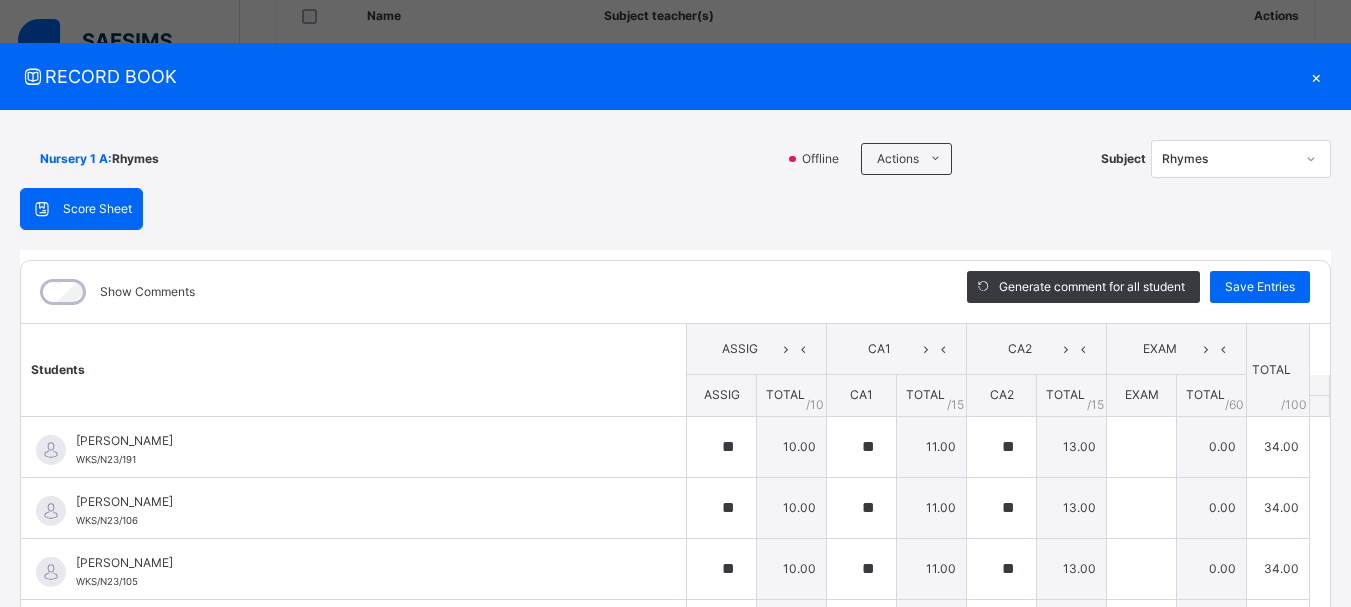 scroll, scrollTop: 0, scrollLeft: 0, axis: both 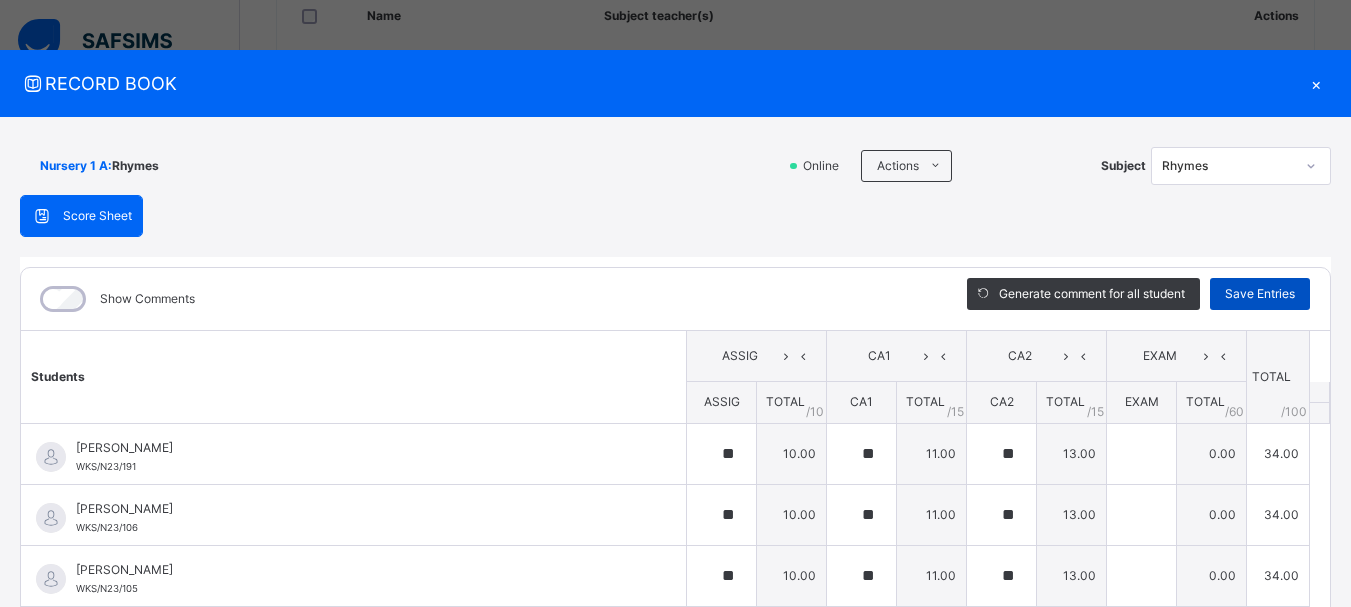 click on "Save Entries" at bounding box center (1260, 294) 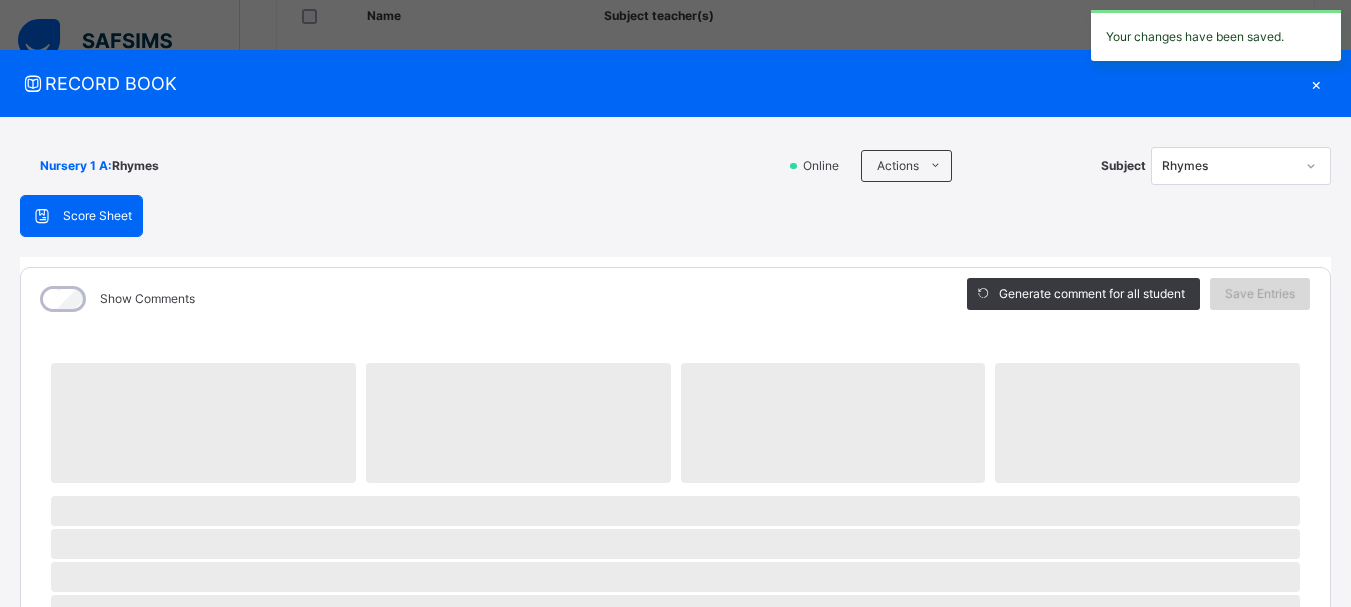 click on "Save Entries" at bounding box center (1260, 294) 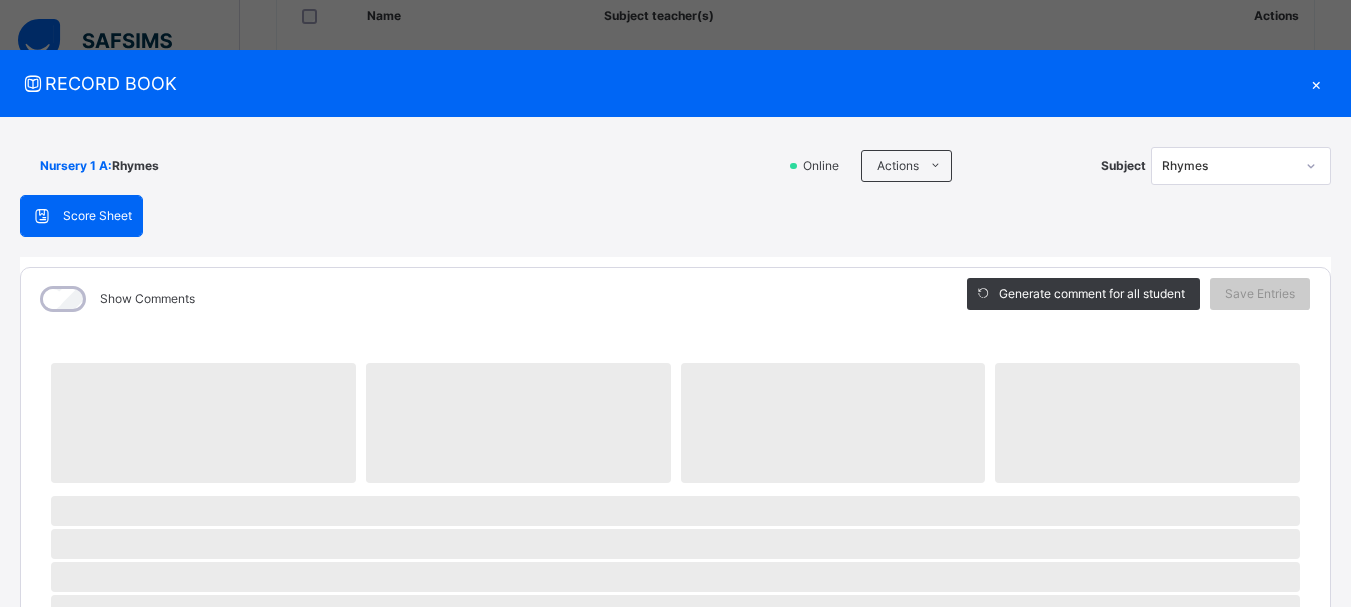 click 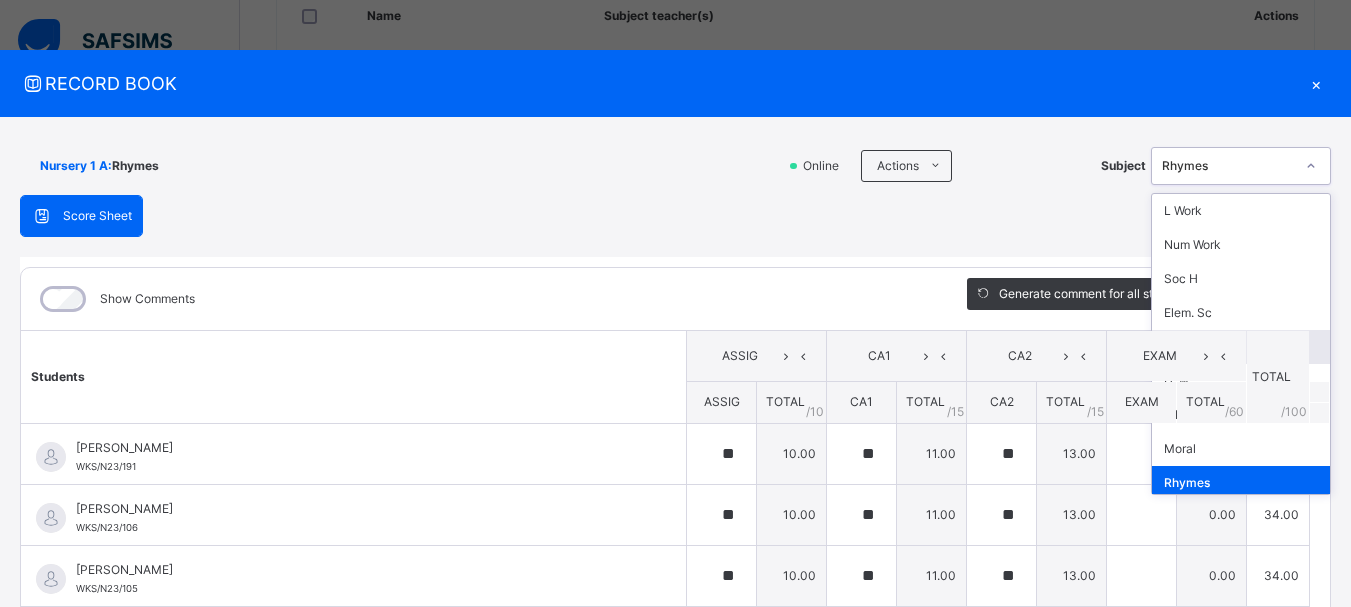 click on "Health" at bounding box center (1241, 347) 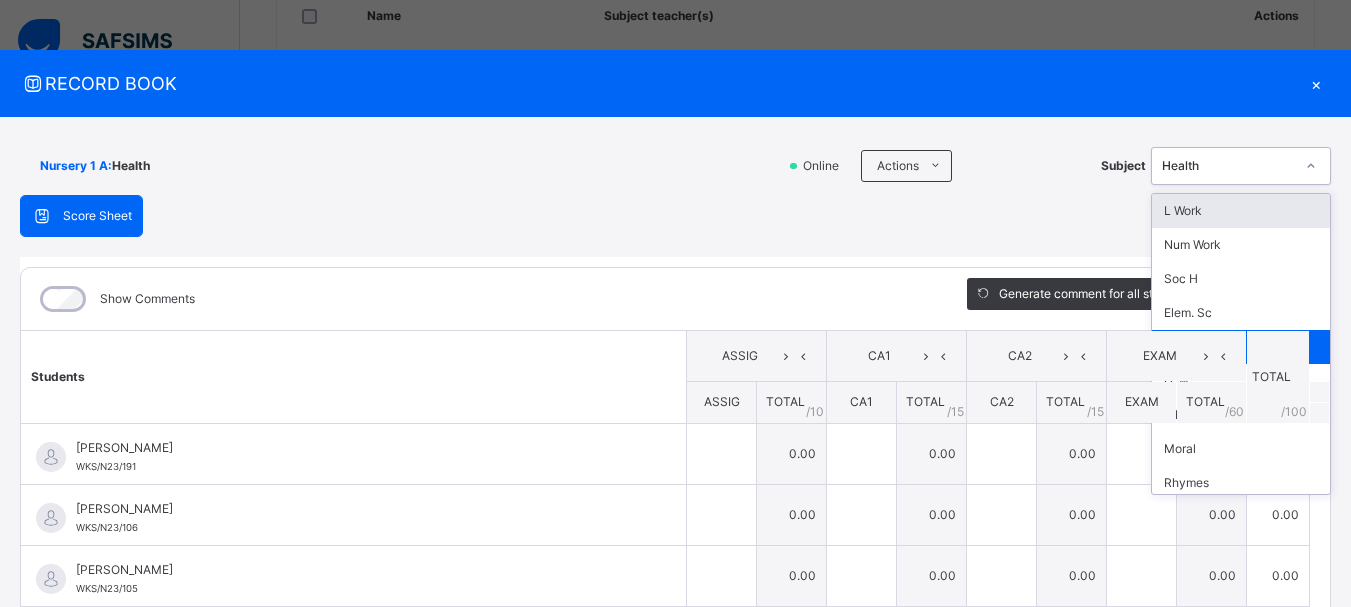 click 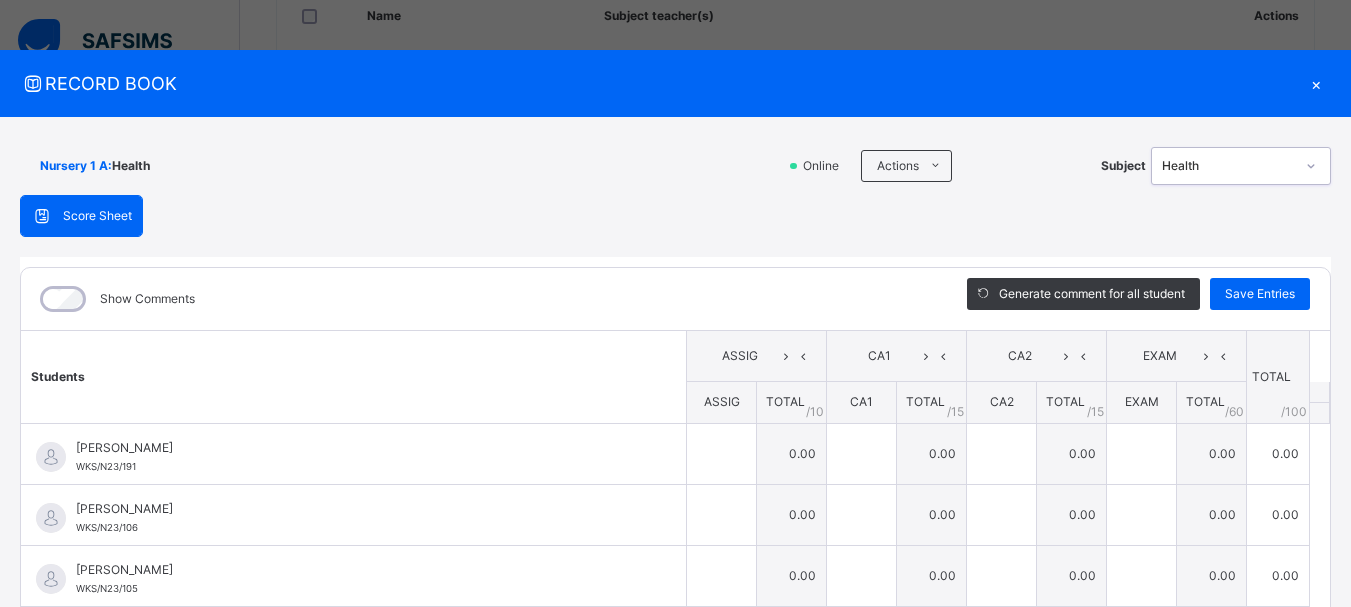 click at bounding box center [1311, 166] 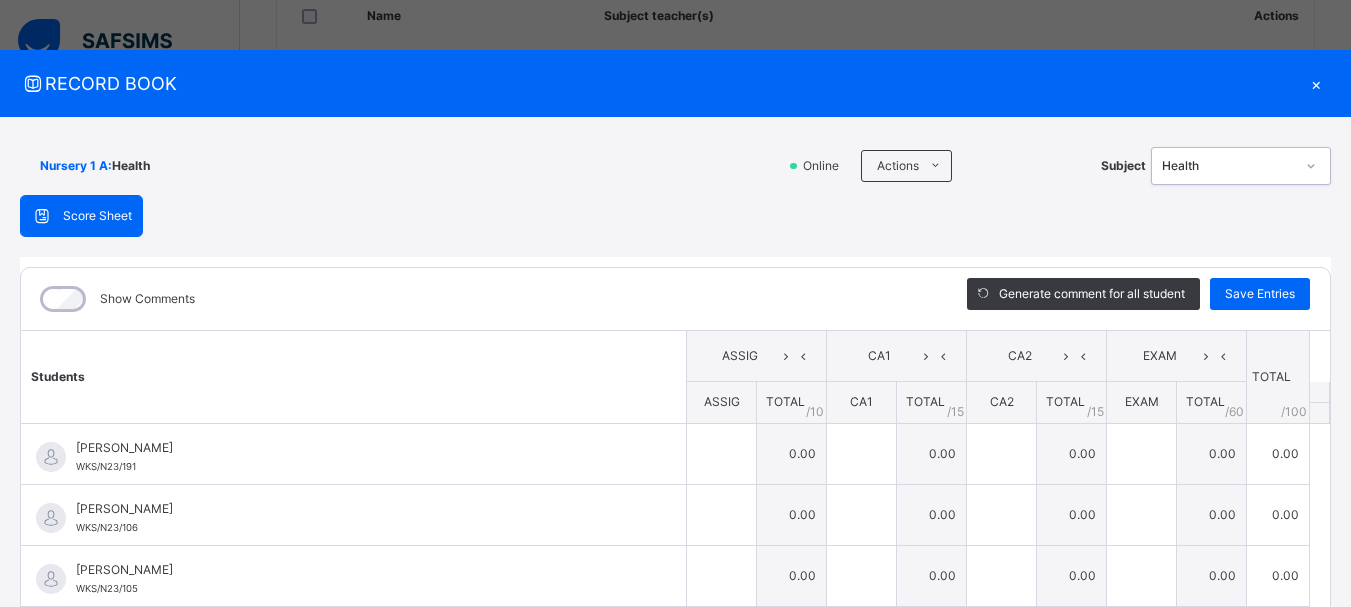 click 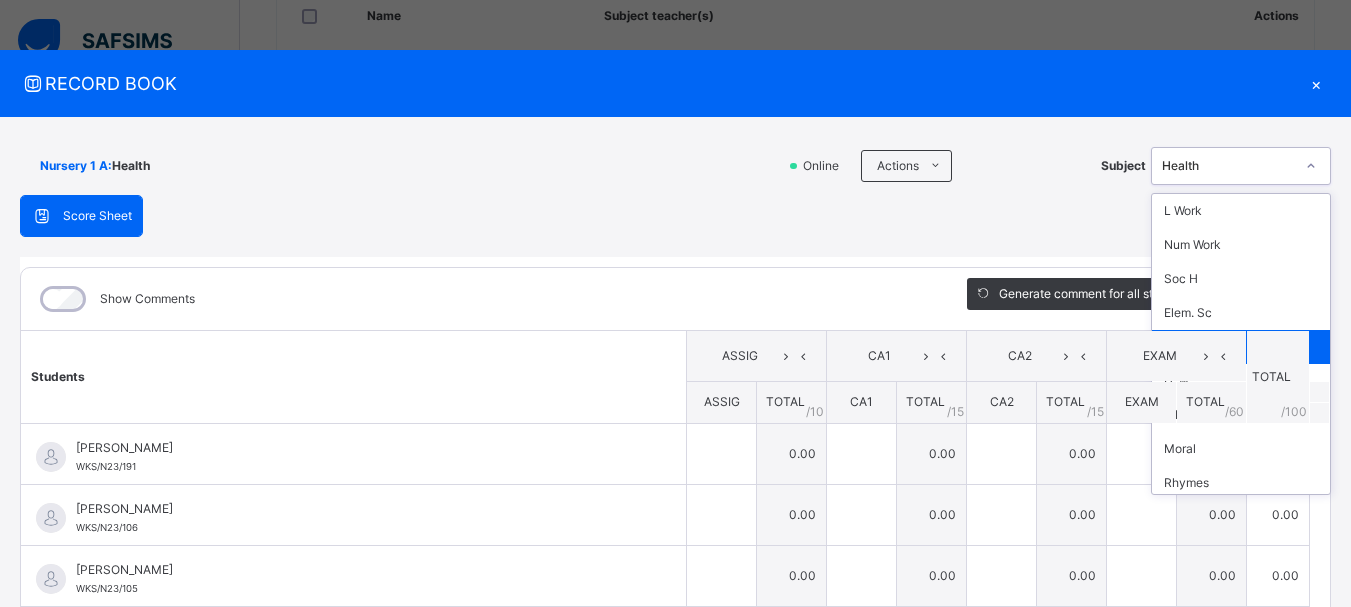 scroll, scrollTop: 40, scrollLeft: 0, axis: vertical 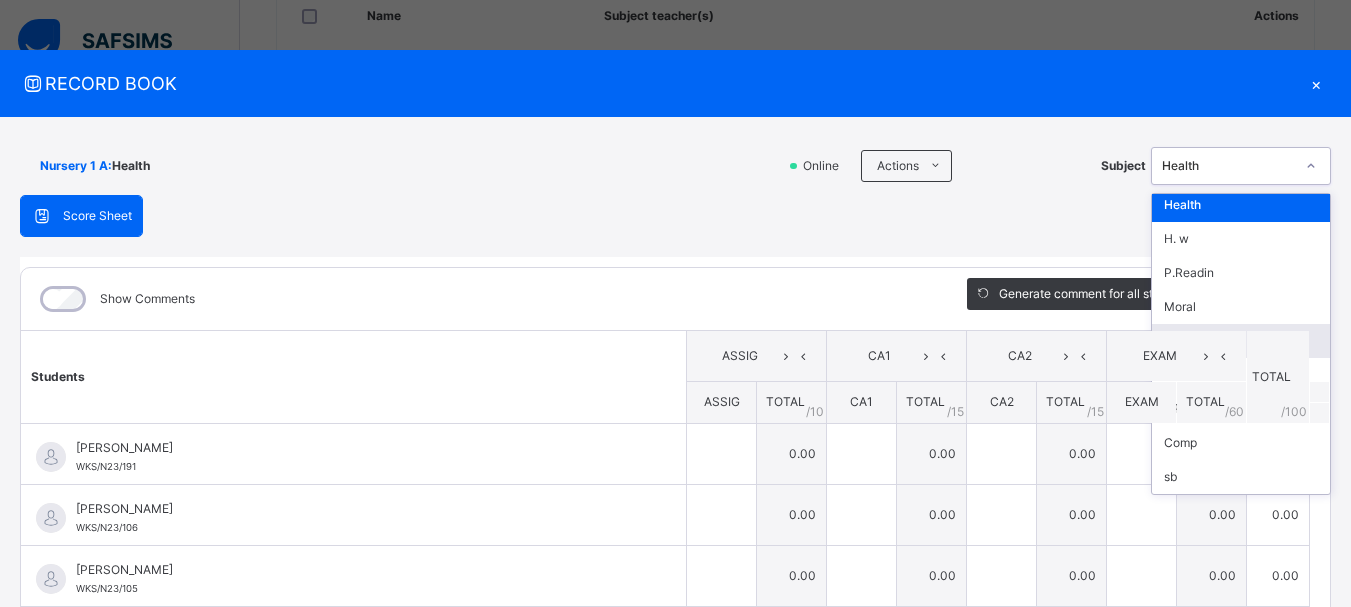 click on "Rhymes" at bounding box center [1241, 341] 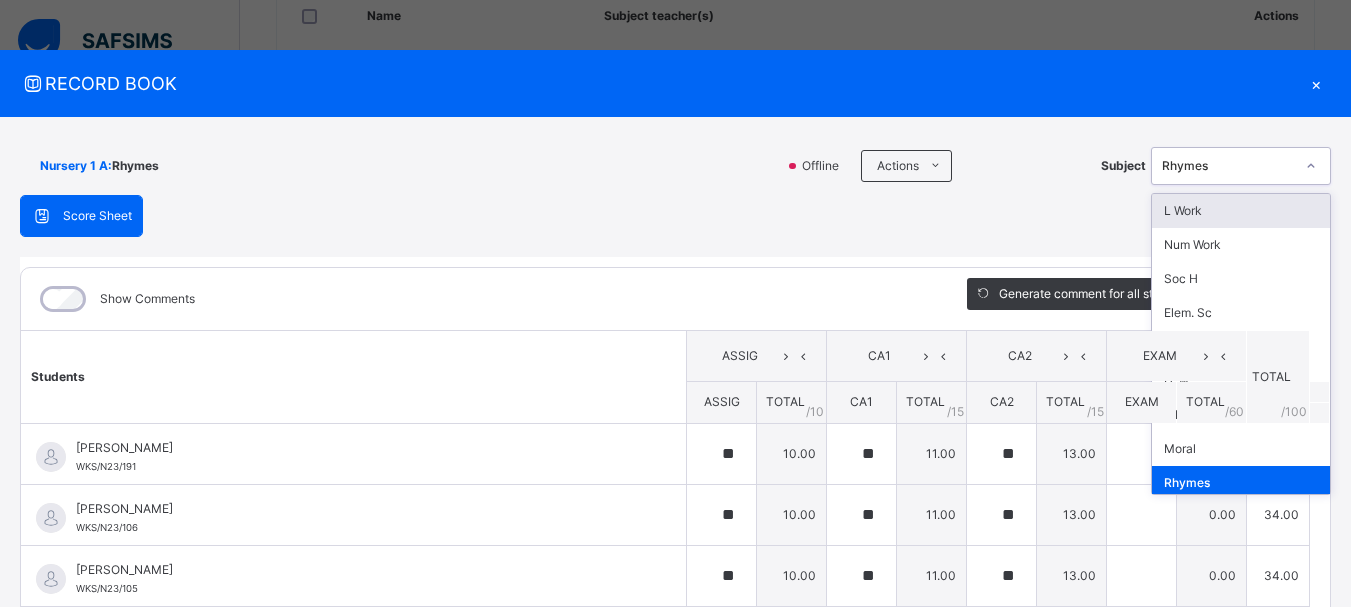 click 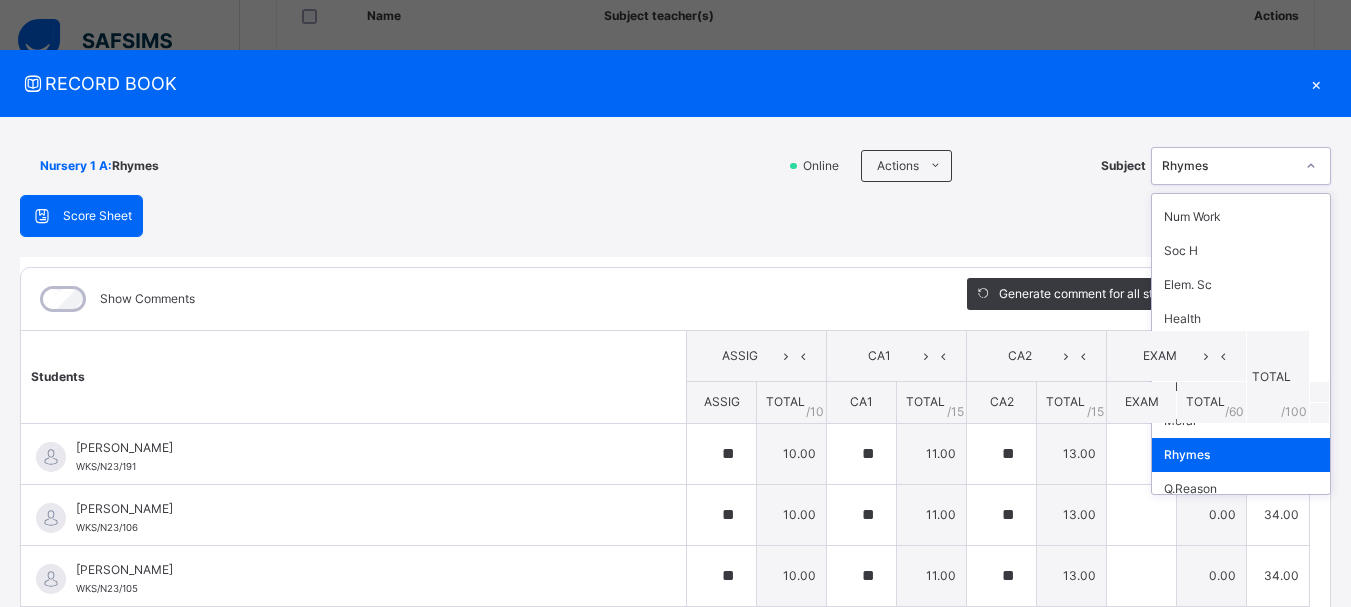 scroll, scrollTop: 40, scrollLeft: 0, axis: vertical 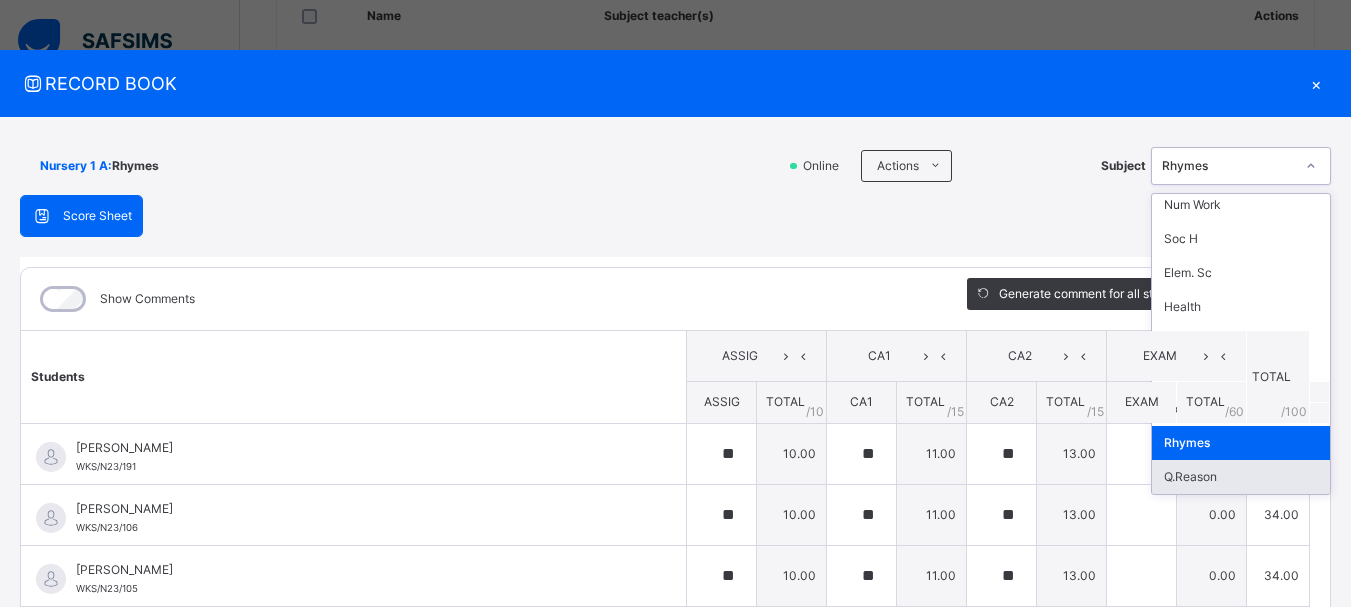click on "Q.Reason" at bounding box center [1241, 477] 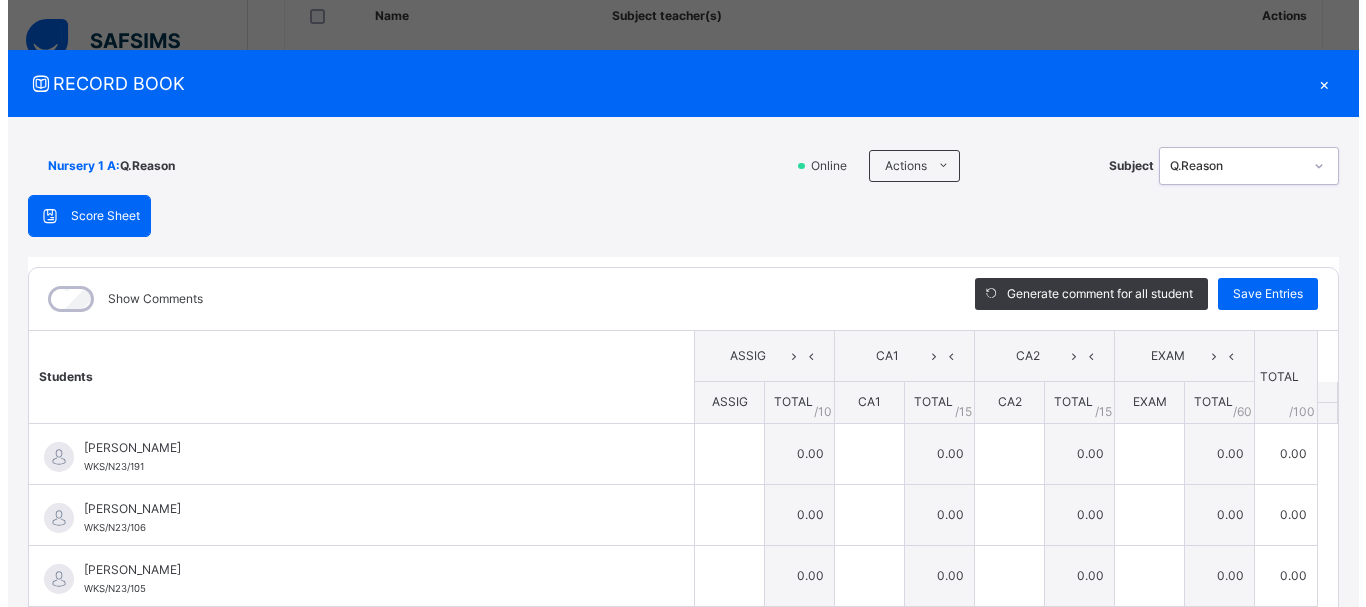 scroll, scrollTop: 0, scrollLeft: 0, axis: both 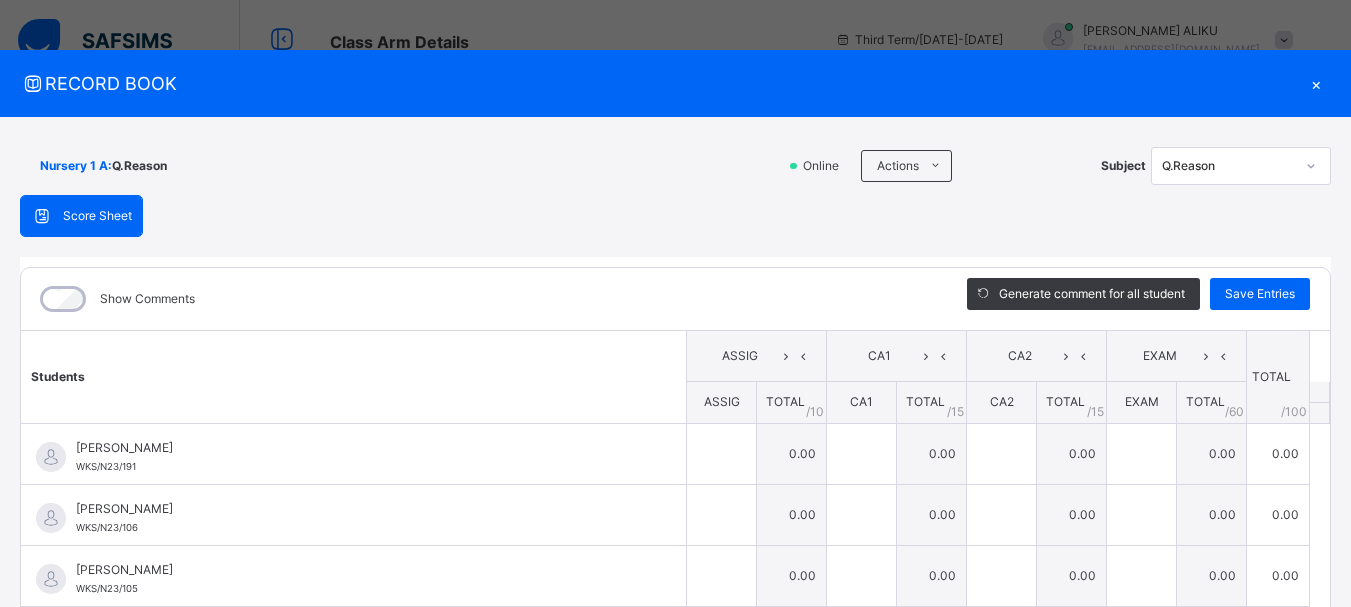 click on "×" at bounding box center (1316, 83) 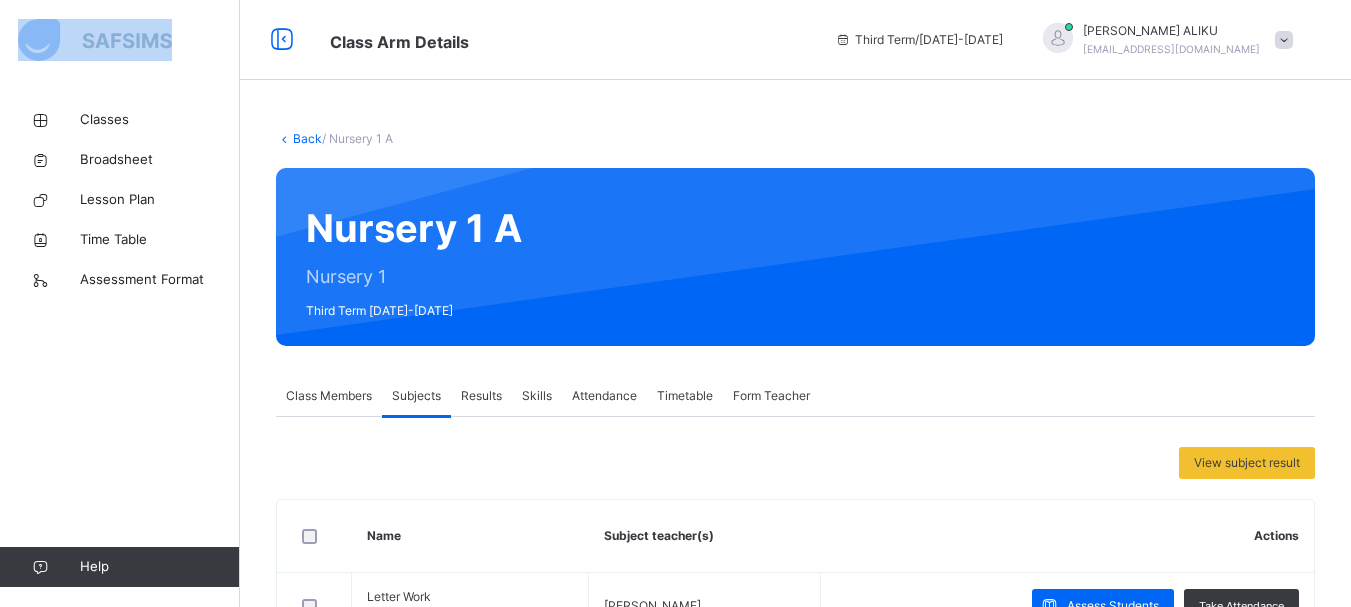 click at bounding box center (1284, 40) 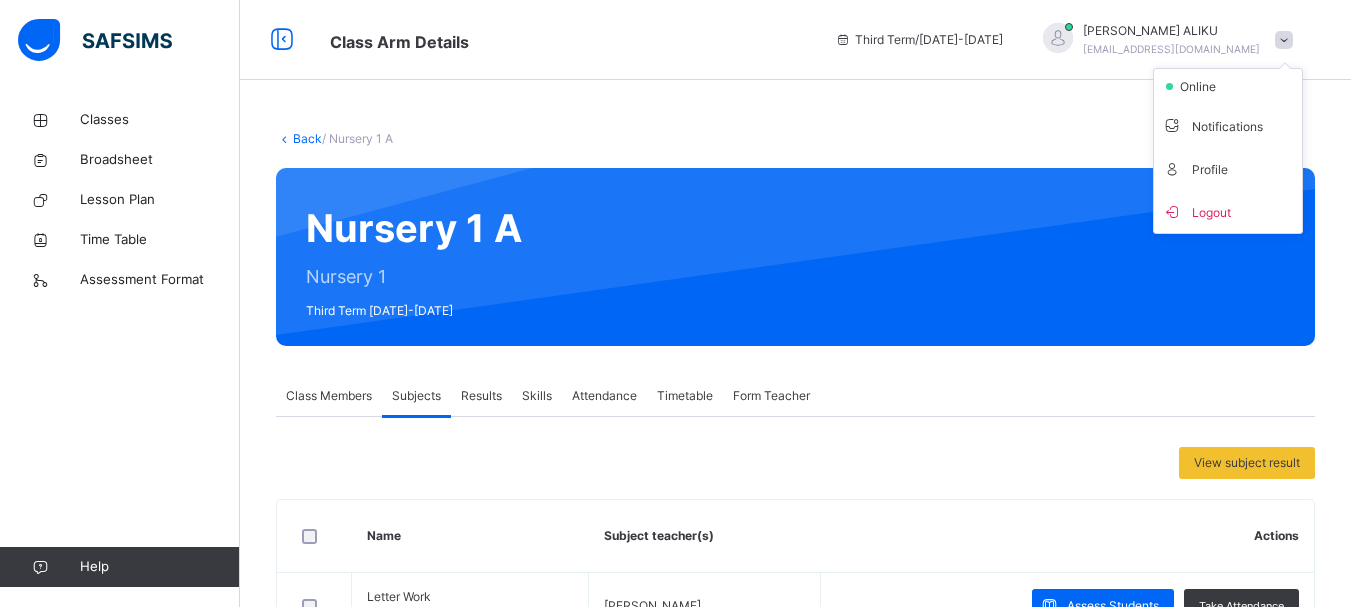 click at bounding box center (1284, 40) 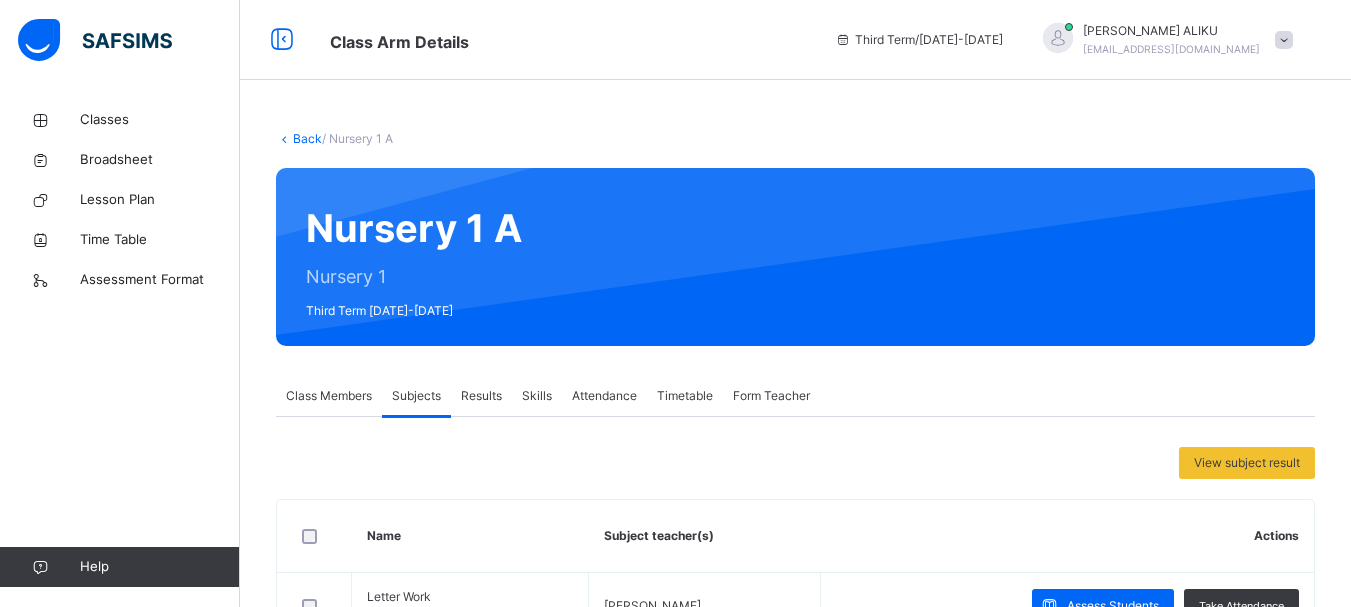 click at bounding box center [1284, 40] 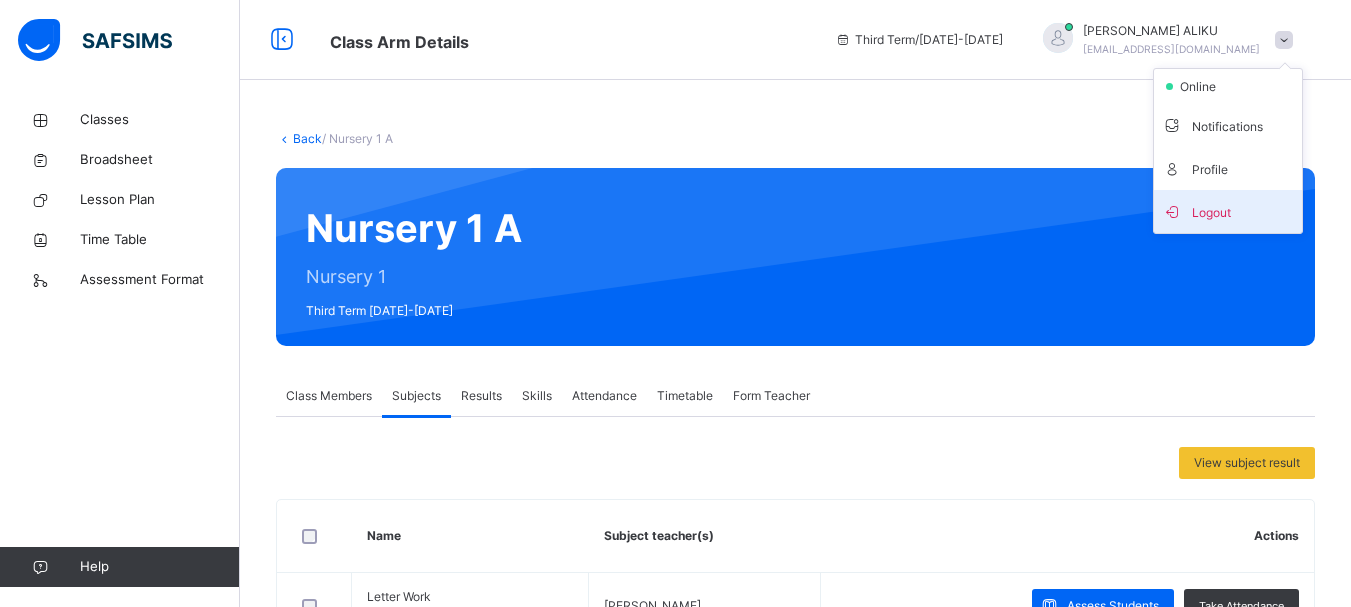 click on "Logout" at bounding box center (1228, 211) 